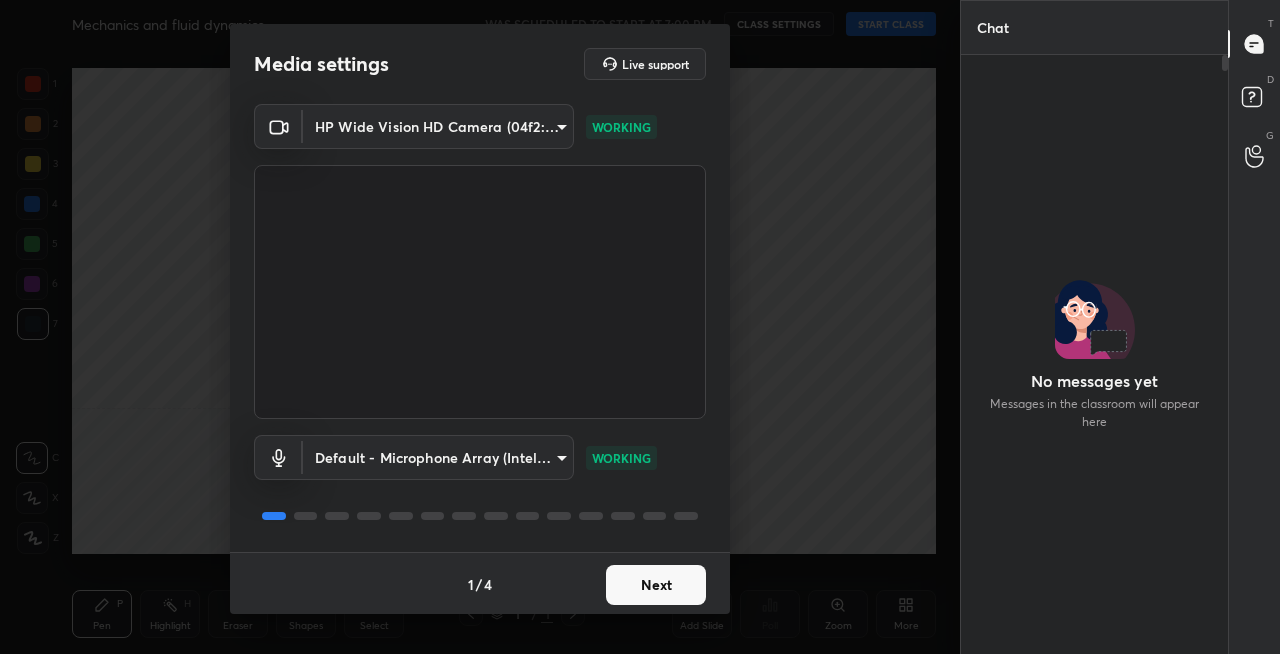 scroll, scrollTop: 0, scrollLeft: 0, axis: both 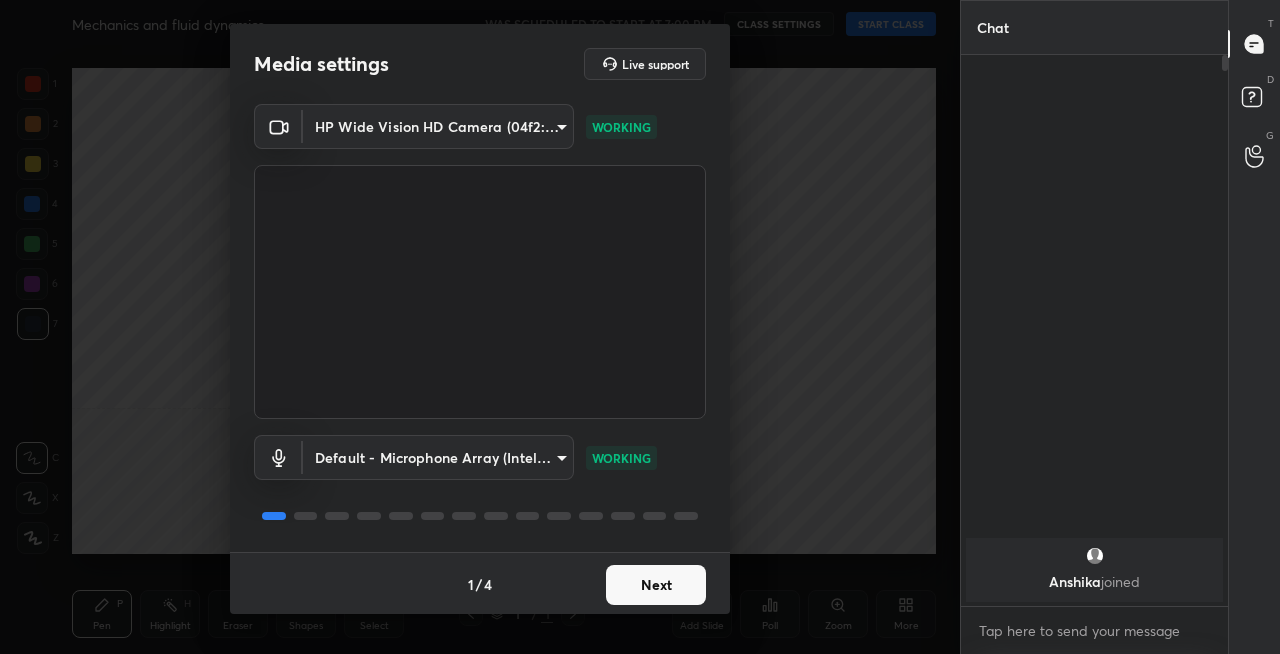 click on "Next" at bounding box center (656, 585) 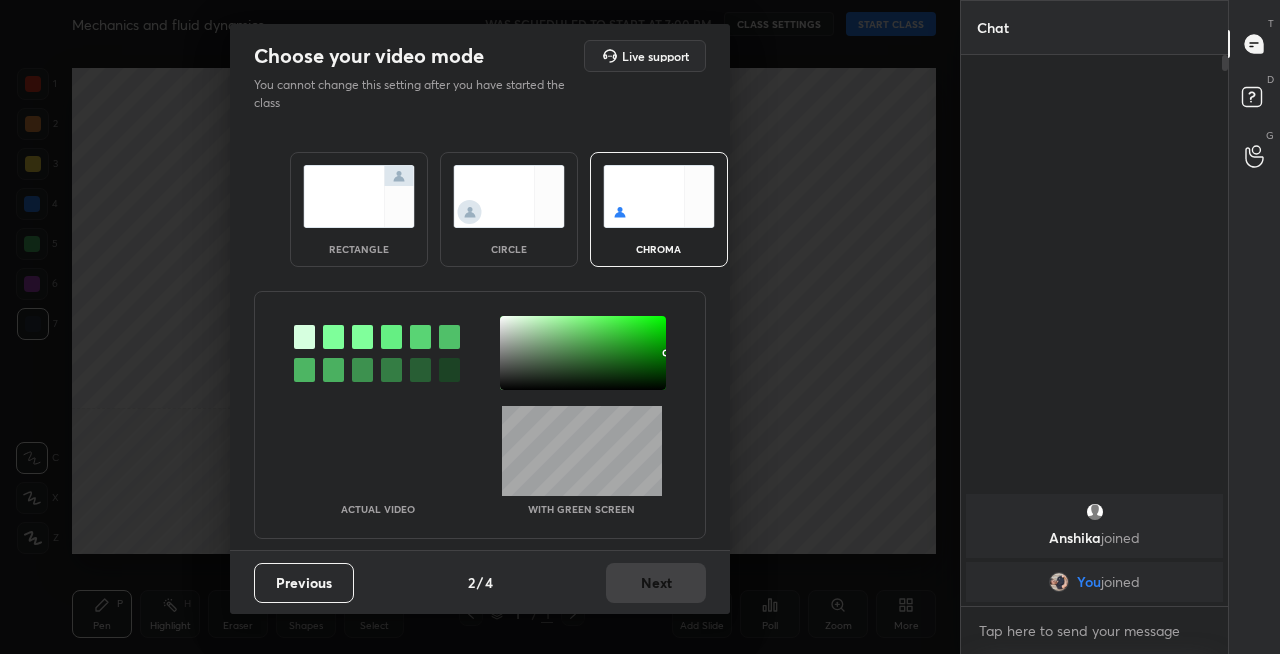 click at bounding box center (359, 196) 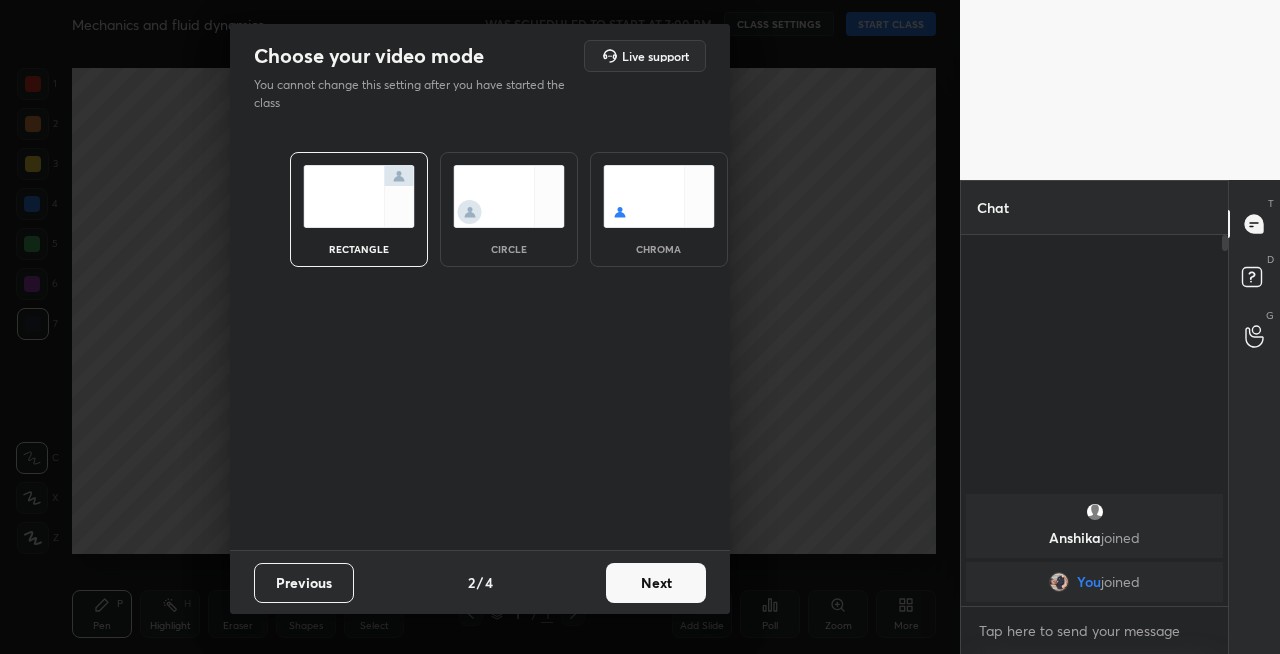 click on "Next" at bounding box center [656, 583] 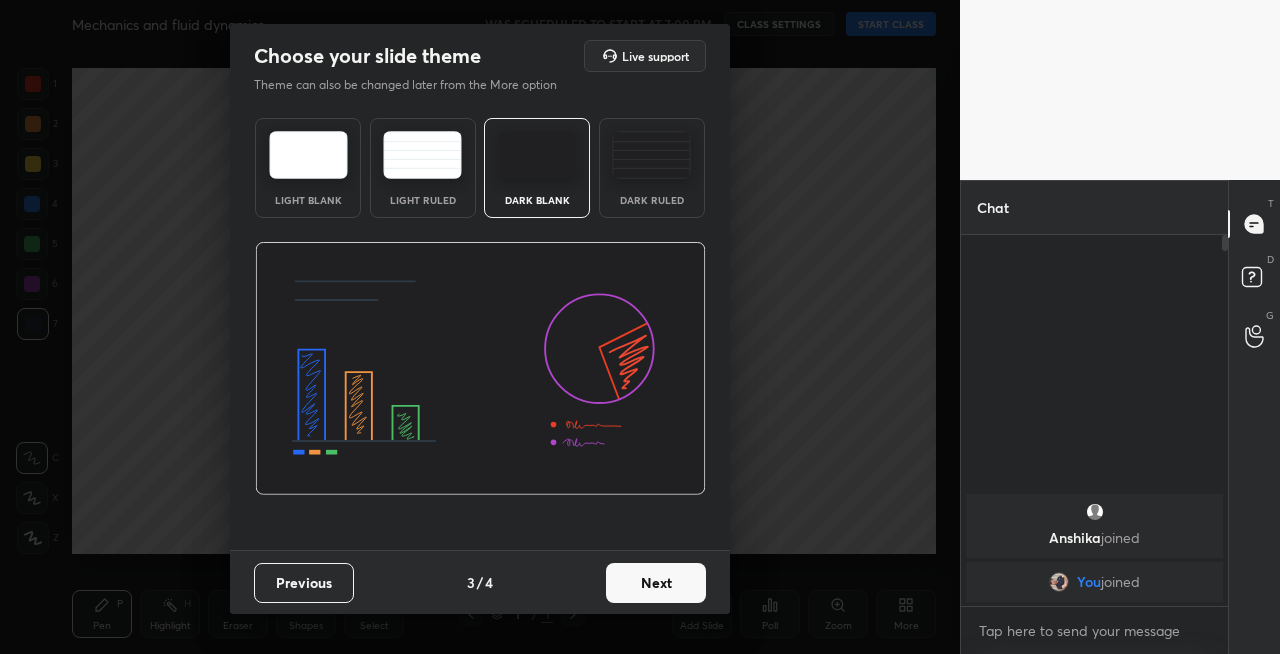 click on "Next" at bounding box center (656, 583) 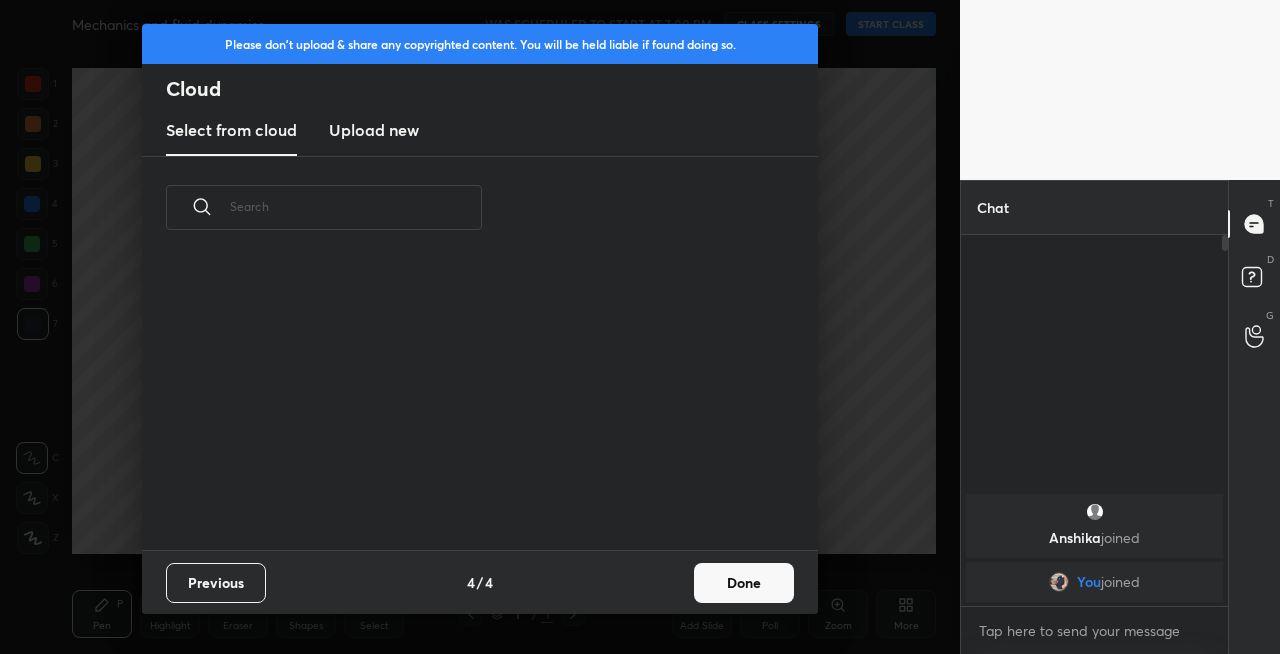scroll, scrollTop: 6, scrollLeft: 11, axis: both 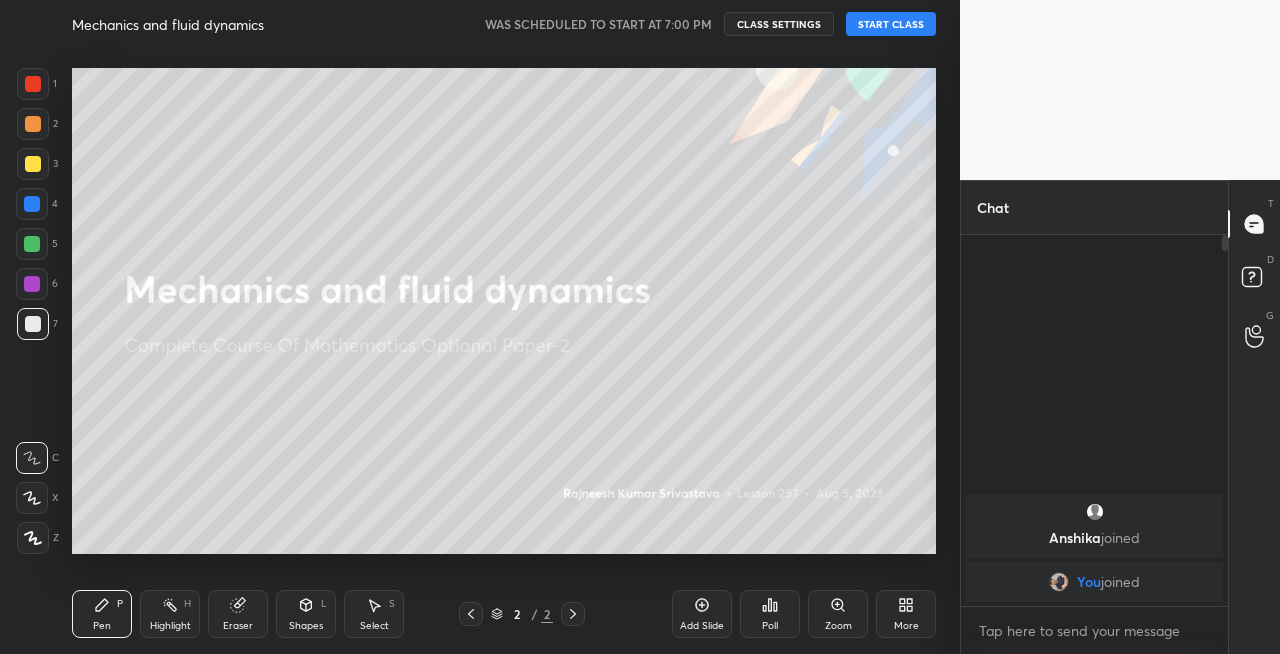 click at bounding box center (33, 164) 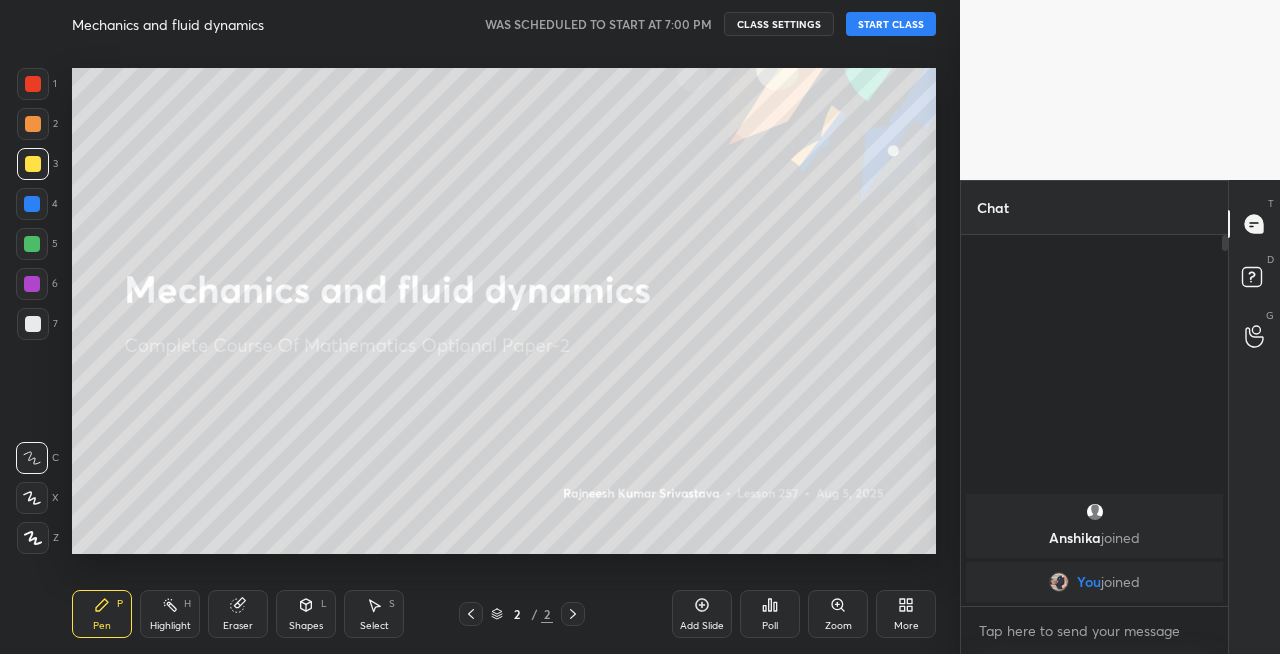 click 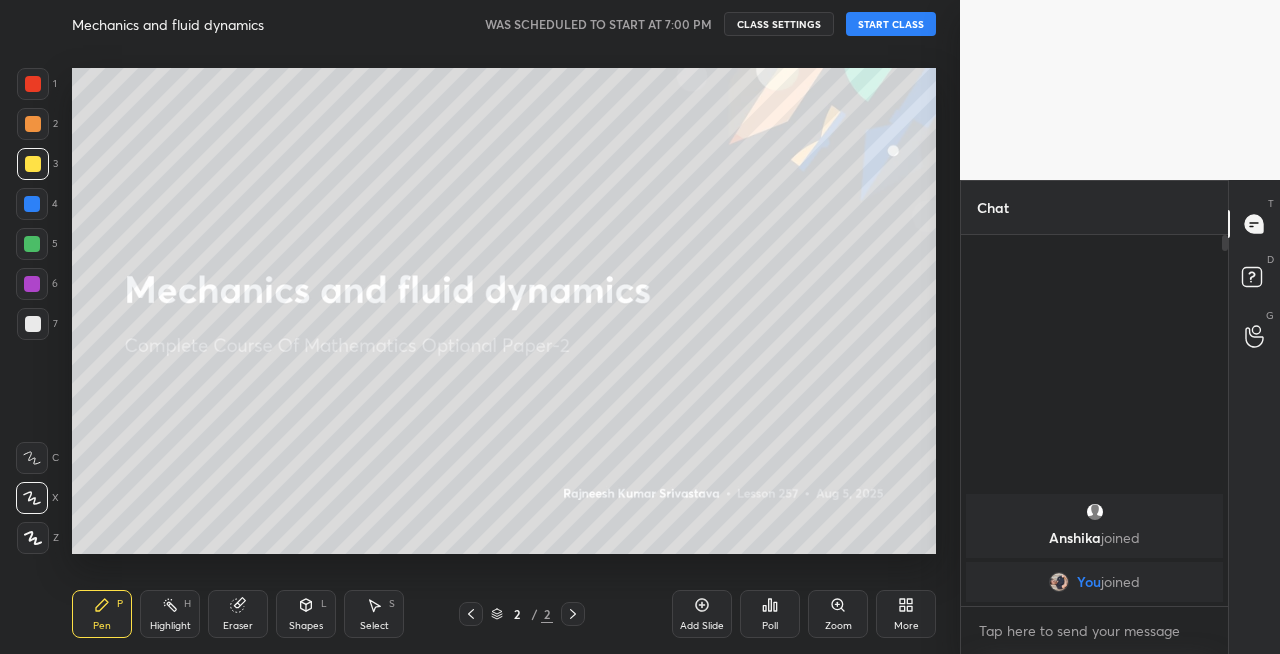 click on "START CLASS" at bounding box center [891, 24] 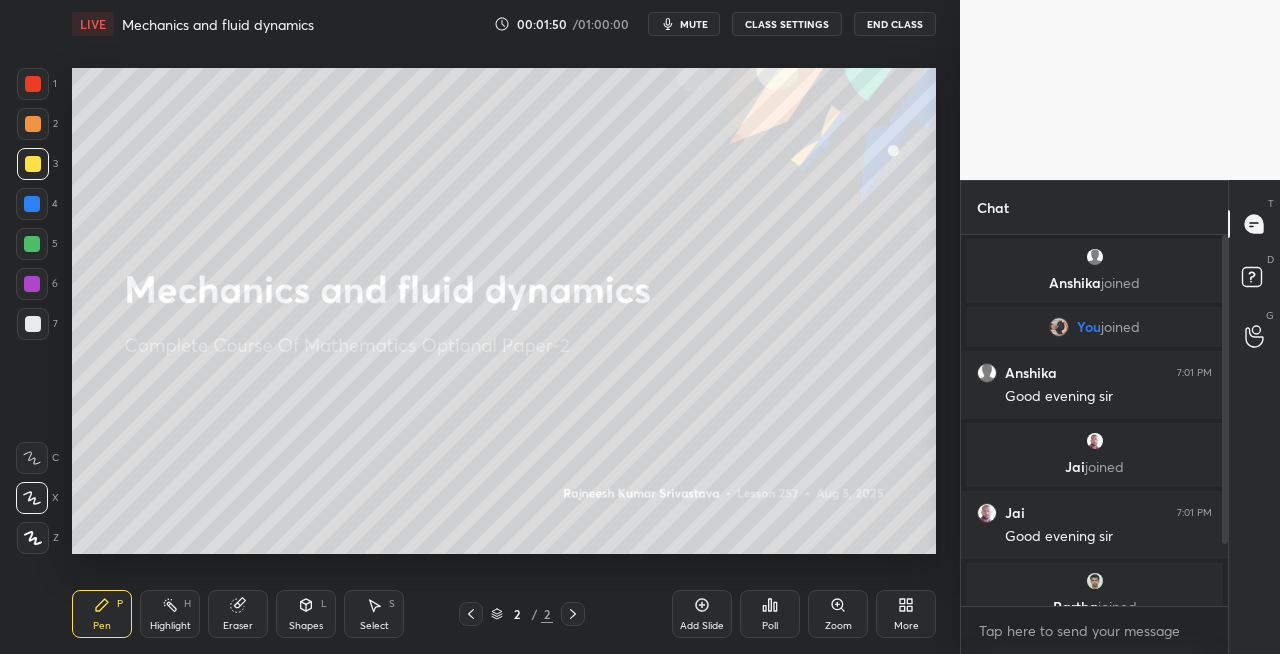 scroll, scrollTop: 92, scrollLeft: 0, axis: vertical 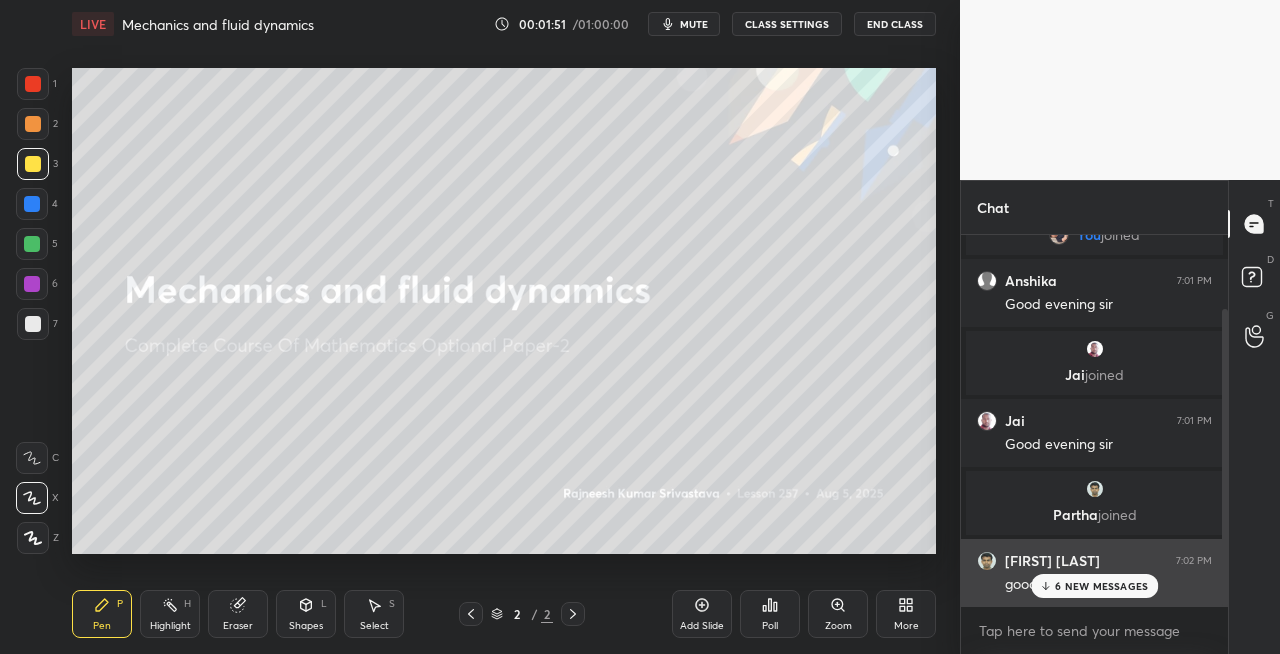 click on "6 NEW MESSAGES" at bounding box center (1101, 586) 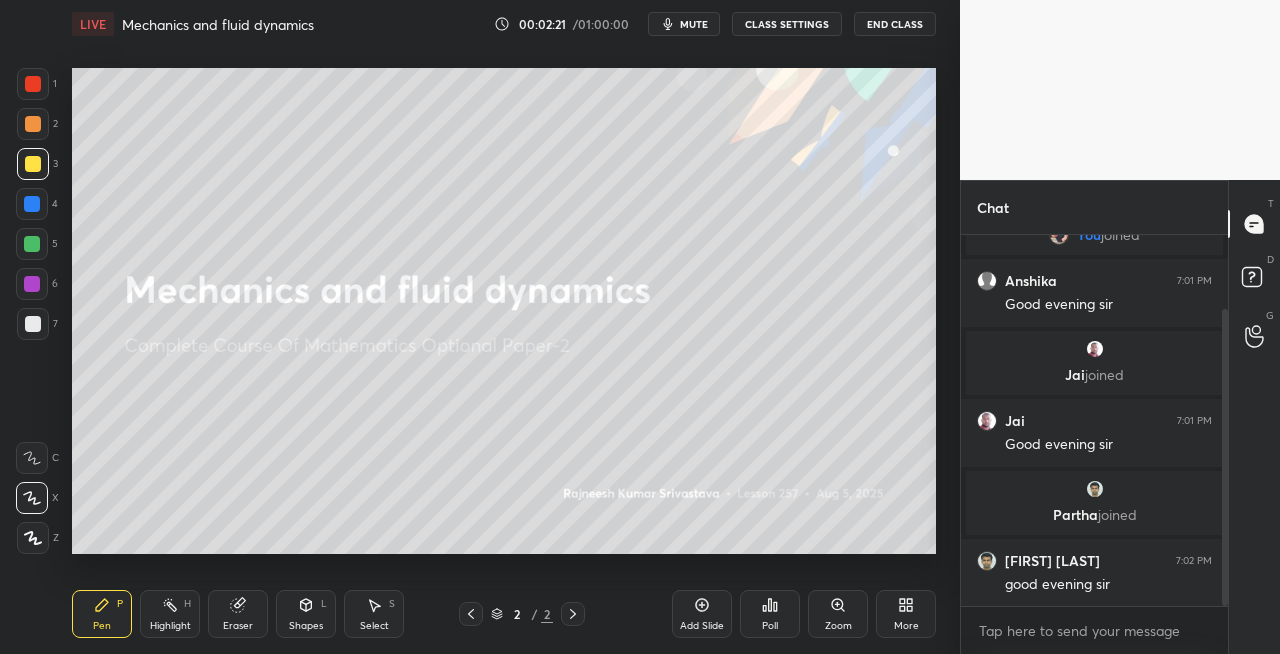 click 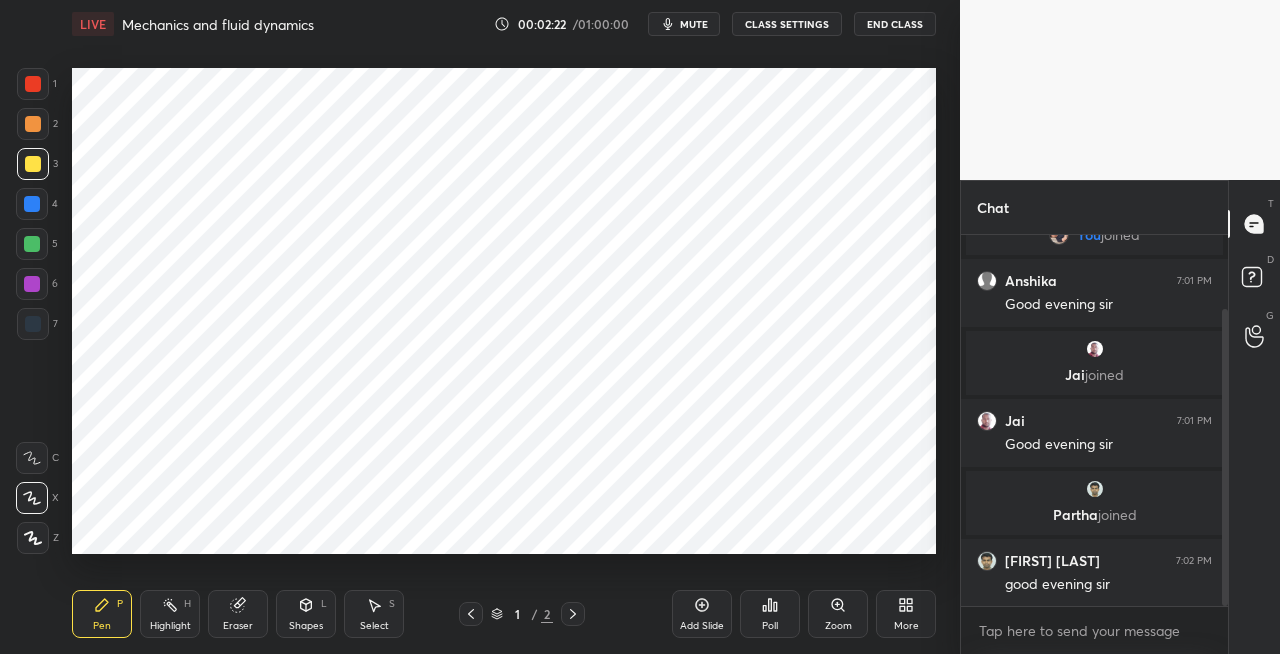 click 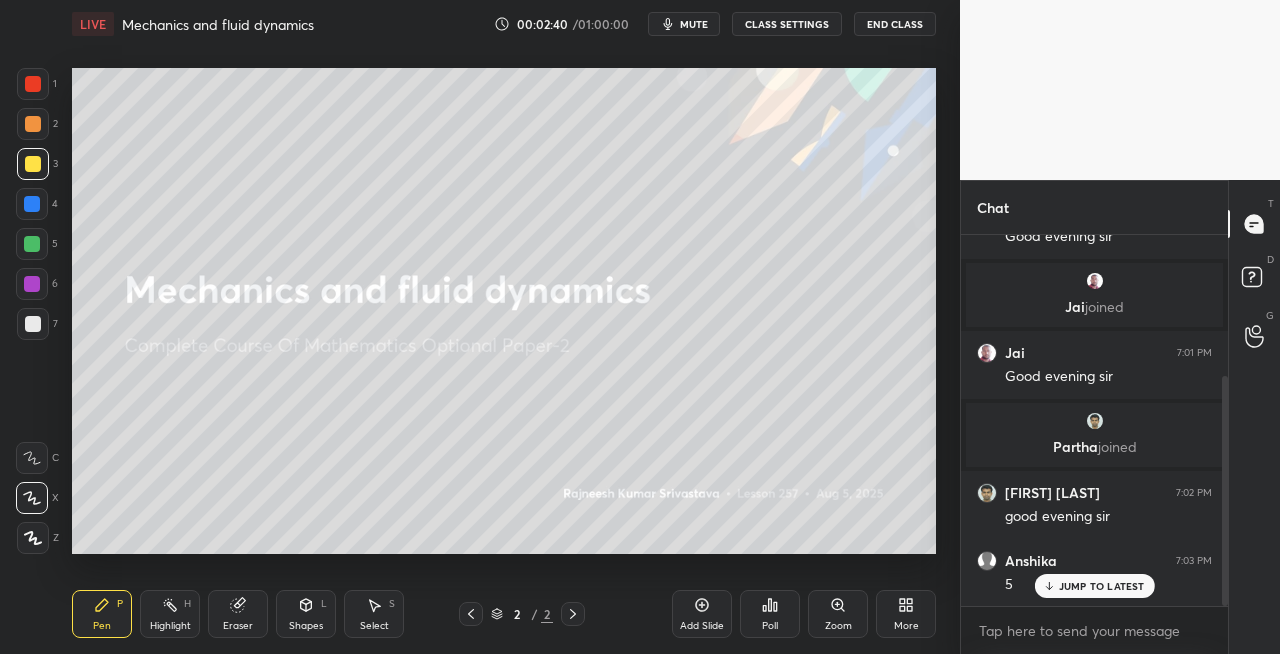 scroll, scrollTop: 228, scrollLeft: 0, axis: vertical 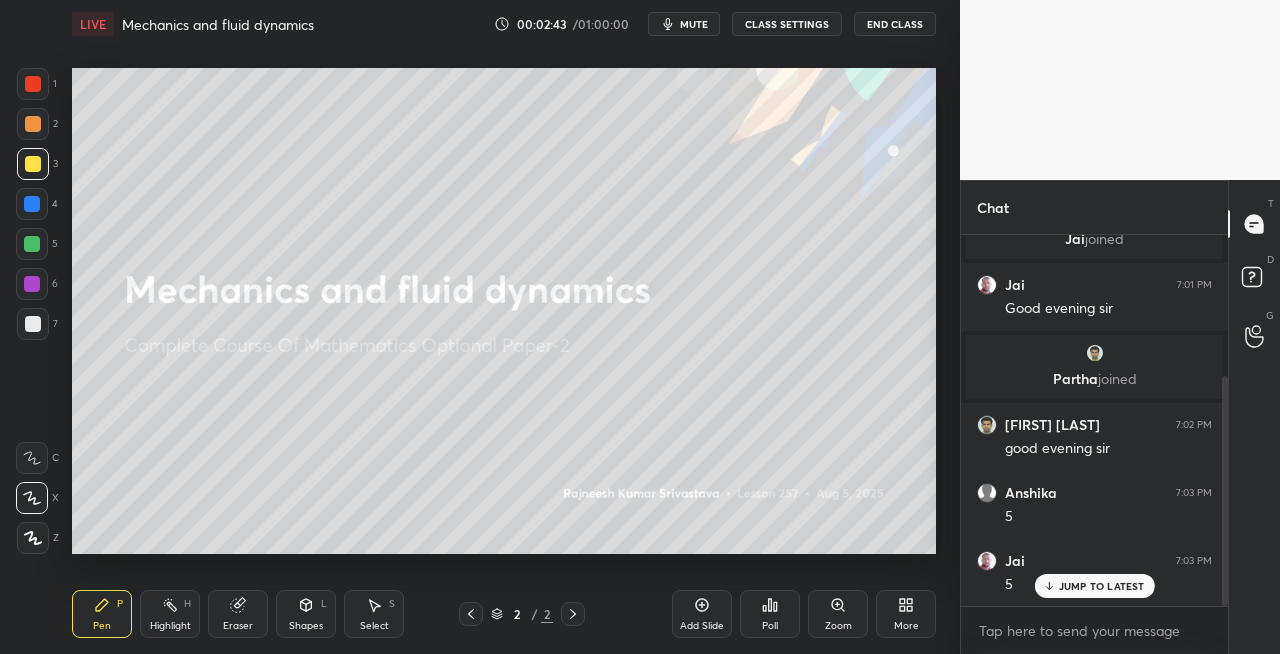 click on "Shapes L" at bounding box center (306, 614) 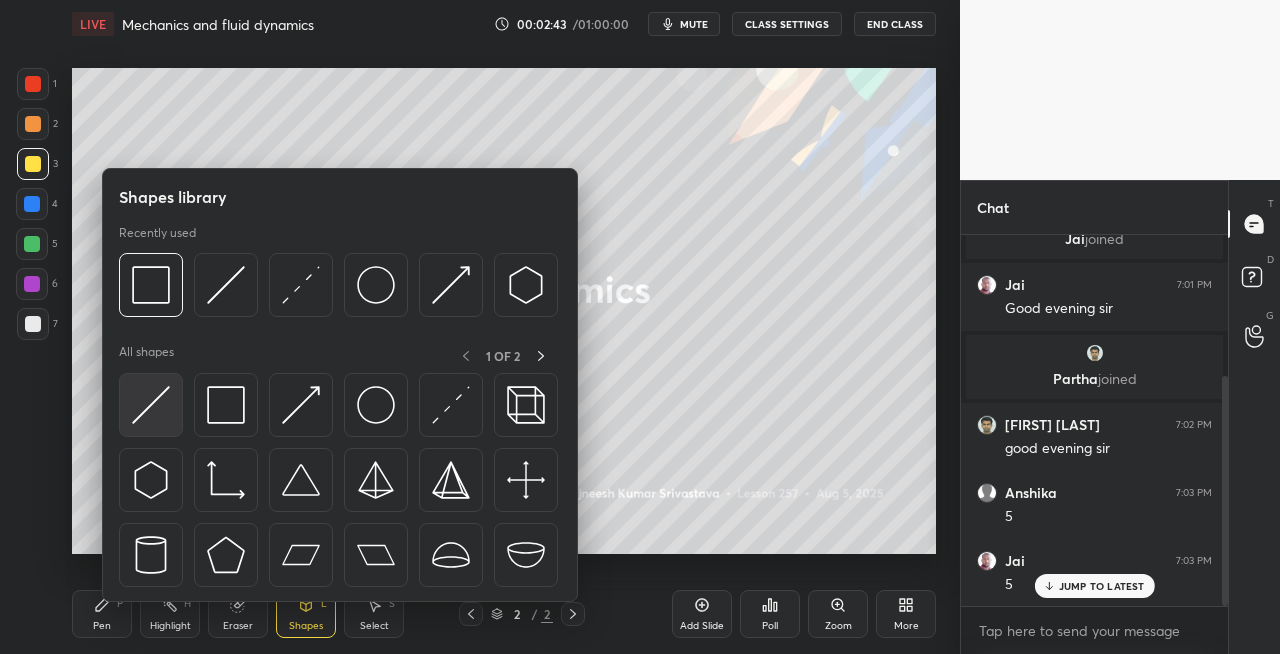 click at bounding box center (151, 405) 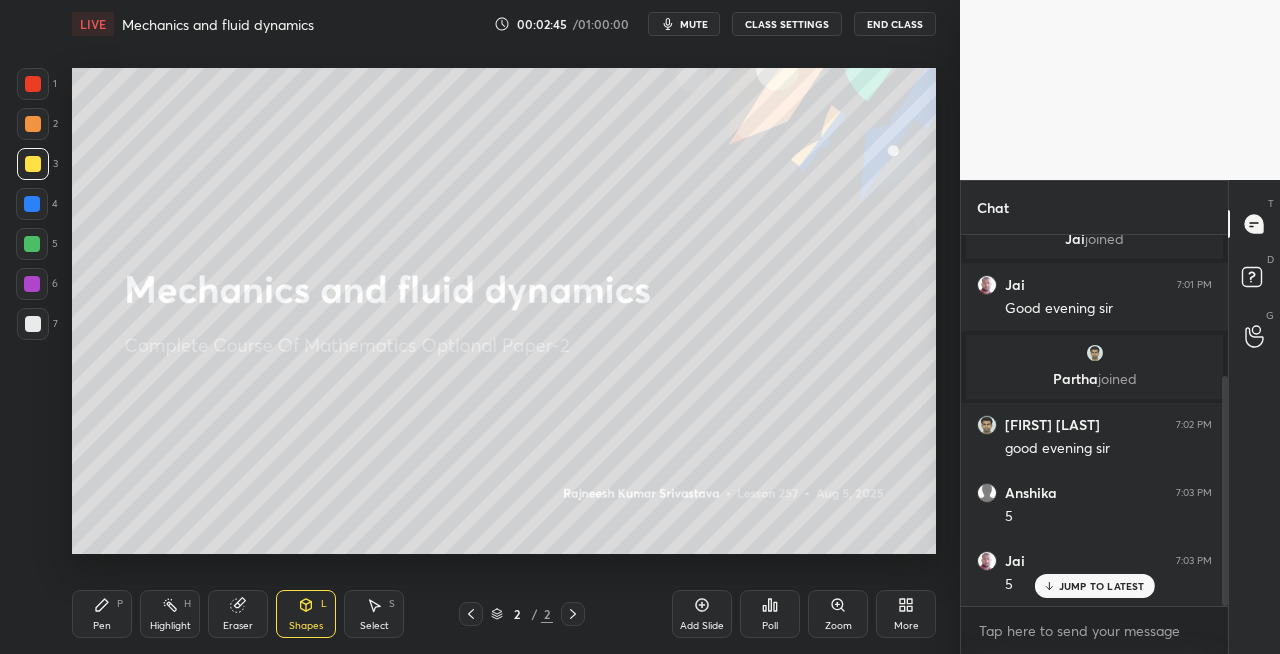 click on "Pen P" at bounding box center [102, 614] 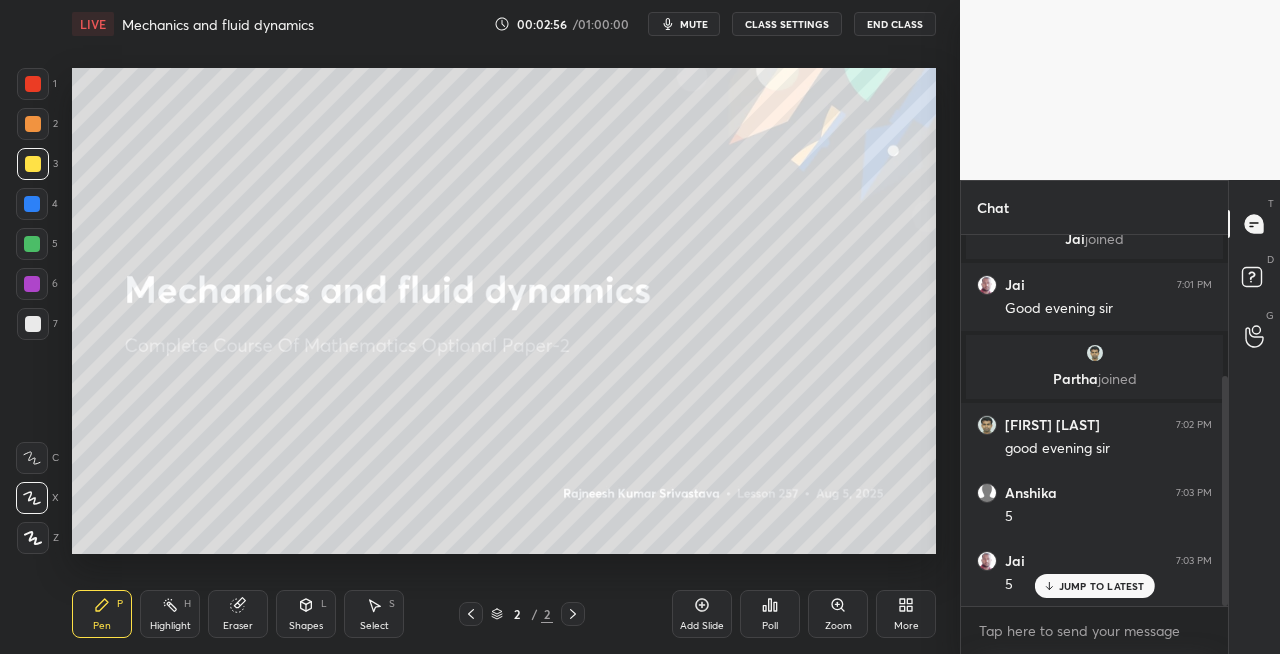 click on "Shapes L" at bounding box center (306, 614) 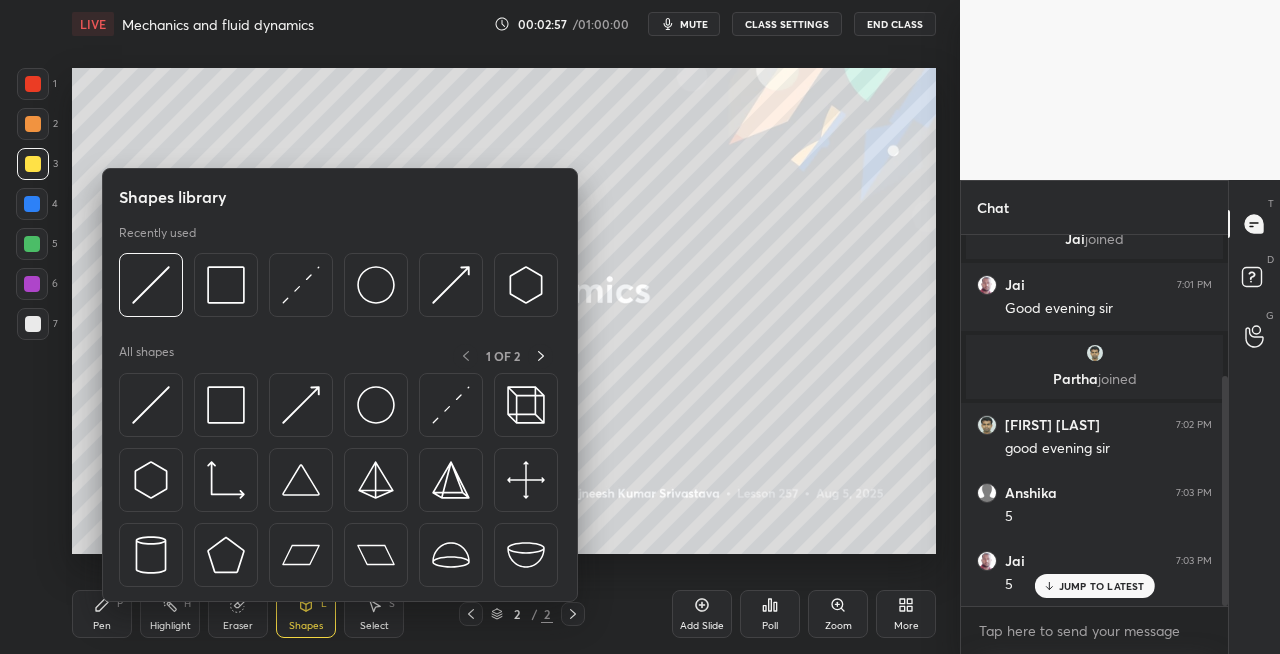 click on "Eraser" at bounding box center (238, 626) 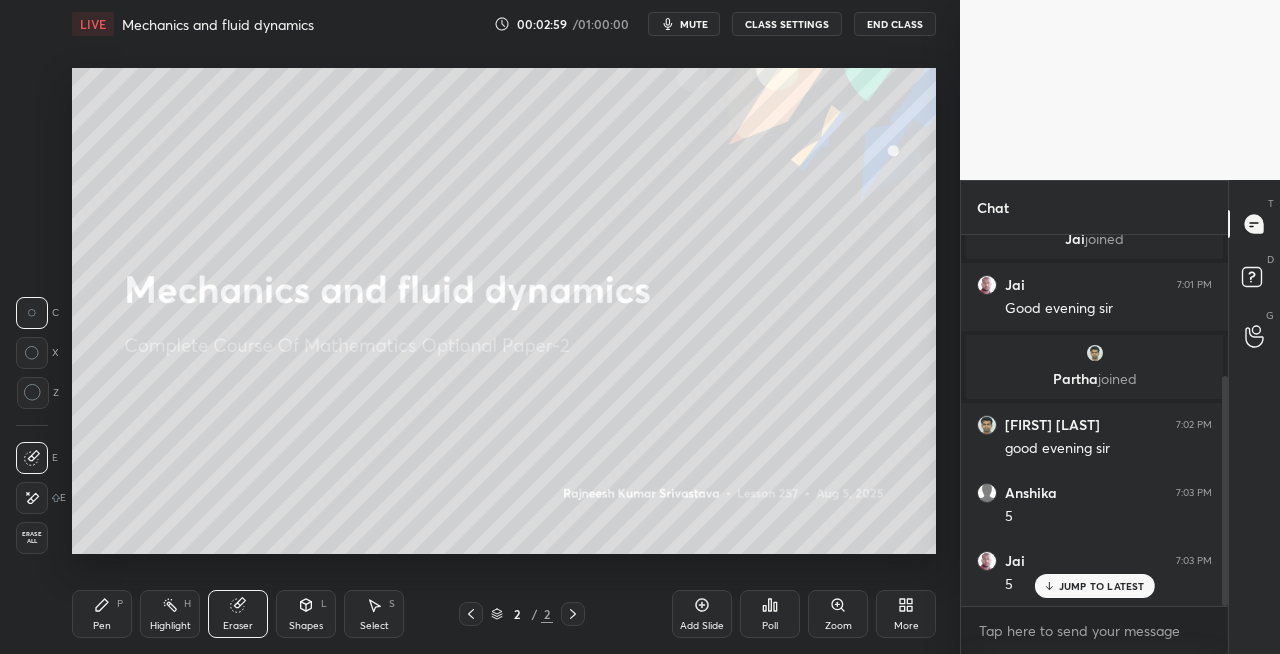 click on "Pen P" at bounding box center (102, 614) 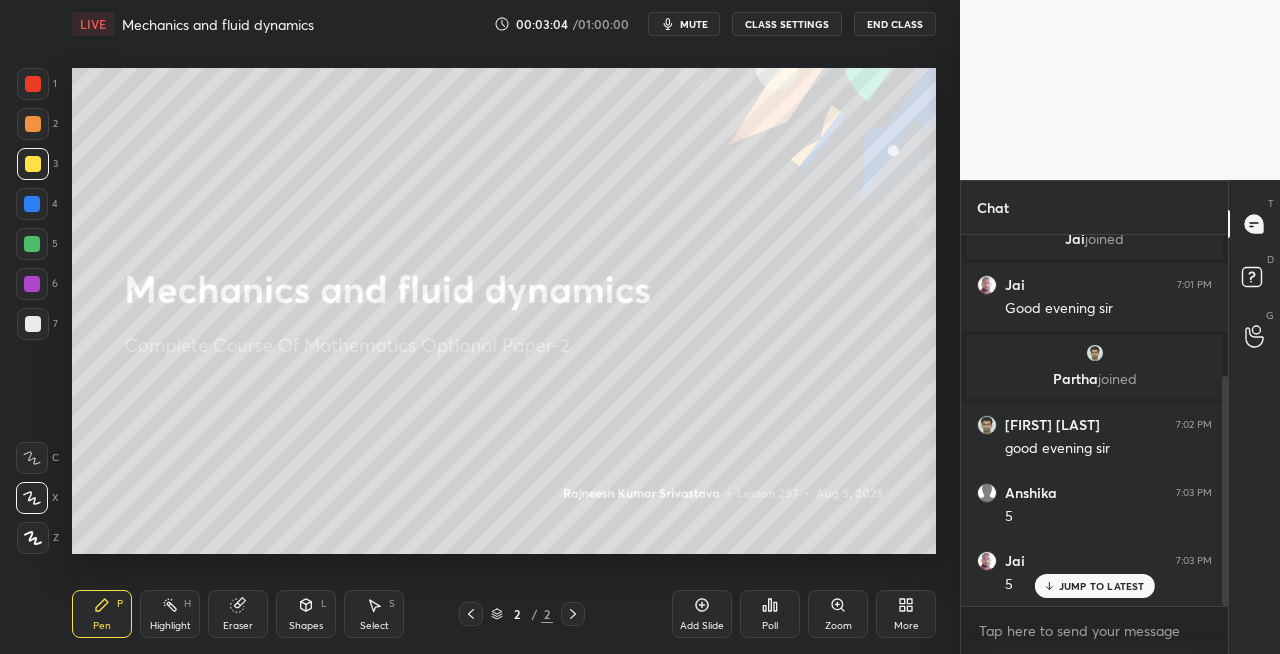 click on "Shapes" at bounding box center [306, 626] 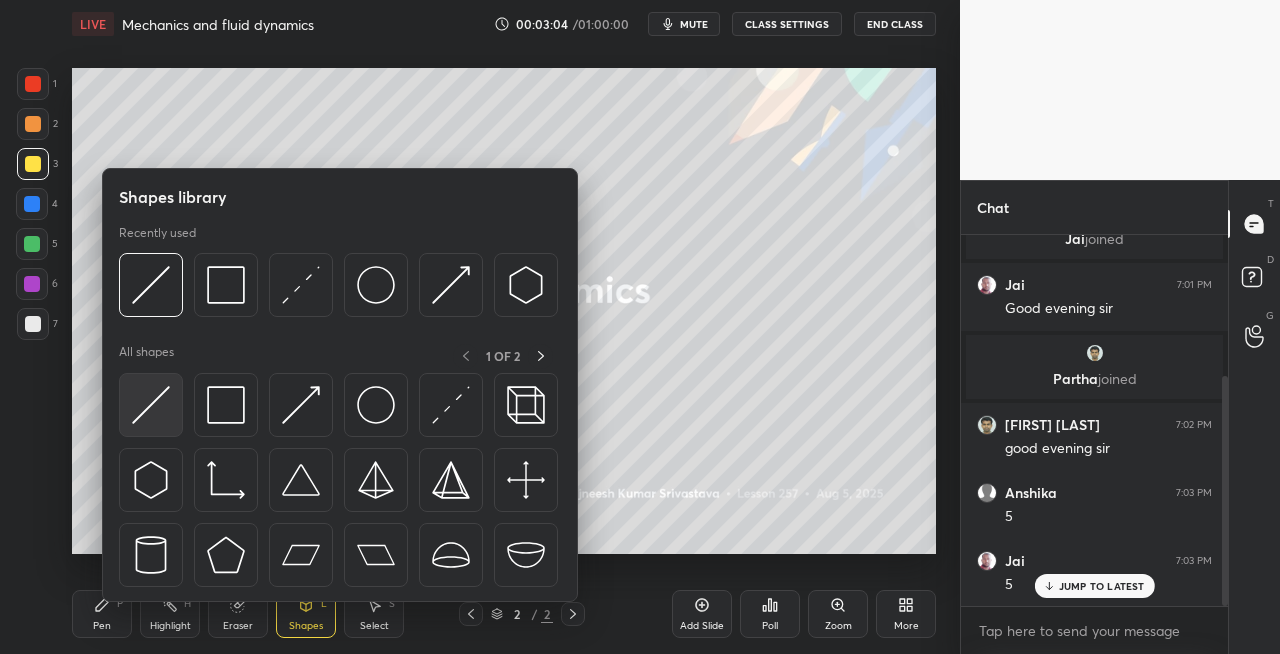 click at bounding box center [151, 405] 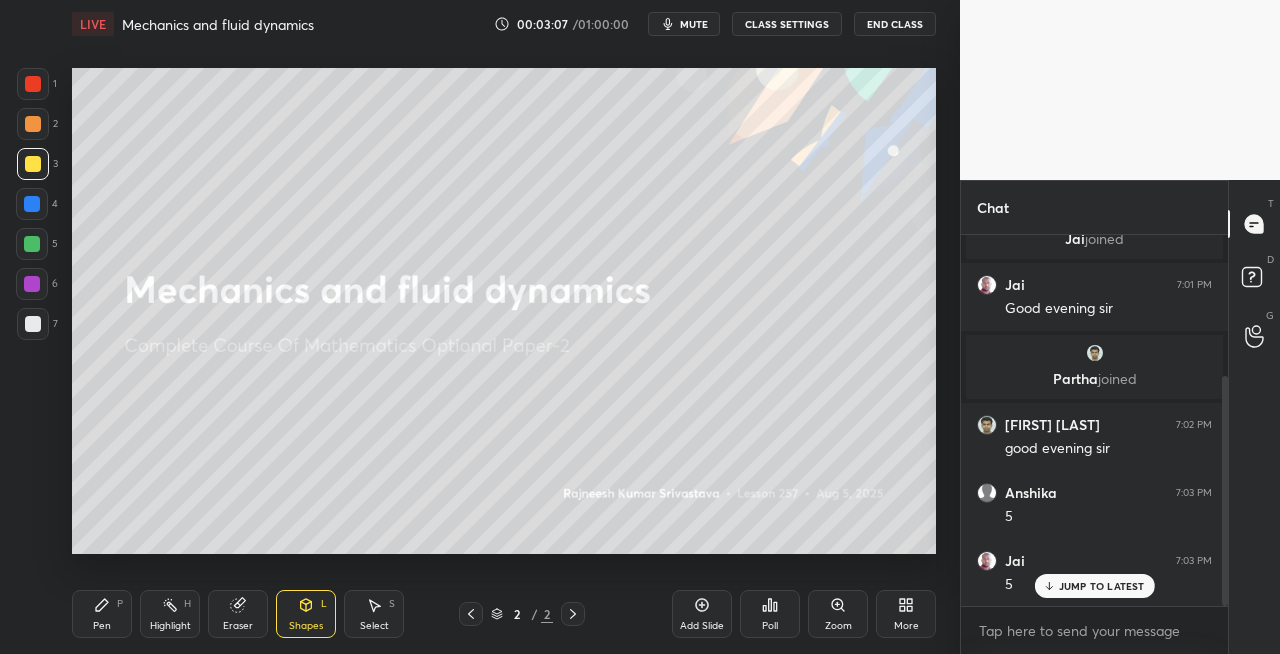click 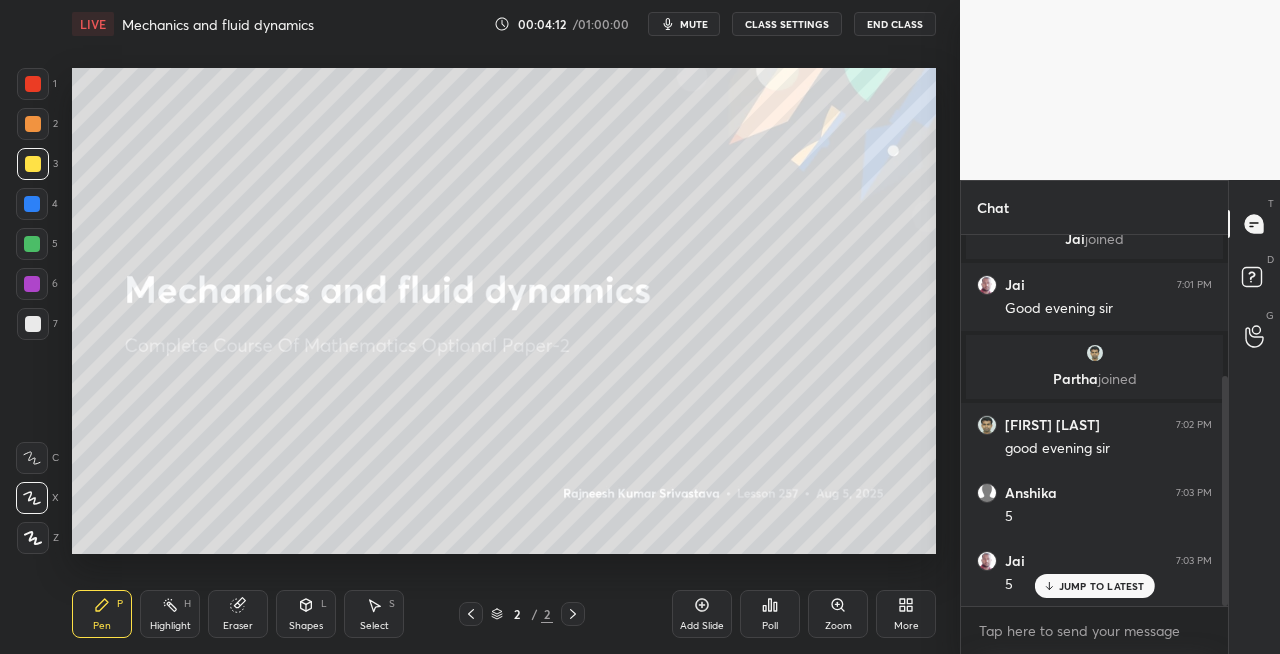 click at bounding box center (33, 324) 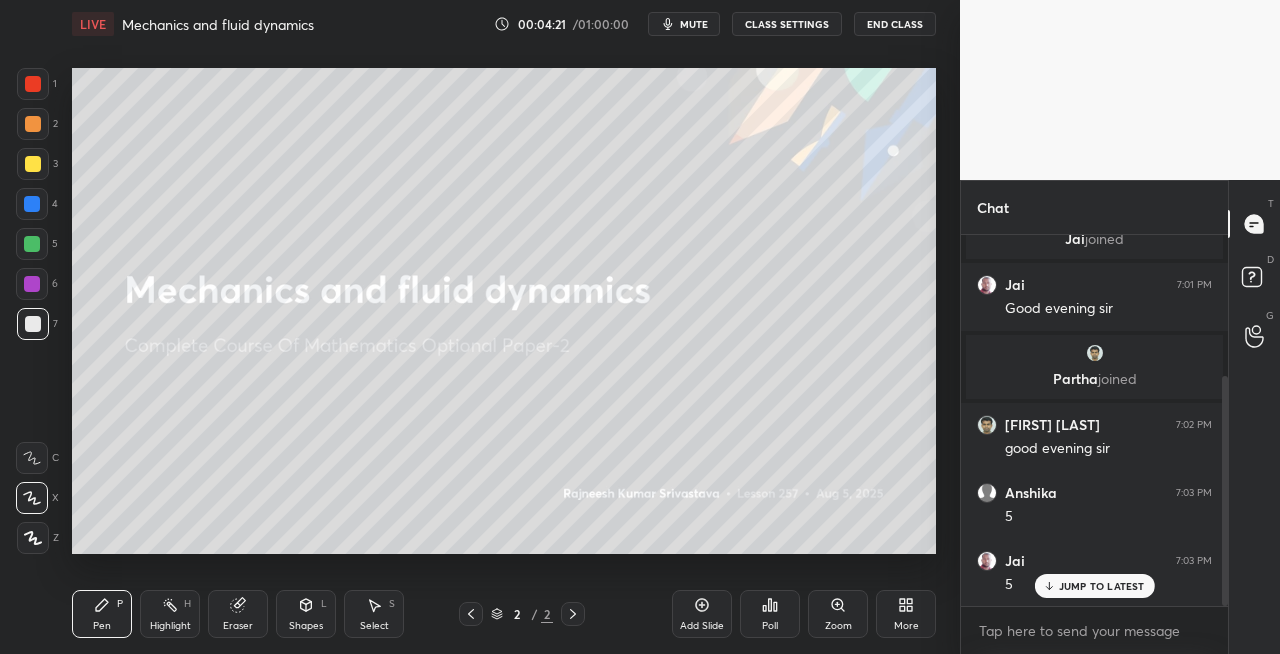 click on "Shapes" at bounding box center [306, 626] 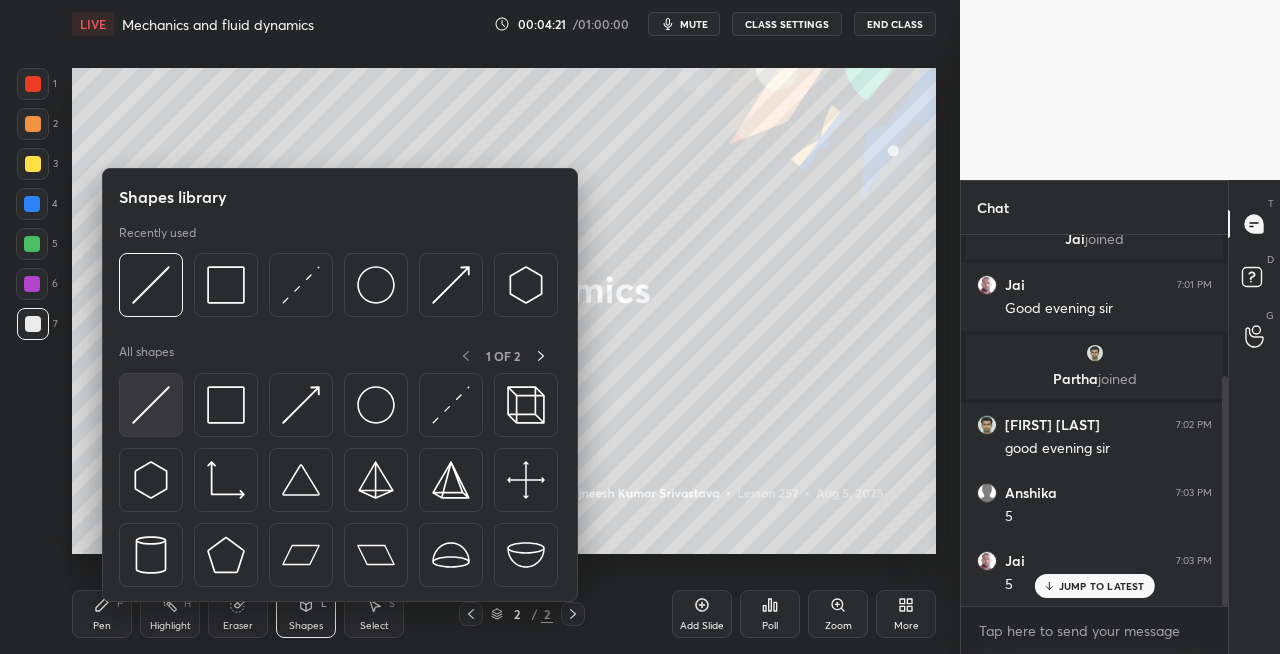 click at bounding box center [151, 405] 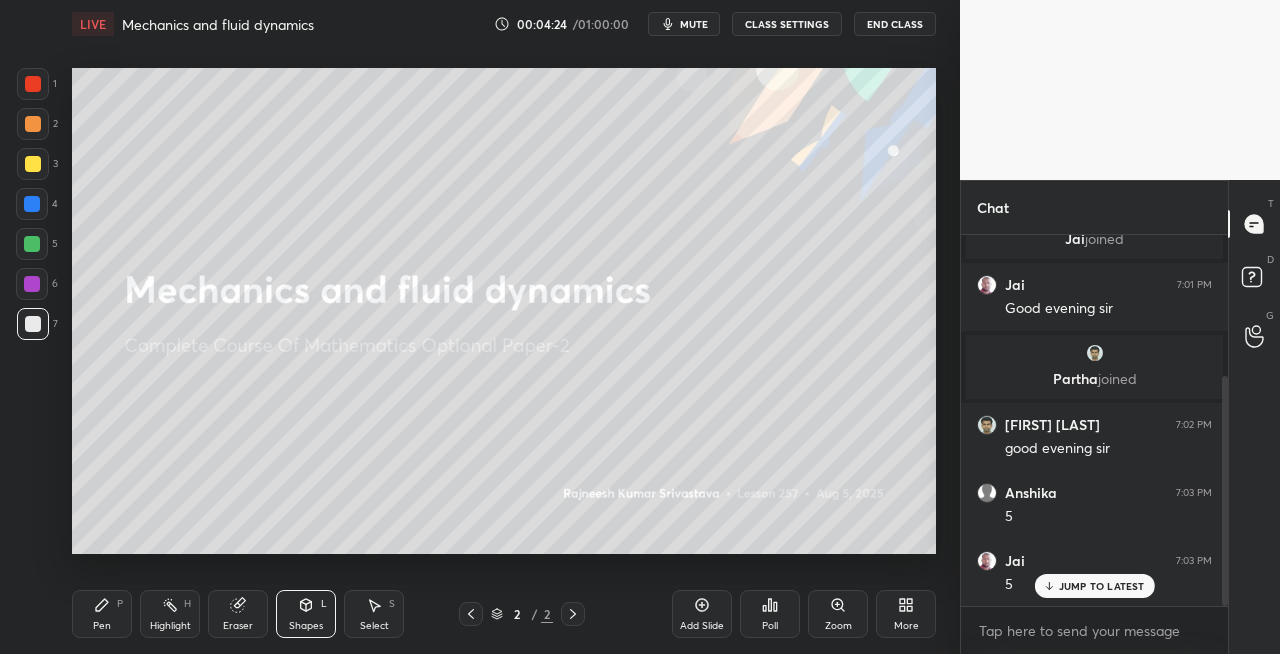 click on "Pen P" at bounding box center [102, 614] 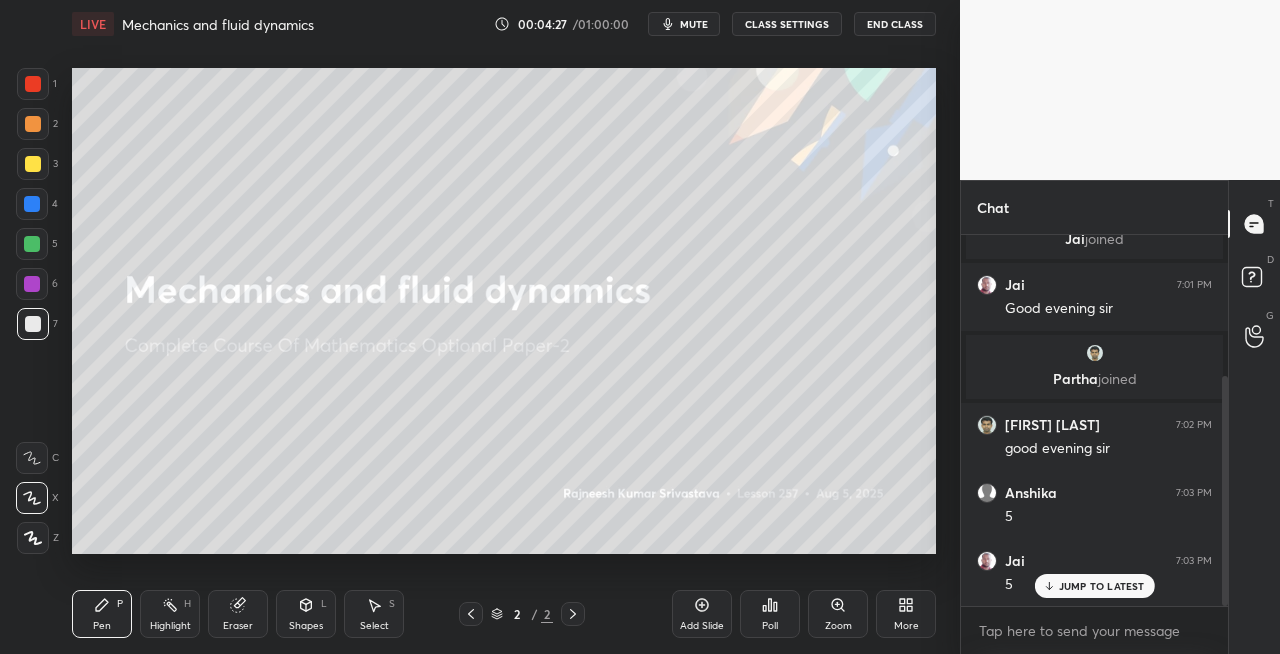 click on "Shapes L" at bounding box center [306, 614] 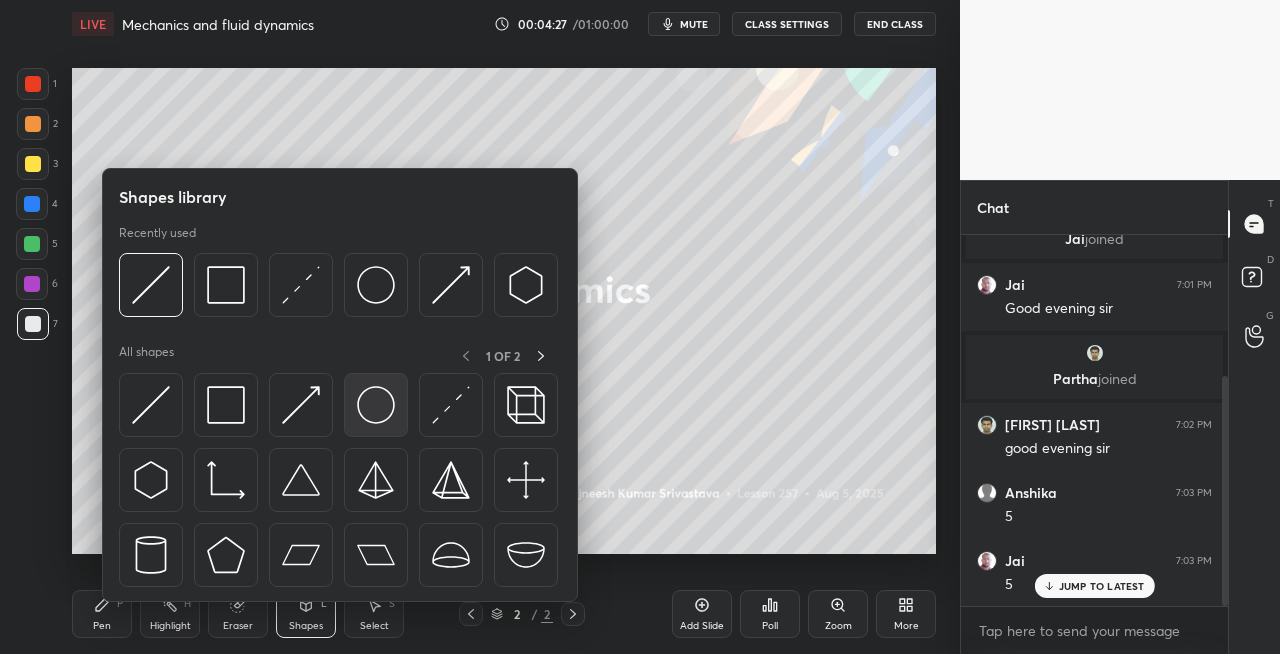 click at bounding box center [376, 405] 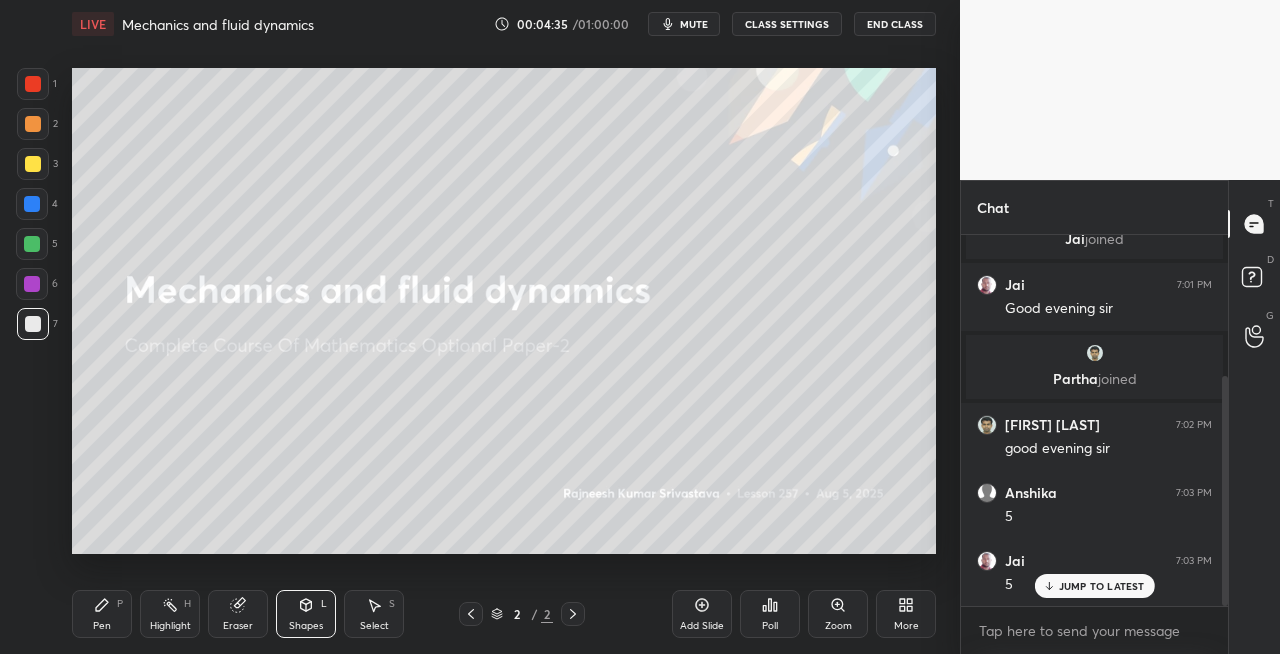 click on "Shapes L" at bounding box center [306, 614] 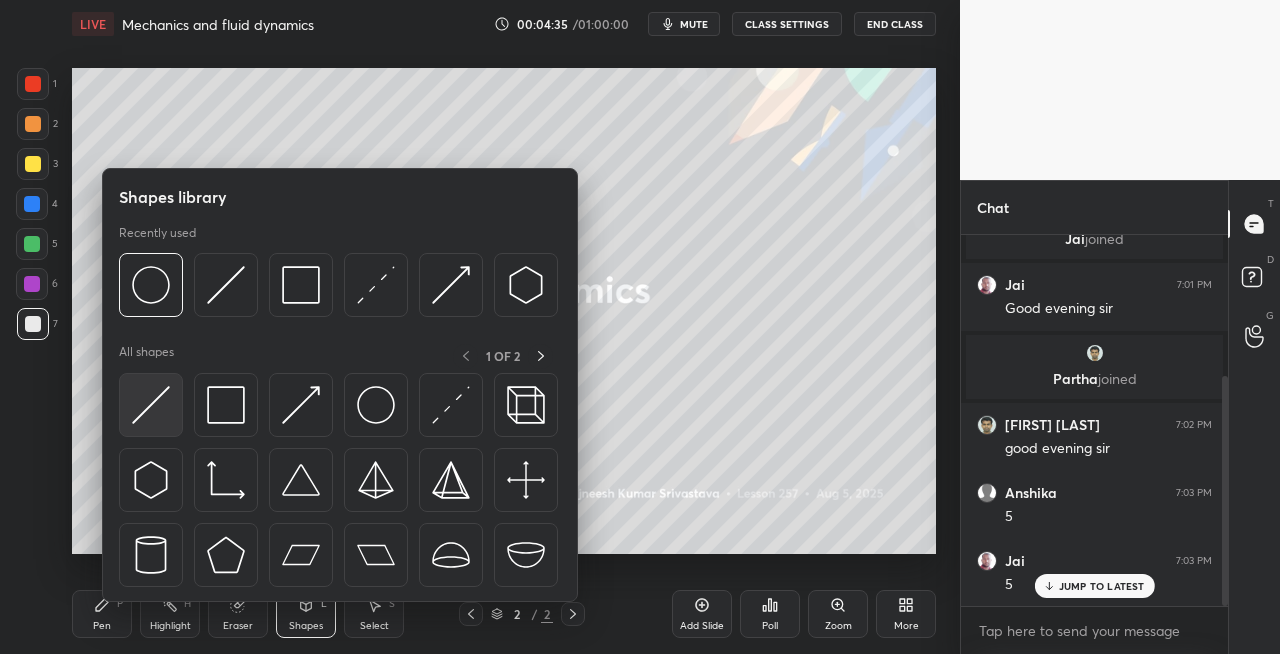 click at bounding box center (151, 405) 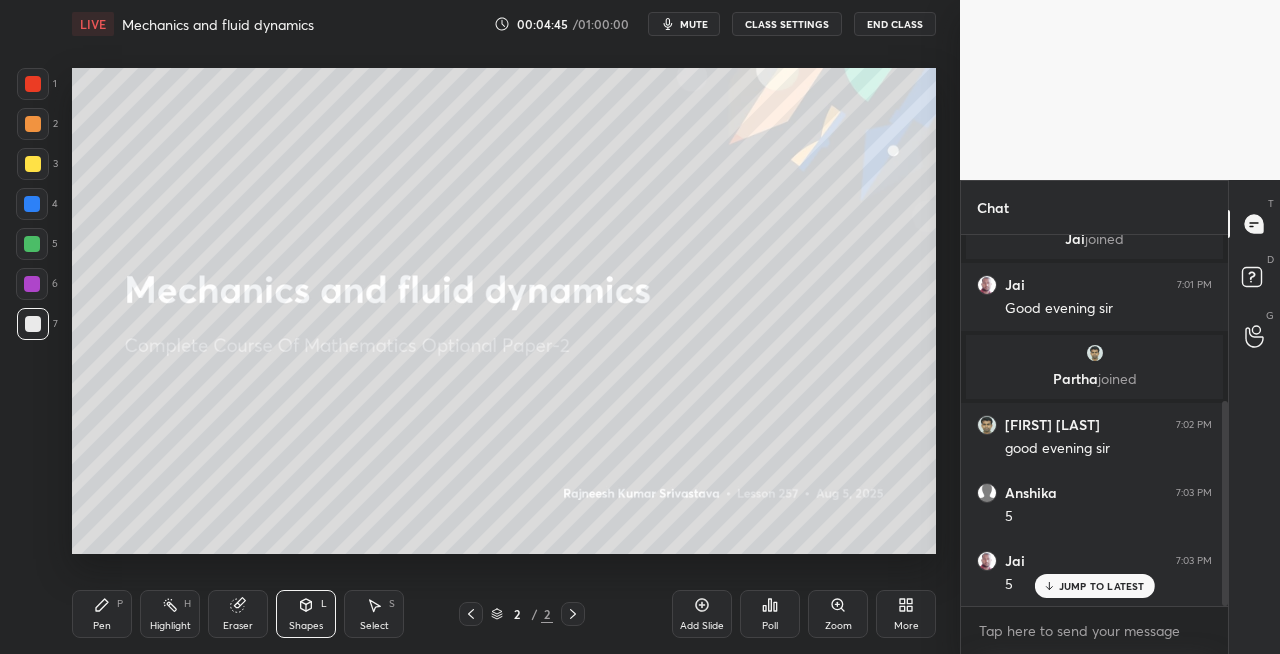 scroll, scrollTop: 300, scrollLeft: 0, axis: vertical 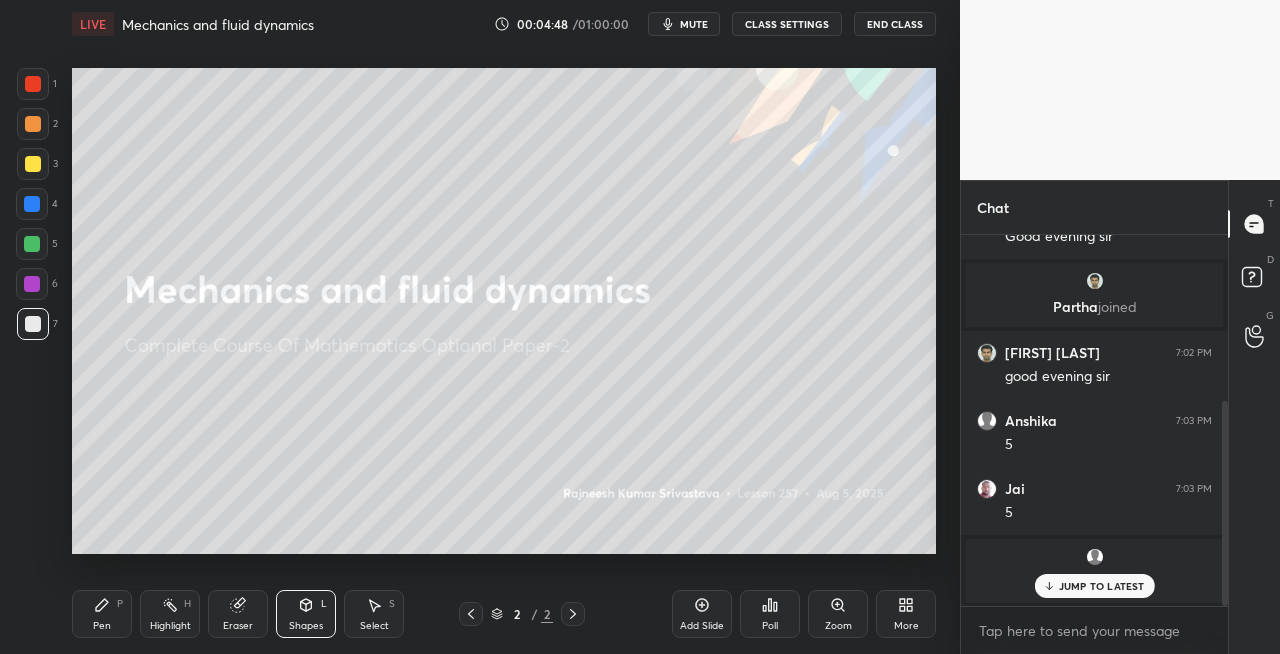 click on "Pen" at bounding box center (102, 626) 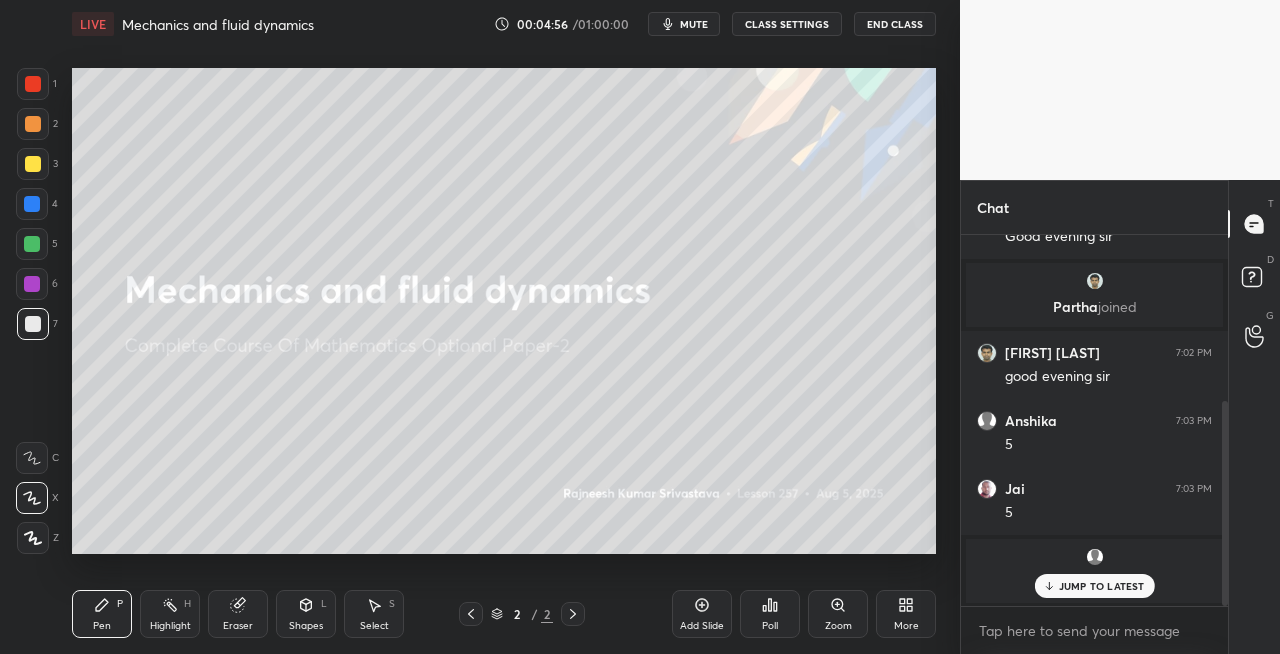 click on "Shapes L" at bounding box center (306, 614) 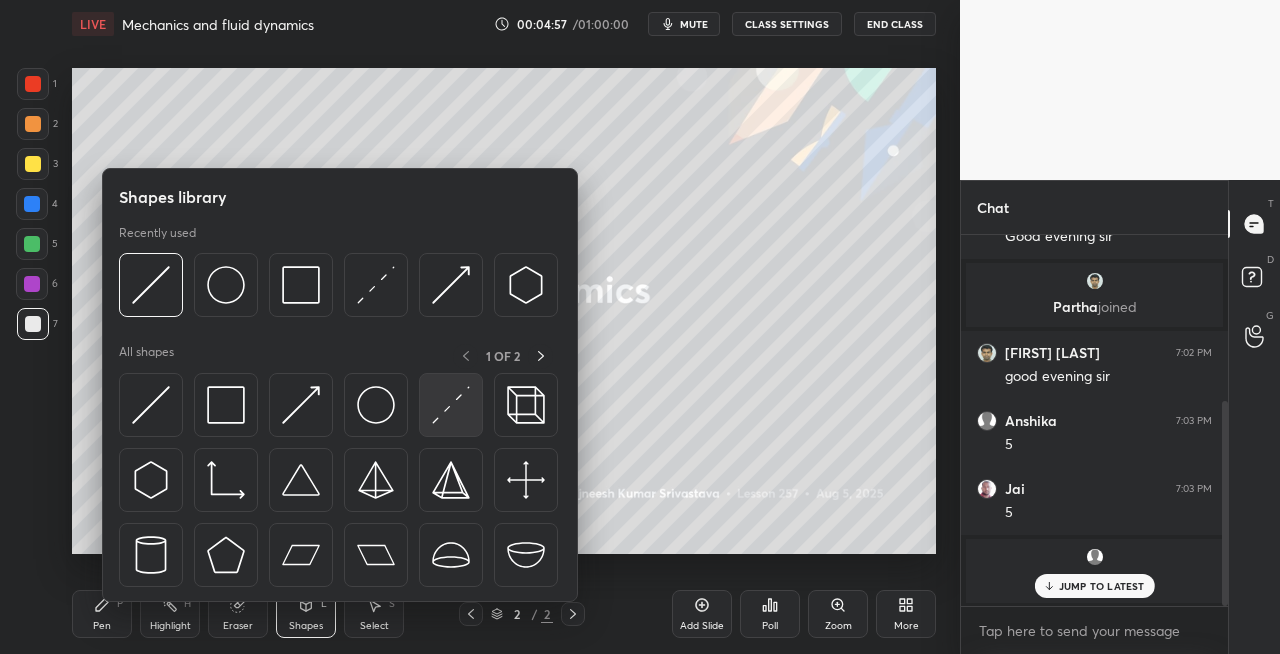 click at bounding box center (451, 405) 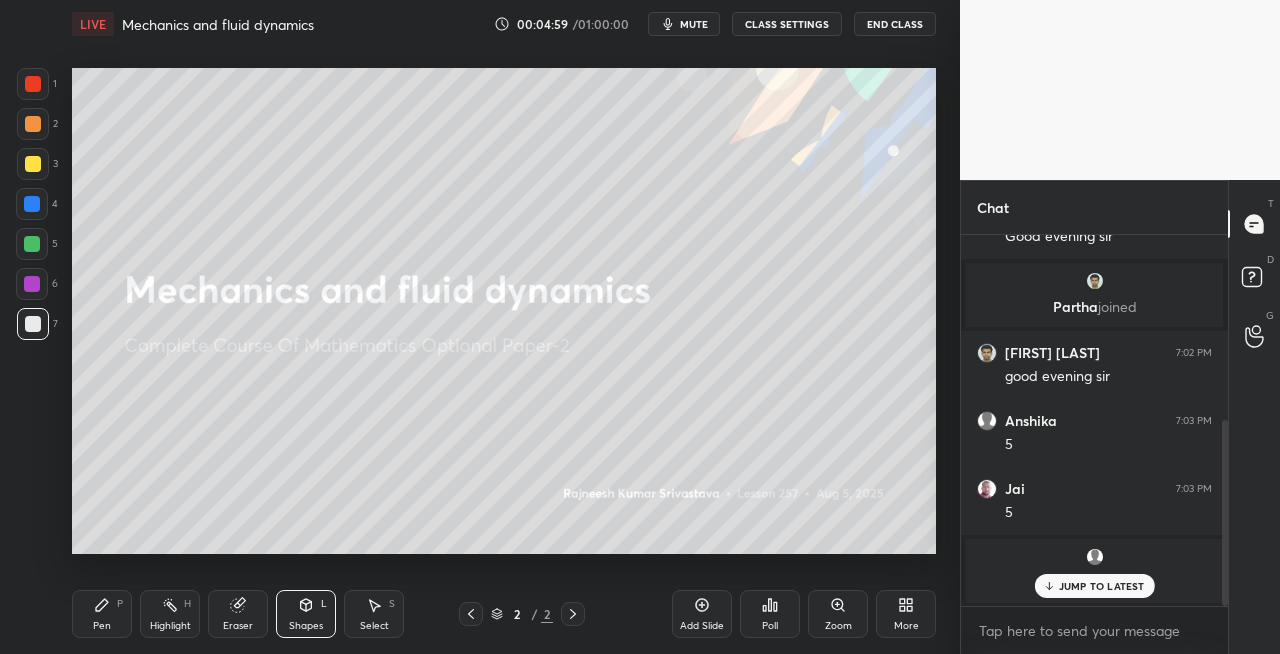 scroll, scrollTop: 368, scrollLeft: 0, axis: vertical 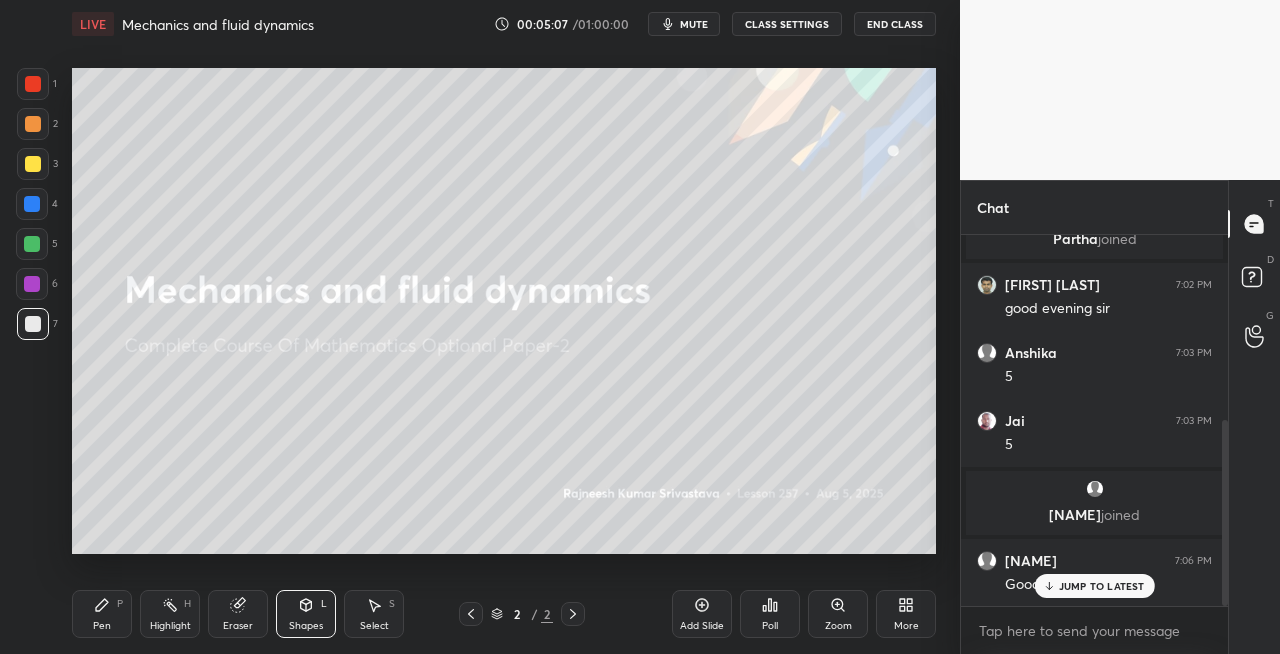 click on "Pen" at bounding box center (102, 626) 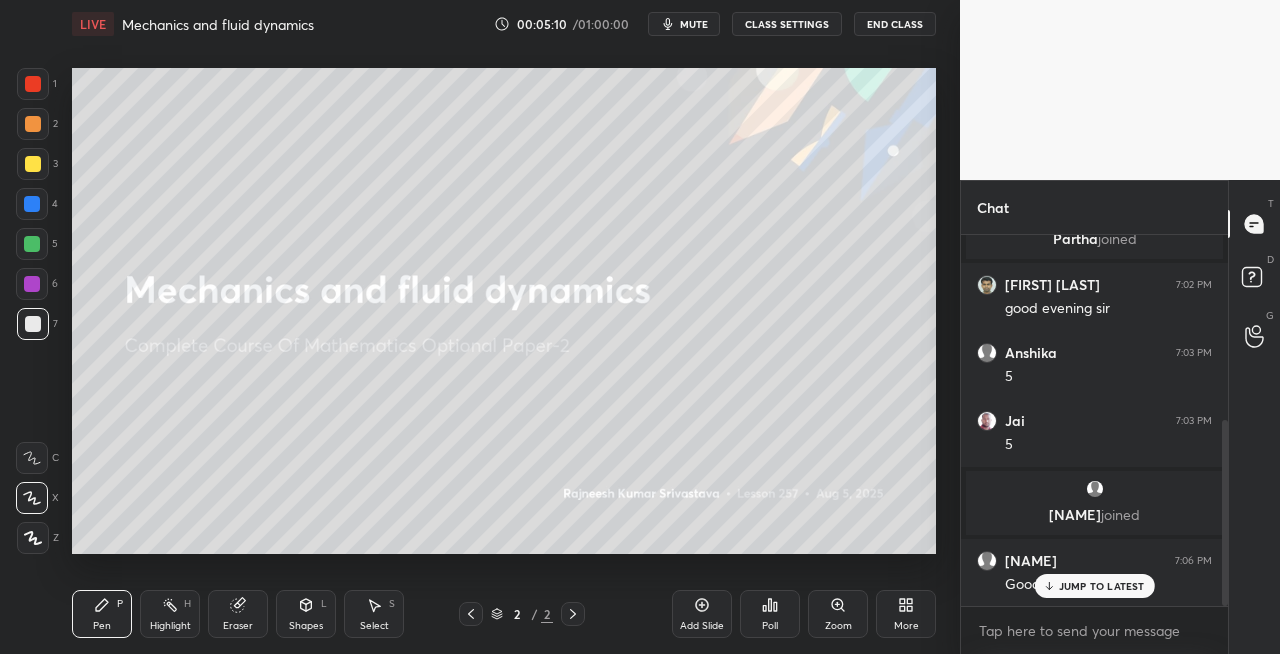 click on "Eraser" at bounding box center (238, 626) 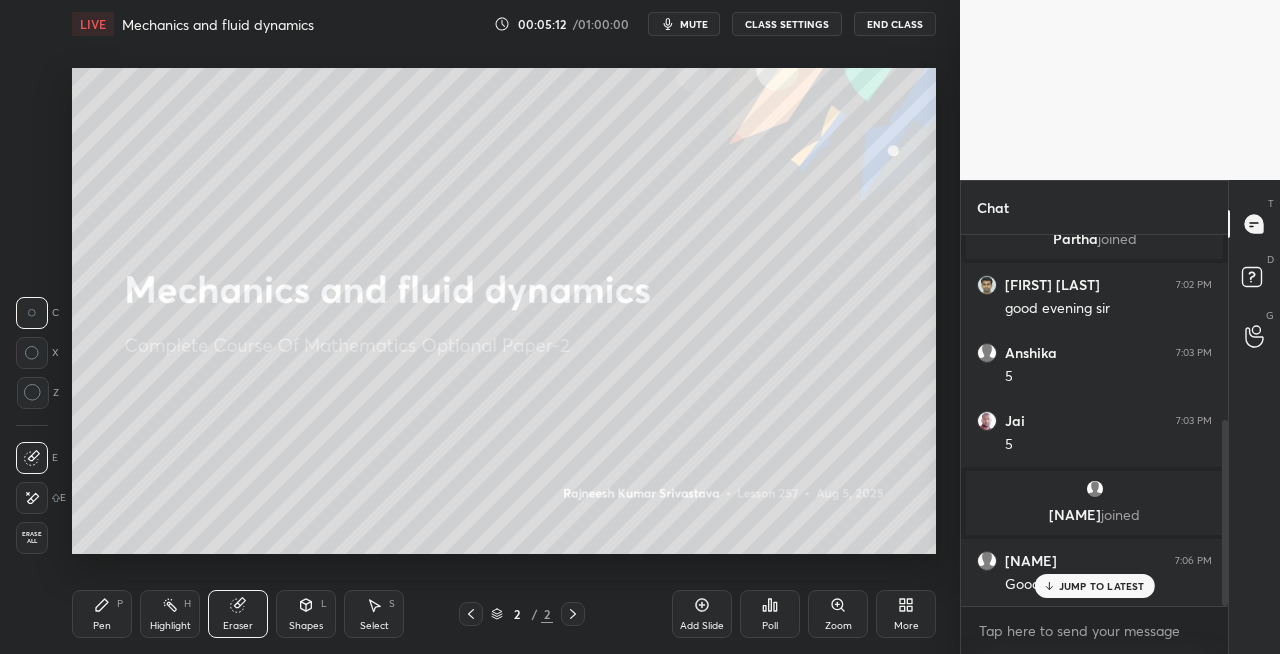 click on "Pen" at bounding box center (102, 626) 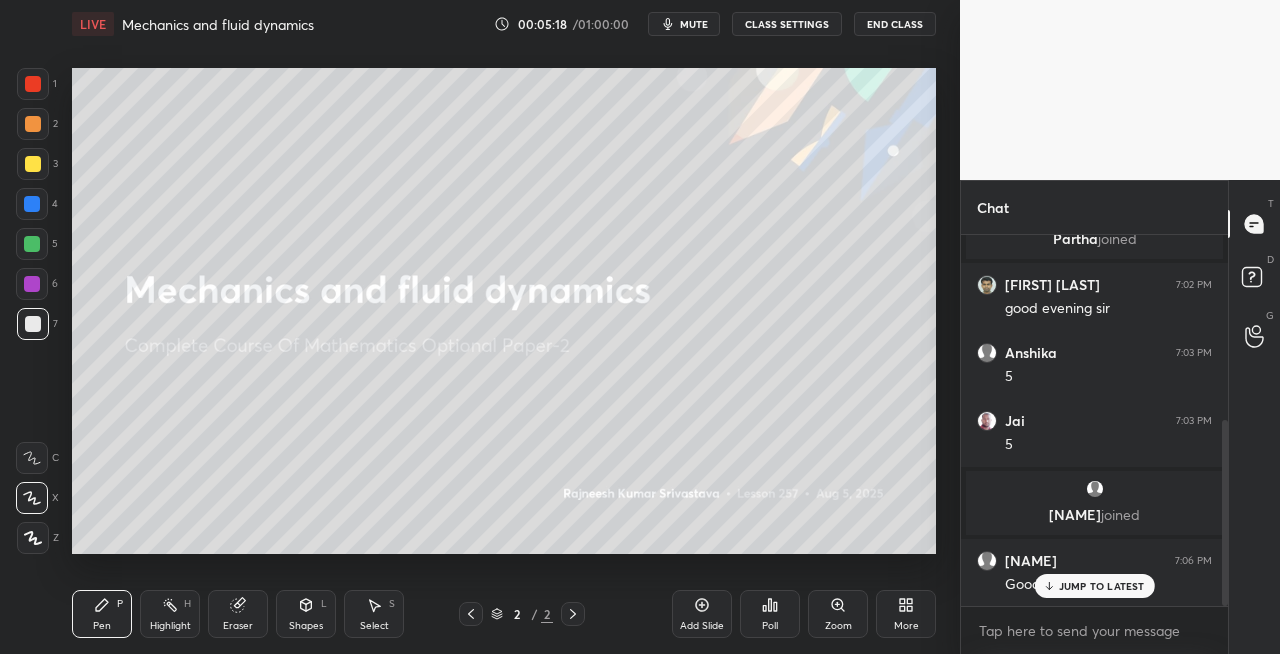 click on "Eraser" at bounding box center [238, 626] 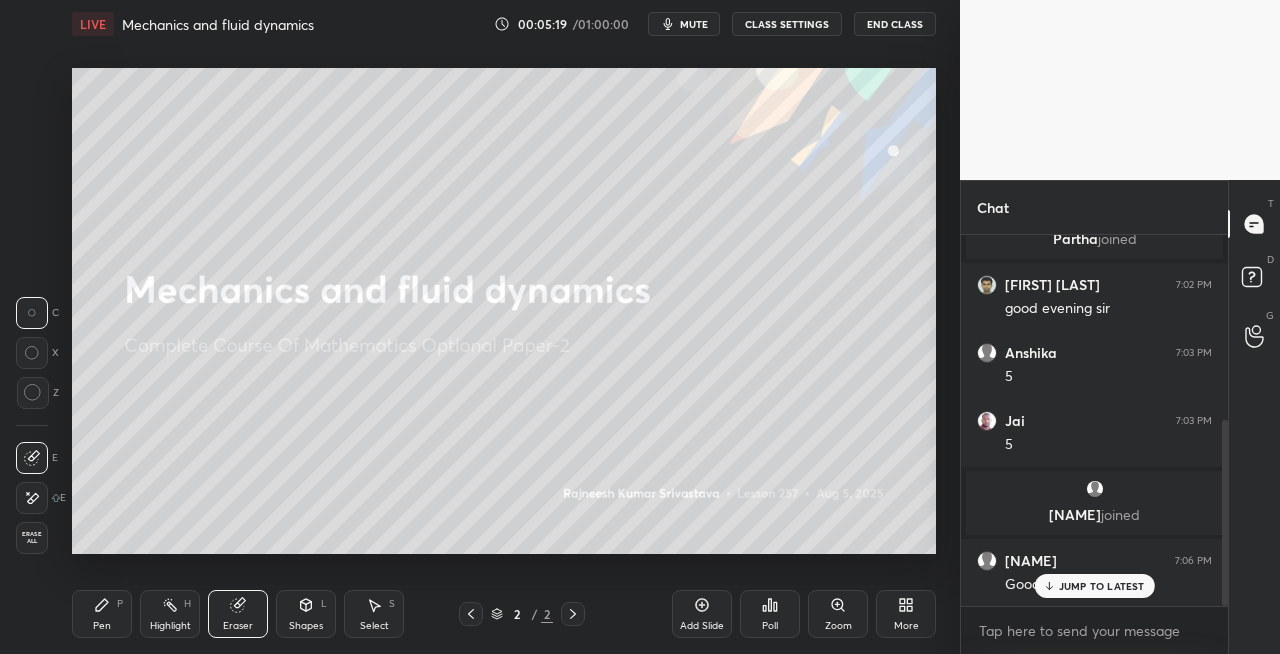 click 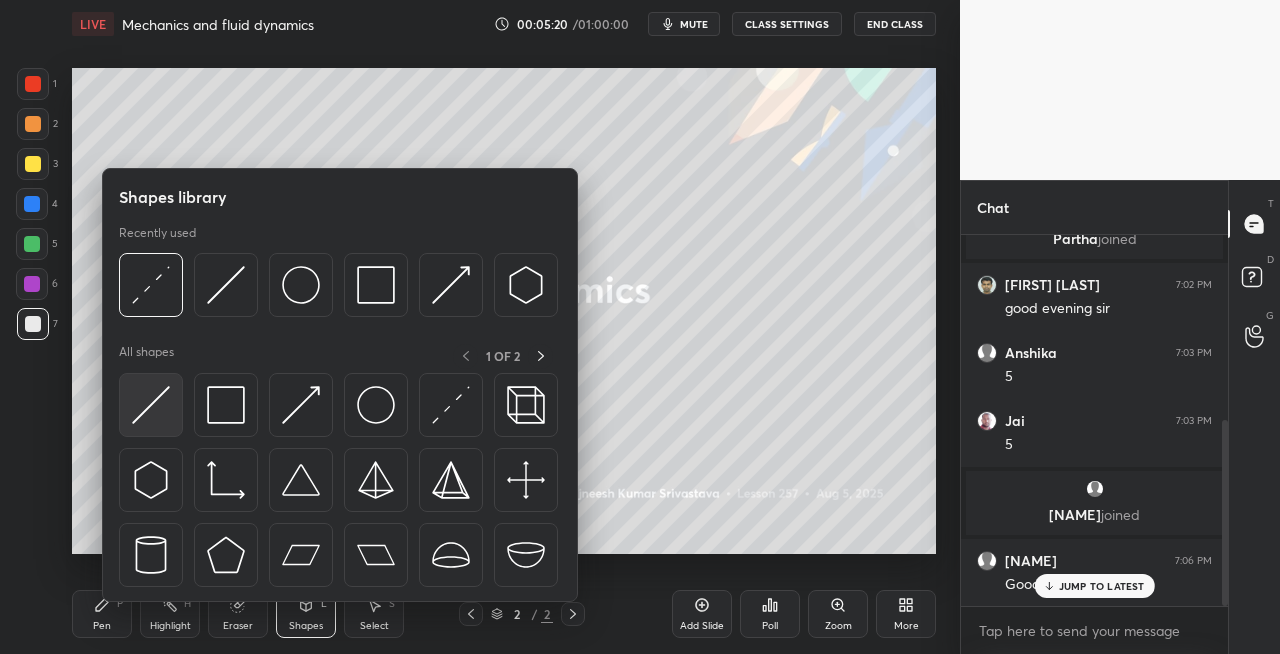 click at bounding box center (151, 405) 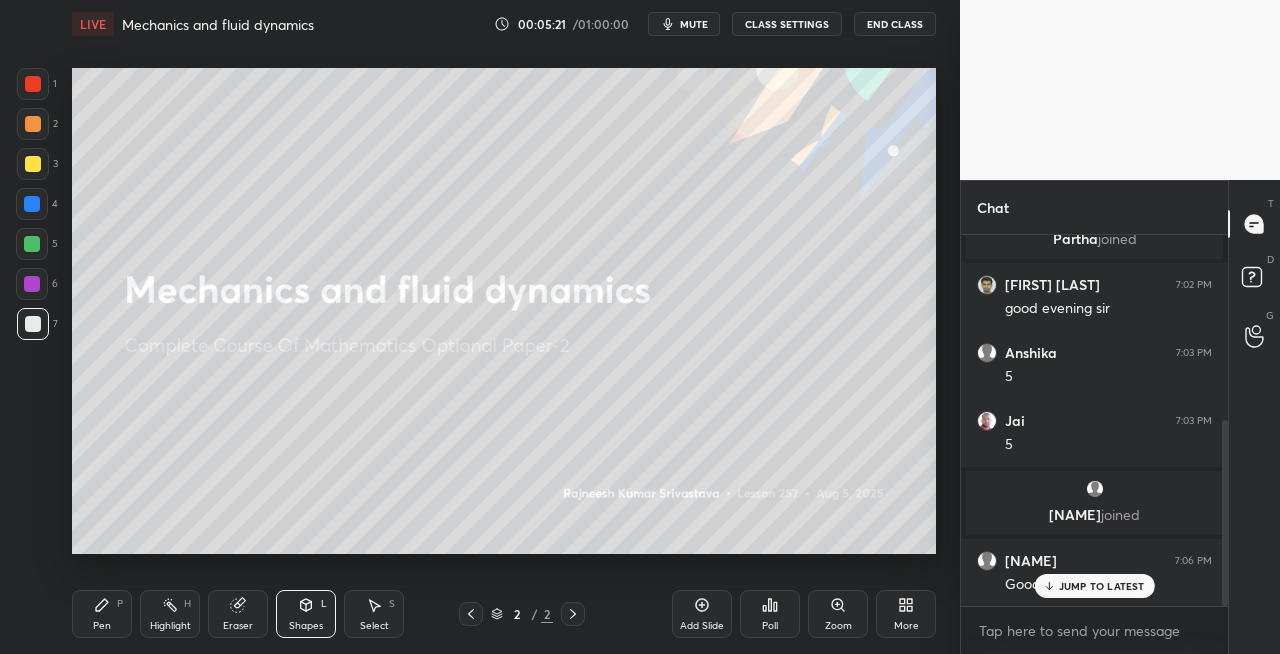 click on "Shapes L" at bounding box center [306, 614] 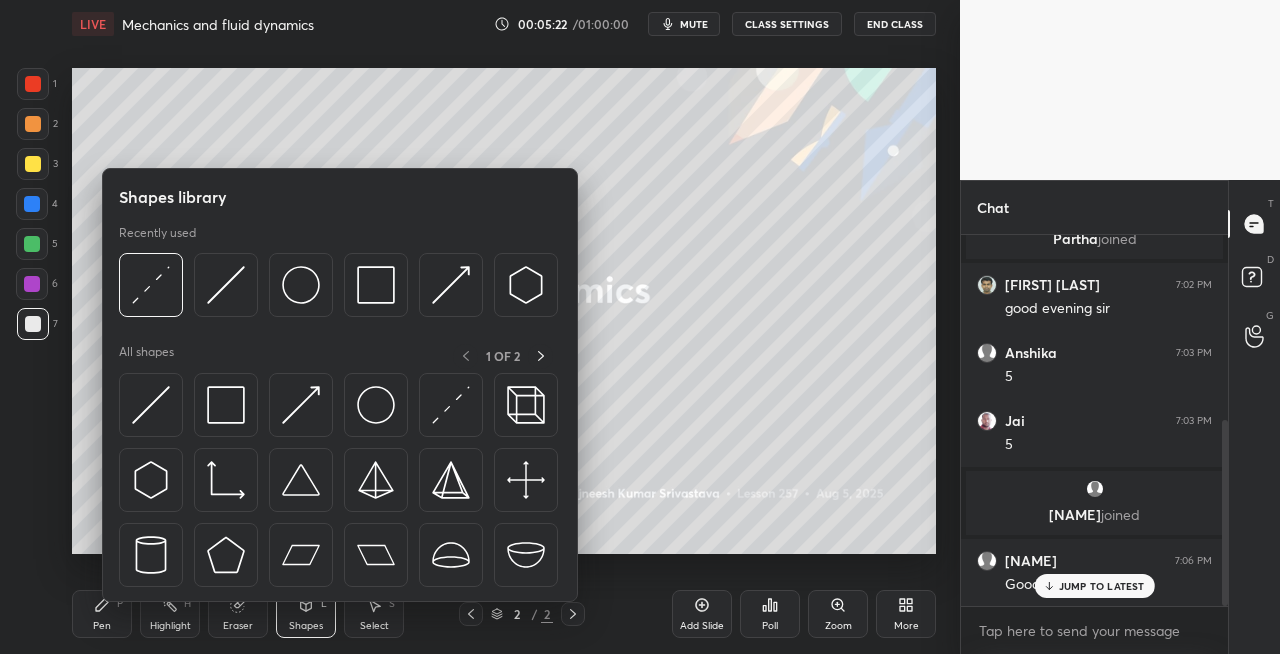 click at bounding box center [33, 124] 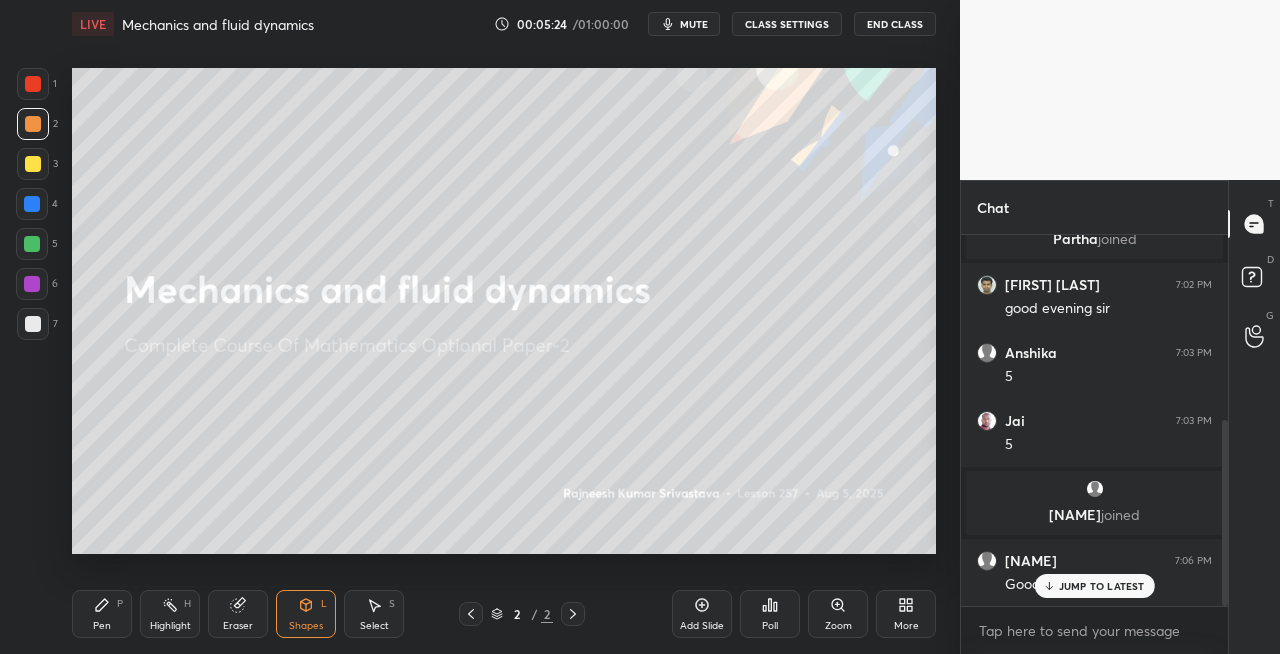 click 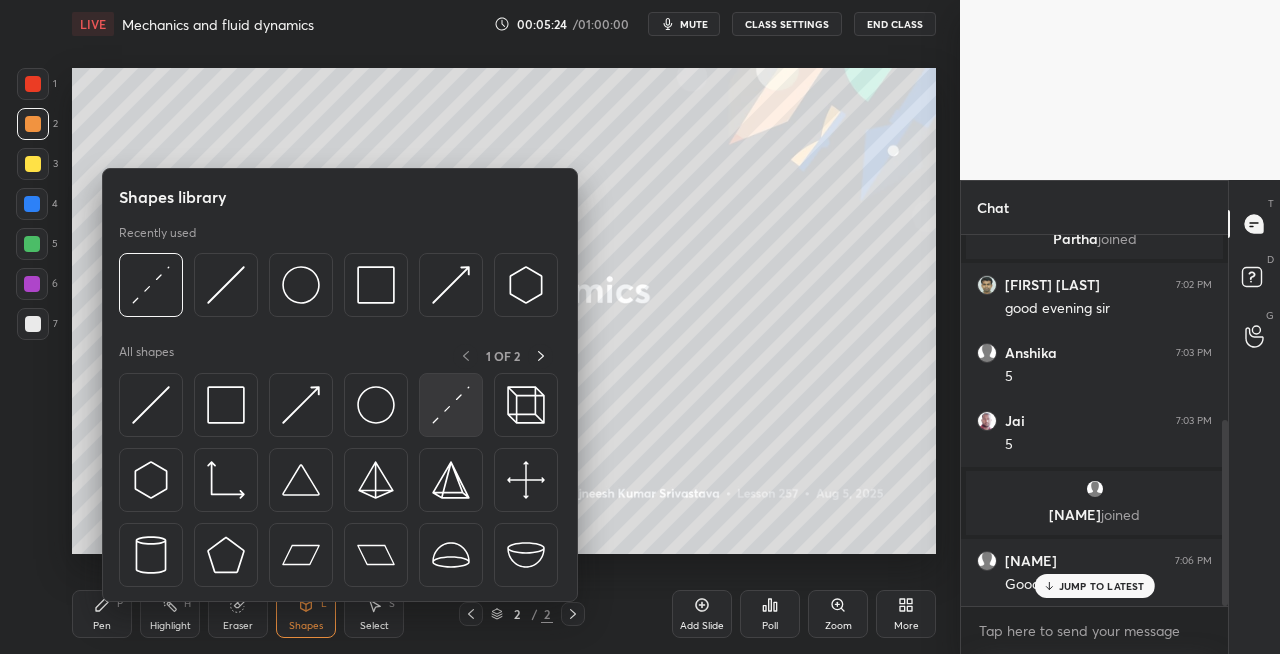 click at bounding box center (451, 405) 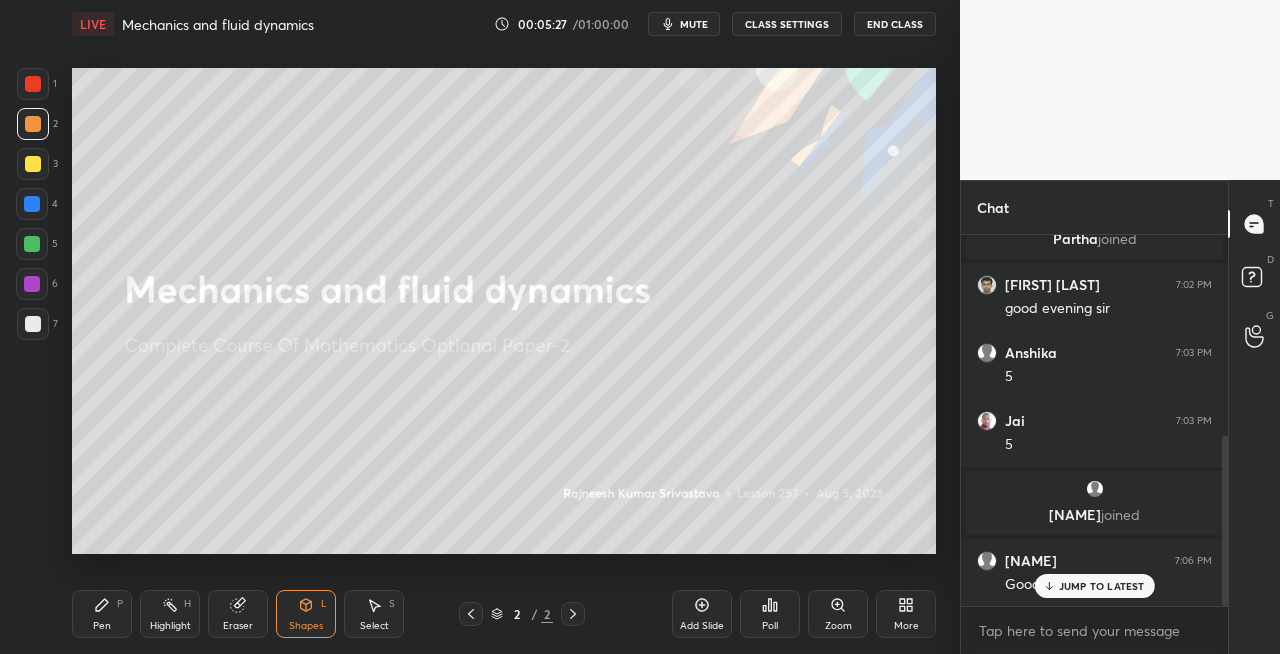 scroll, scrollTop: 440, scrollLeft: 0, axis: vertical 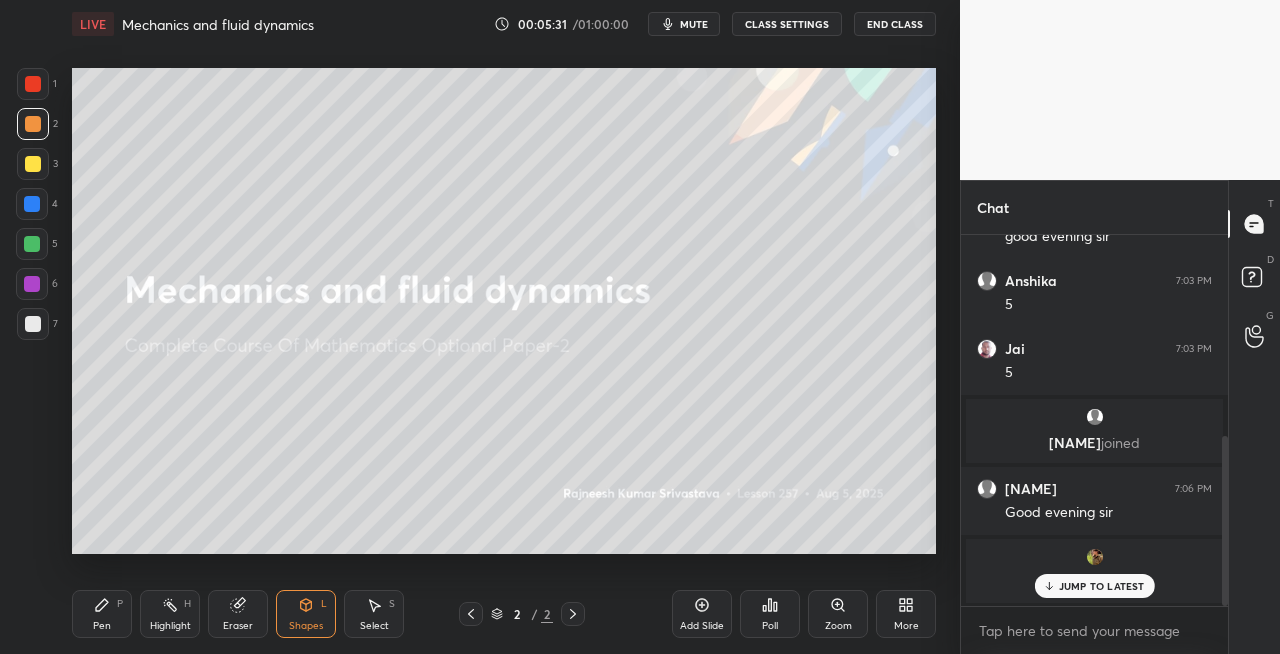 click on "Pen P" at bounding box center (102, 614) 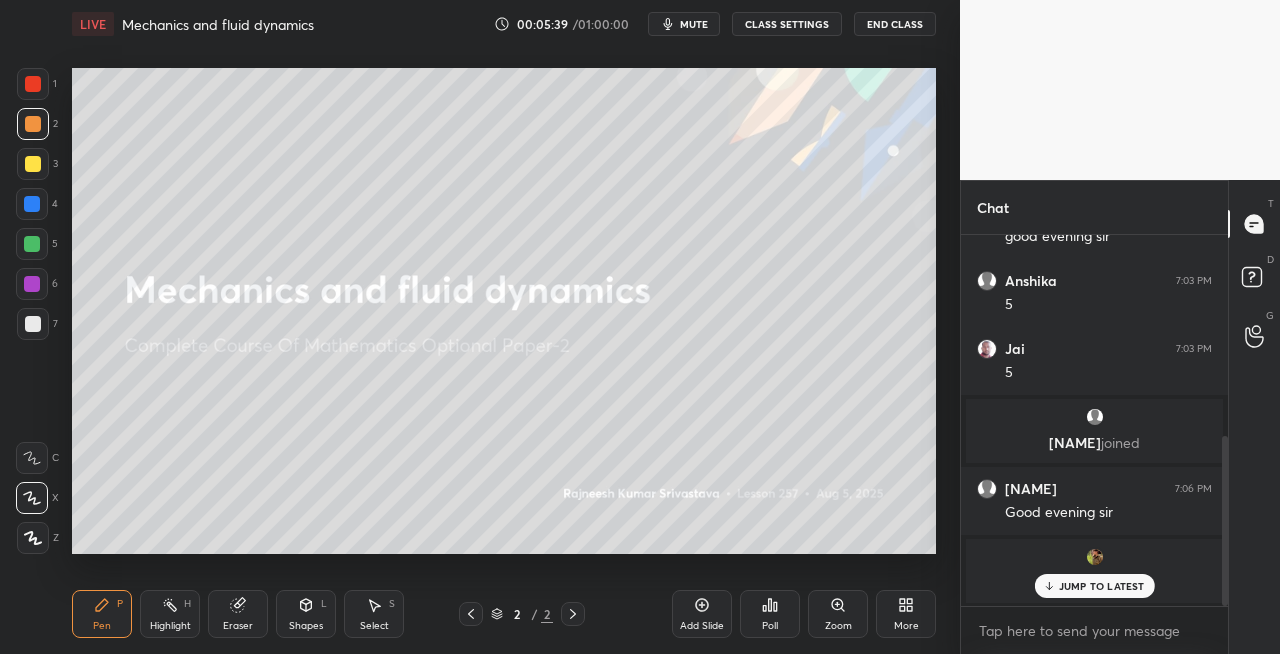 click at bounding box center [33, 324] 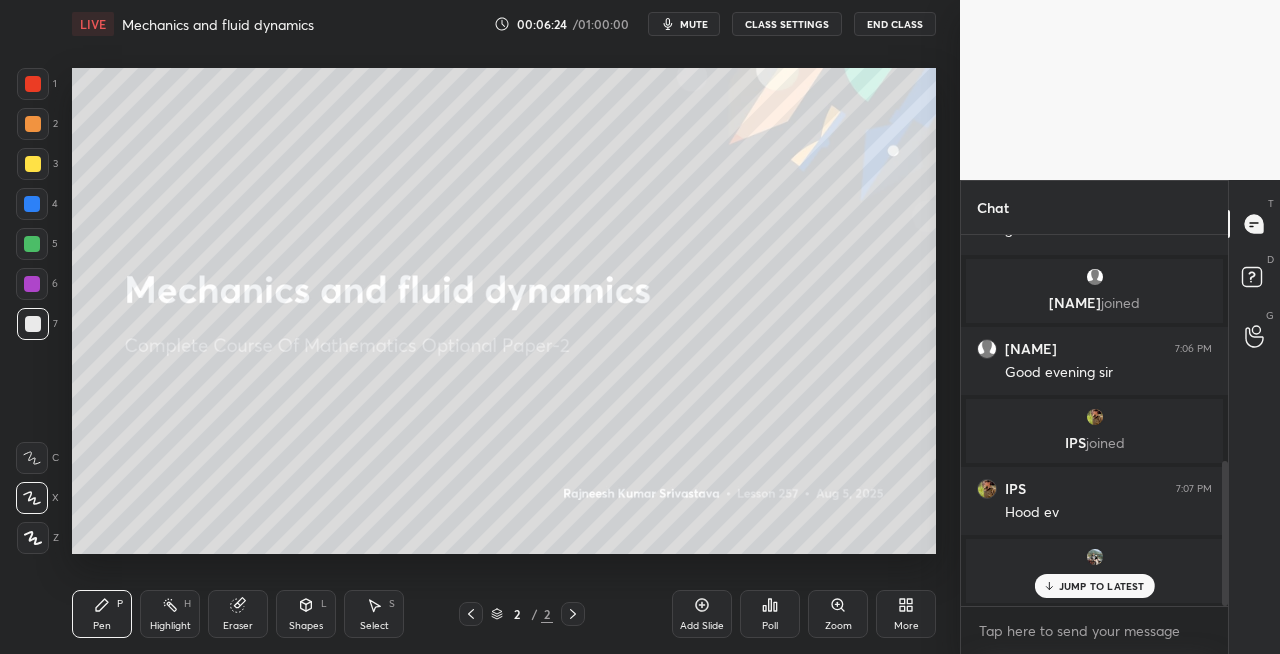 scroll, scrollTop: 648, scrollLeft: 0, axis: vertical 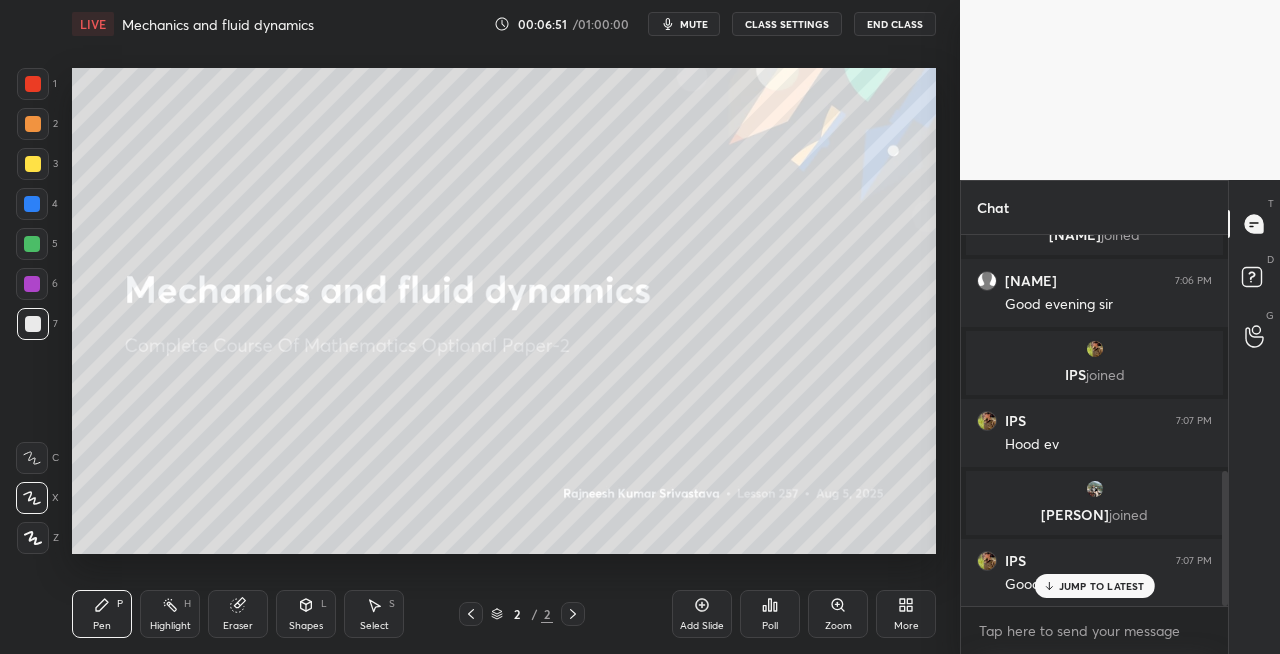 click on "Eraser" at bounding box center [238, 614] 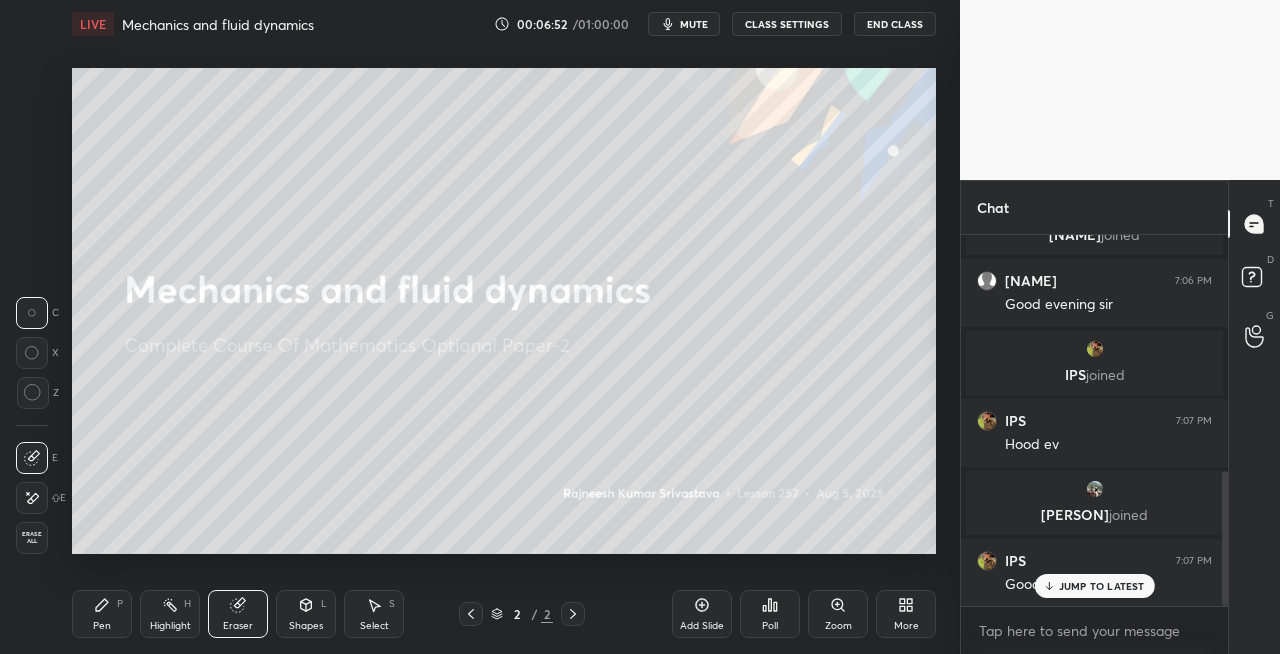 click 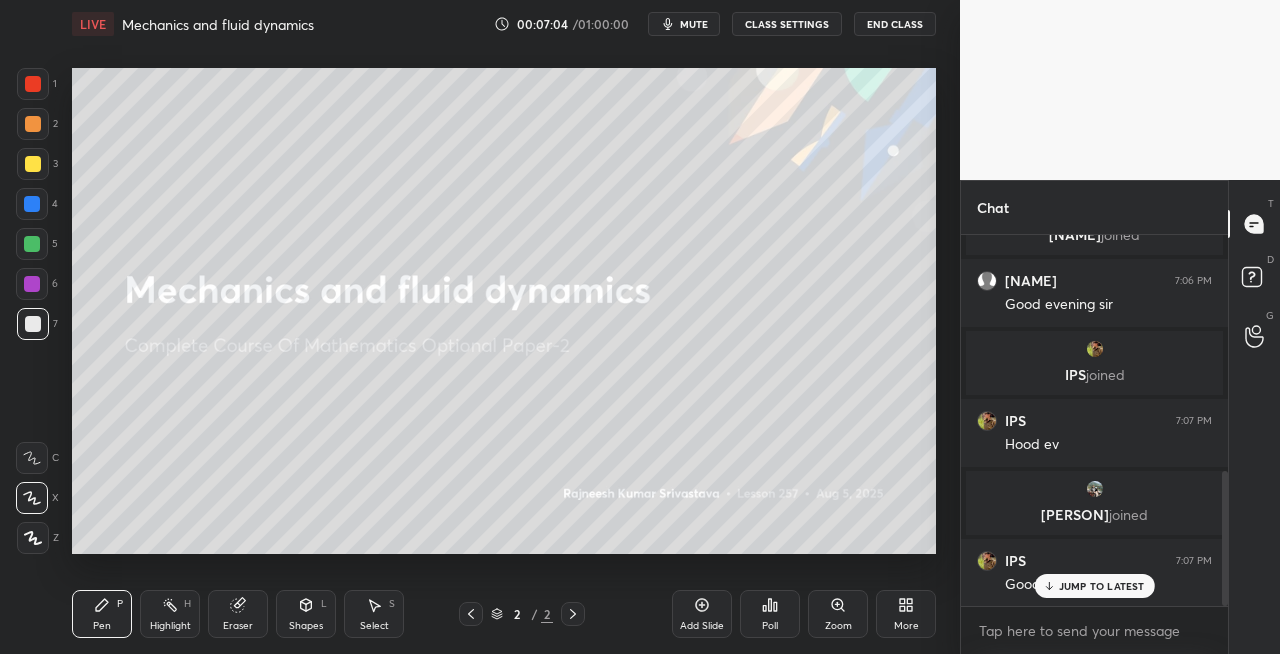 scroll, scrollTop: 716, scrollLeft: 0, axis: vertical 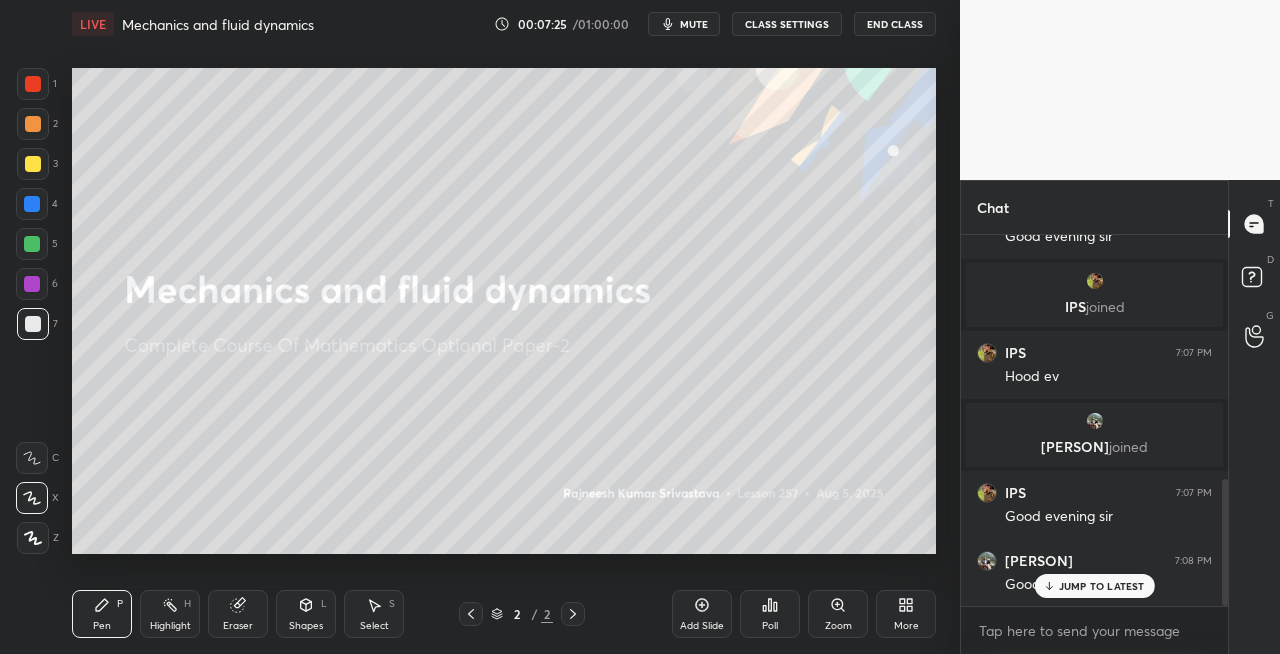 click on "Shapes L" at bounding box center [306, 614] 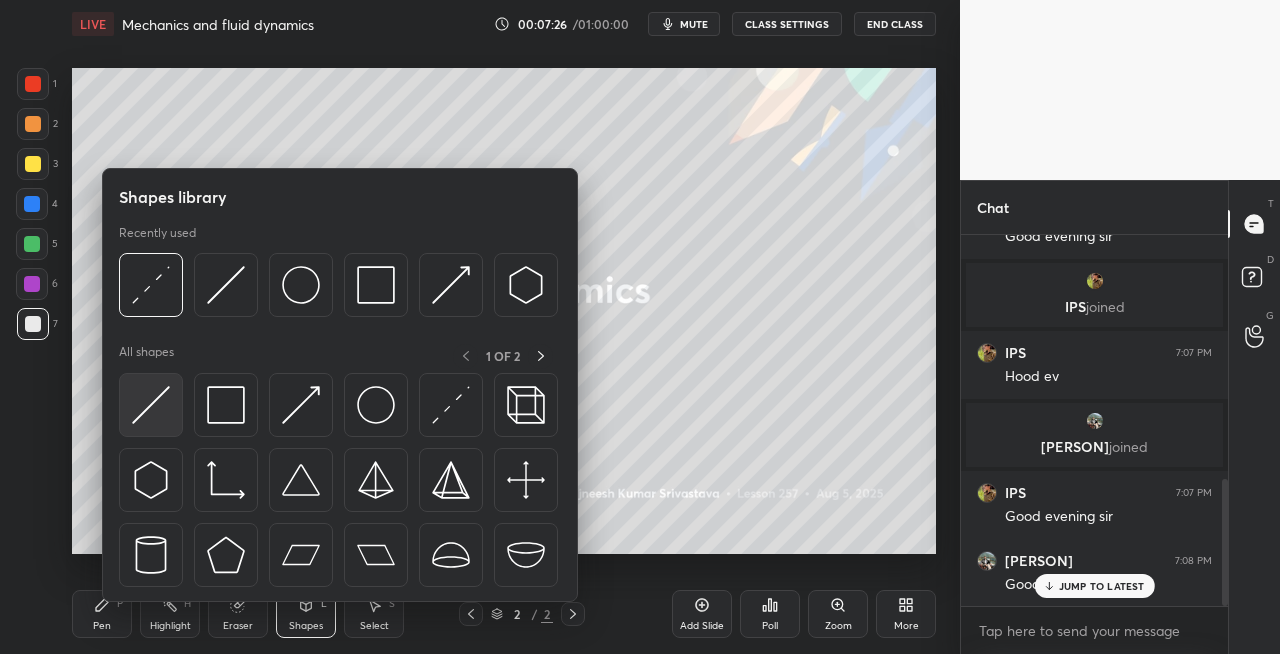 click at bounding box center [151, 405] 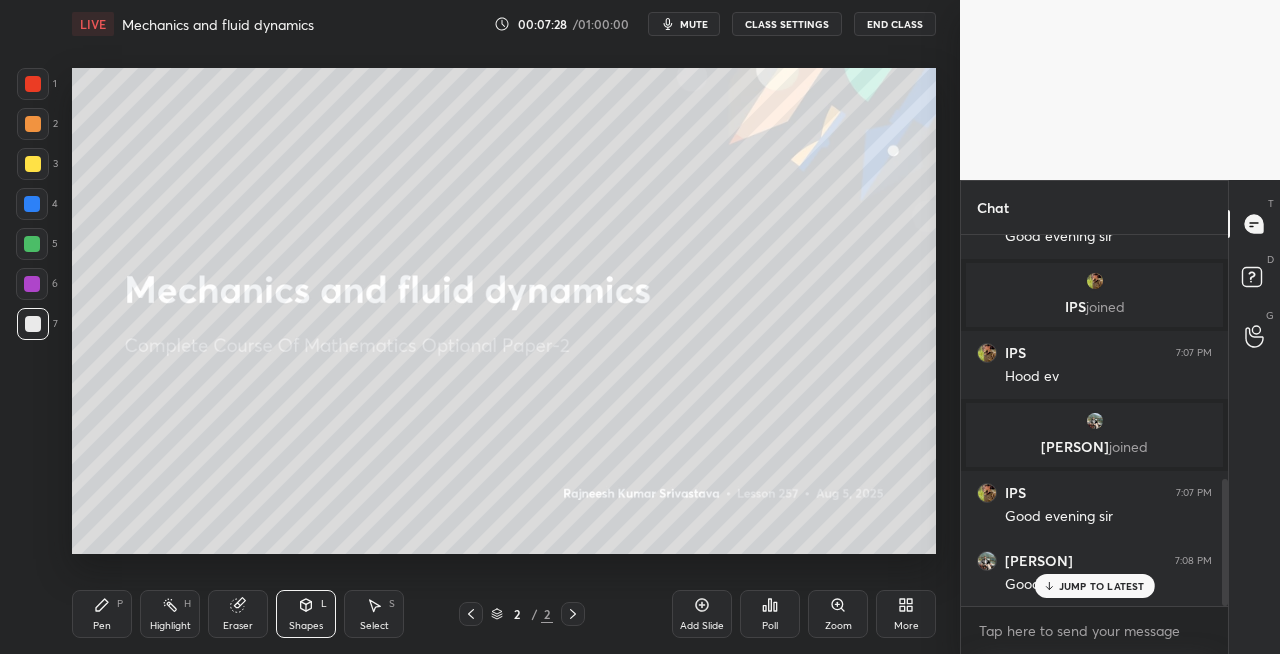 click 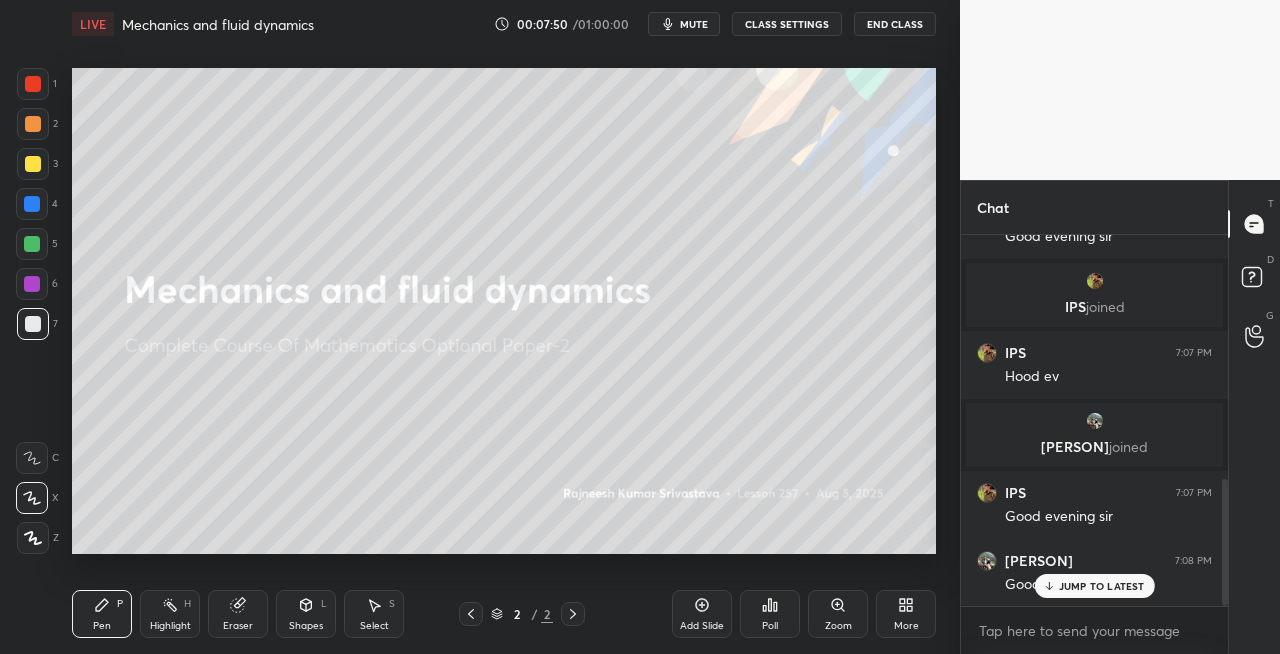 click on "Shapes L" at bounding box center (306, 614) 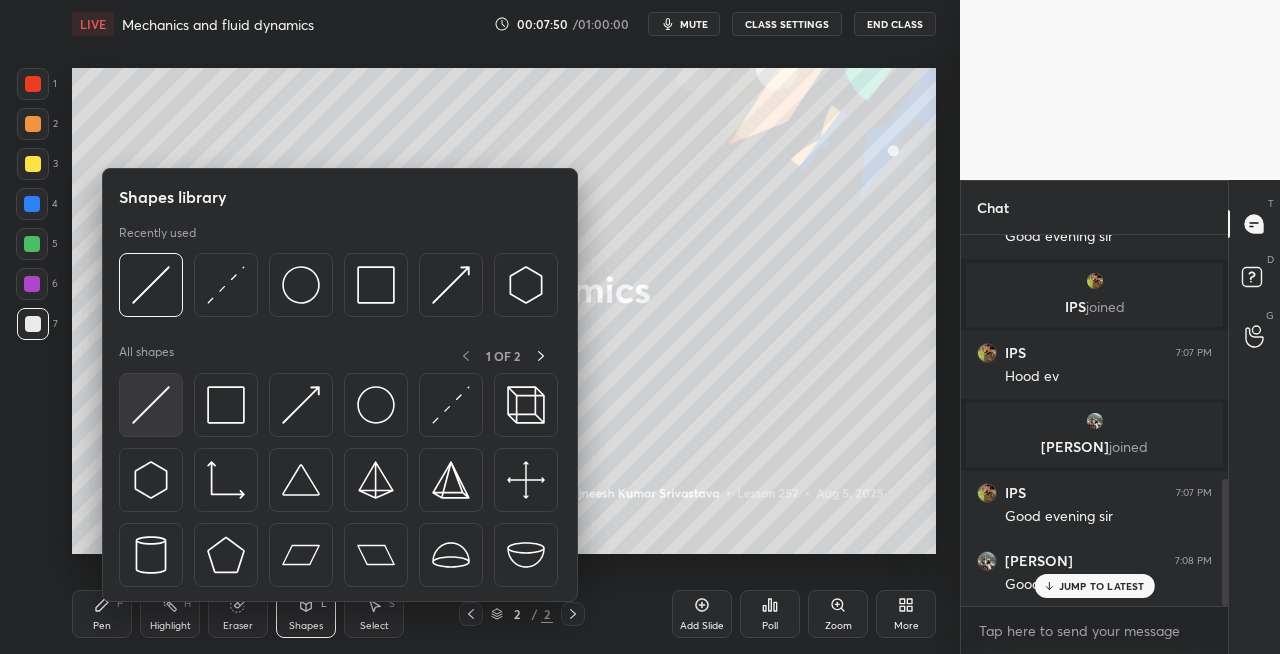 click at bounding box center (151, 405) 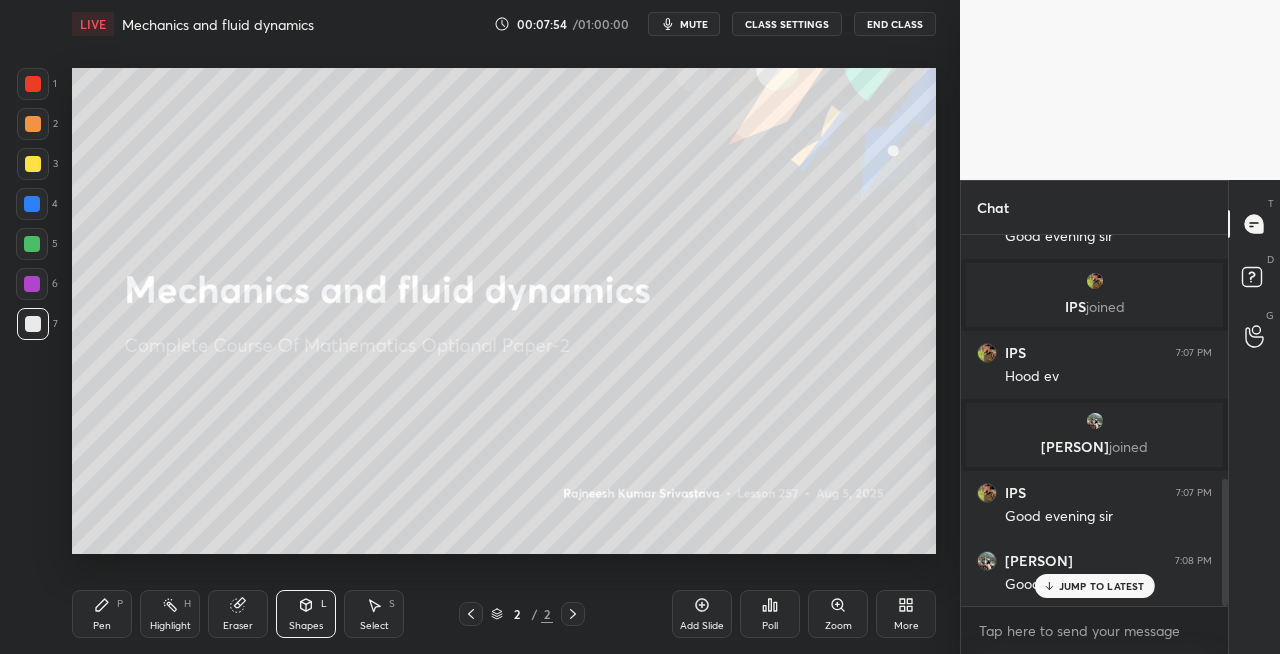 click on "Pen P" at bounding box center [102, 614] 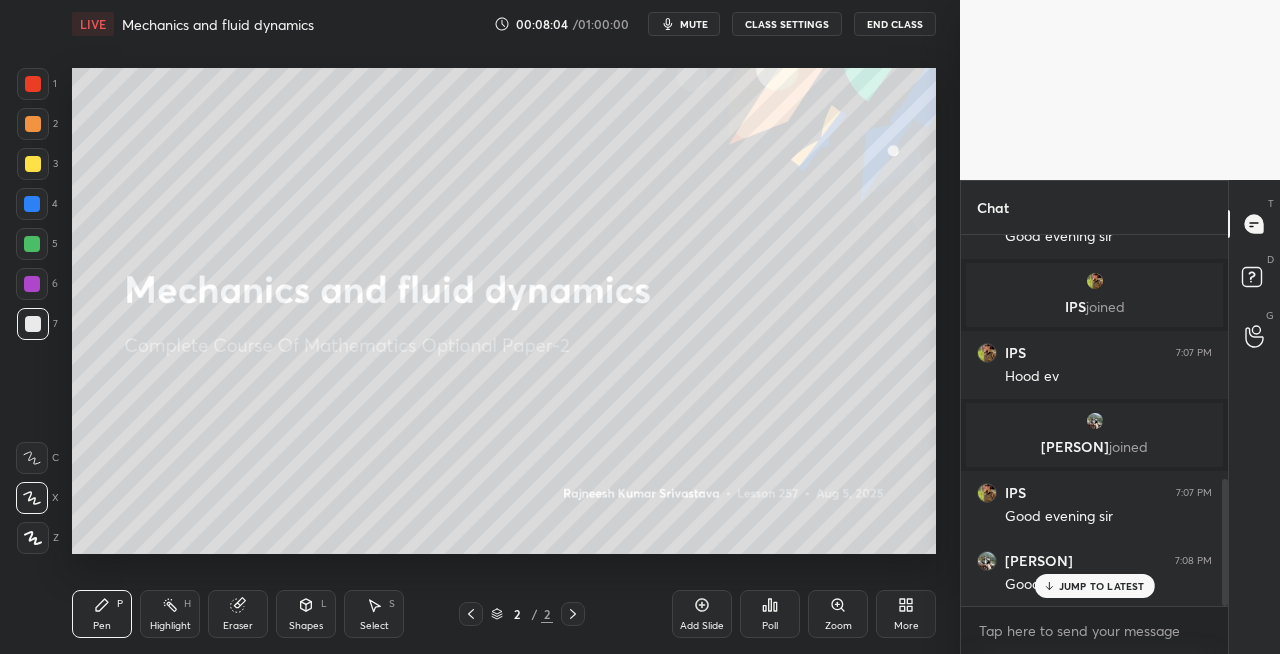 click on "Eraser" at bounding box center (238, 614) 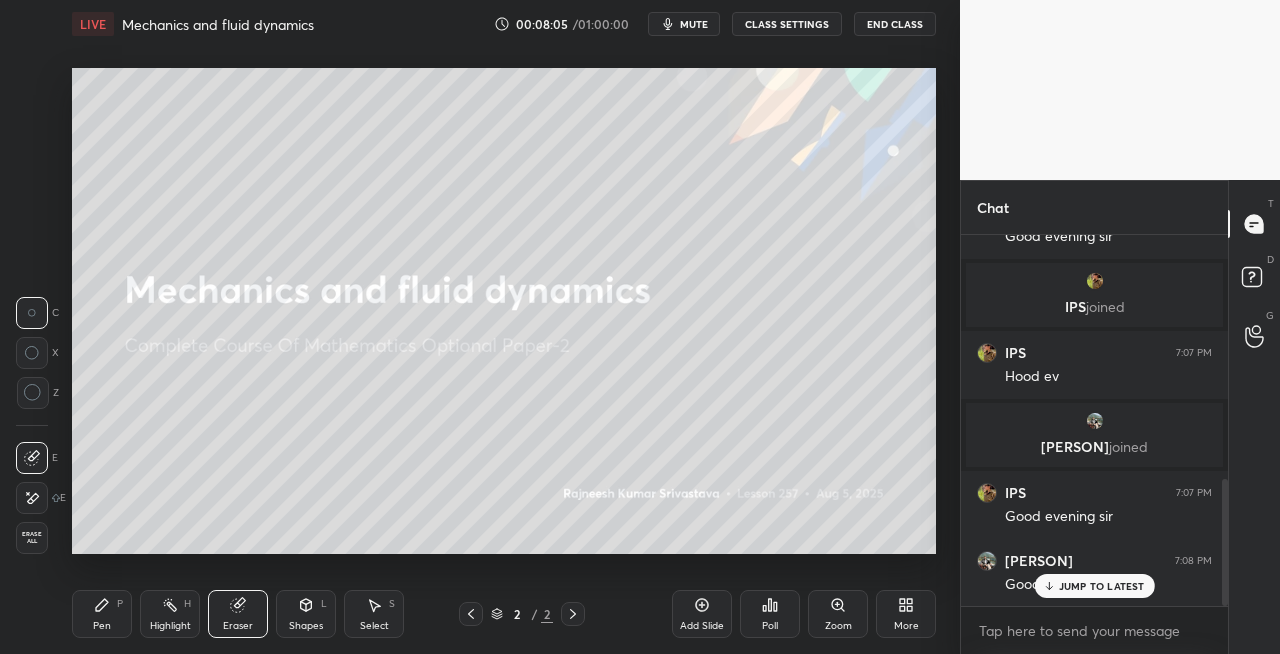 click 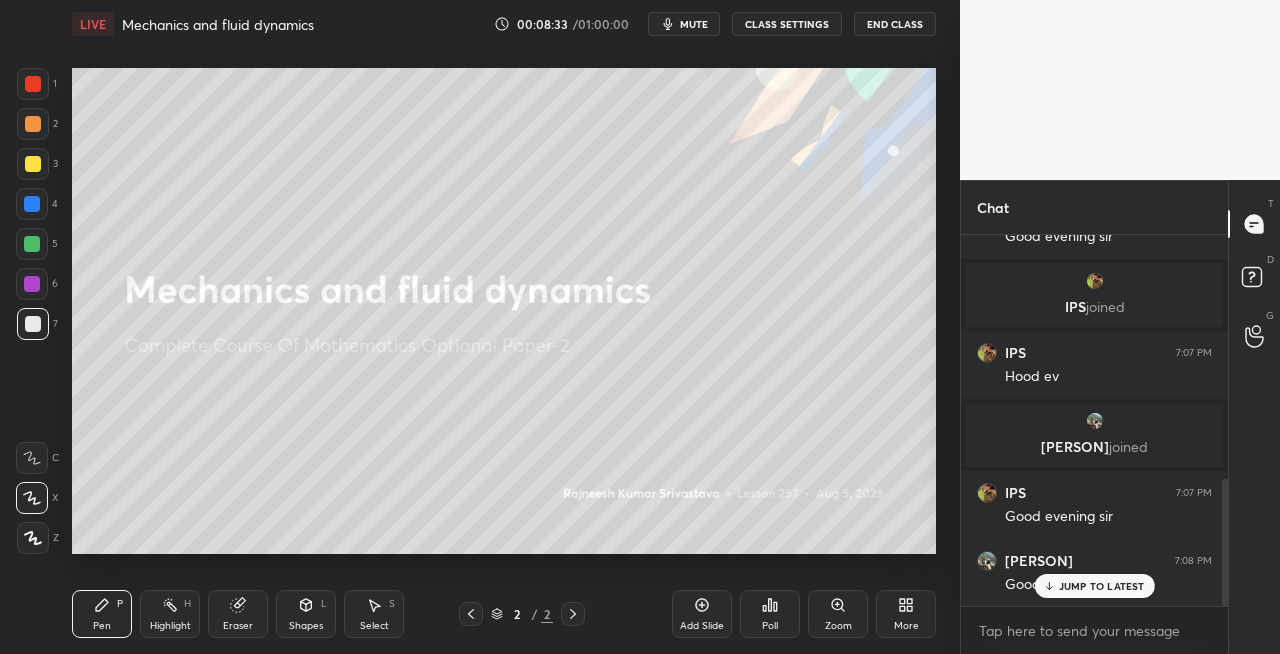 click on "Shapes L" at bounding box center [306, 614] 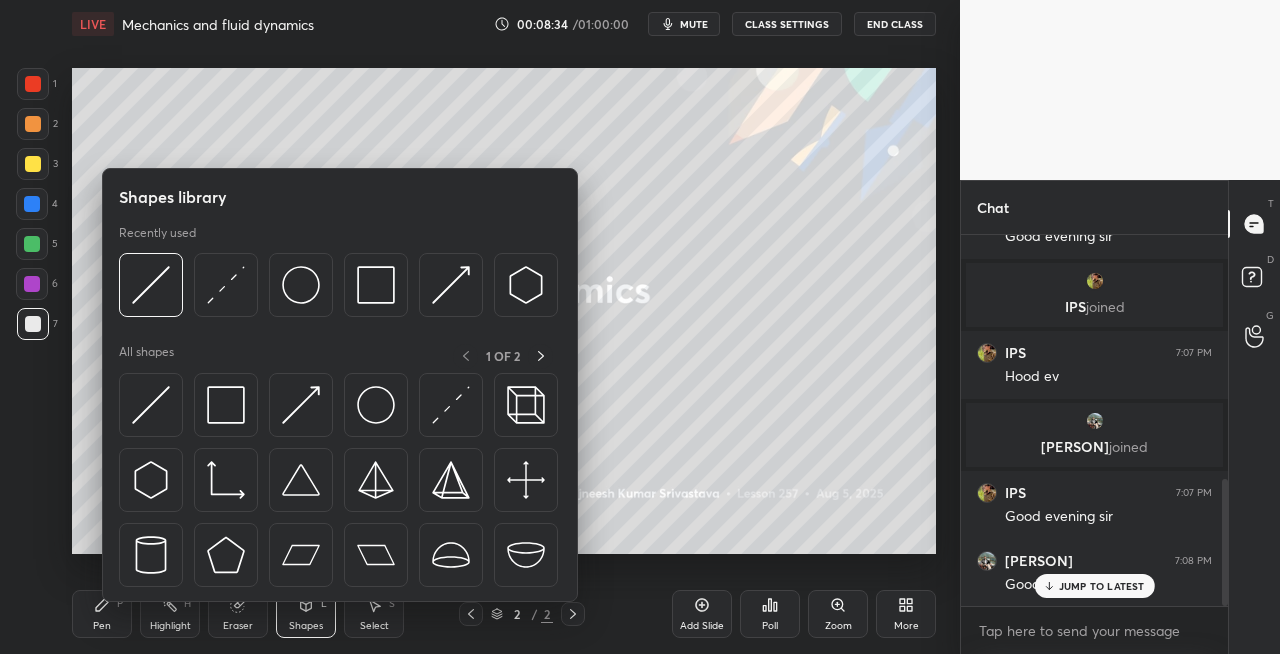 click on "Eraser" at bounding box center [238, 614] 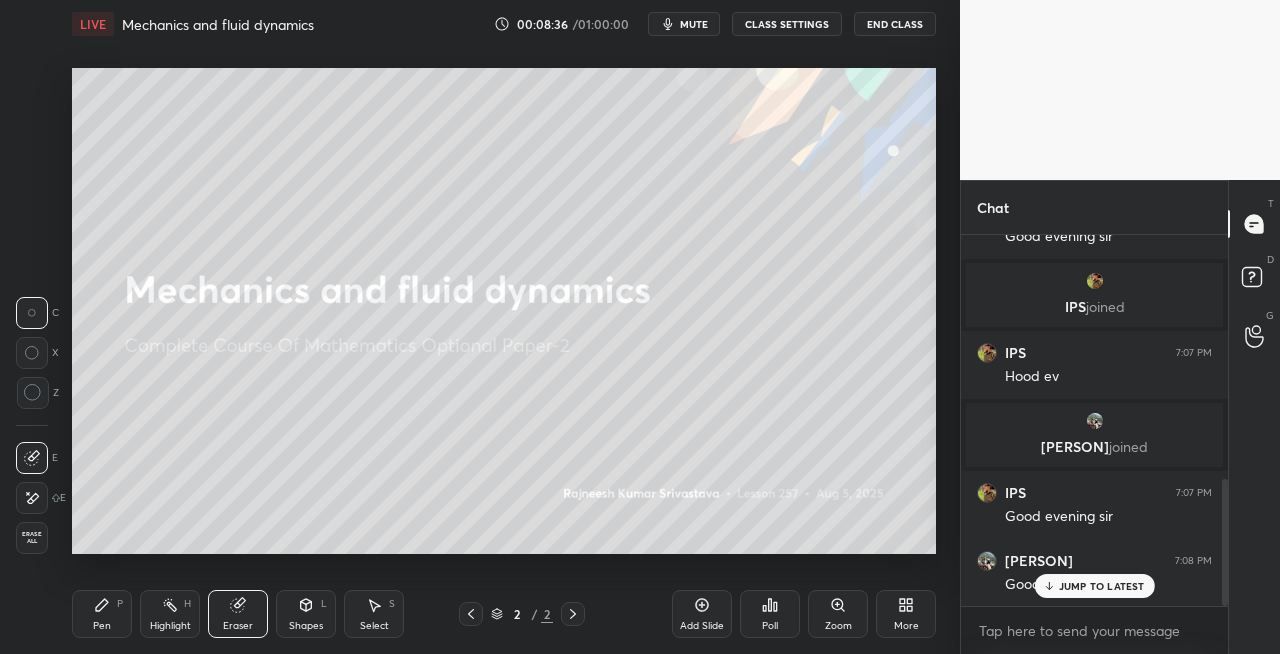 click on "Pen" at bounding box center [102, 626] 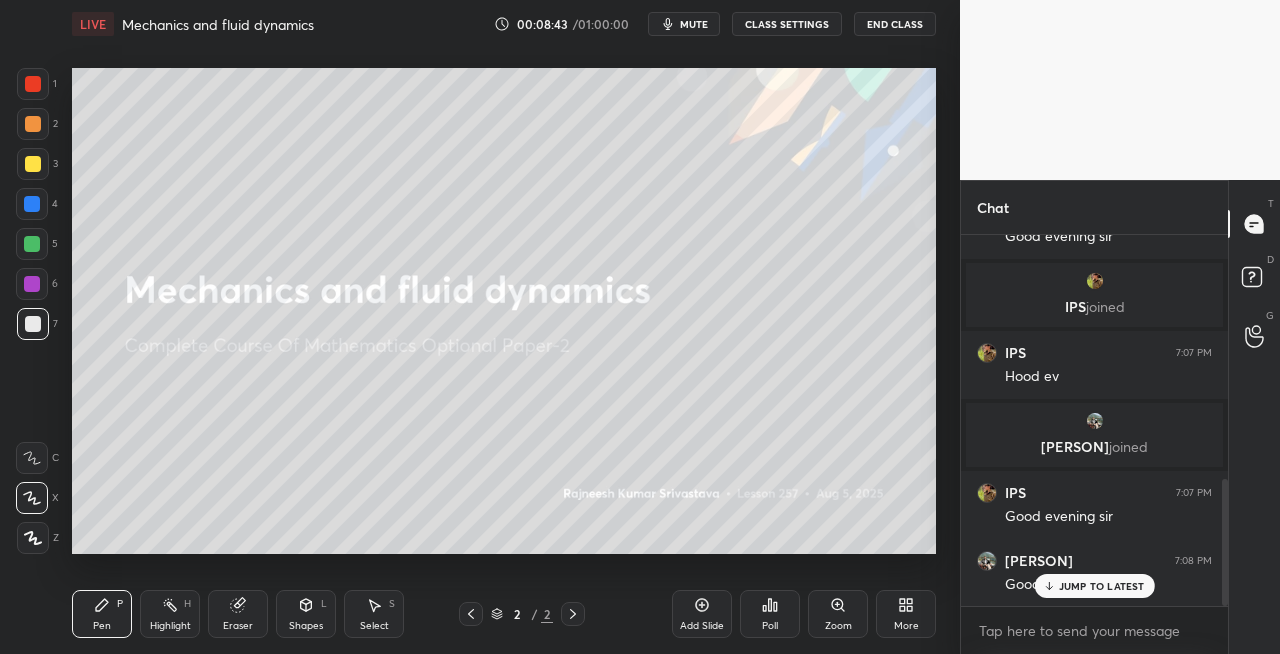 click 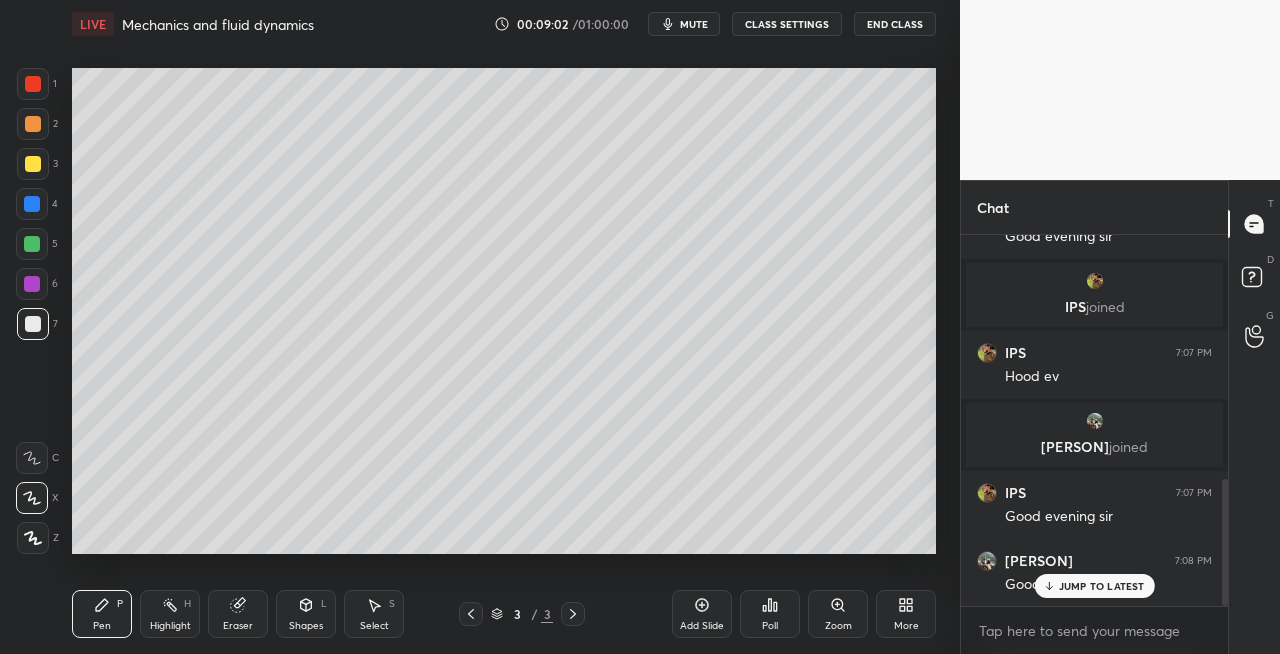 click 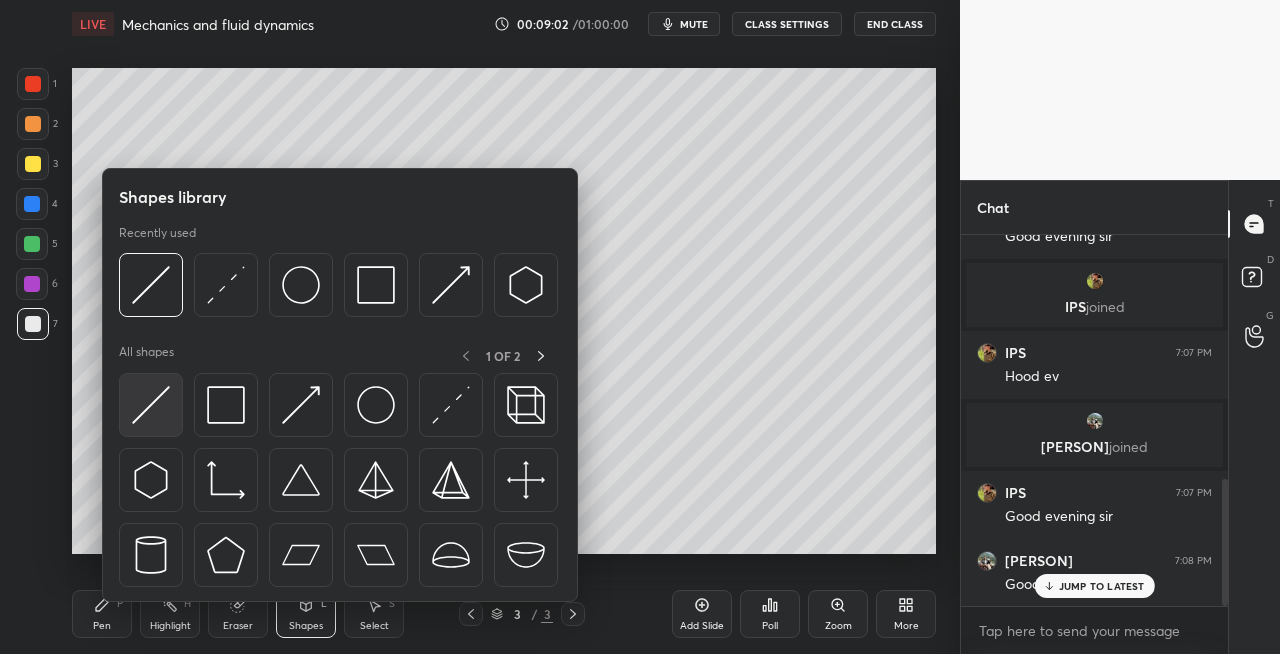click at bounding box center [151, 405] 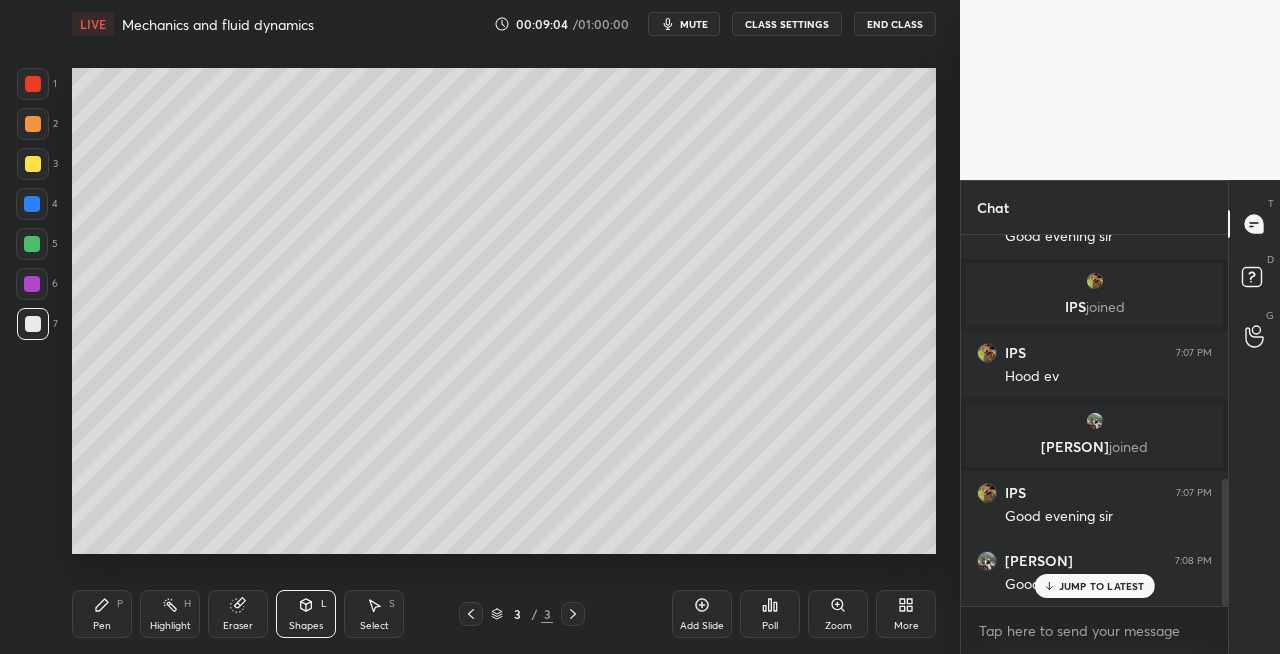 click on "Pen P" at bounding box center [102, 614] 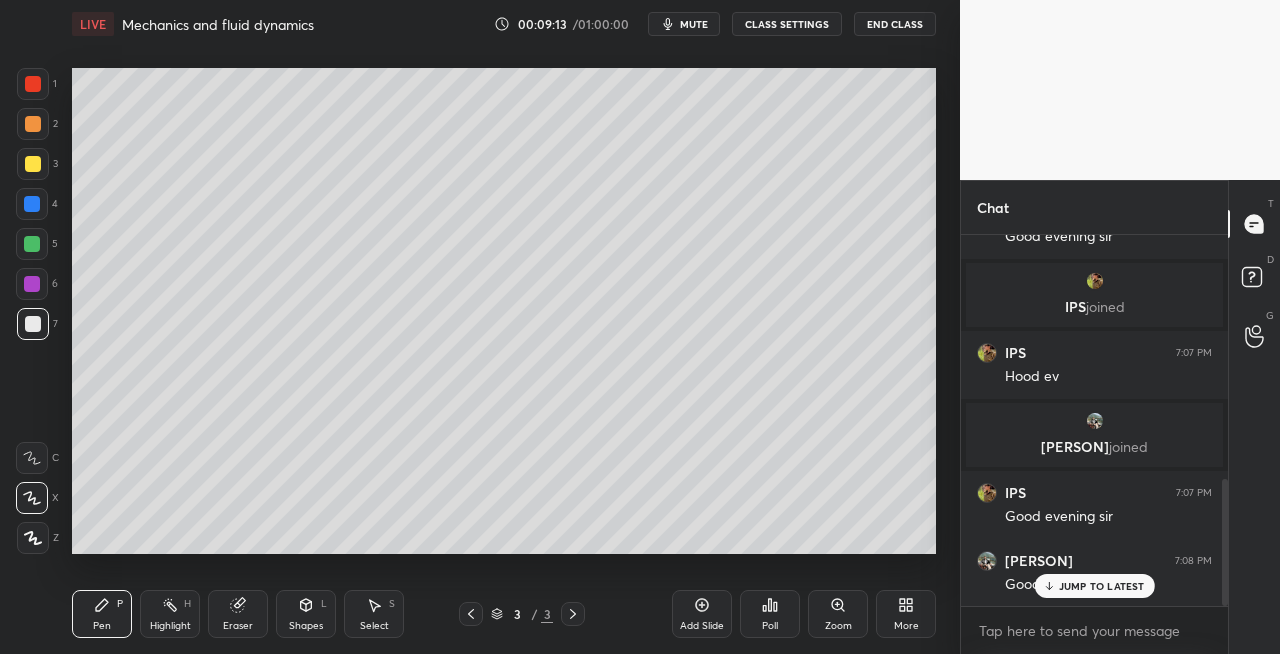 click 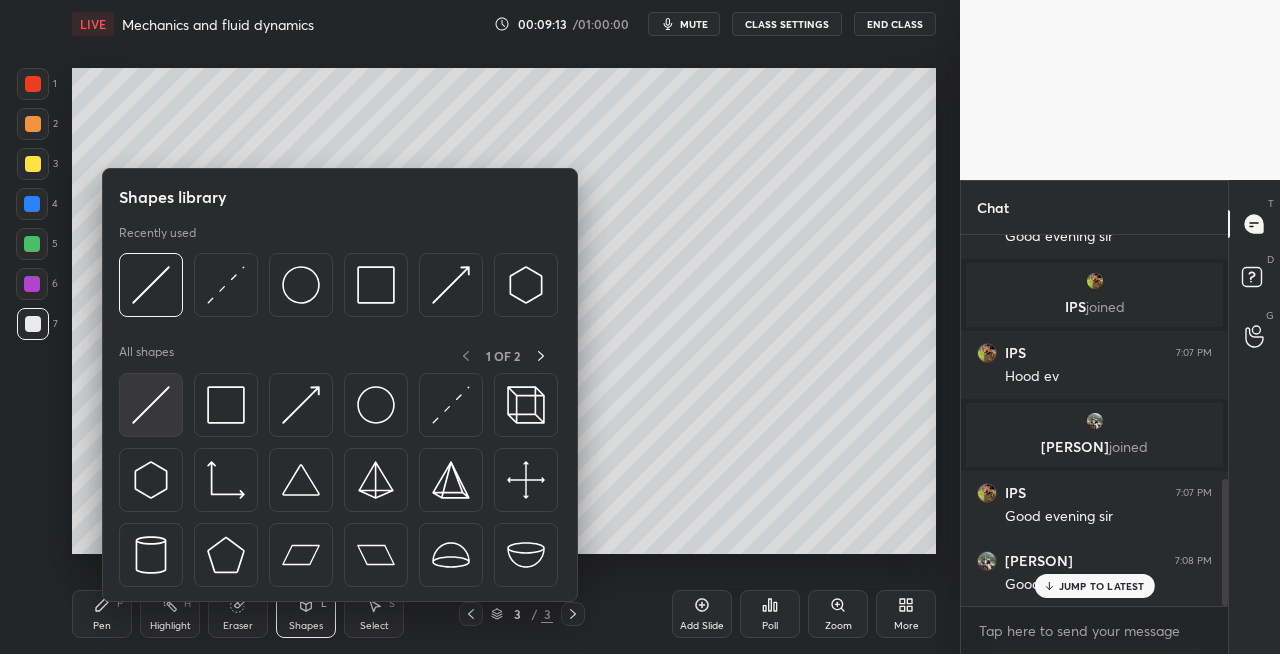click at bounding box center (151, 405) 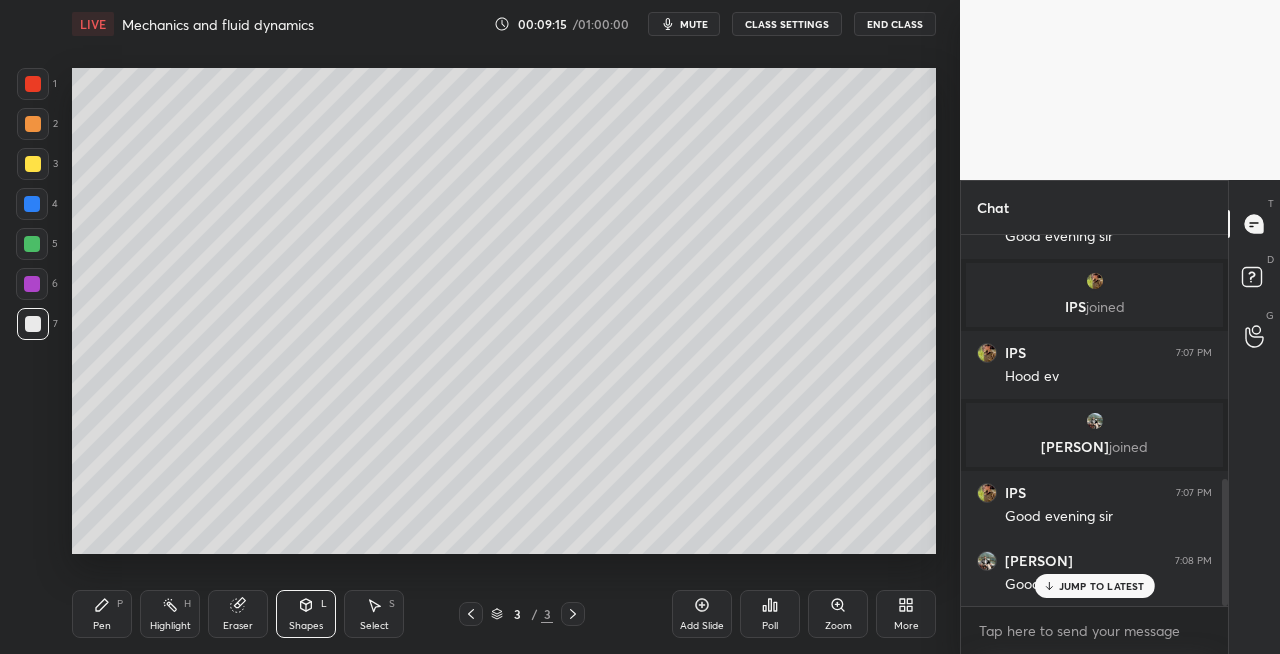 click on "P" at bounding box center (120, 604) 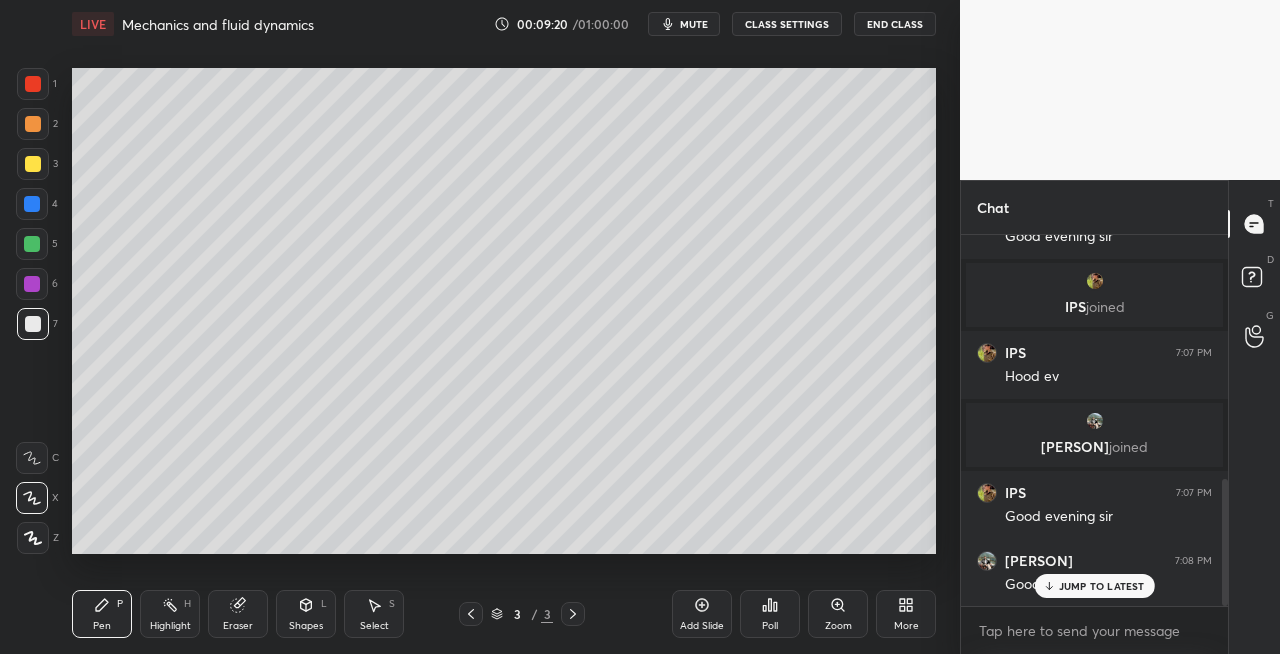 click at bounding box center (471, 614) 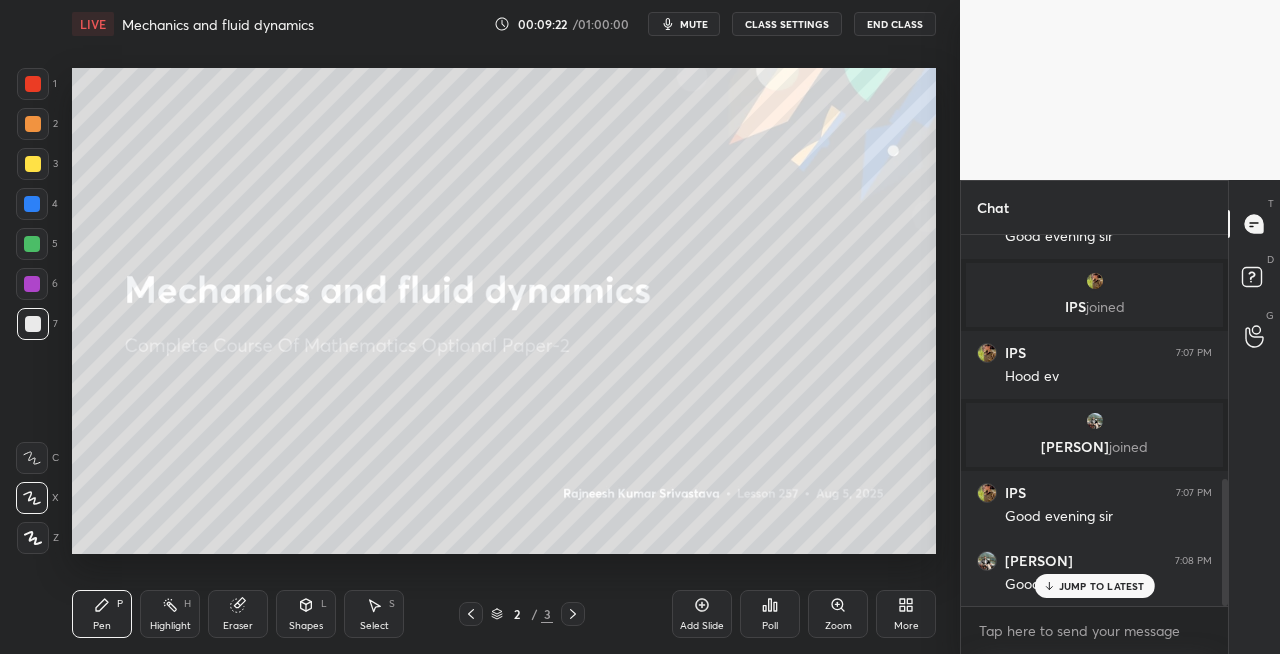 click on "Shapes L" at bounding box center [306, 614] 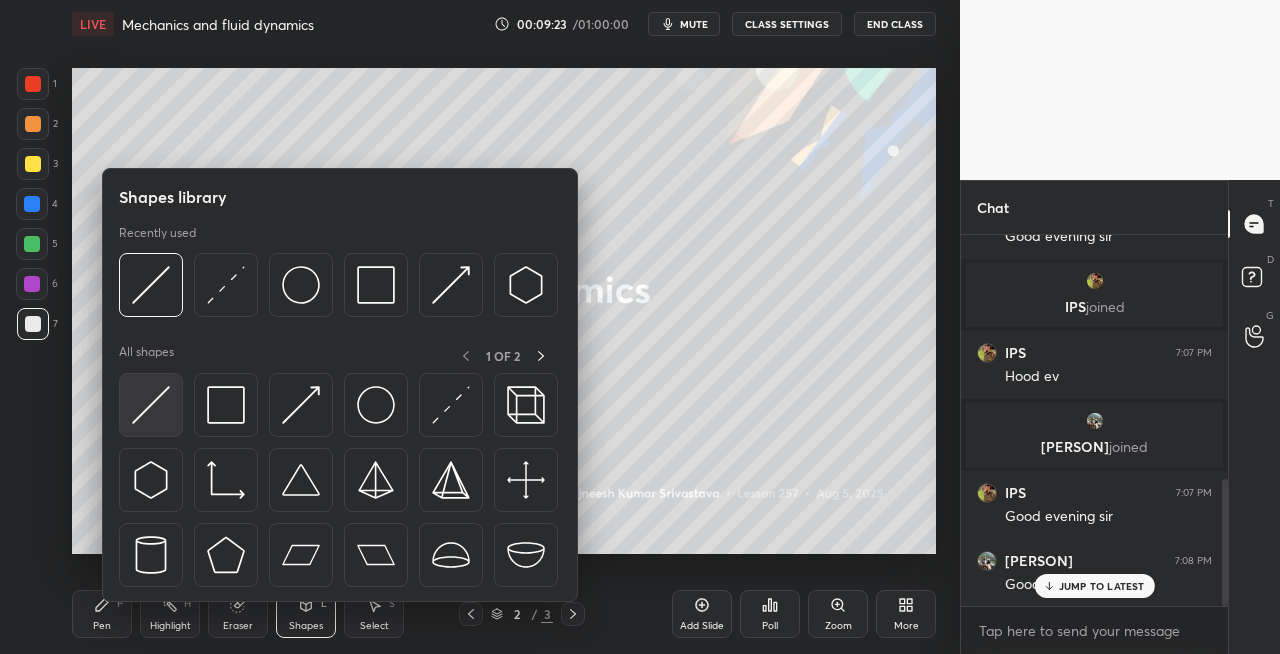click at bounding box center [151, 405] 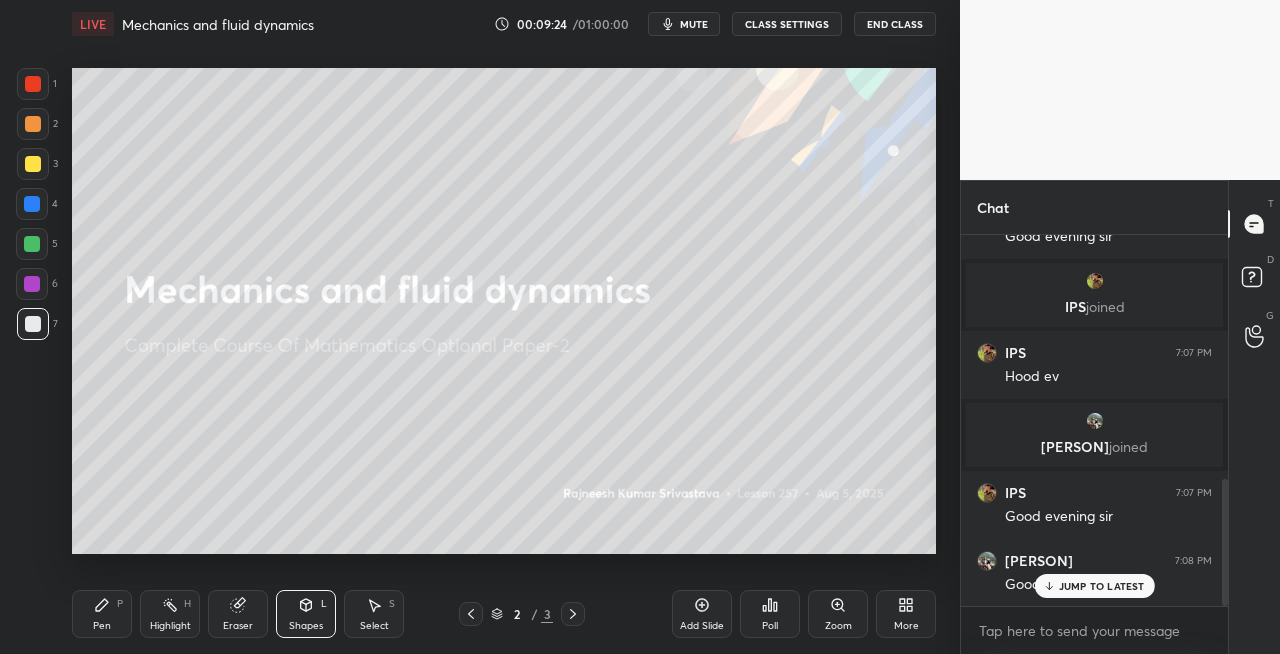 click on "3" at bounding box center (37, 168) 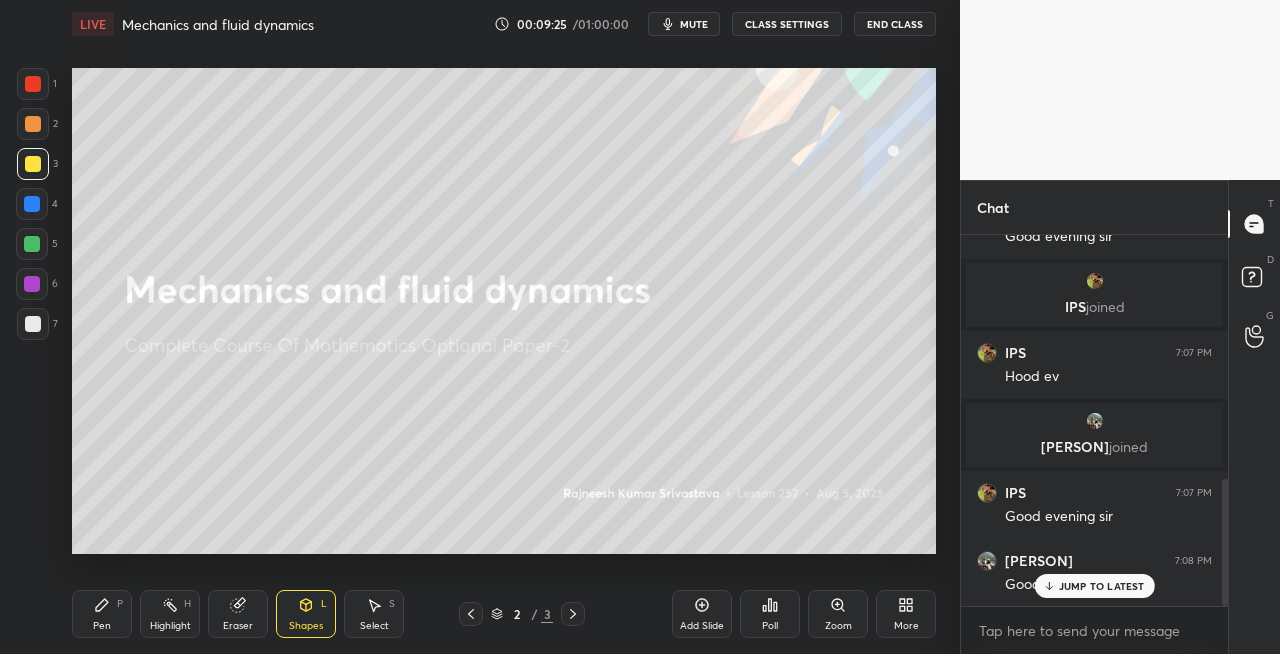 click on "Shapes L" at bounding box center (306, 614) 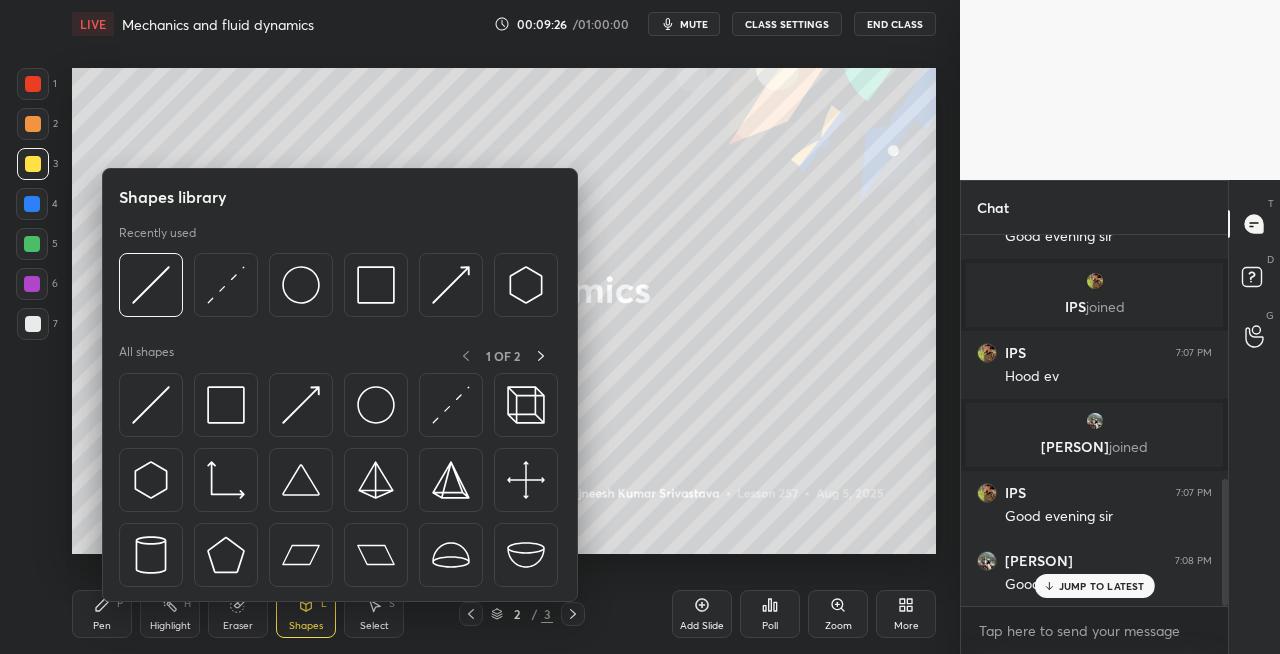 click at bounding box center (33, 324) 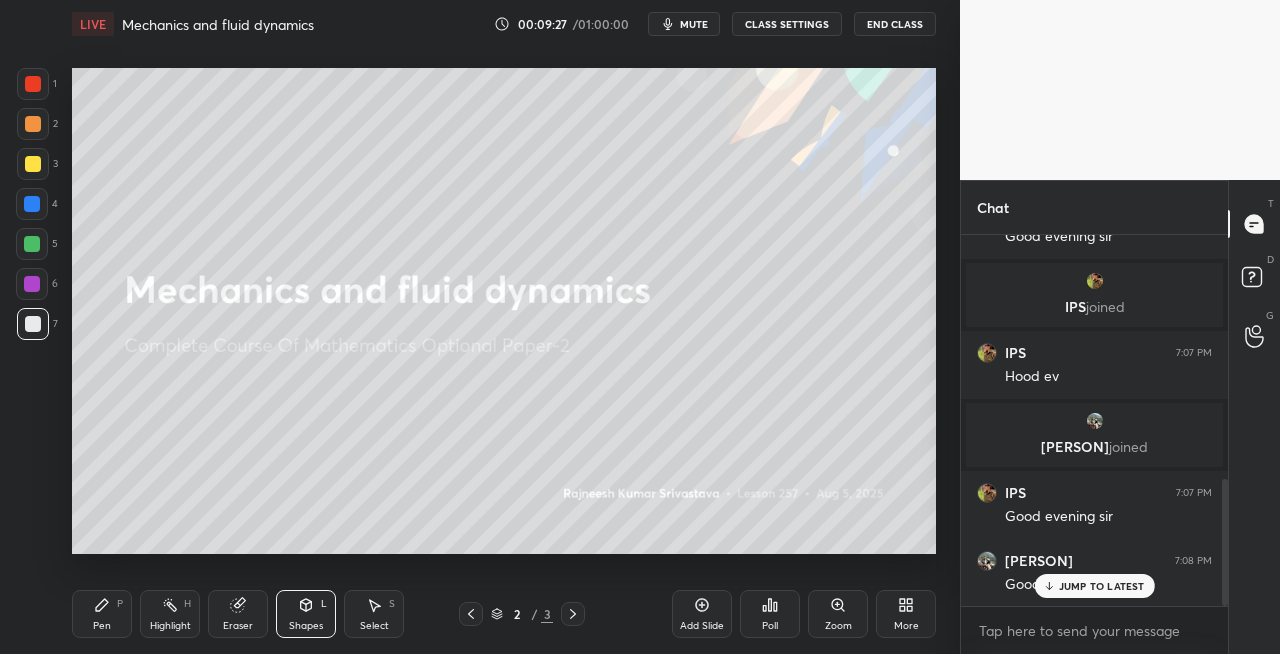 click on "Shapes L" at bounding box center [306, 614] 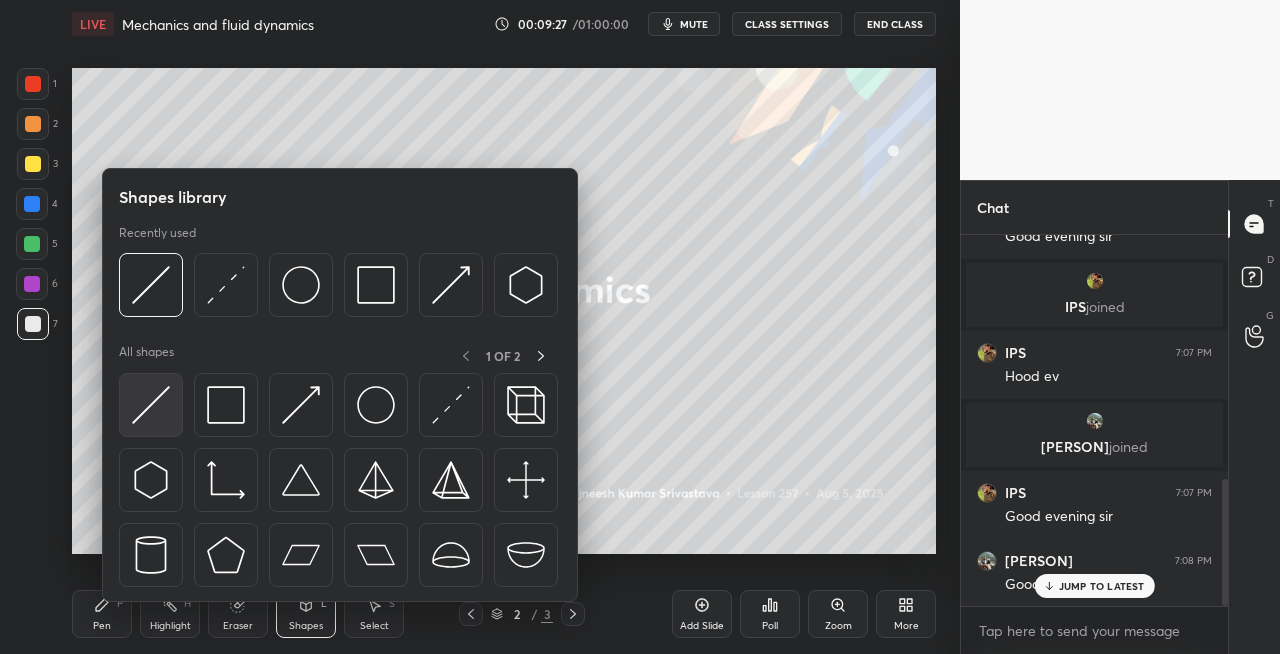 click at bounding box center (151, 405) 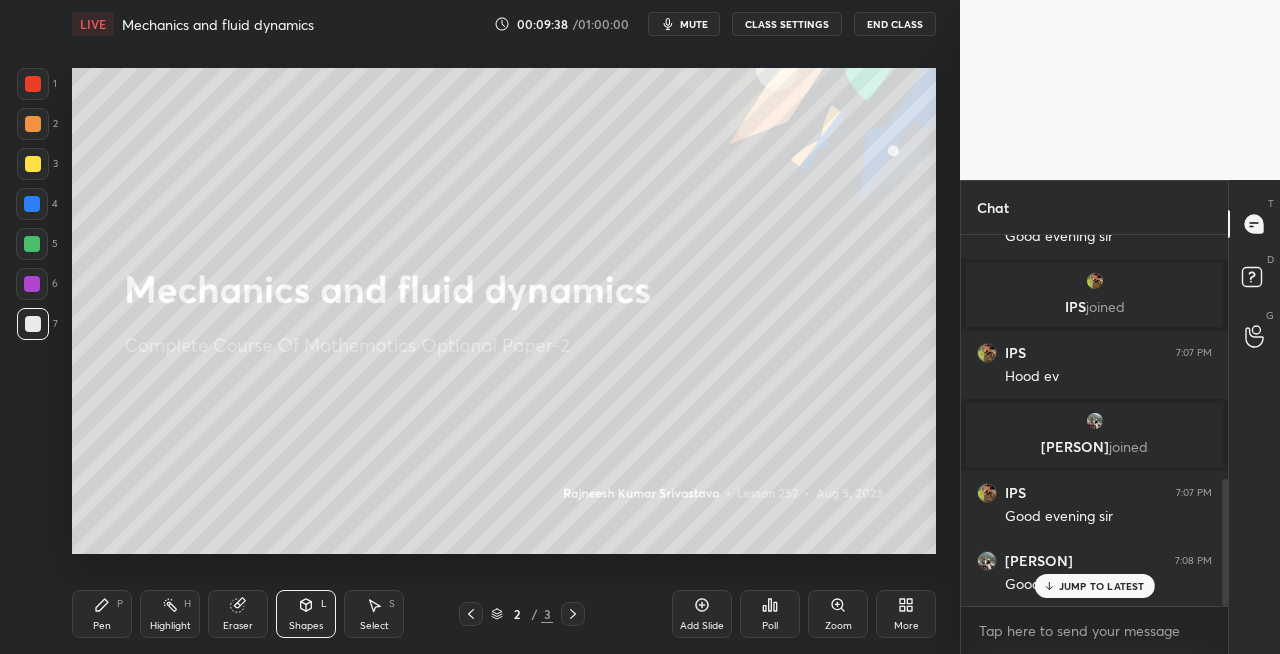 click 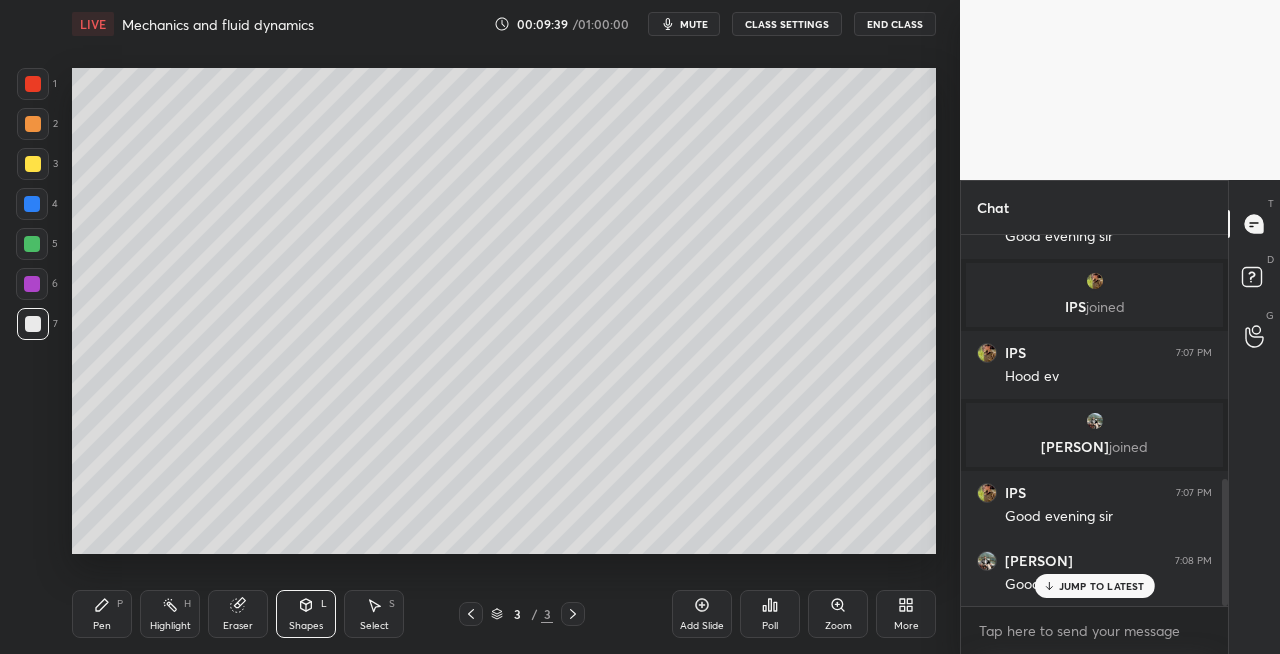click on "Pen" at bounding box center (102, 626) 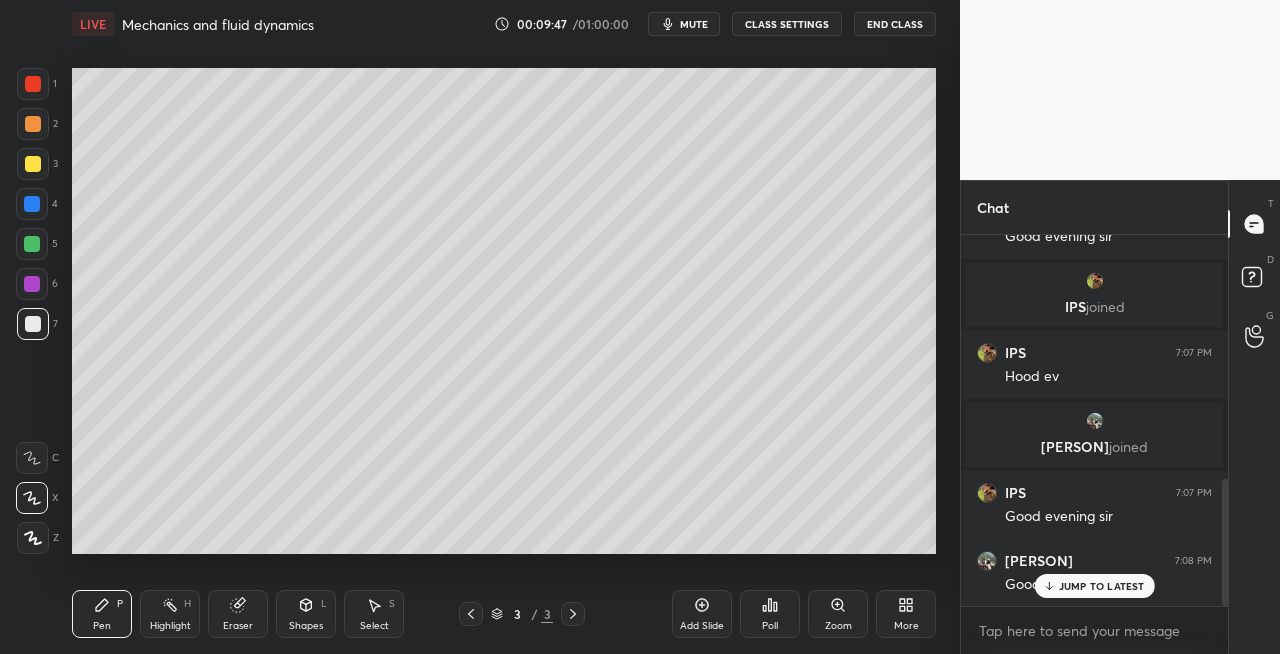 click on "Eraser" at bounding box center (238, 614) 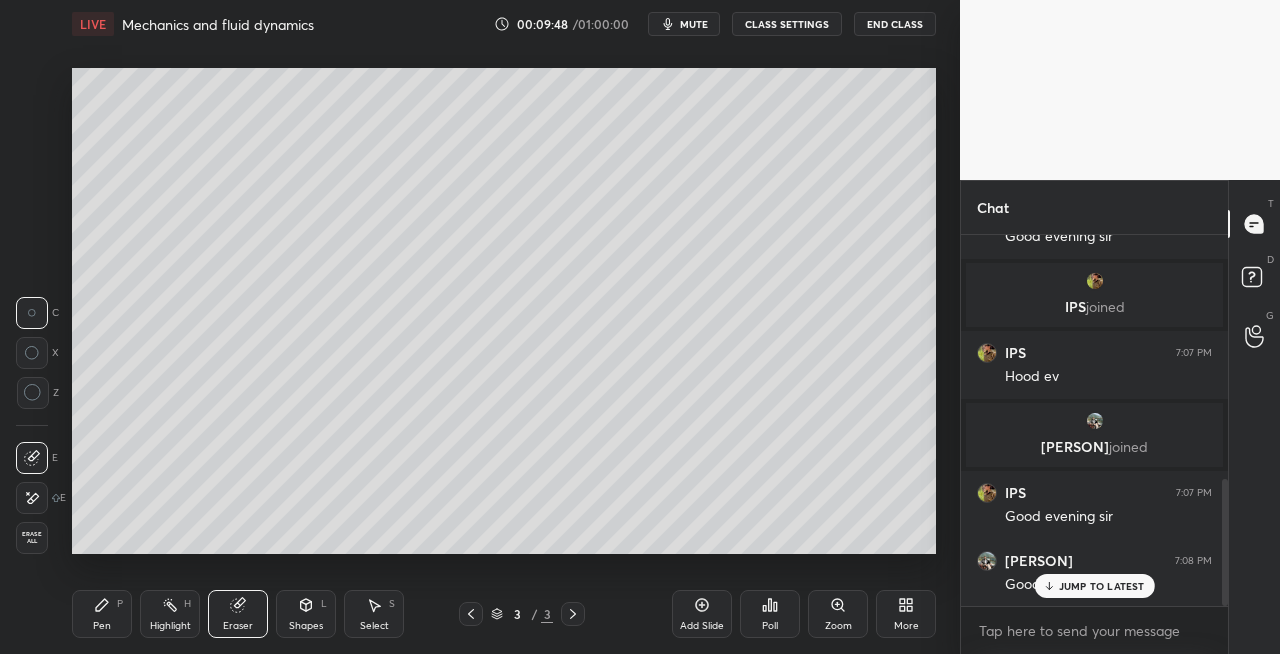 click on "Pen" at bounding box center (102, 626) 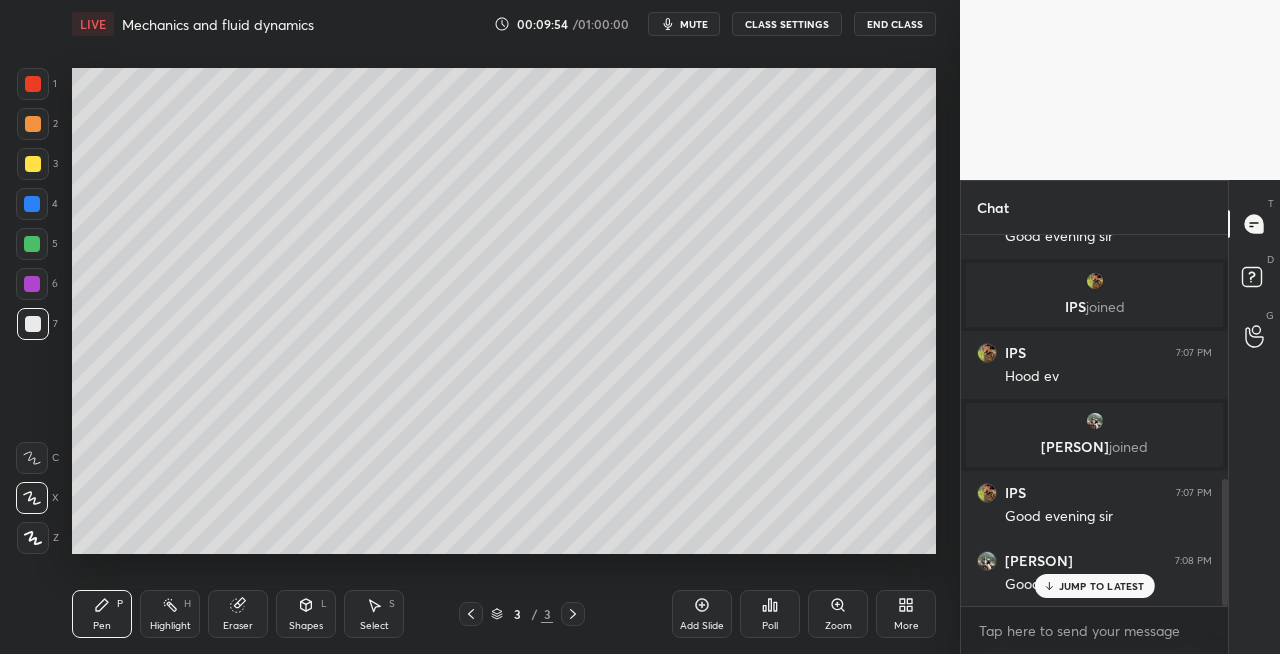 click at bounding box center (471, 614) 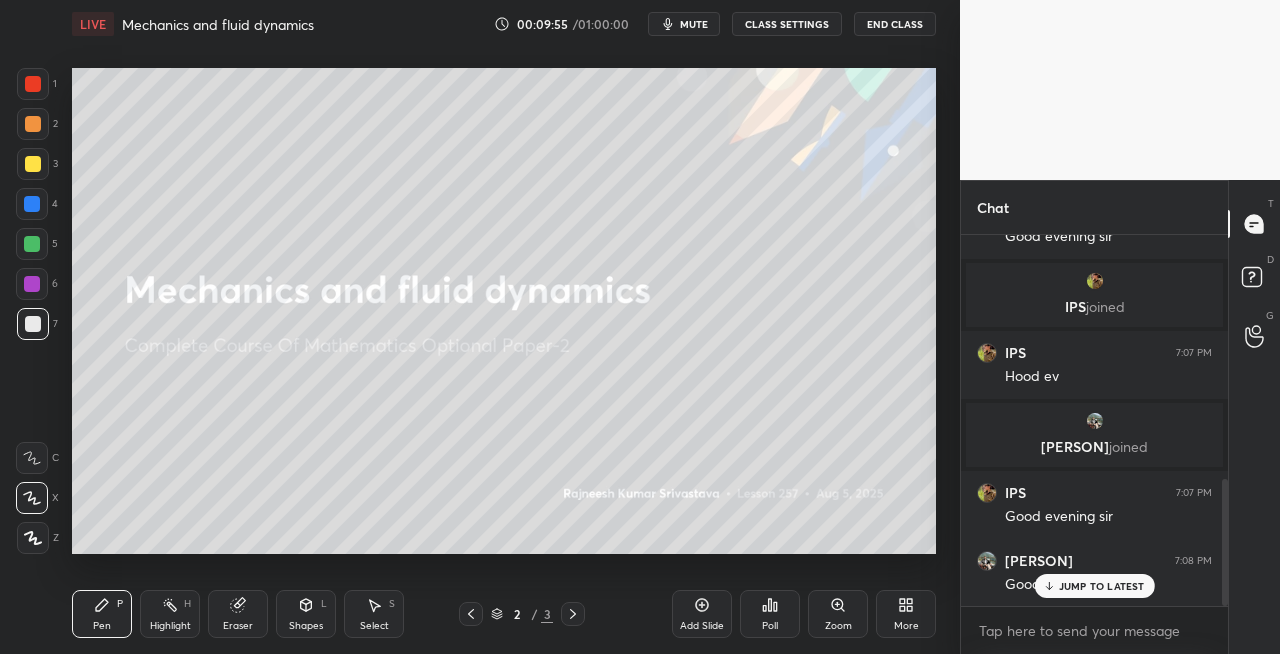 click 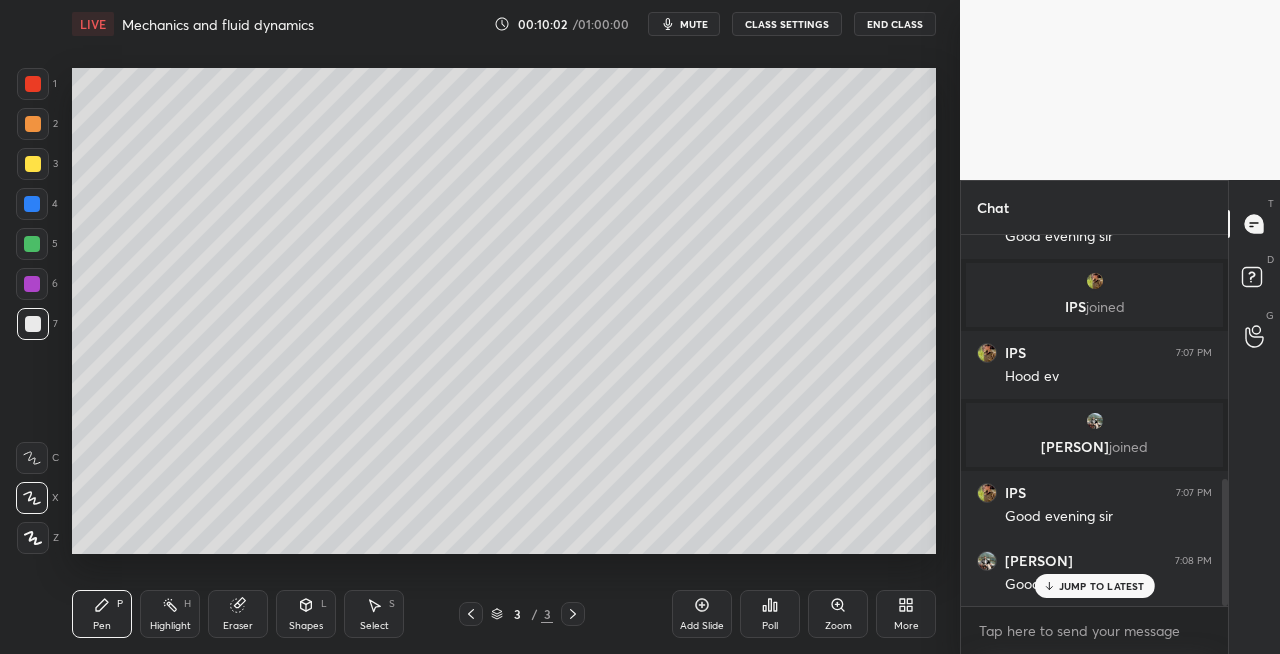 click 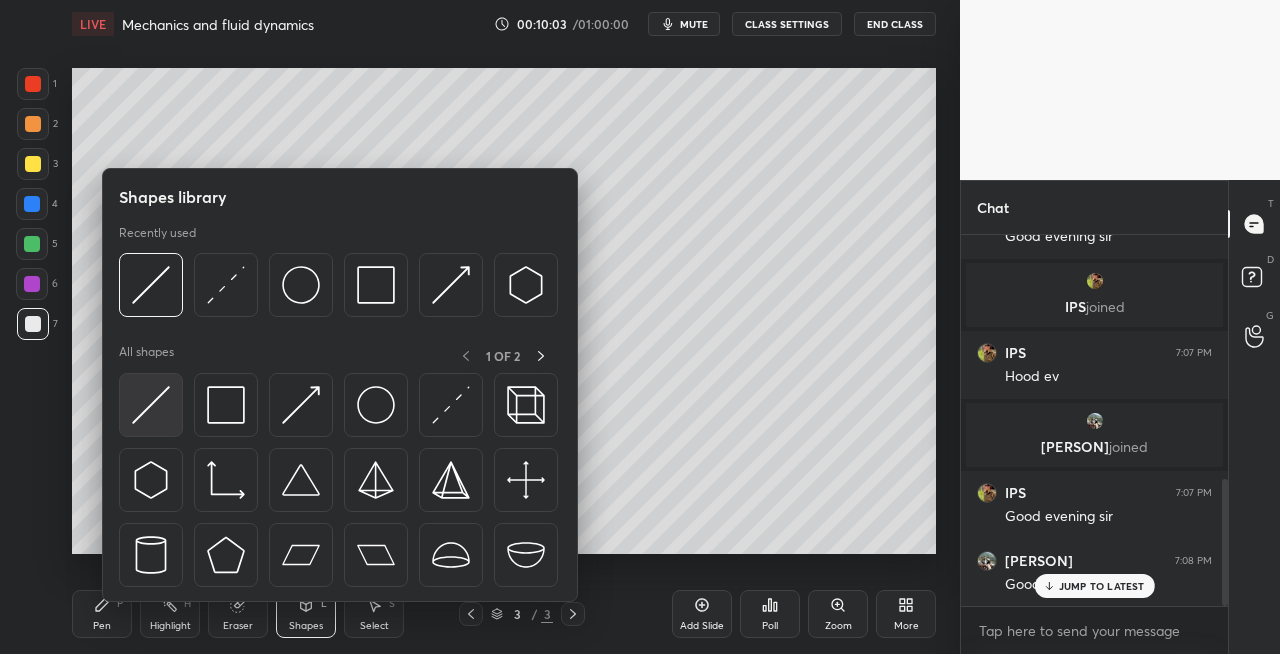 click at bounding box center (151, 405) 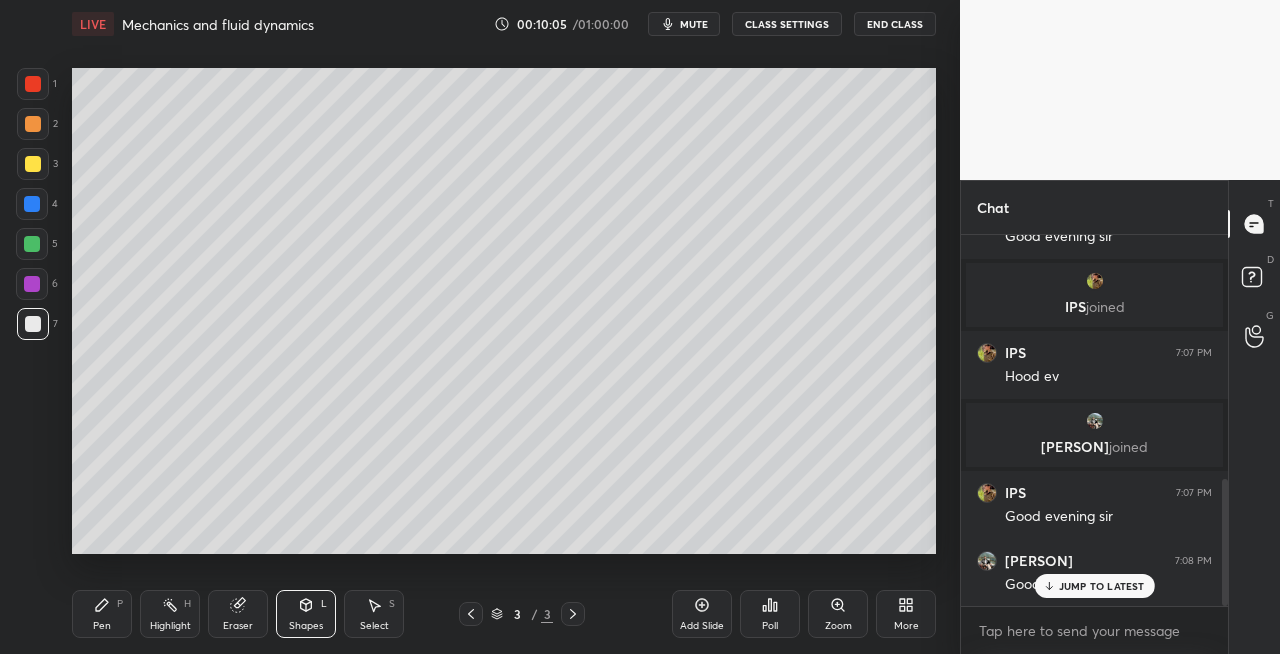 click on "Pen P" at bounding box center [102, 614] 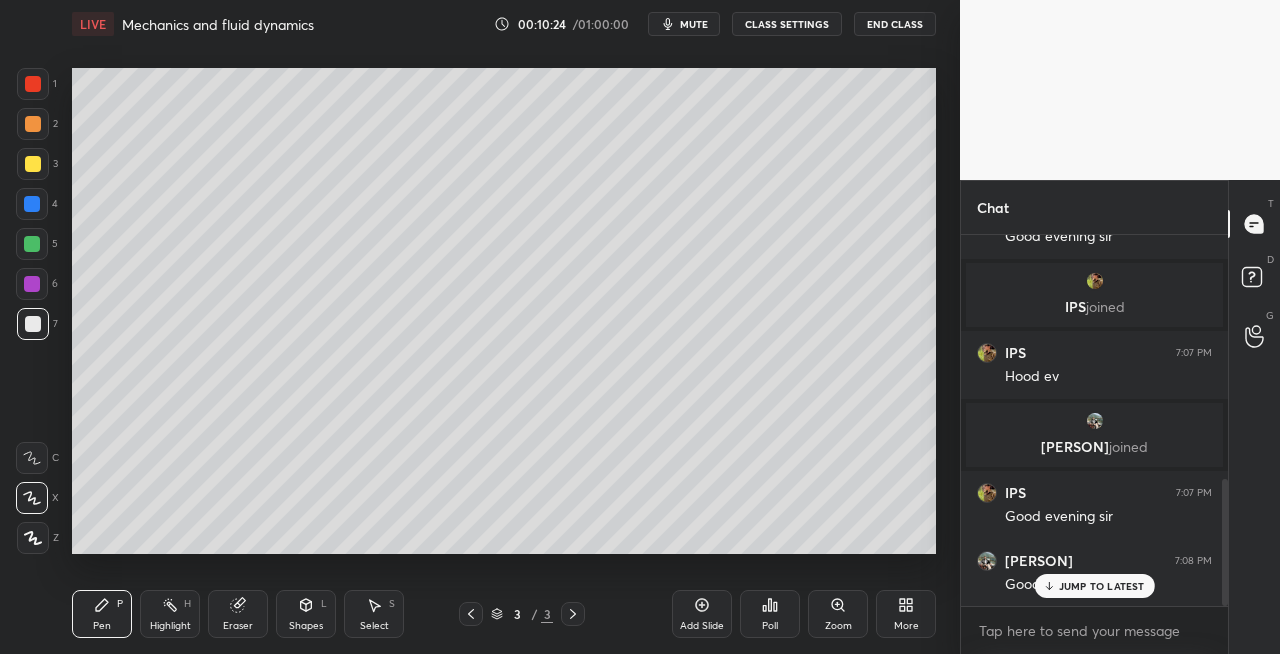 scroll, scrollTop: 788, scrollLeft: 0, axis: vertical 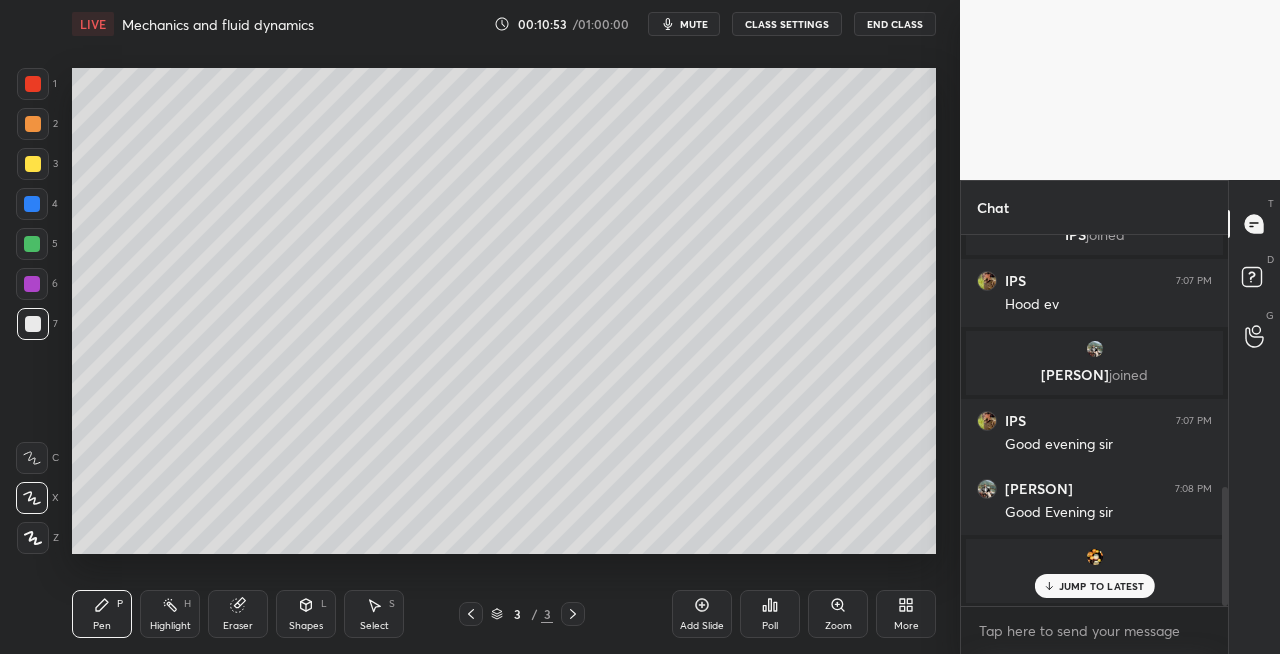 click 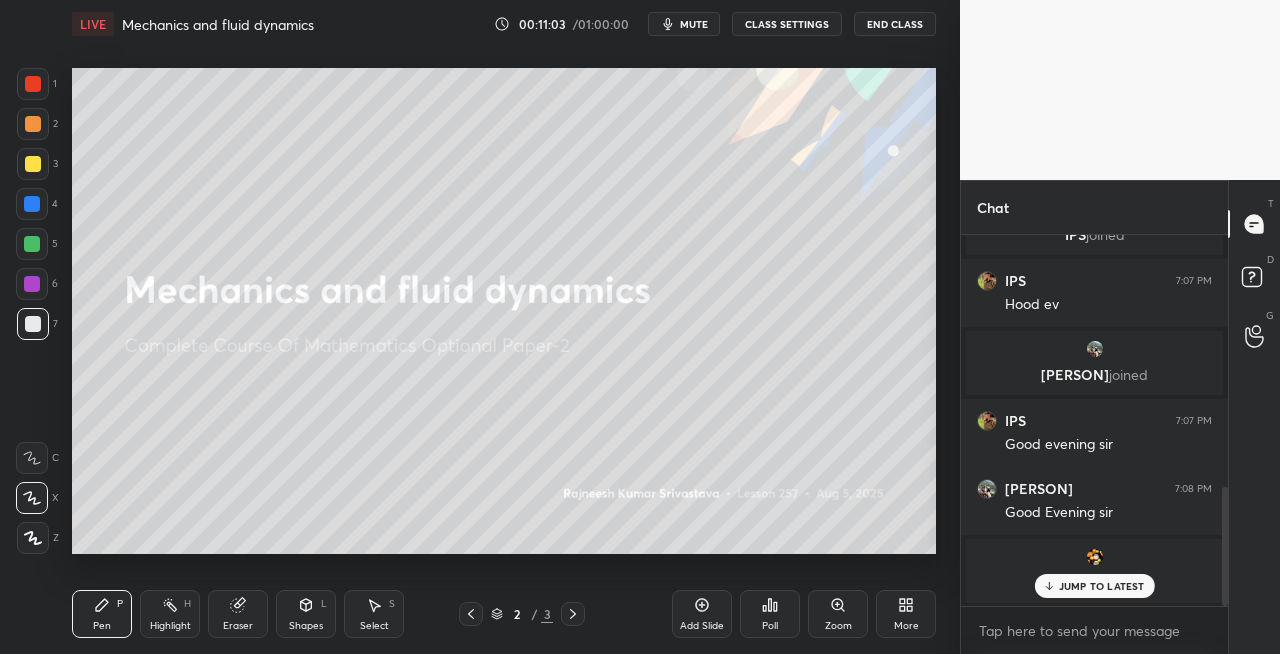 click 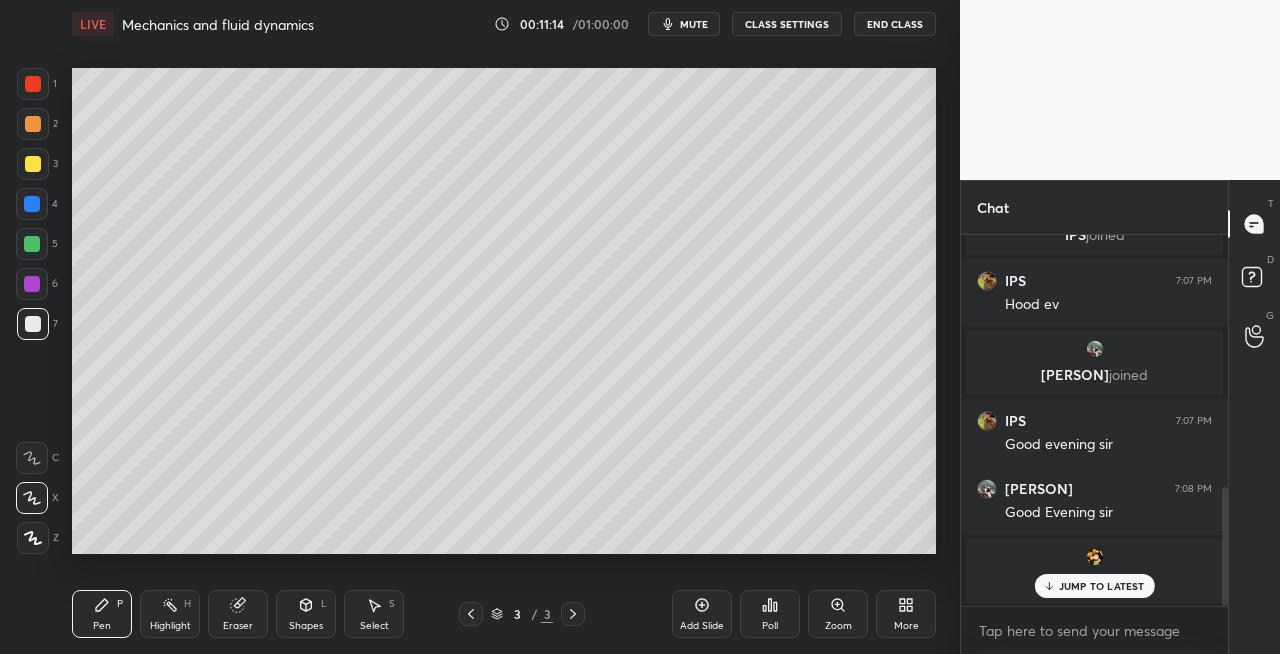 click on "Shapes L" at bounding box center (306, 614) 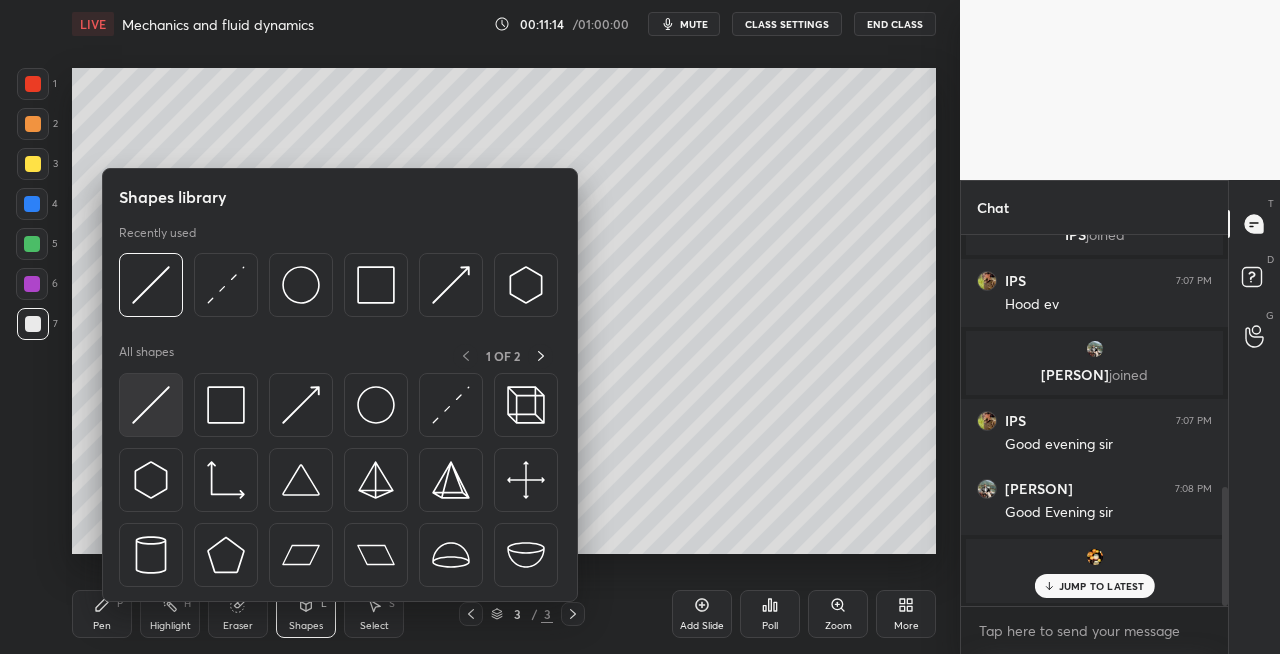 click at bounding box center [151, 405] 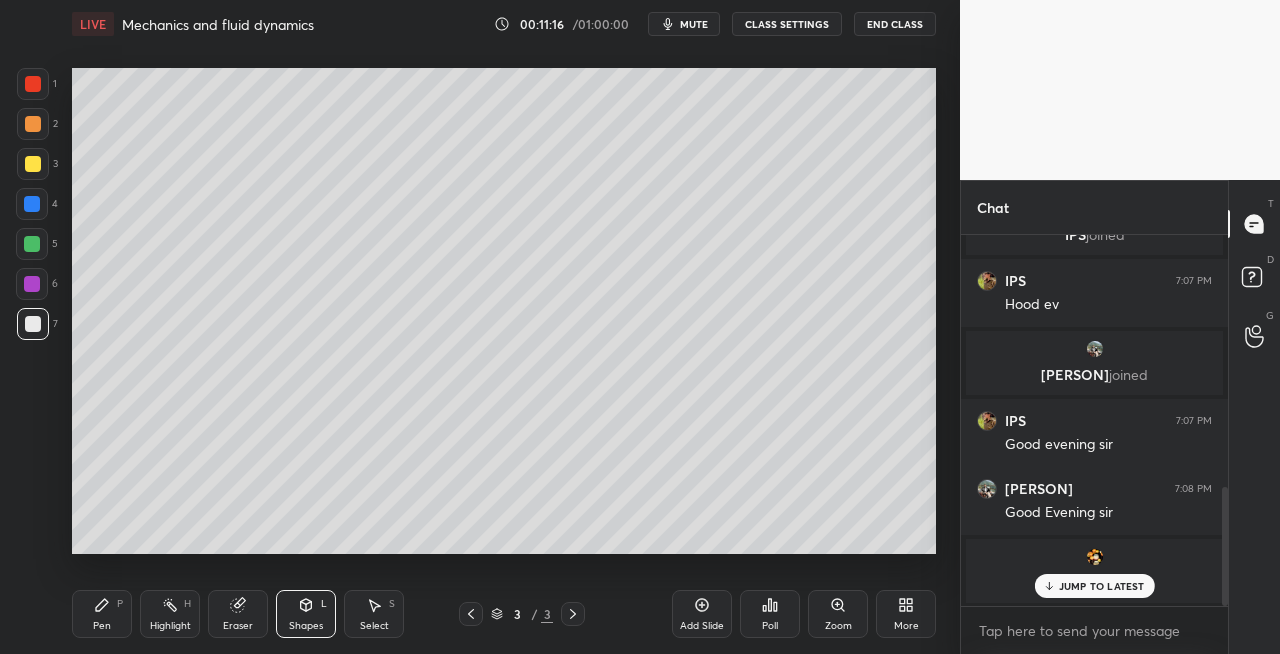 click on "Pen" at bounding box center [102, 626] 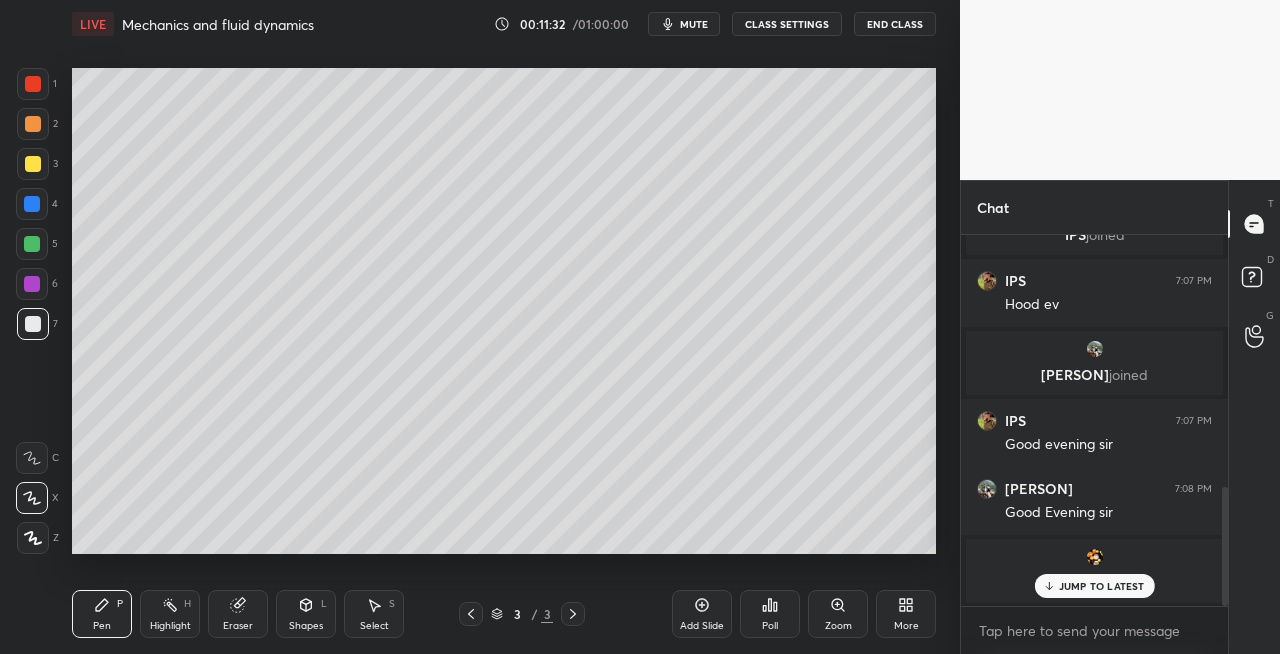 click on "L" at bounding box center (324, 604) 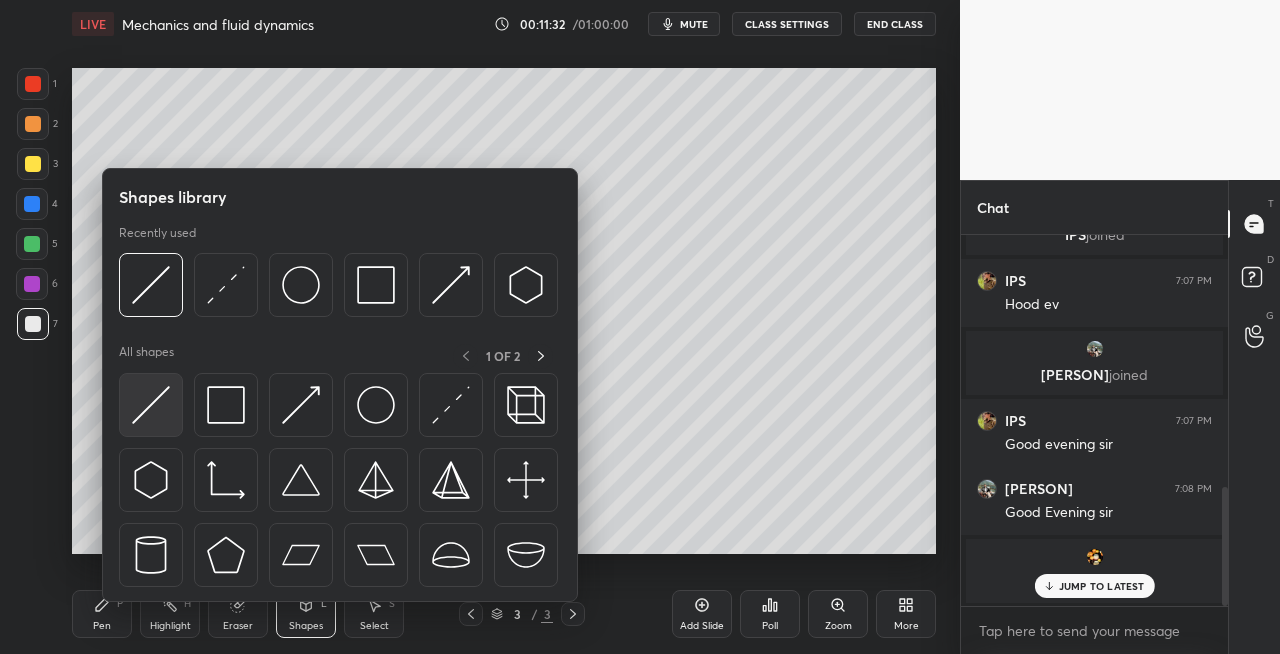 click at bounding box center [151, 405] 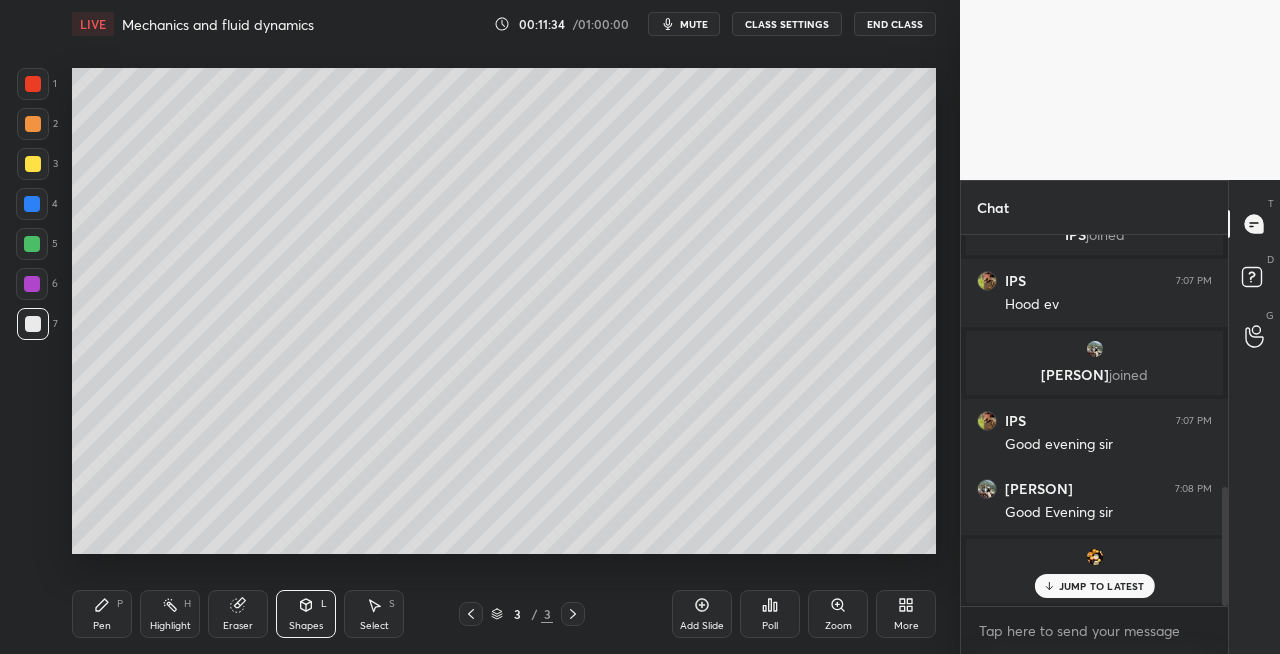 click on "Pen P" at bounding box center (102, 614) 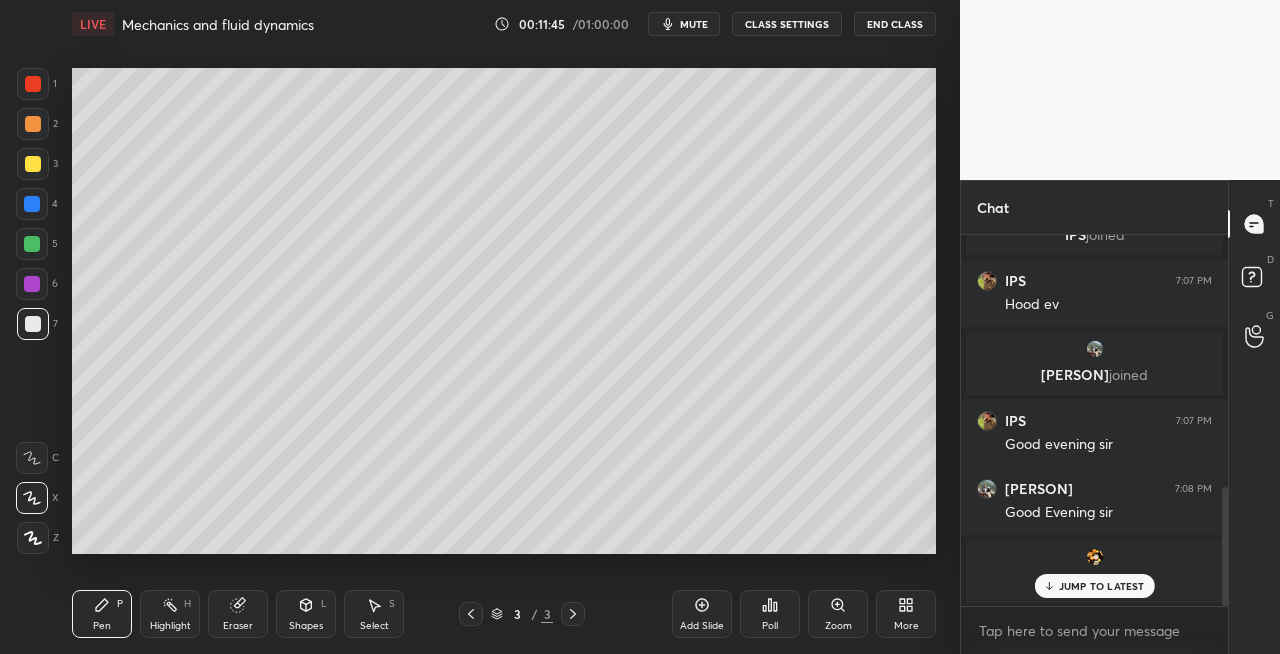 click on "Shapes L" at bounding box center [306, 614] 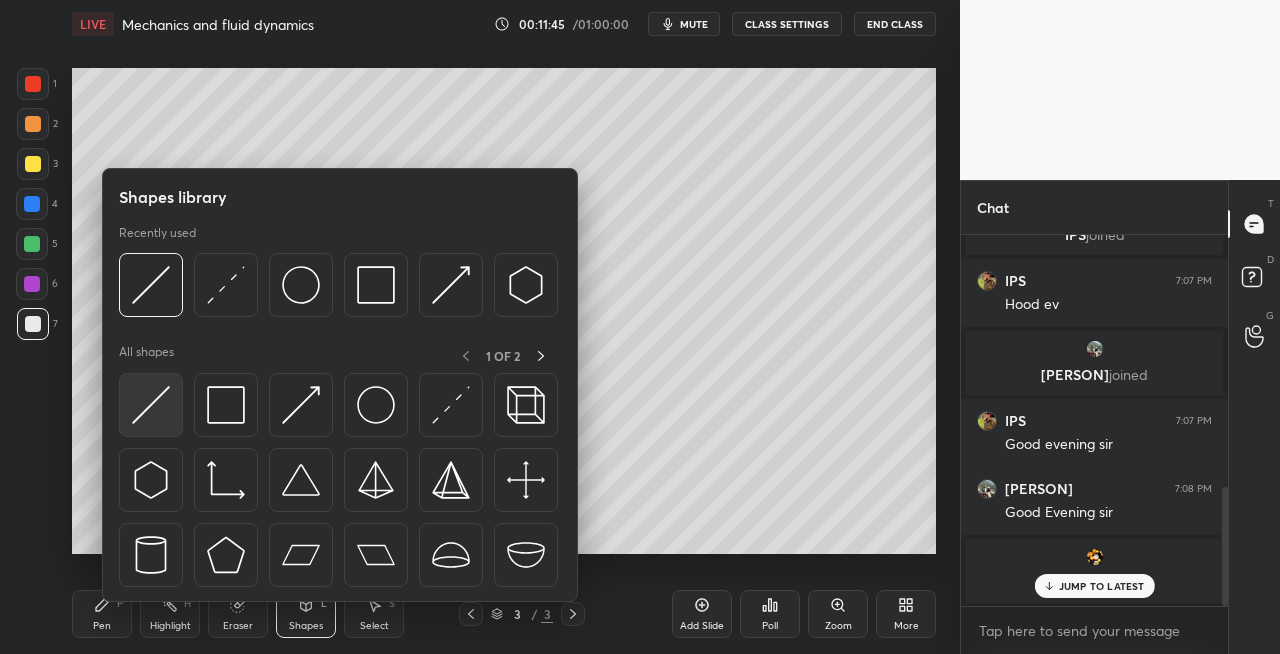 click at bounding box center (151, 405) 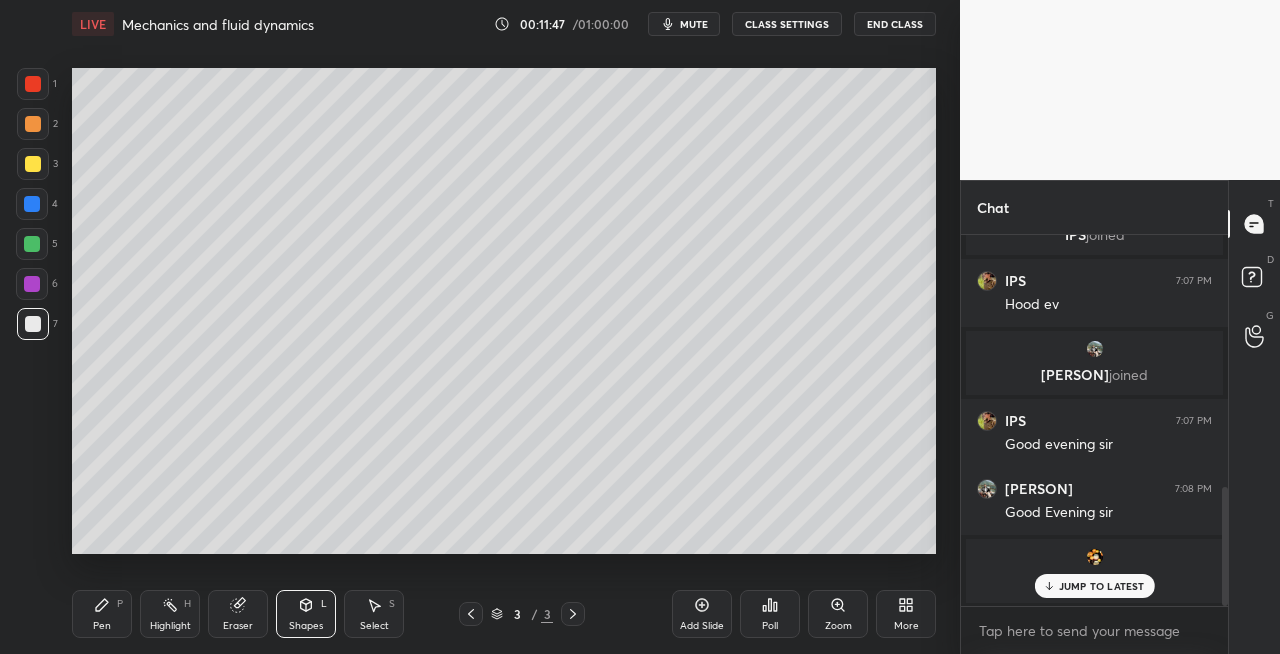 click on "Pen P" at bounding box center [102, 614] 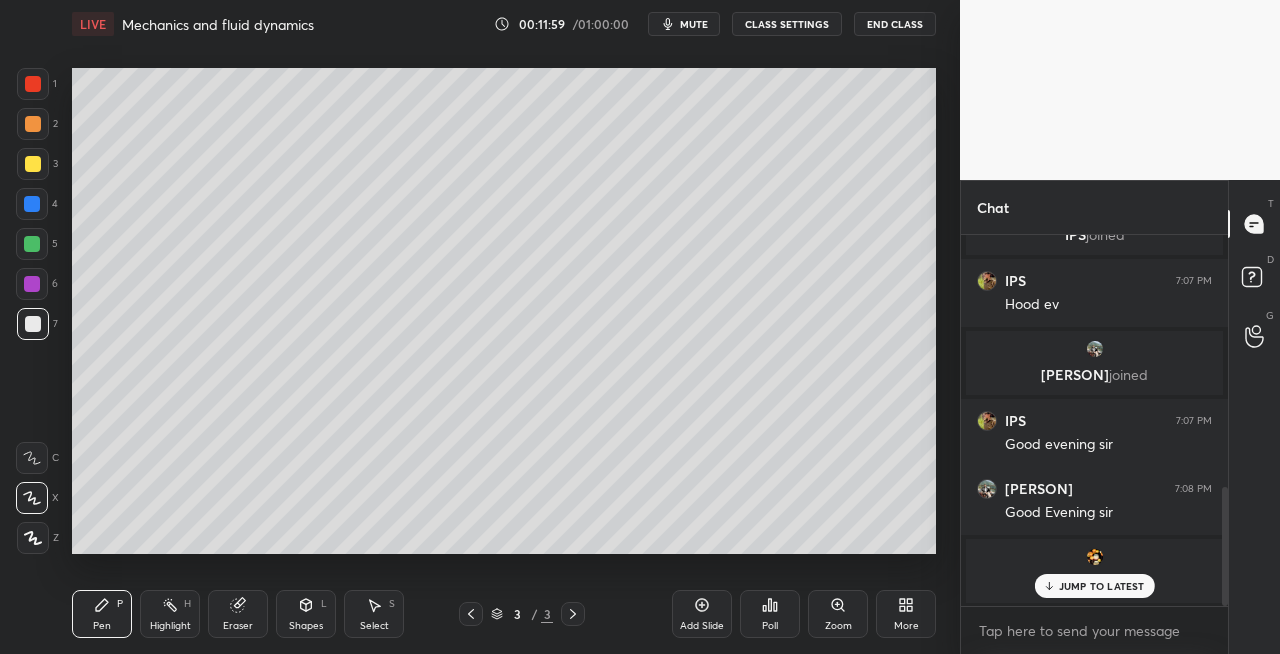 click 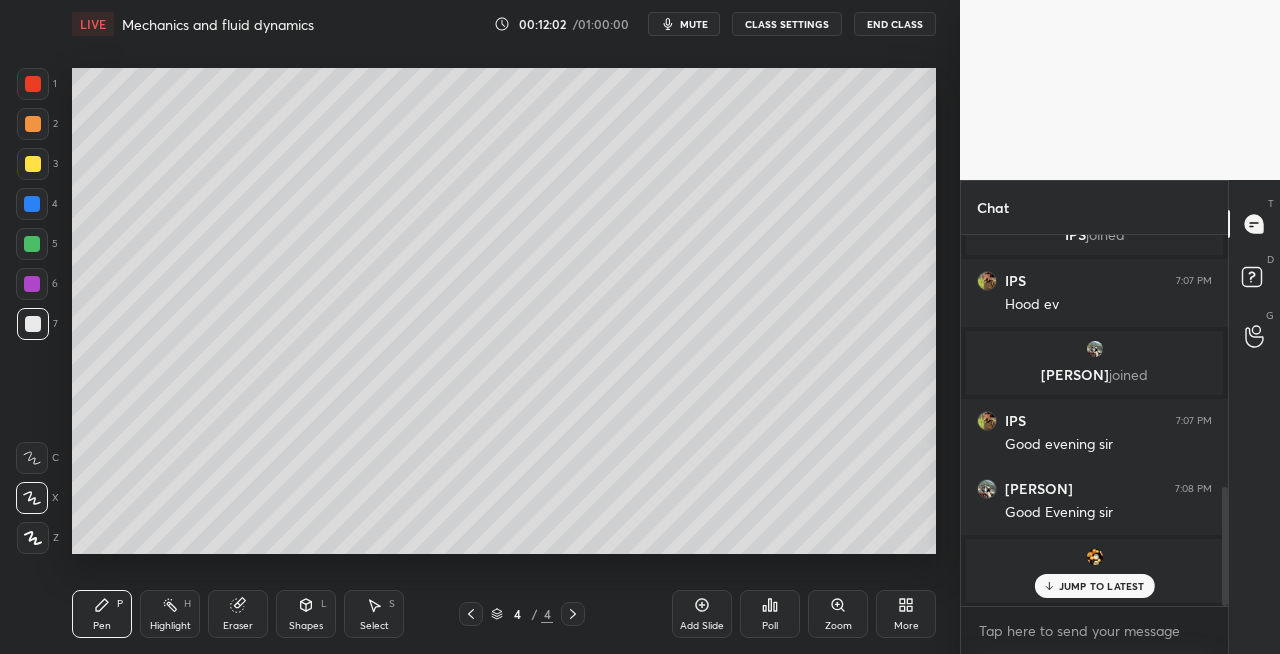 click 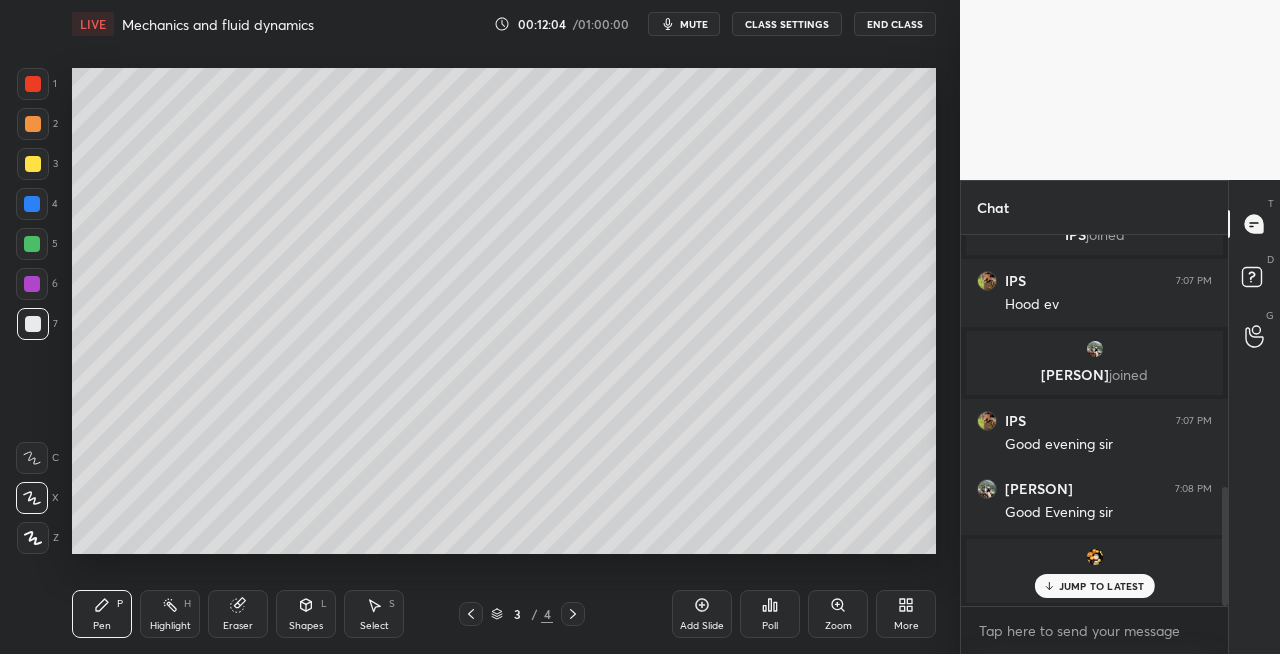 click 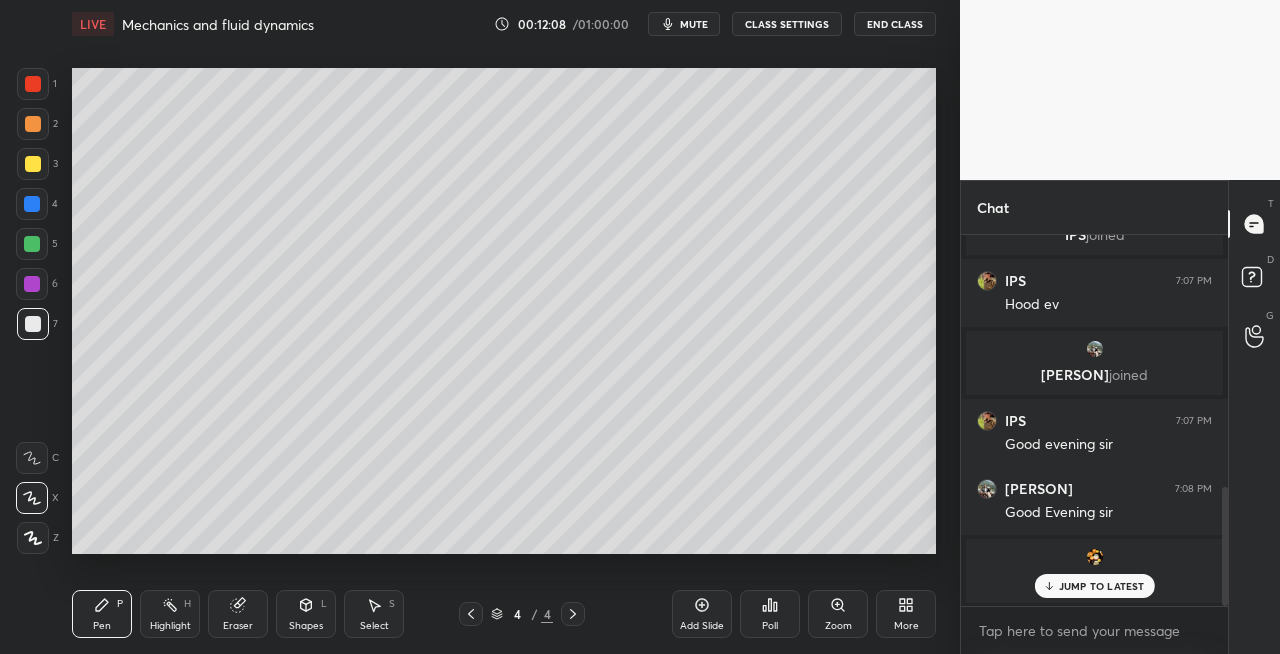 click on "Shapes" at bounding box center [306, 626] 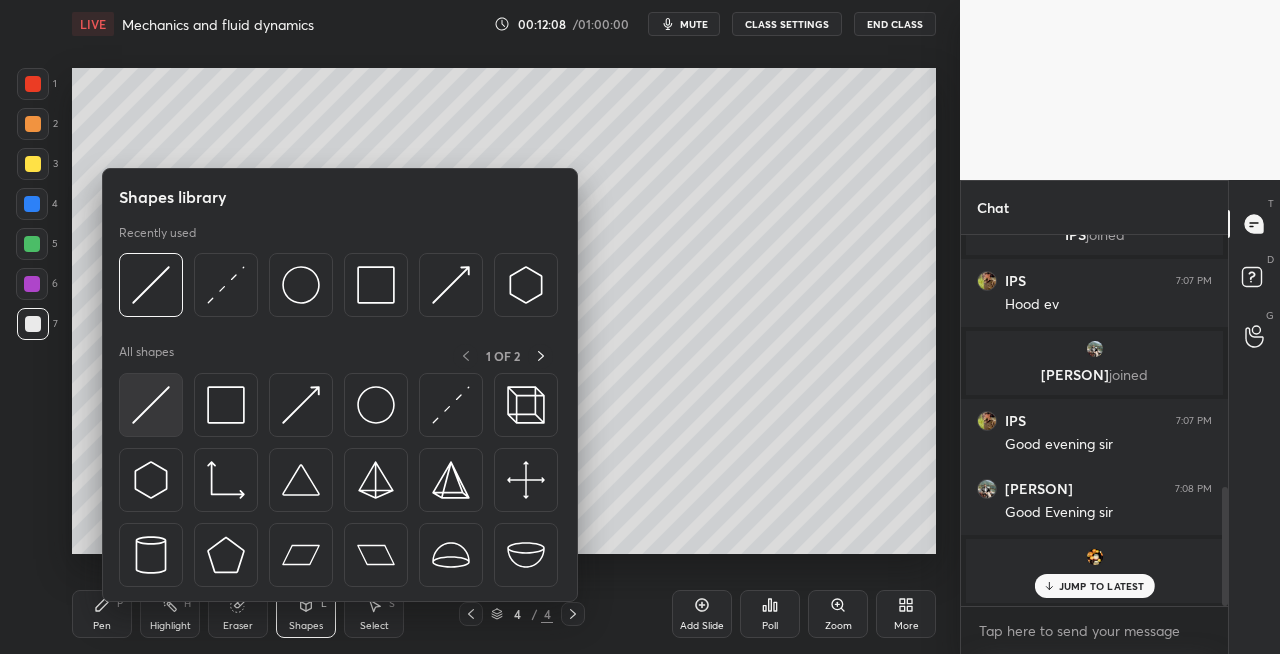 click at bounding box center [151, 405] 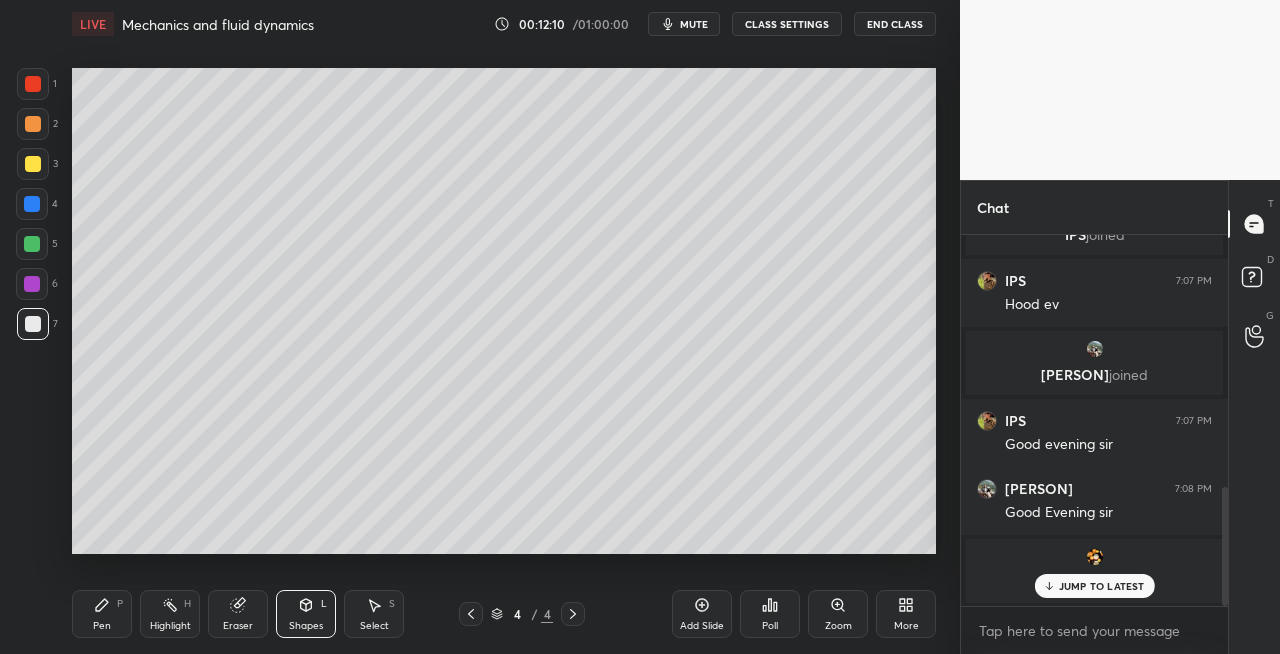 click on "Pen P" at bounding box center (102, 614) 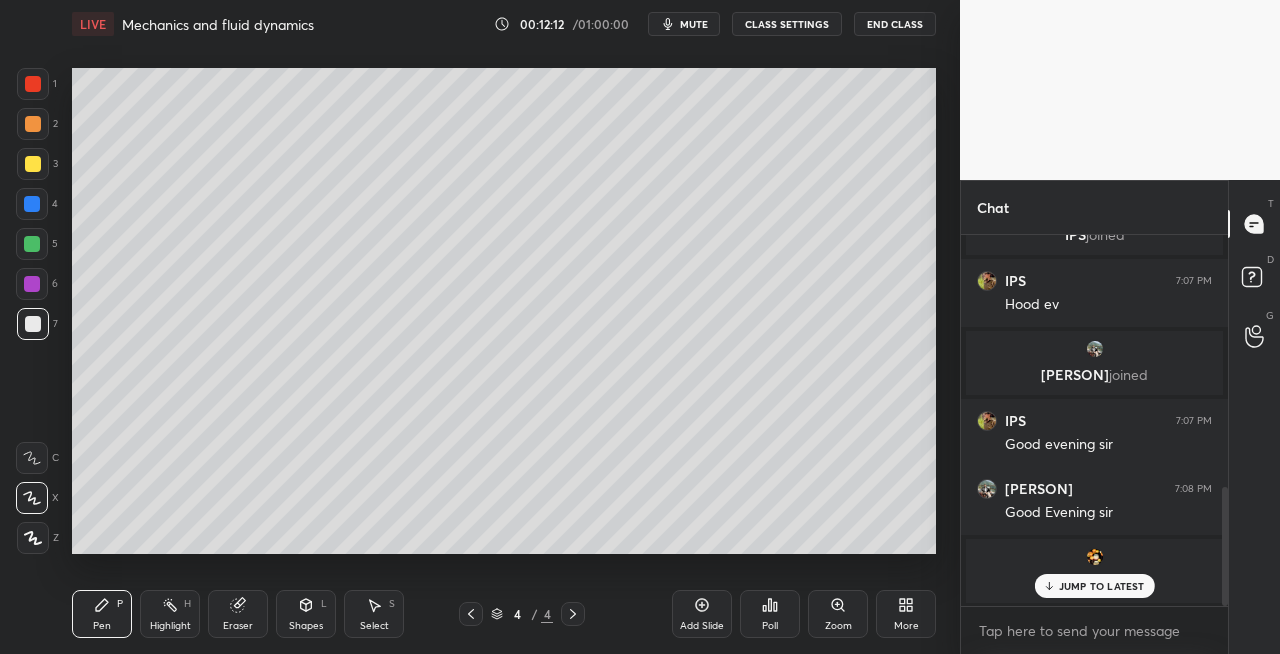click 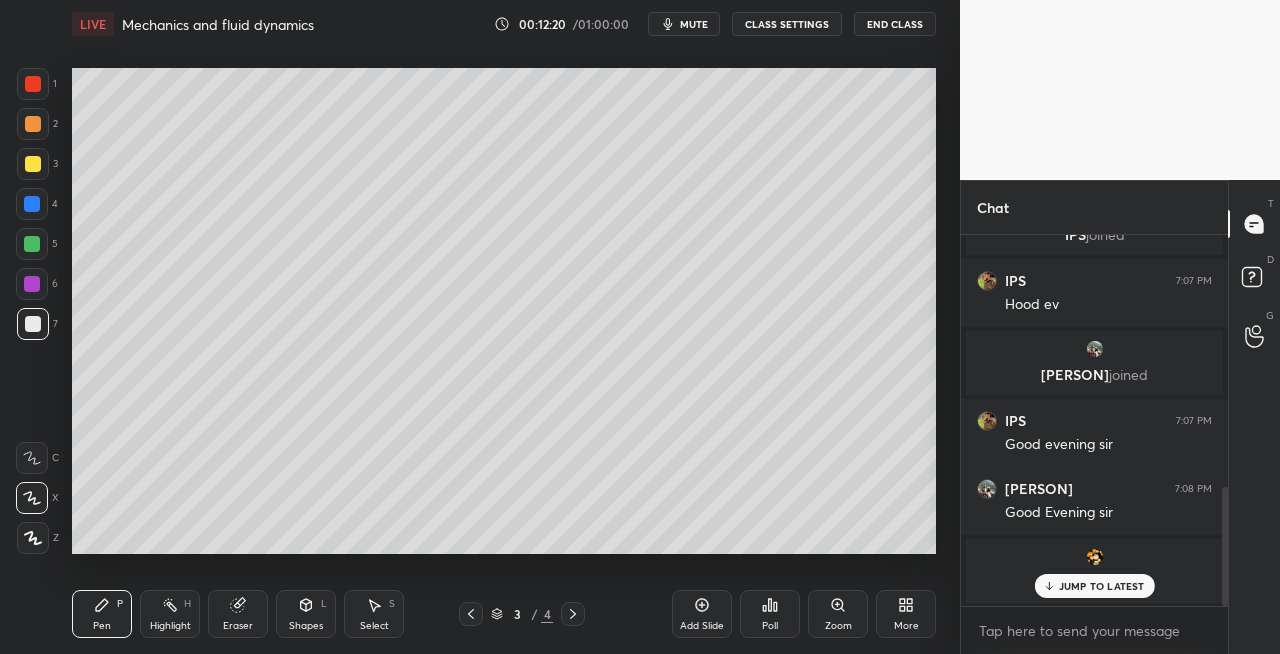 click 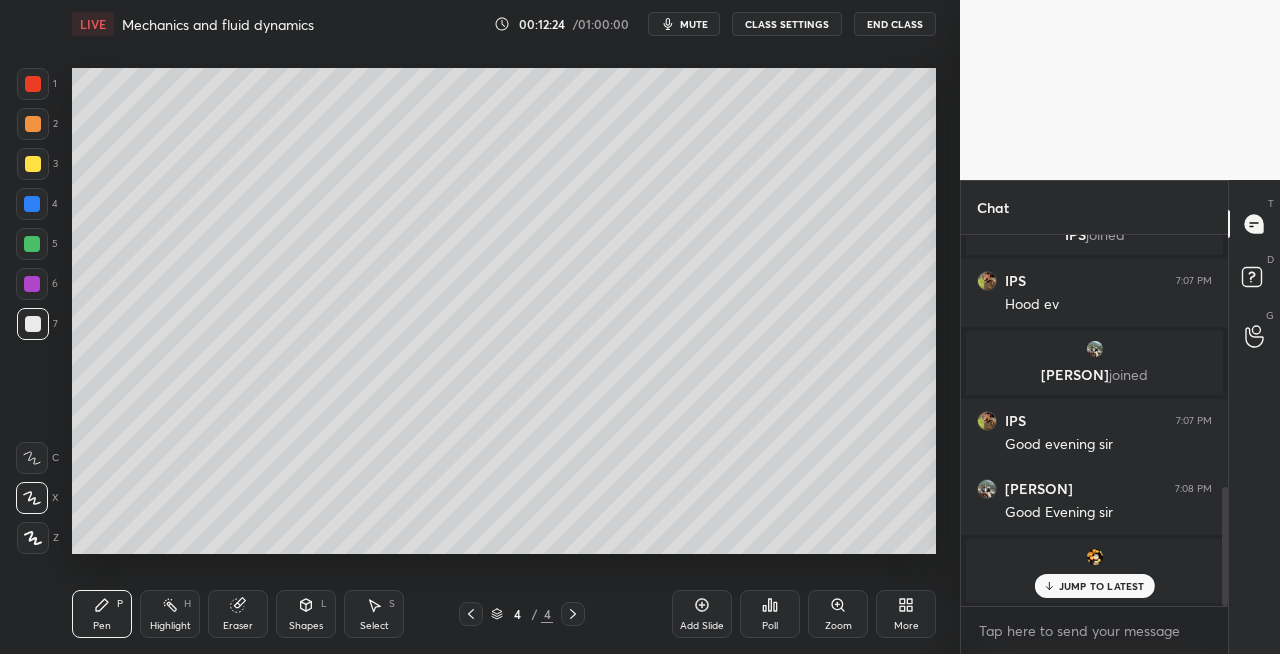 click 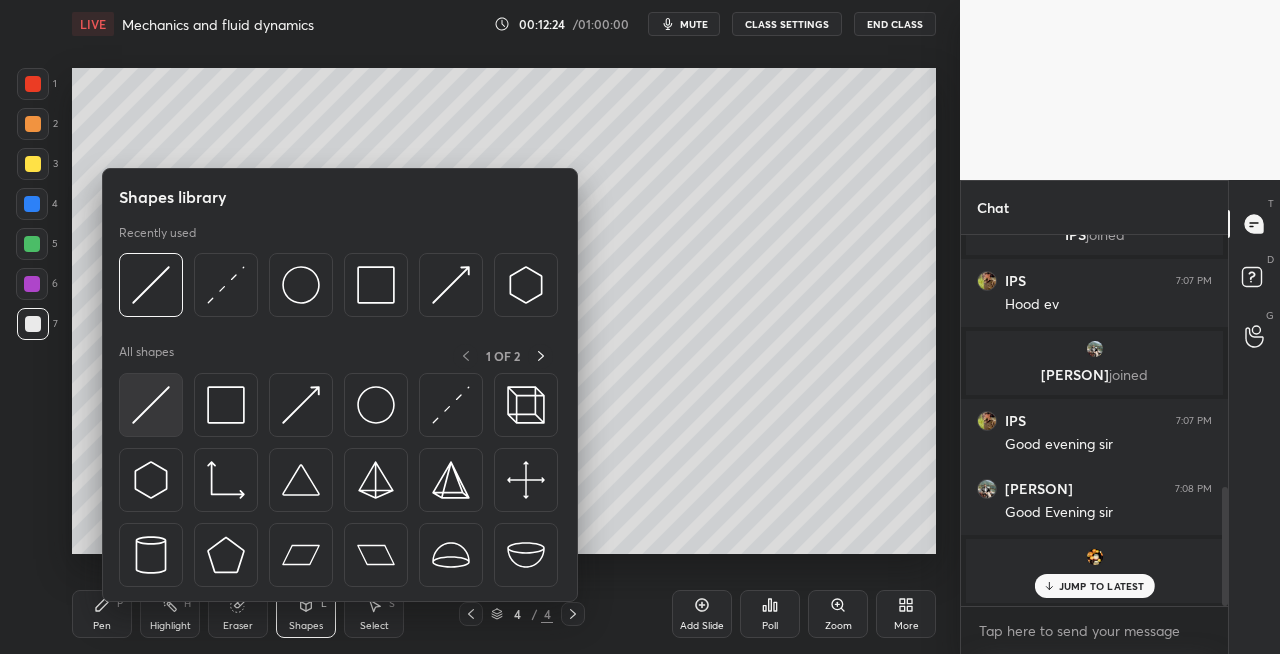 click at bounding box center (151, 405) 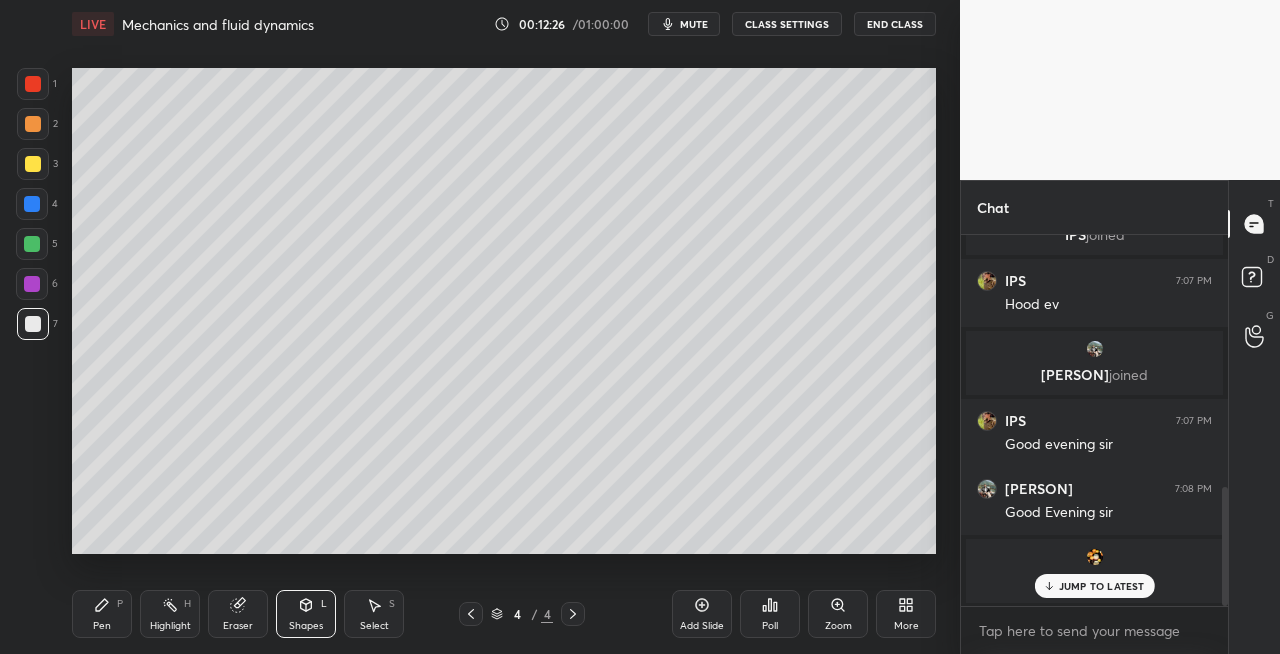click on "Pen P" at bounding box center (102, 614) 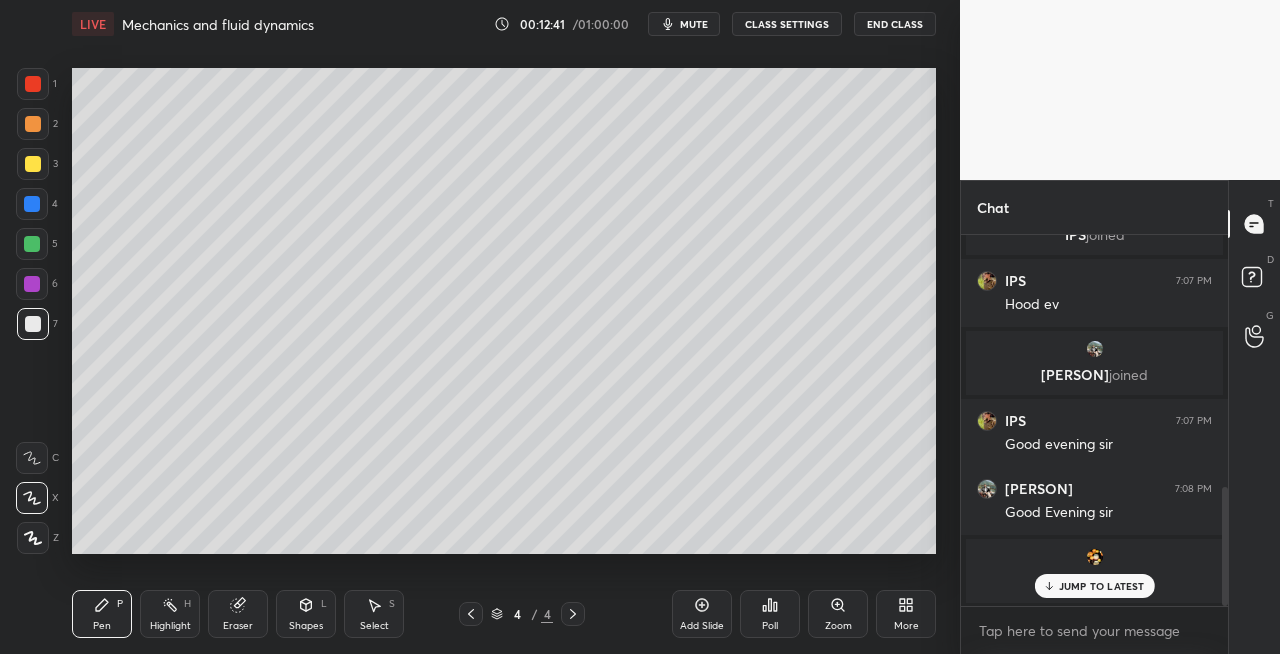 click on "Shapes L" at bounding box center (306, 614) 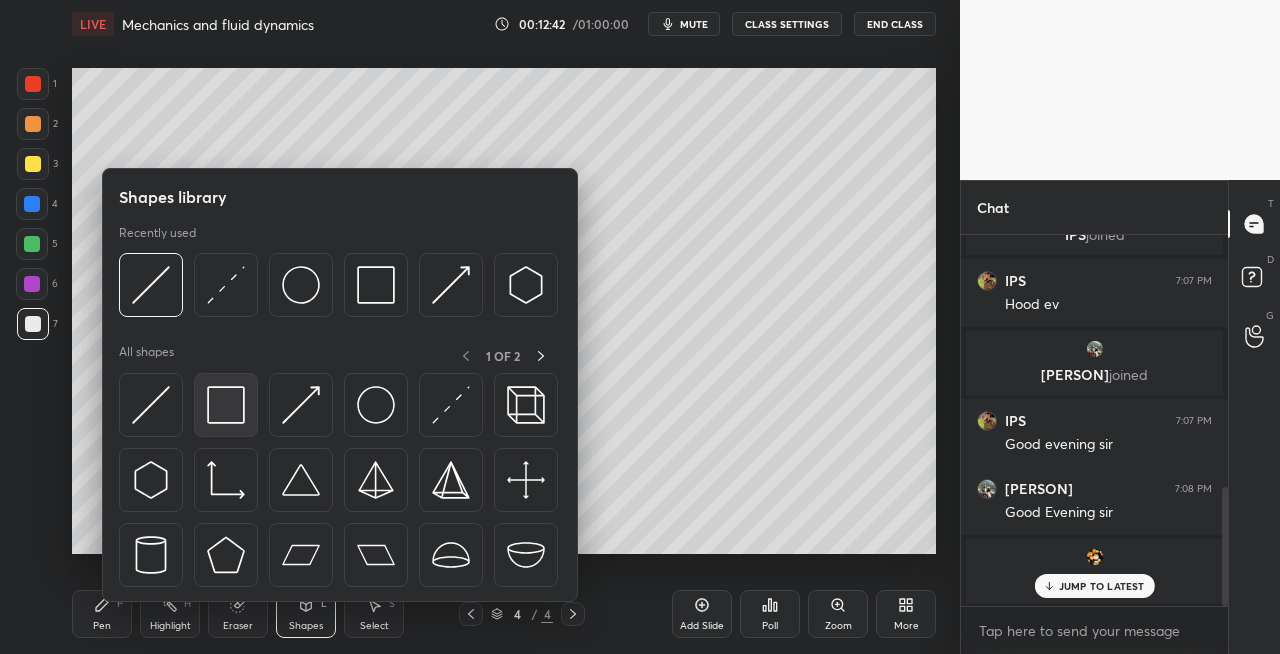 click at bounding box center [226, 405] 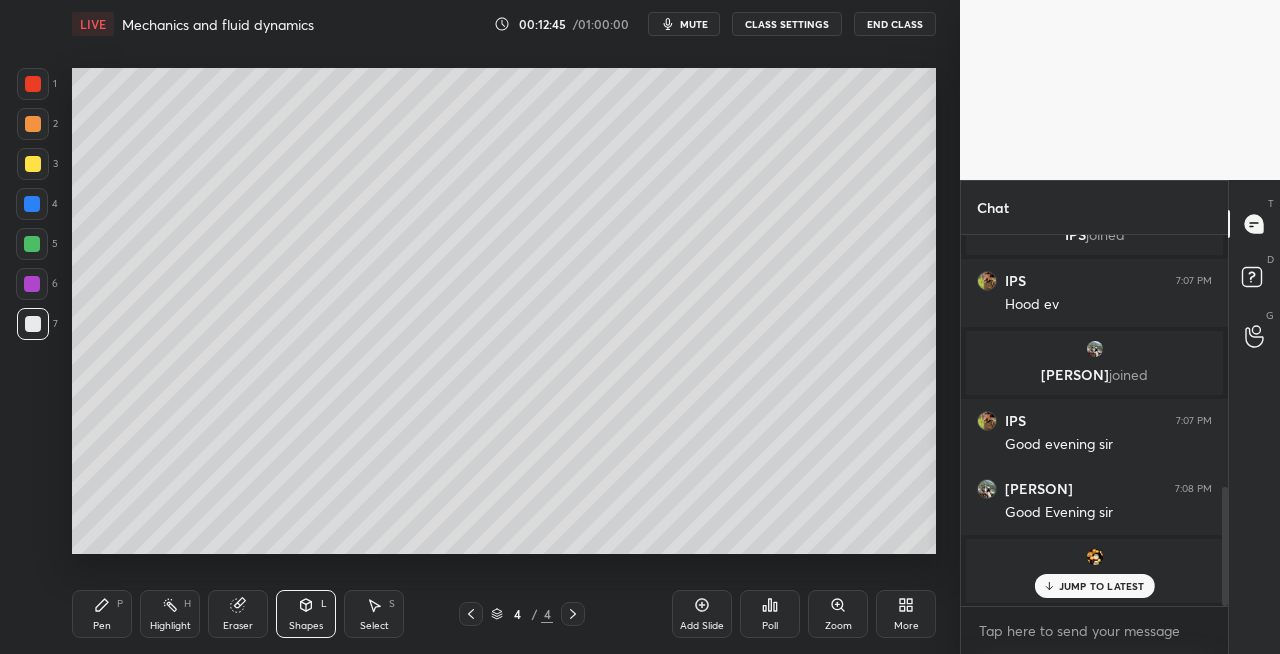 click on "Pen P Highlight H Eraser Shapes L Select S 4 / 4 Add Slide Poll Zoom More" at bounding box center [504, 614] 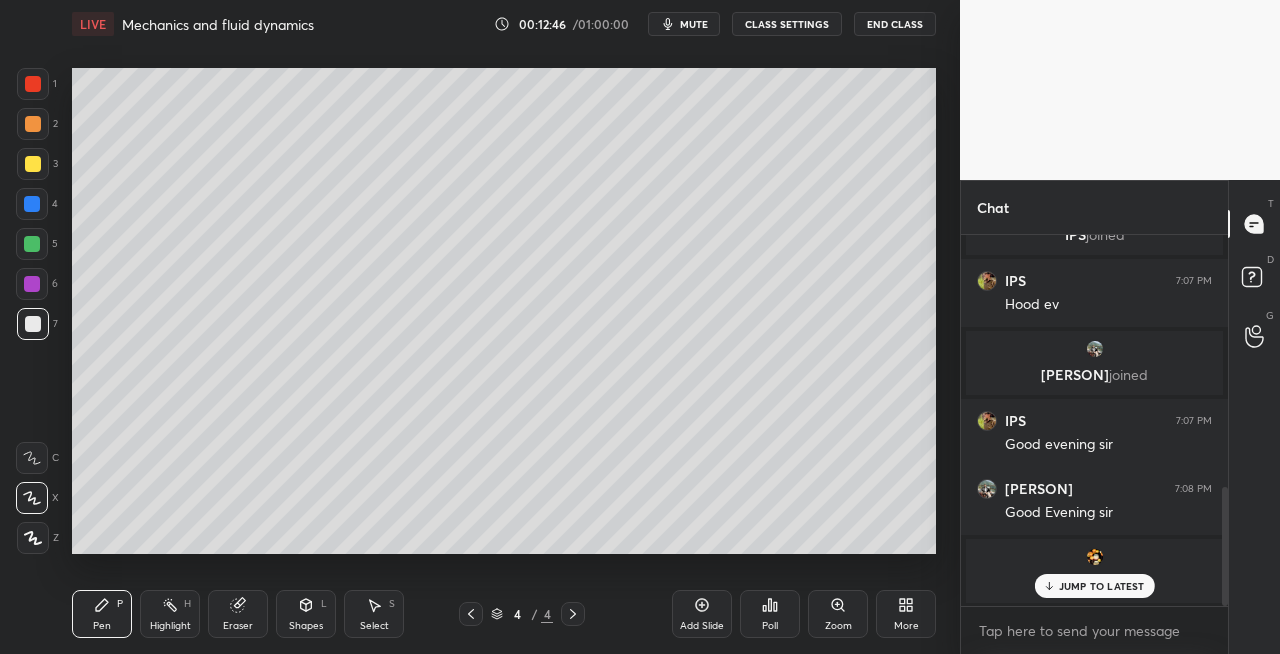 click 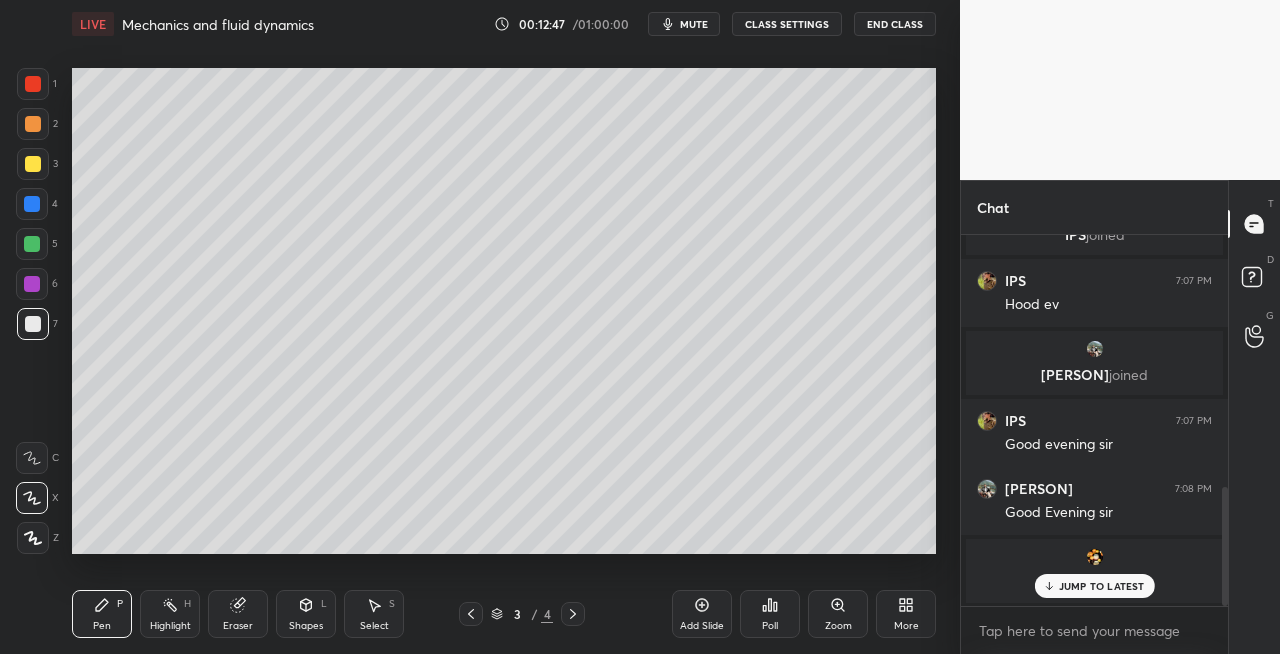 click 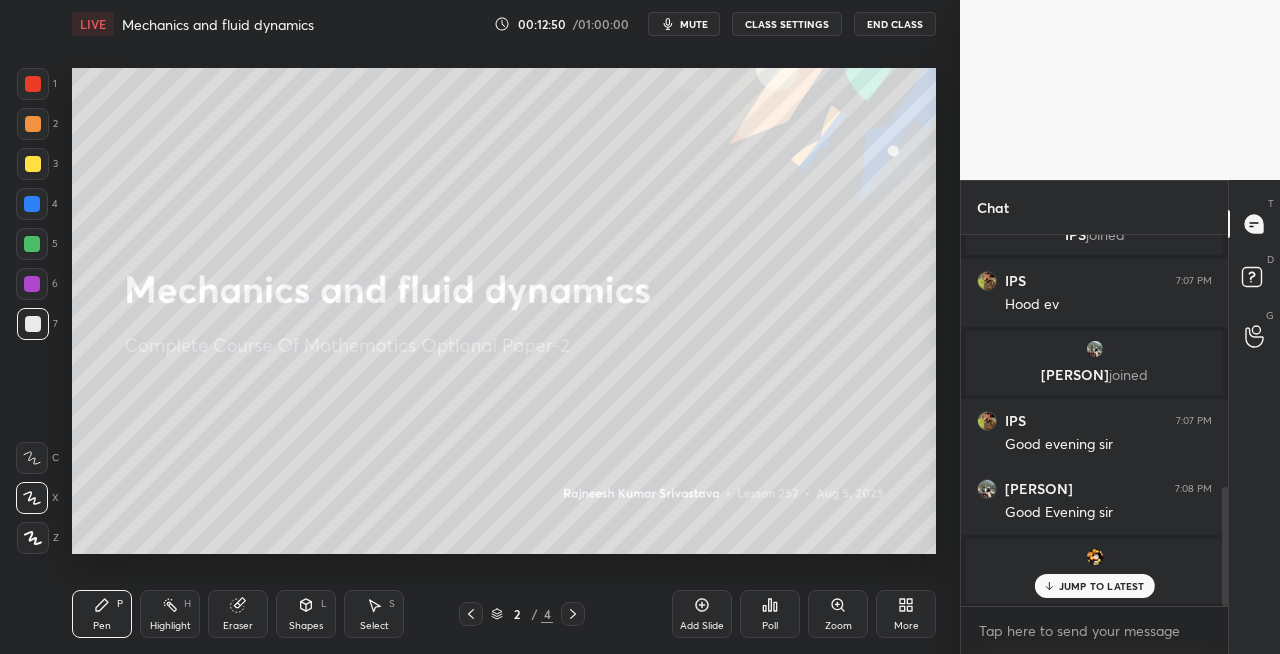 click 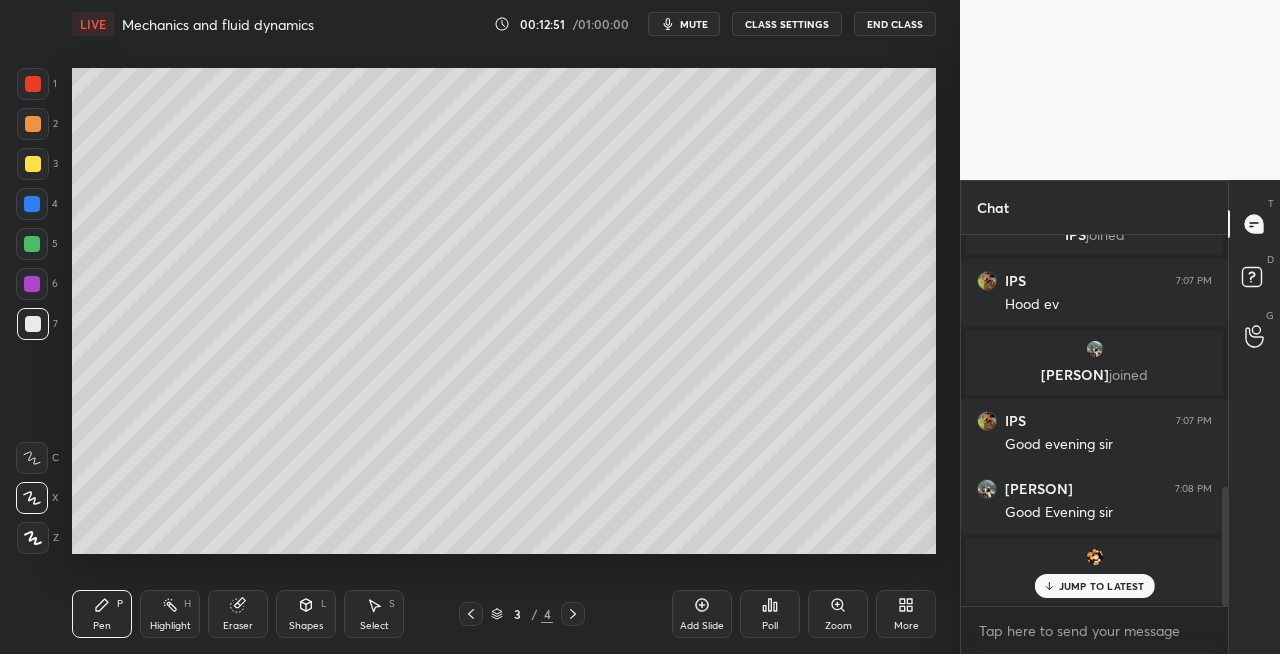 click 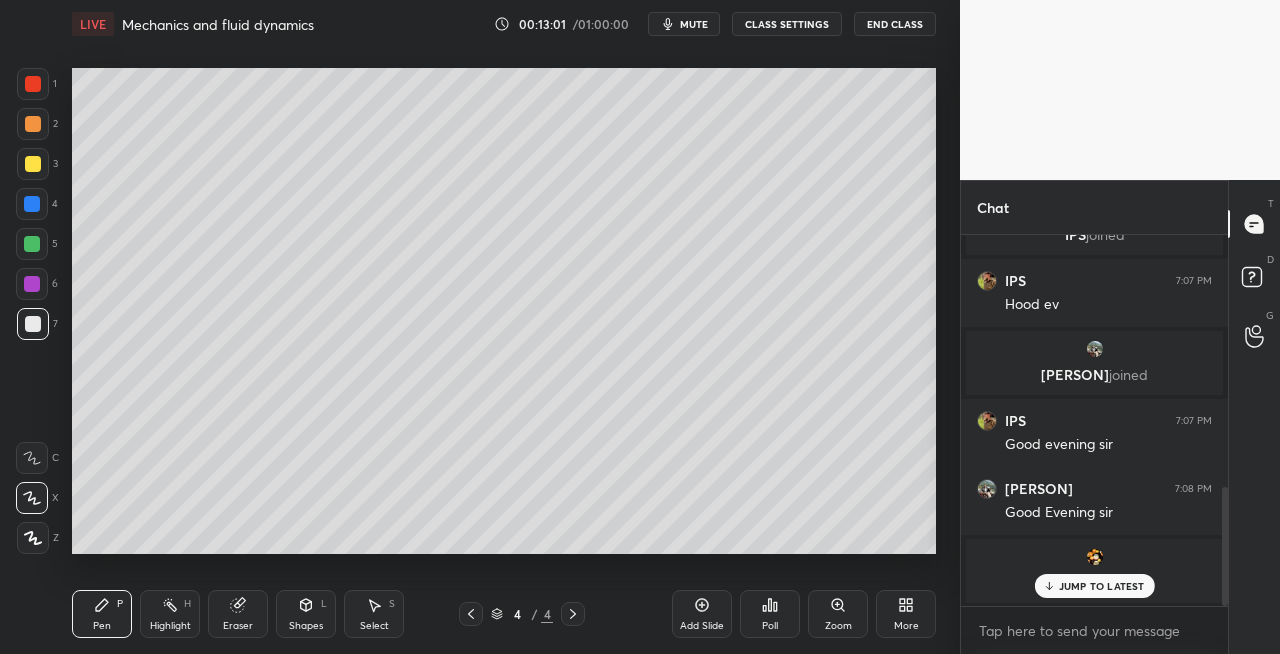 click on "Eraser" at bounding box center [238, 614] 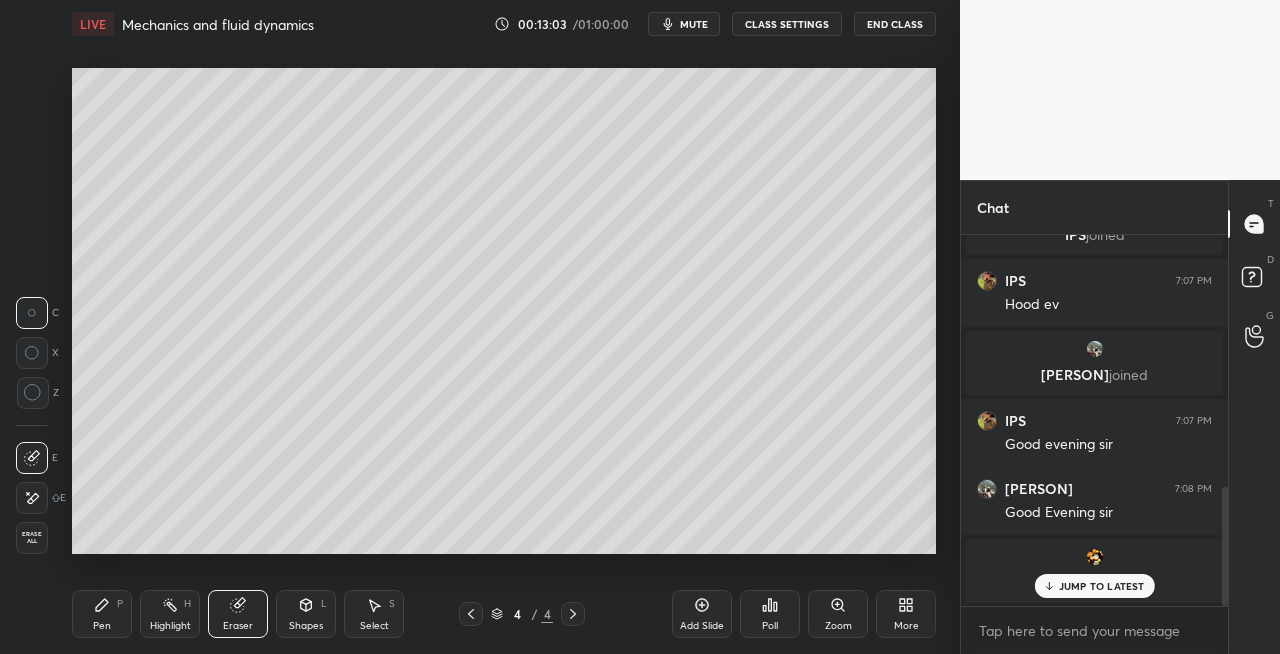 click 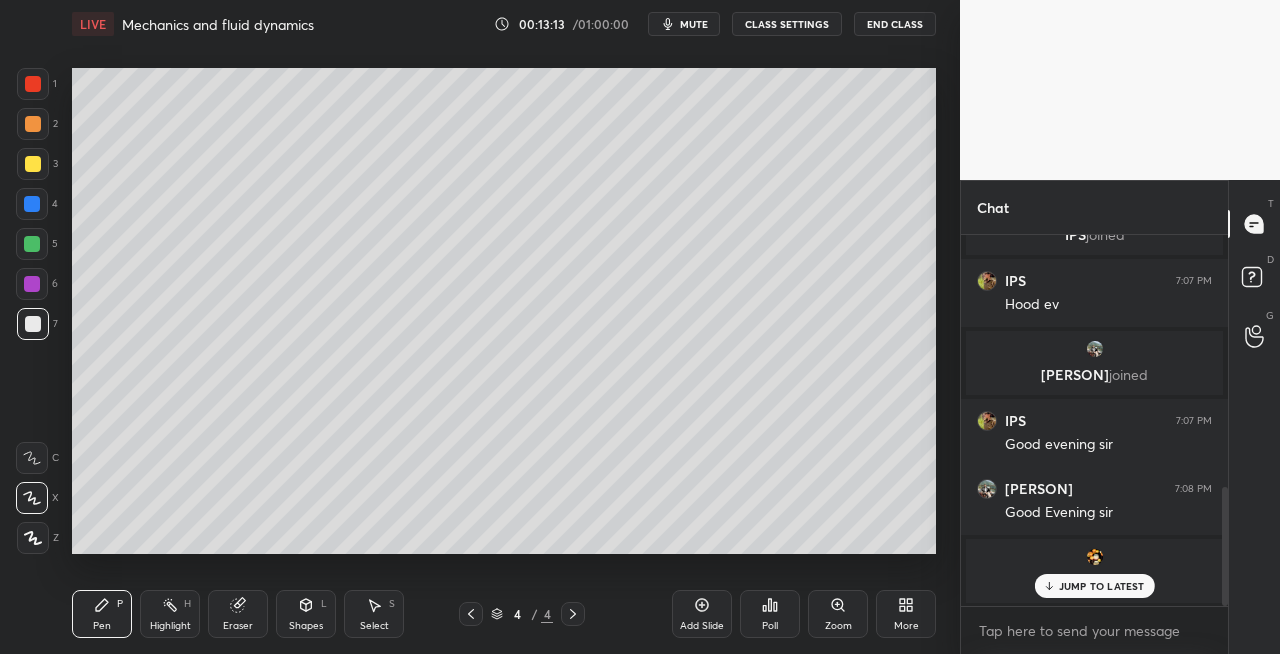click 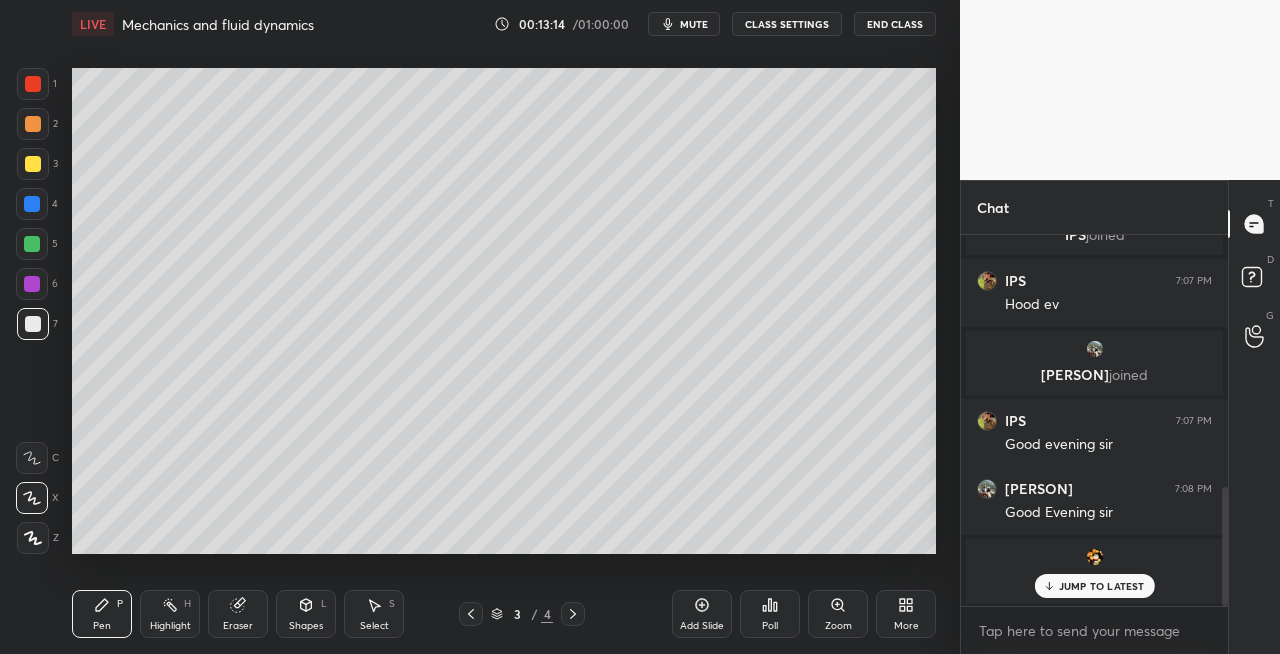 click 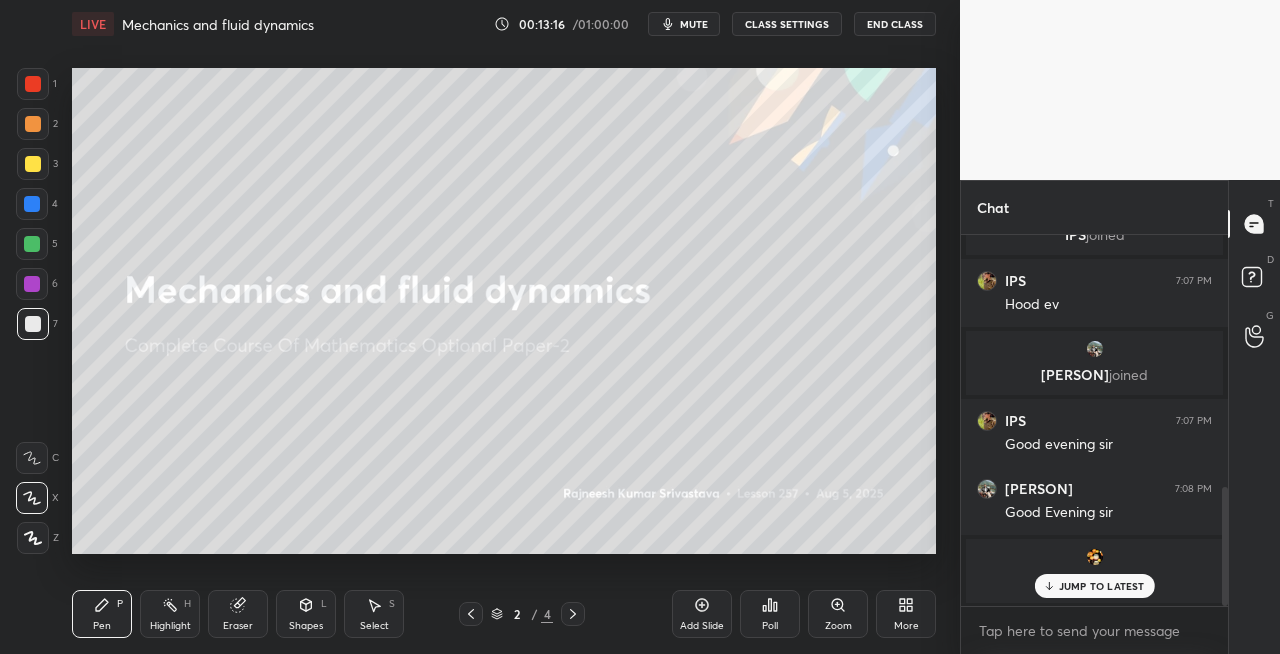 click 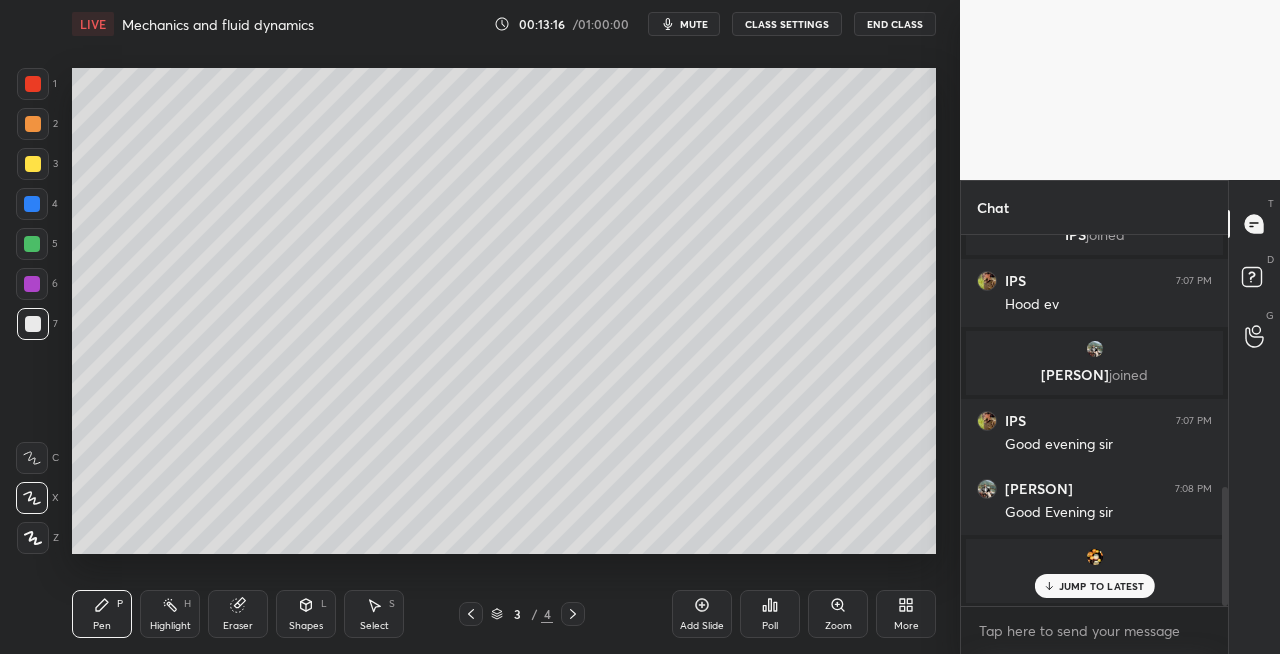 click 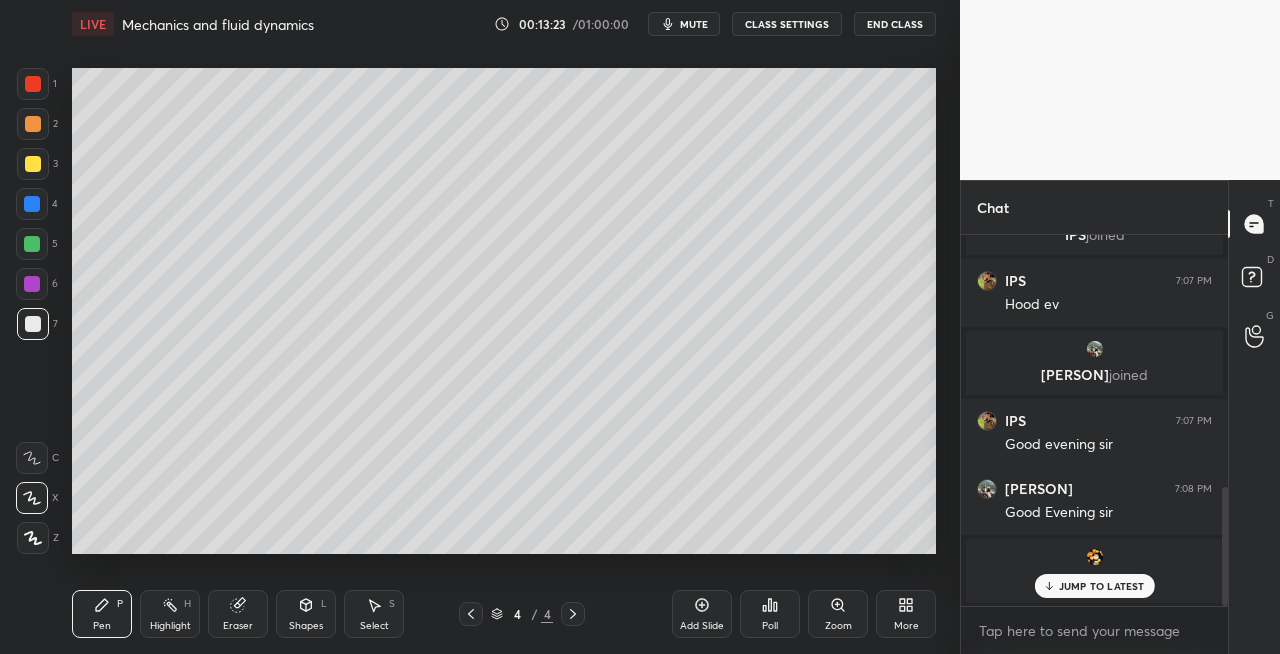 click on "L" at bounding box center [324, 604] 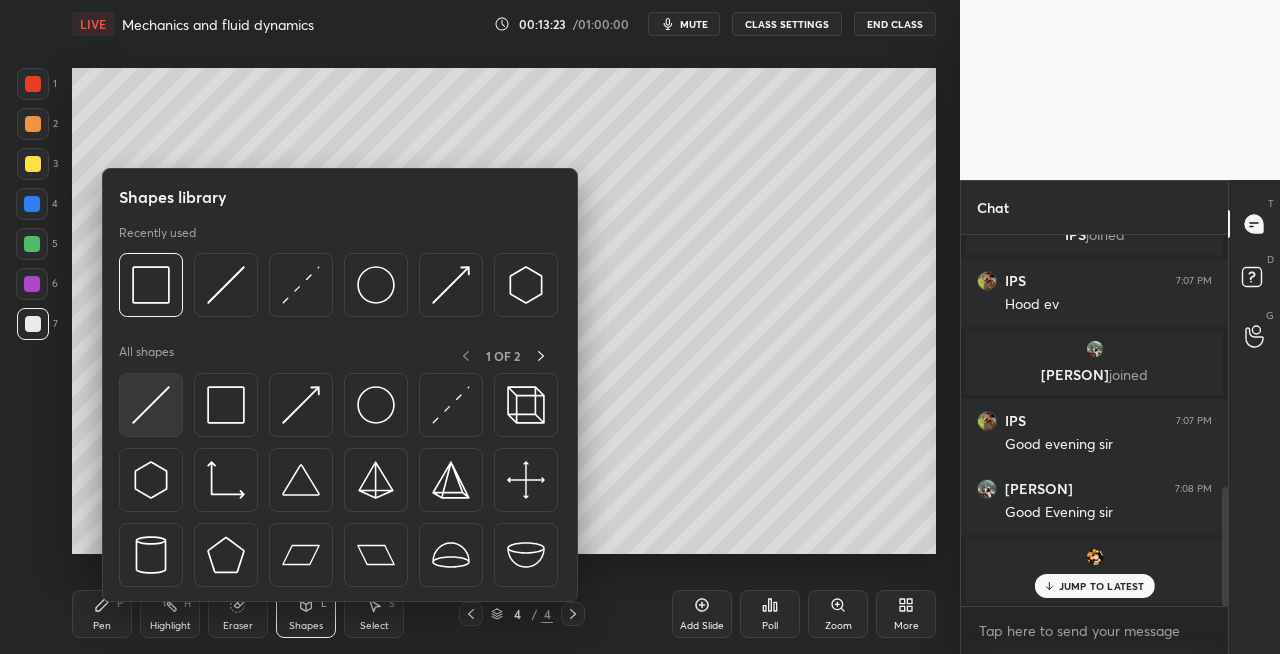click at bounding box center (151, 405) 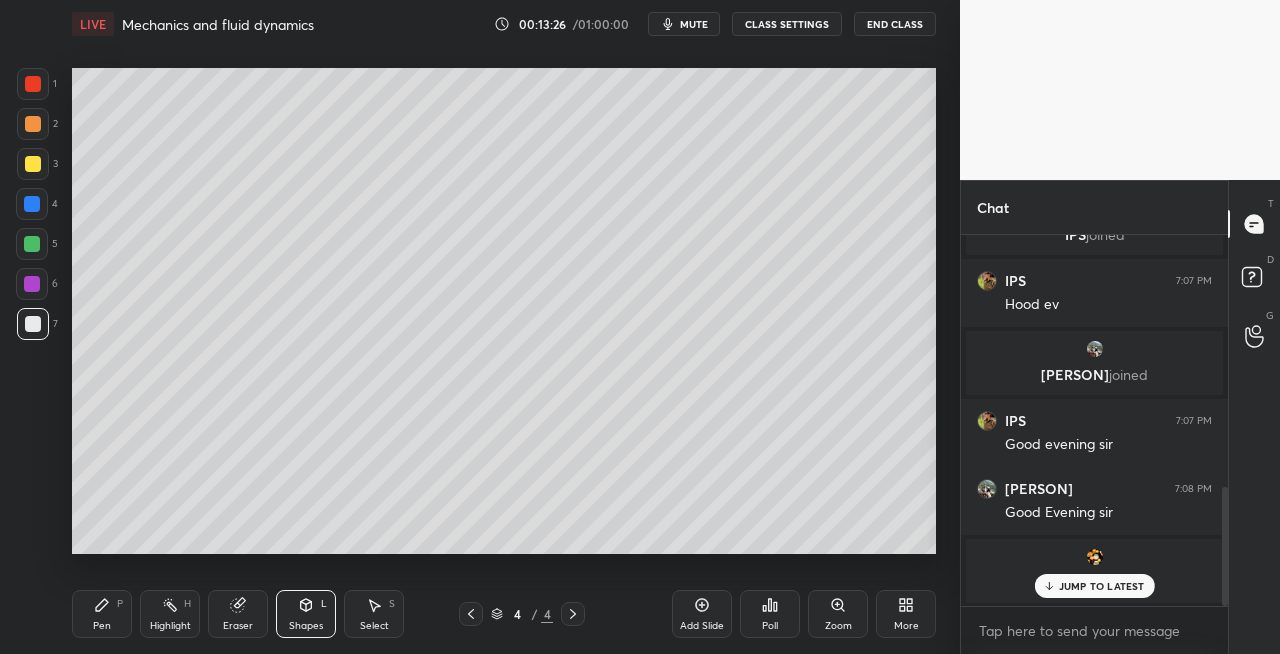 click at bounding box center [471, 614] 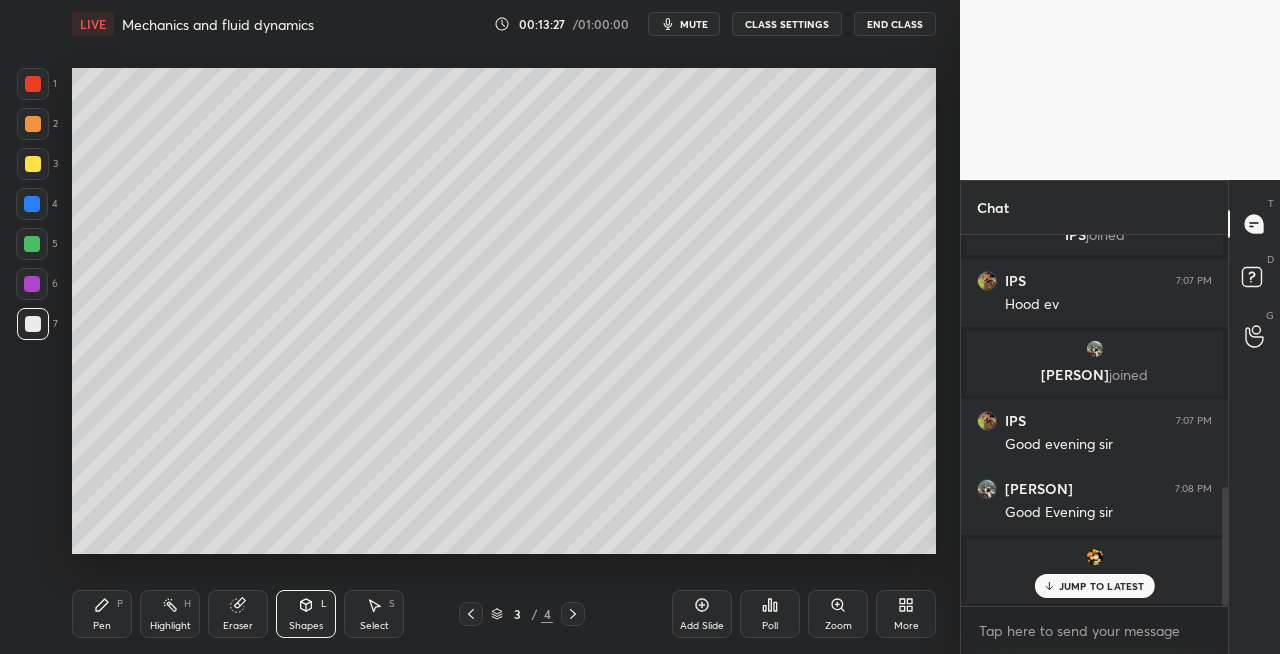 click at bounding box center [471, 614] 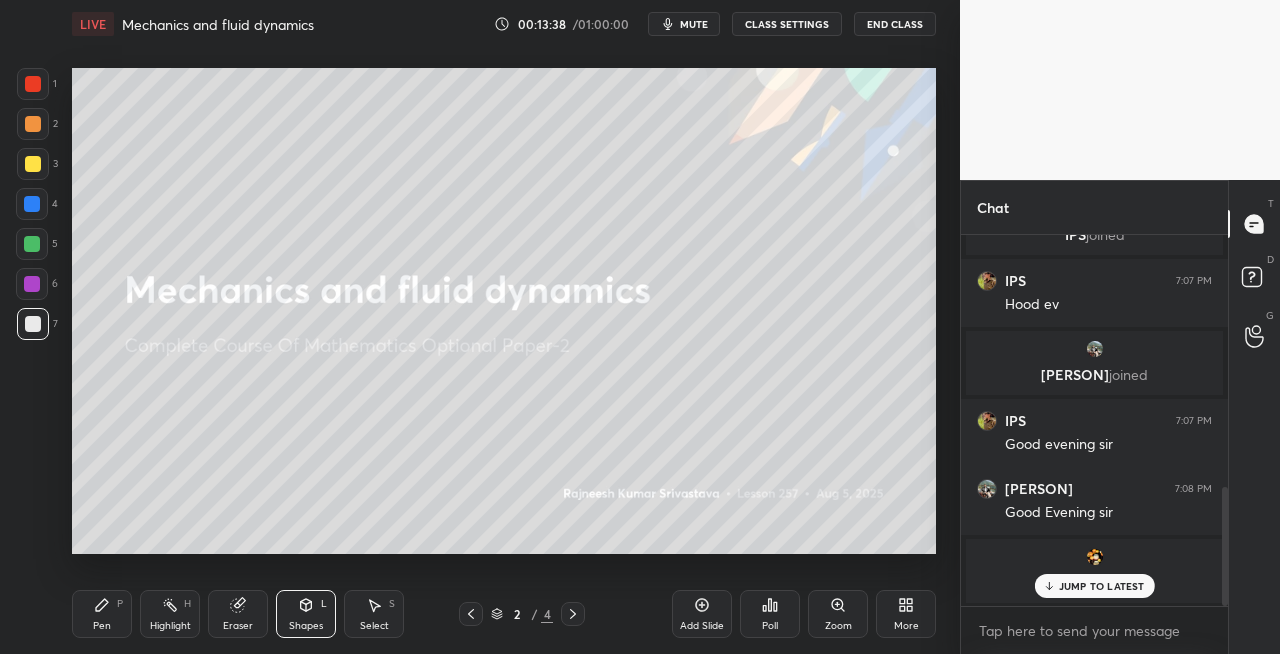 click 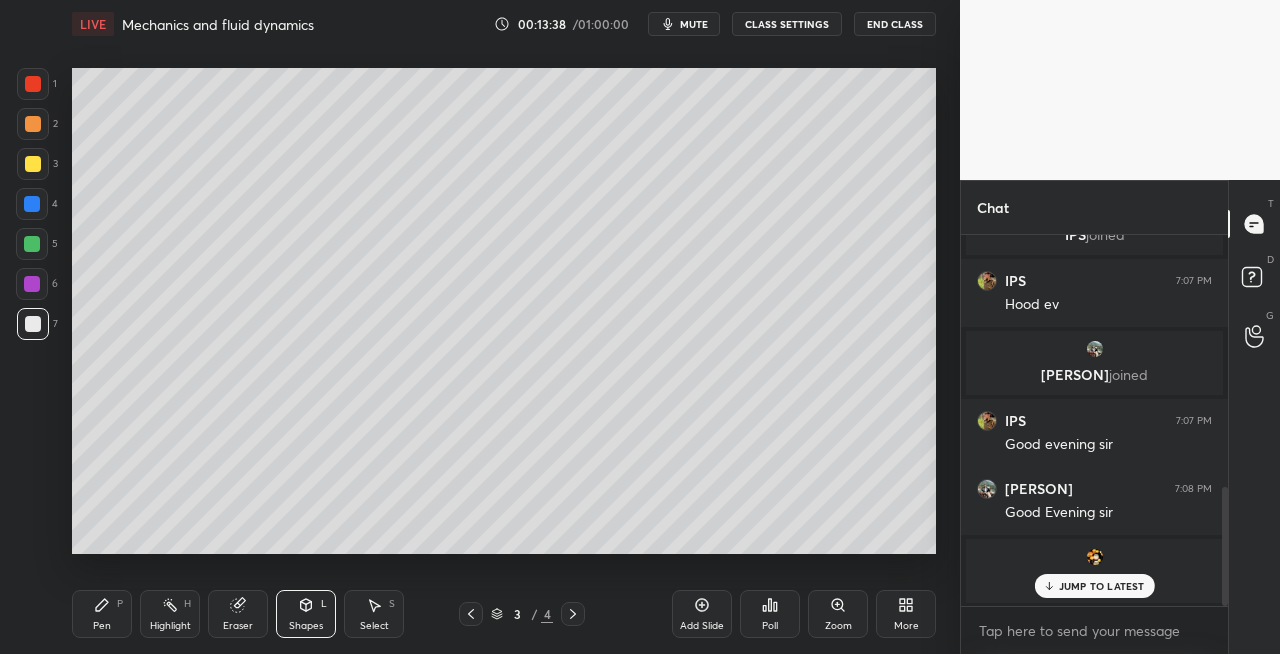 click 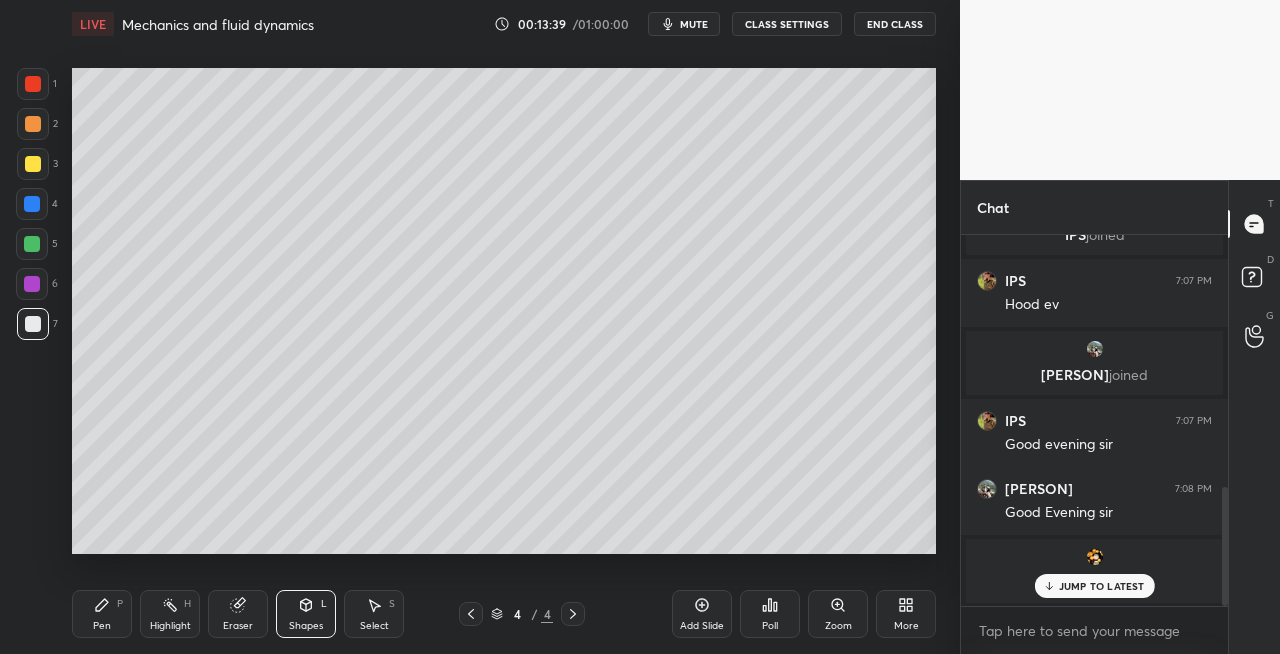 click on "Pen P" at bounding box center (102, 614) 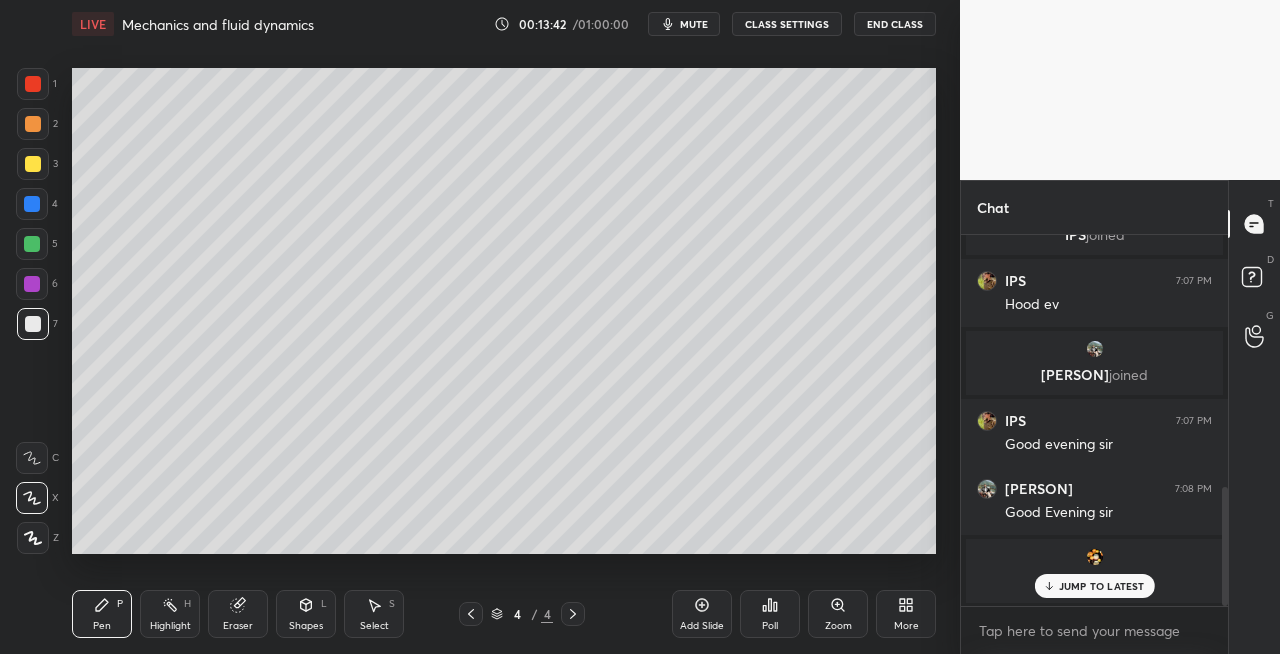 click on "Eraser" at bounding box center [238, 614] 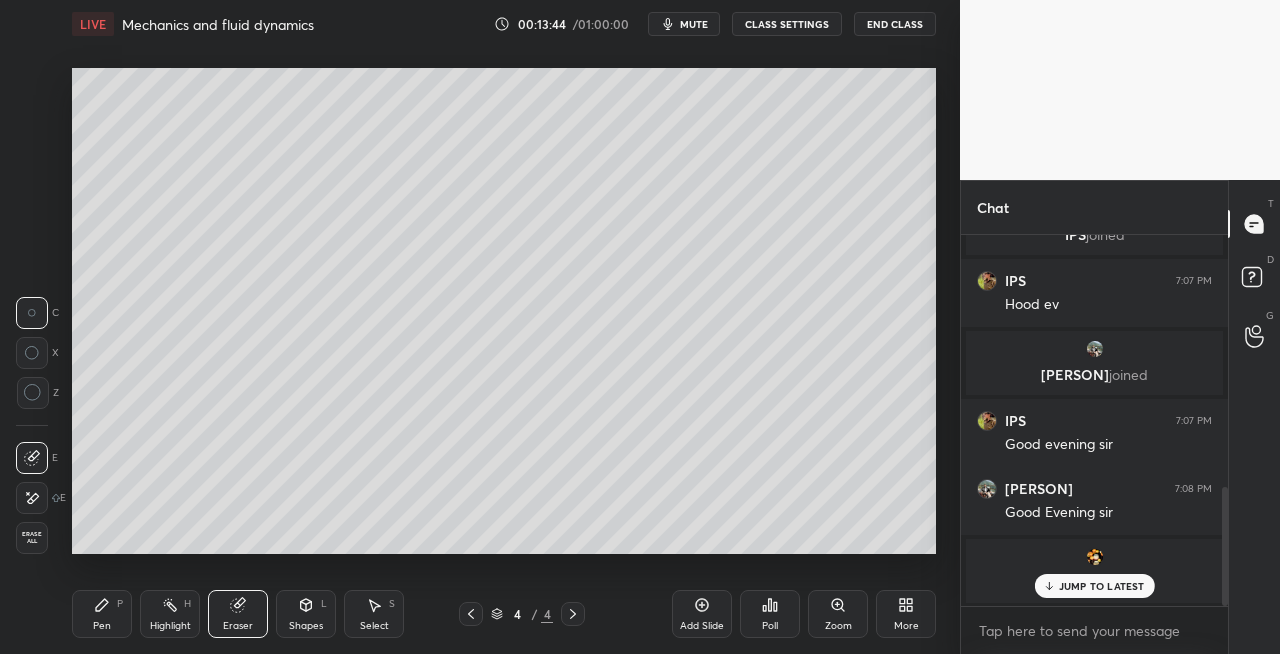 click on "Pen P" at bounding box center [102, 614] 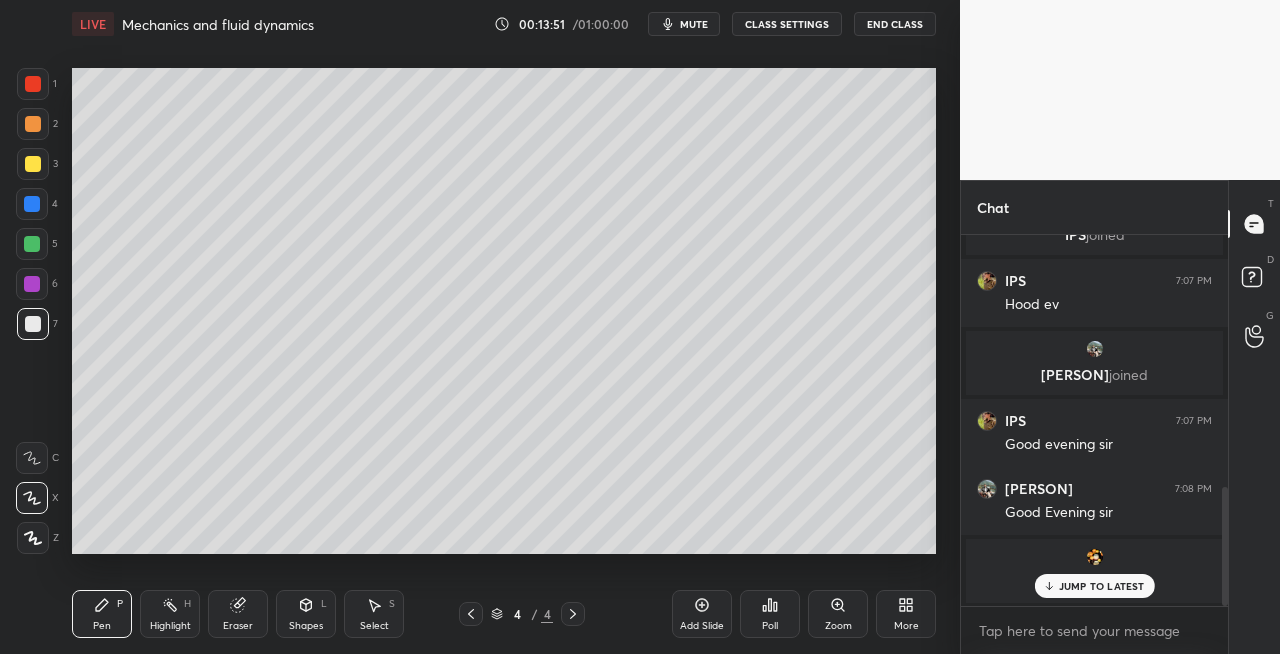 click on "Eraser" at bounding box center [238, 626] 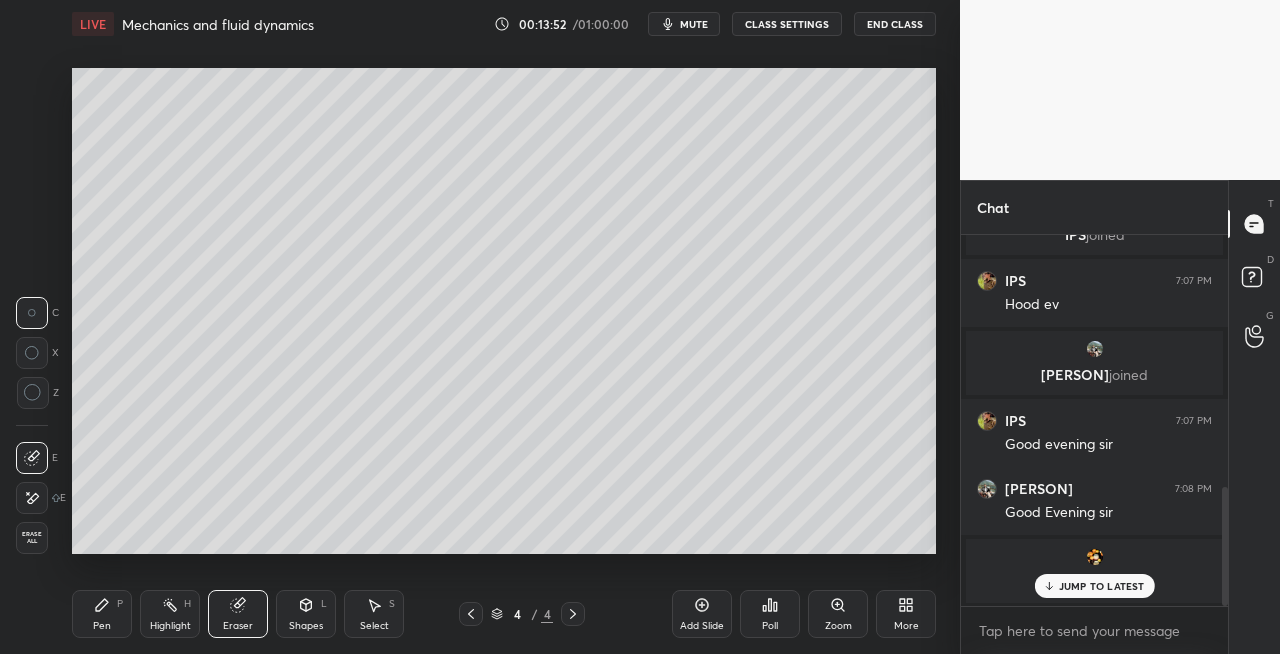 click on "Pen P" at bounding box center [102, 614] 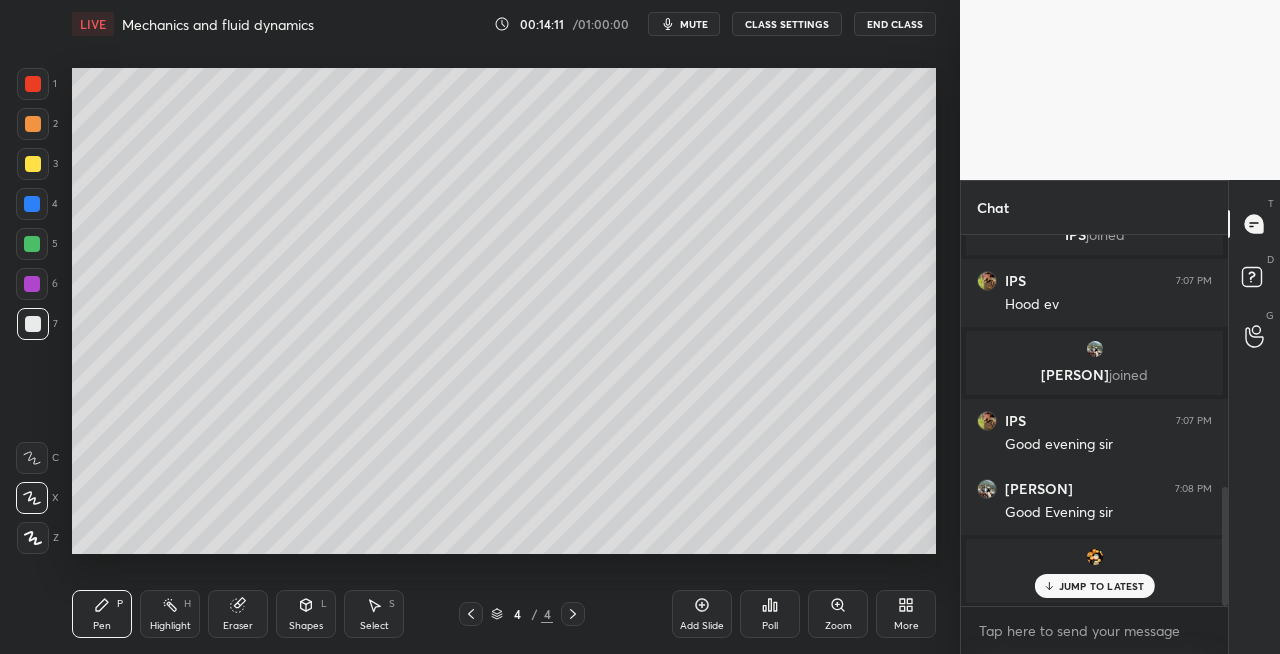 click on "Eraser" at bounding box center [238, 614] 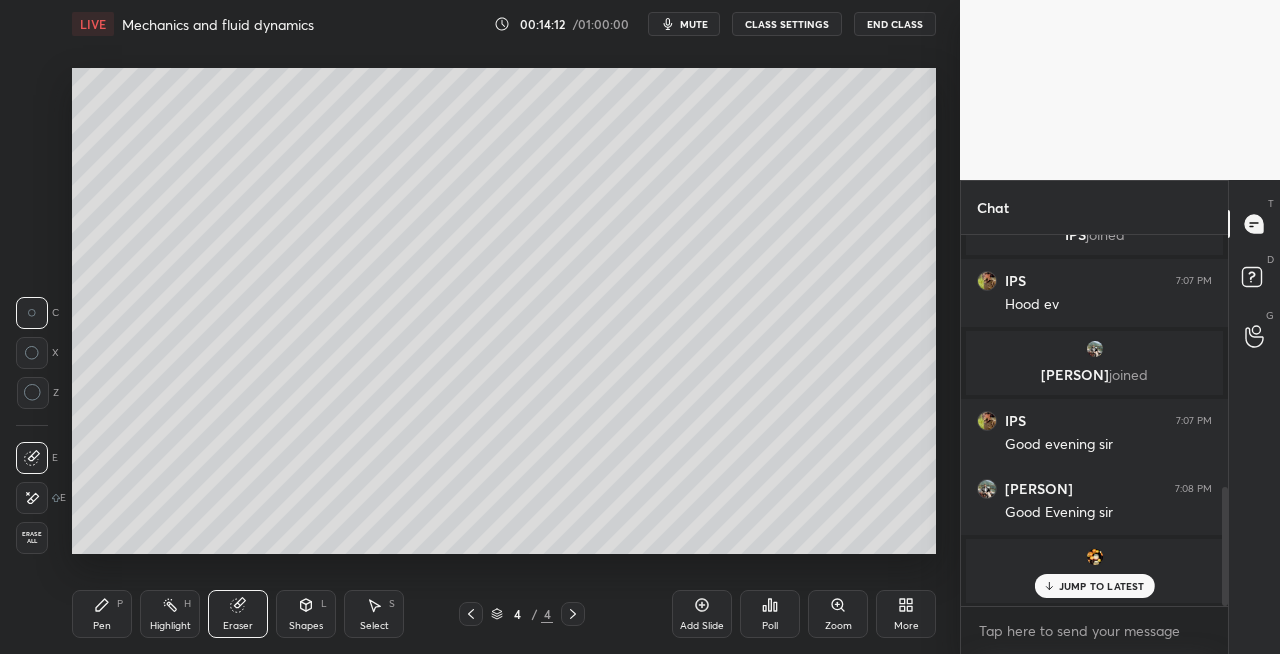 click on "Pen P" at bounding box center (102, 614) 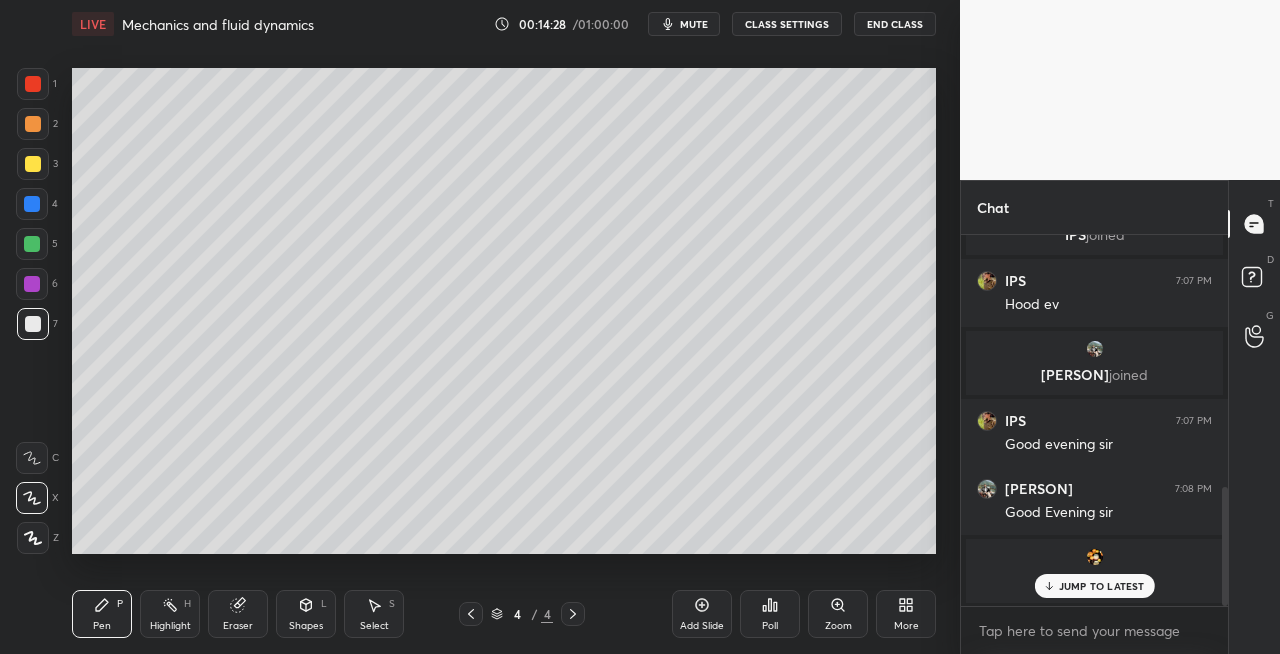 click 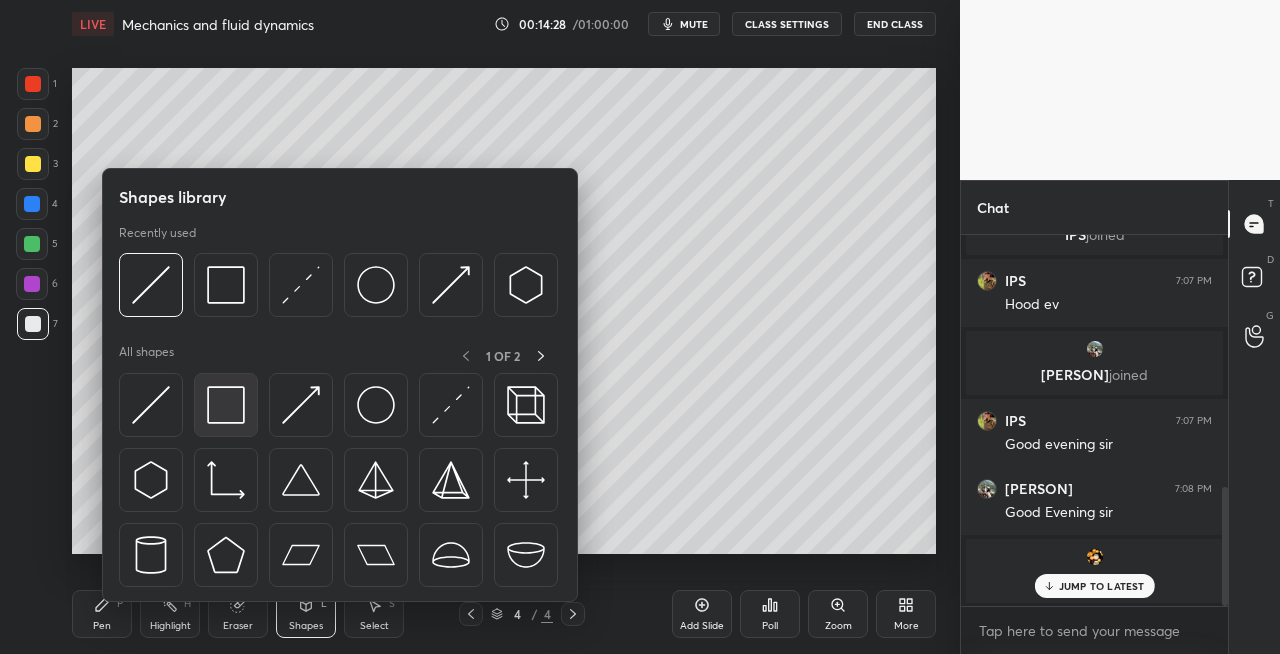 click at bounding box center [226, 405] 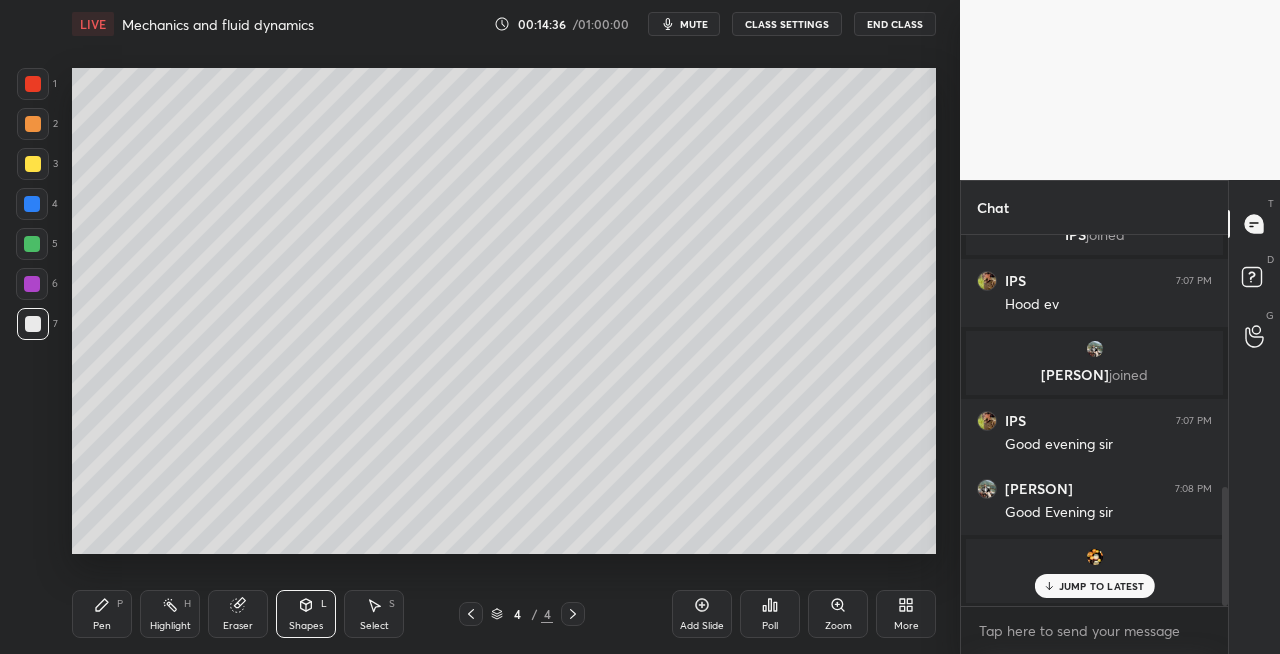 click on "Pen P" at bounding box center (102, 614) 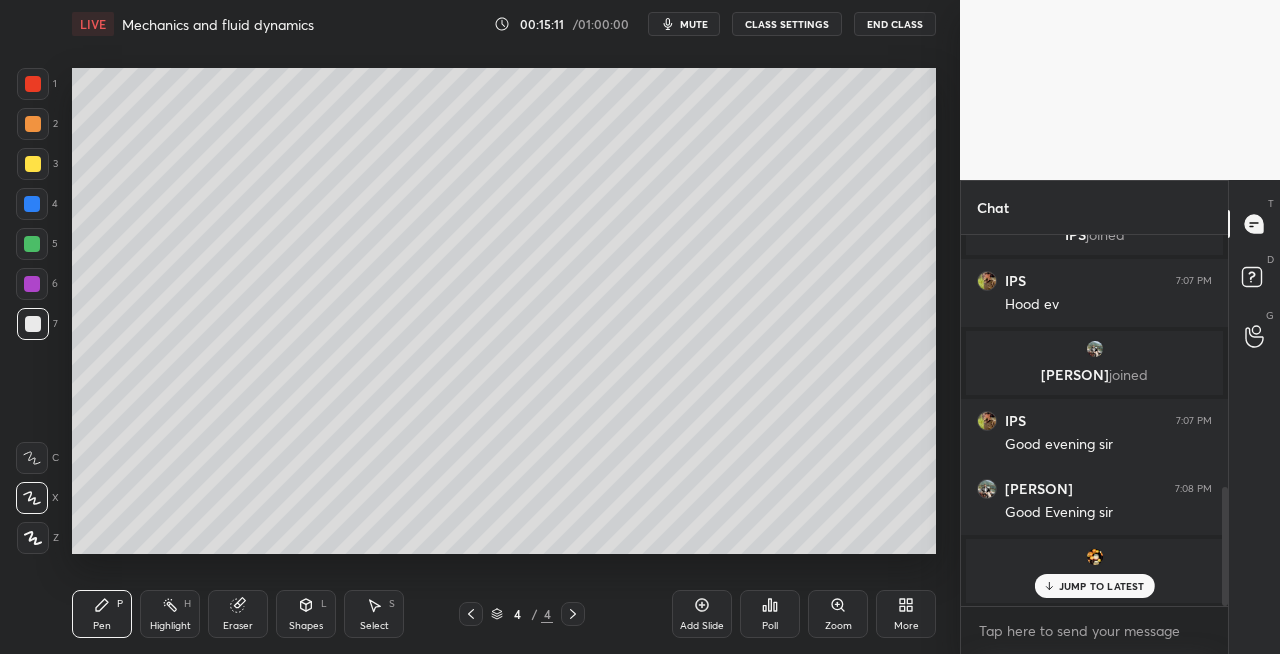 click 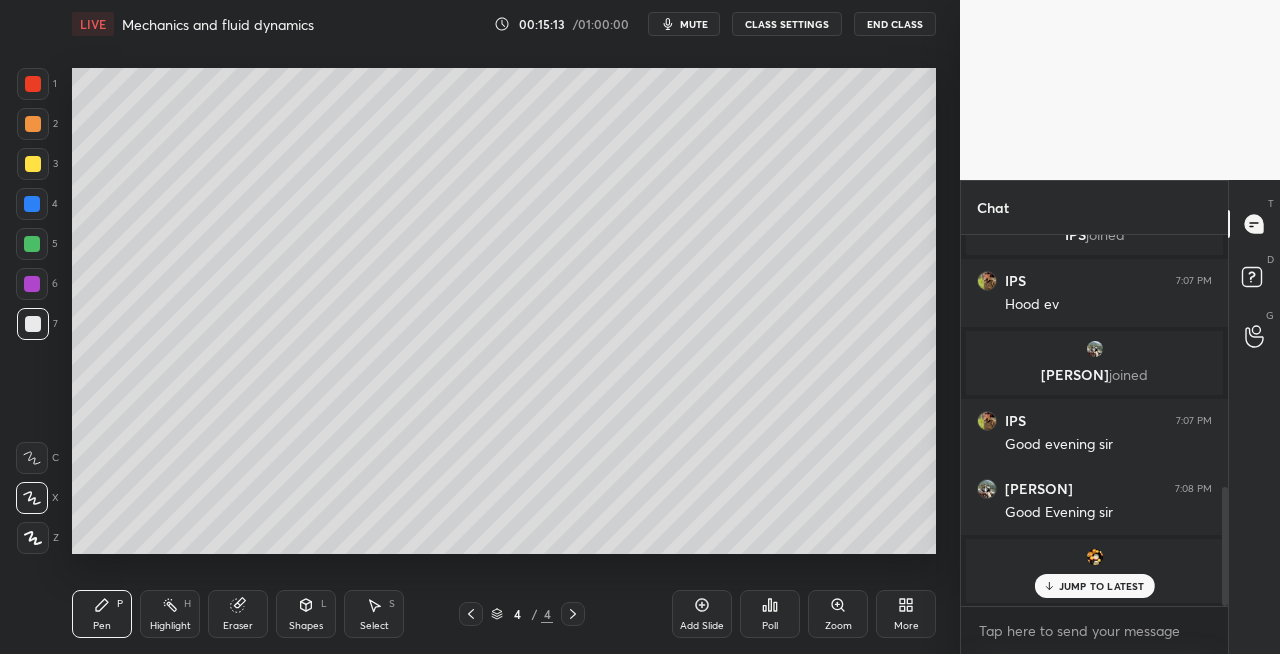 scroll, scrollTop: 856, scrollLeft: 0, axis: vertical 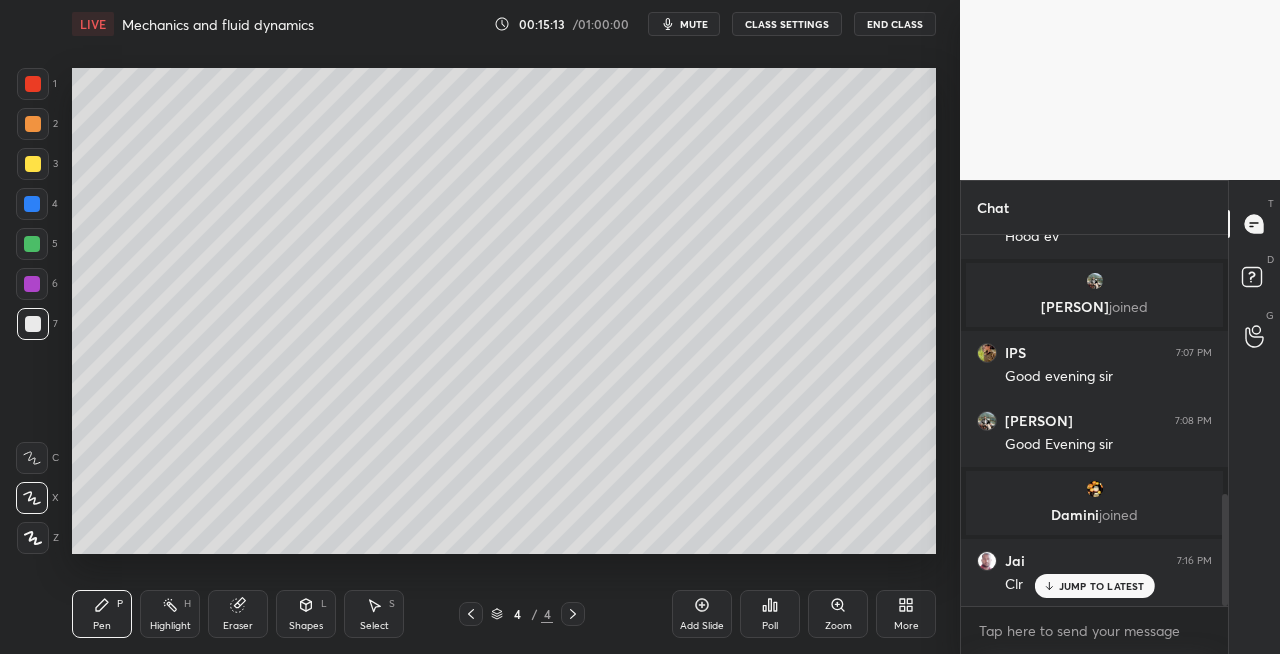 click on "Shapes" at bounding box center [306, 626] 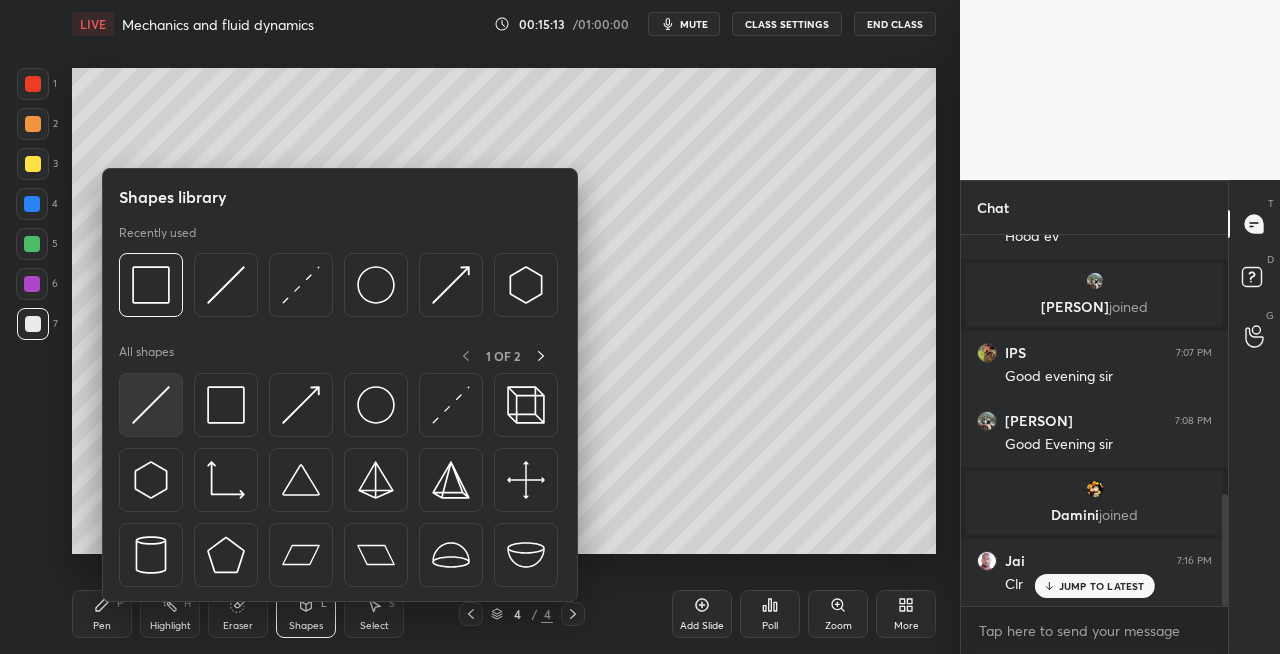 click at bounding box center [151, 405] 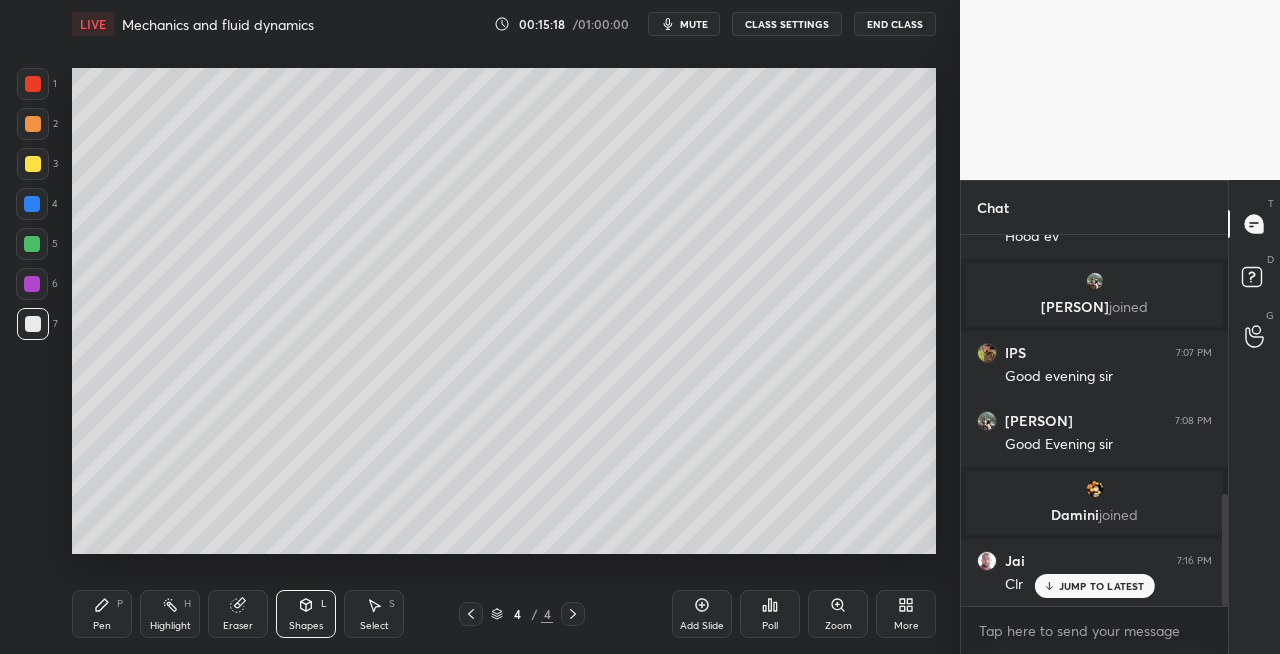 click 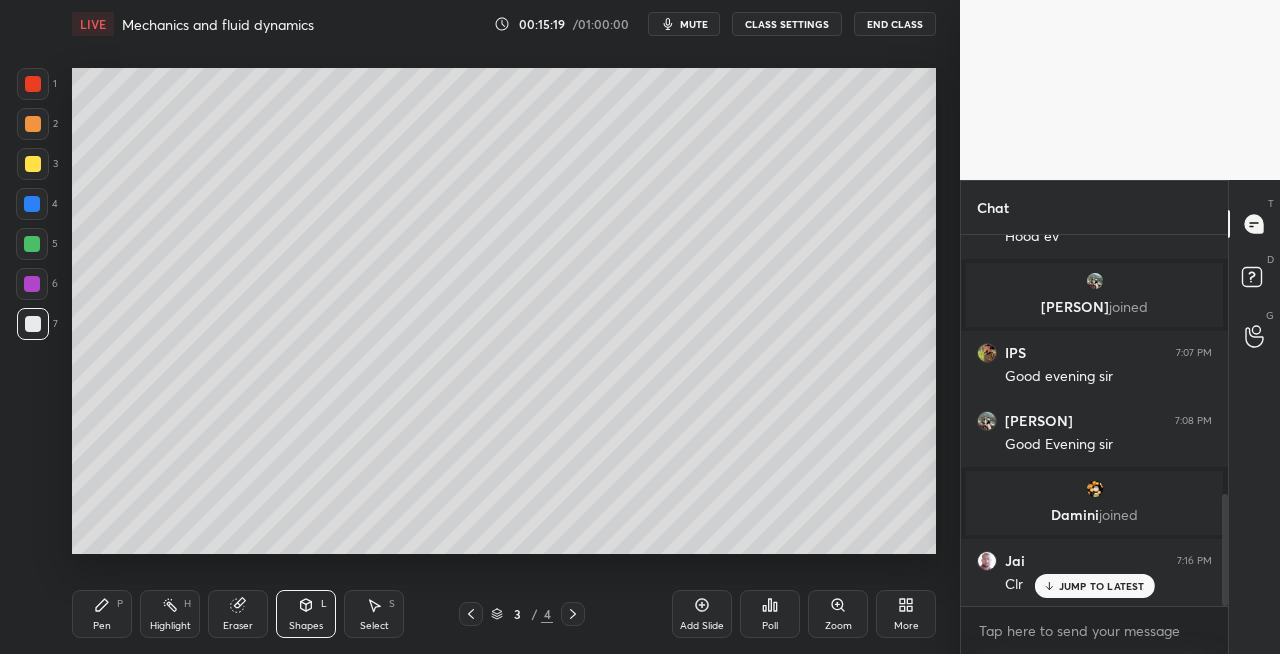 click 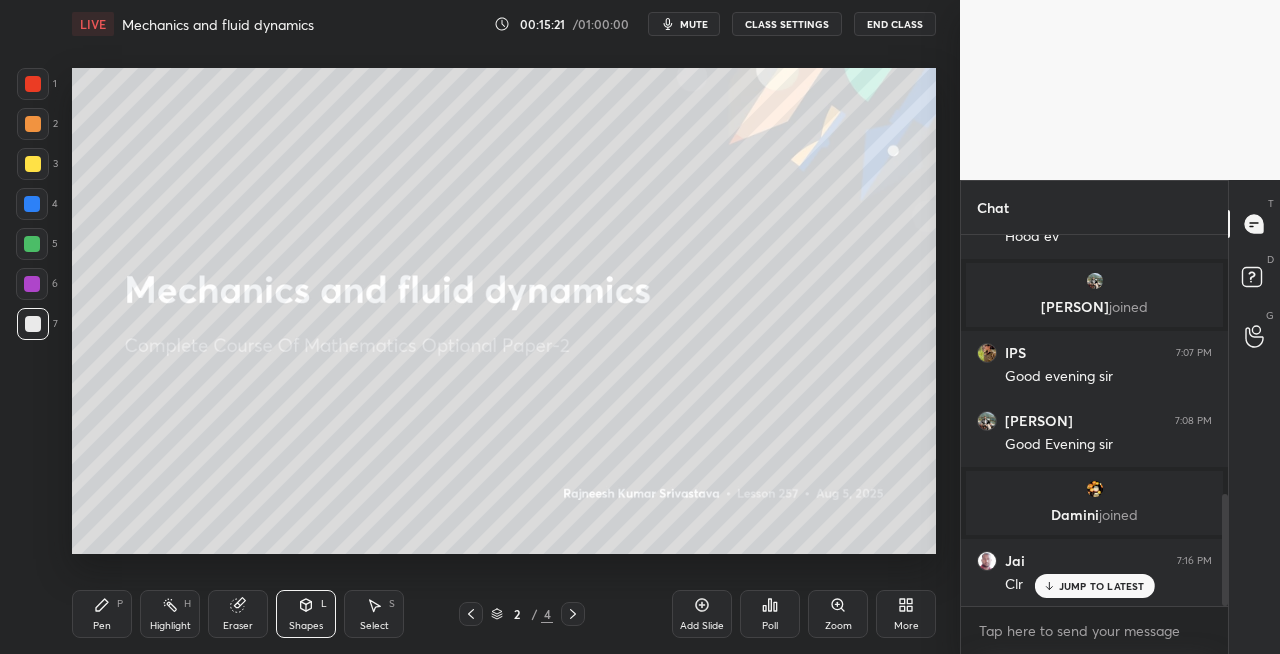 click 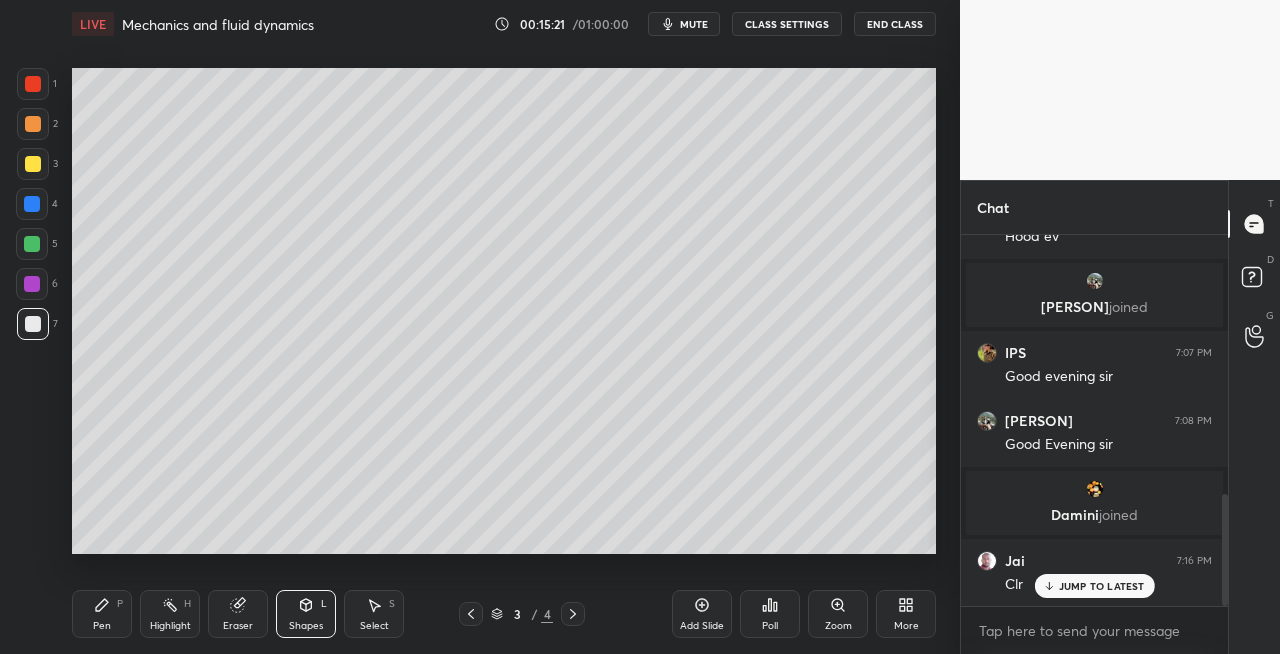 click 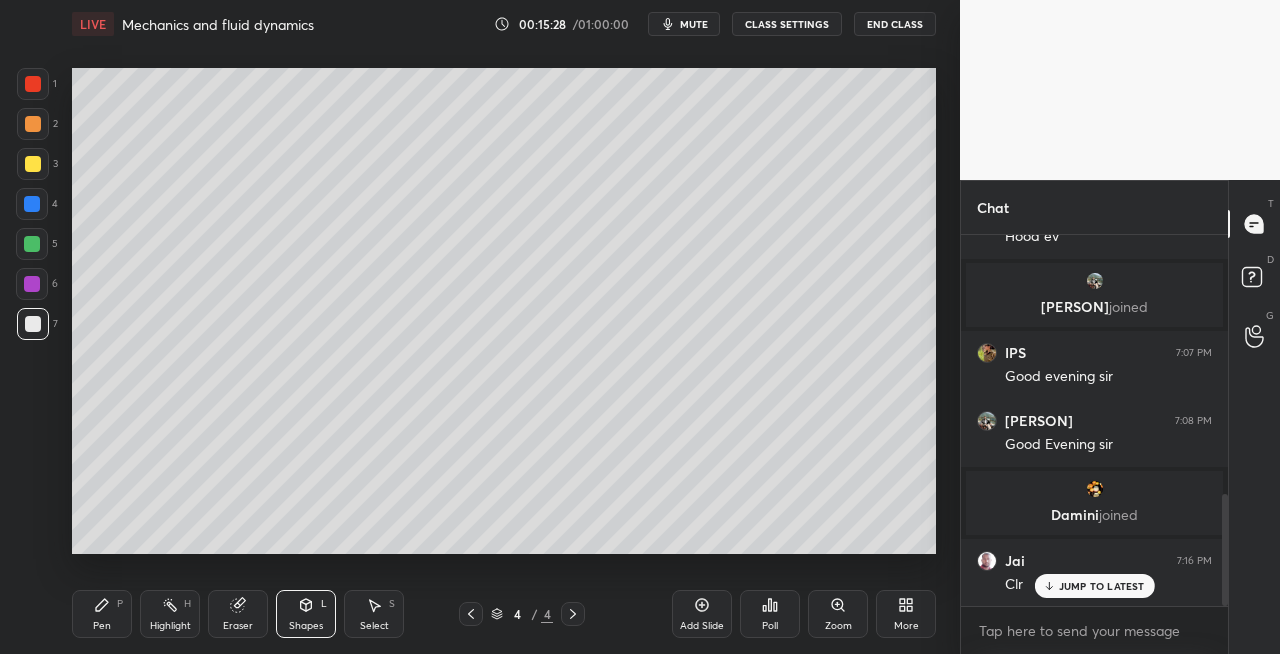 click 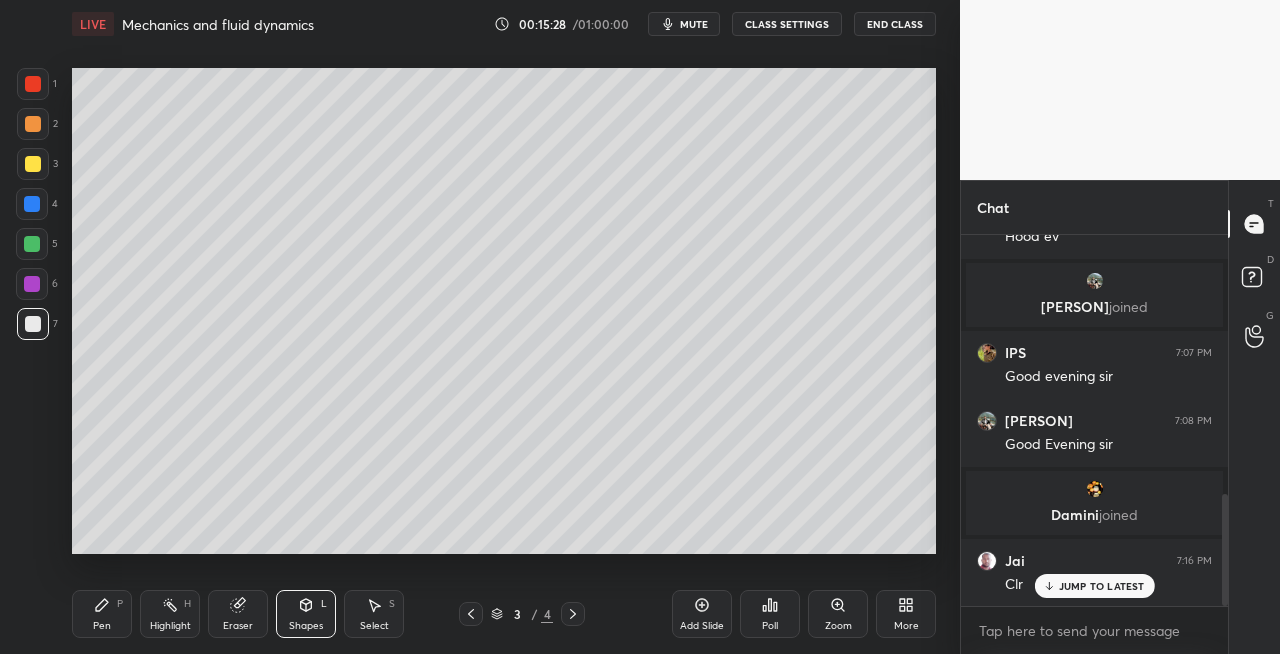 click 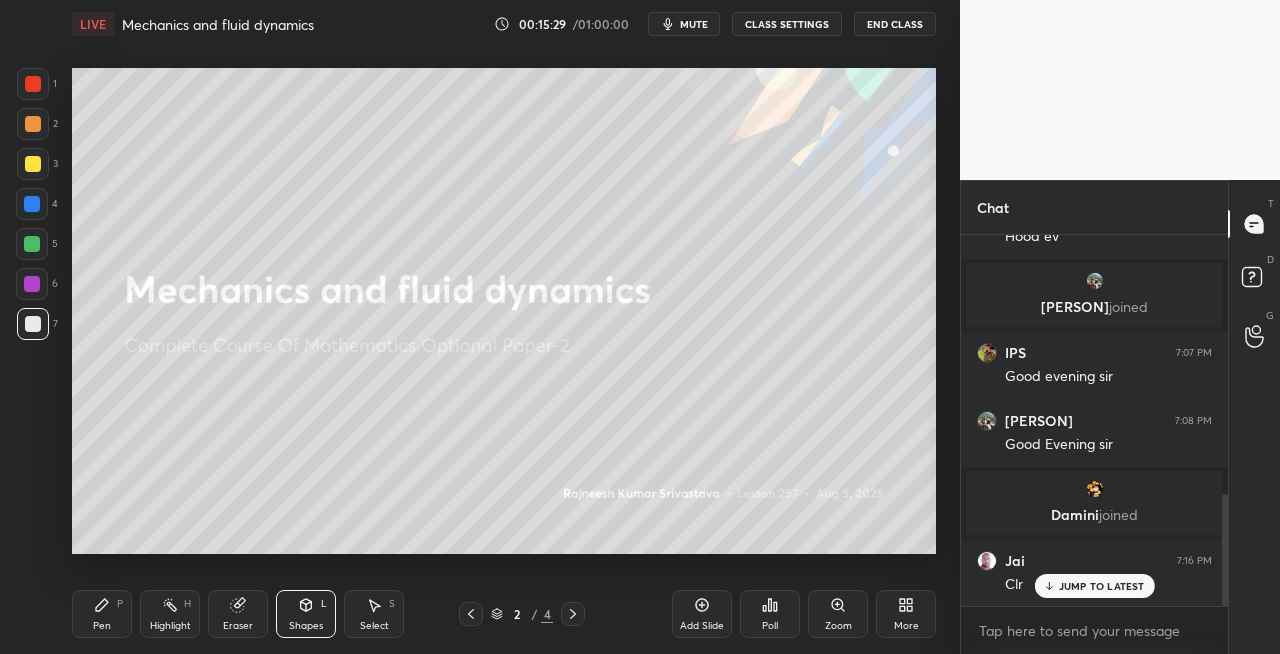 click 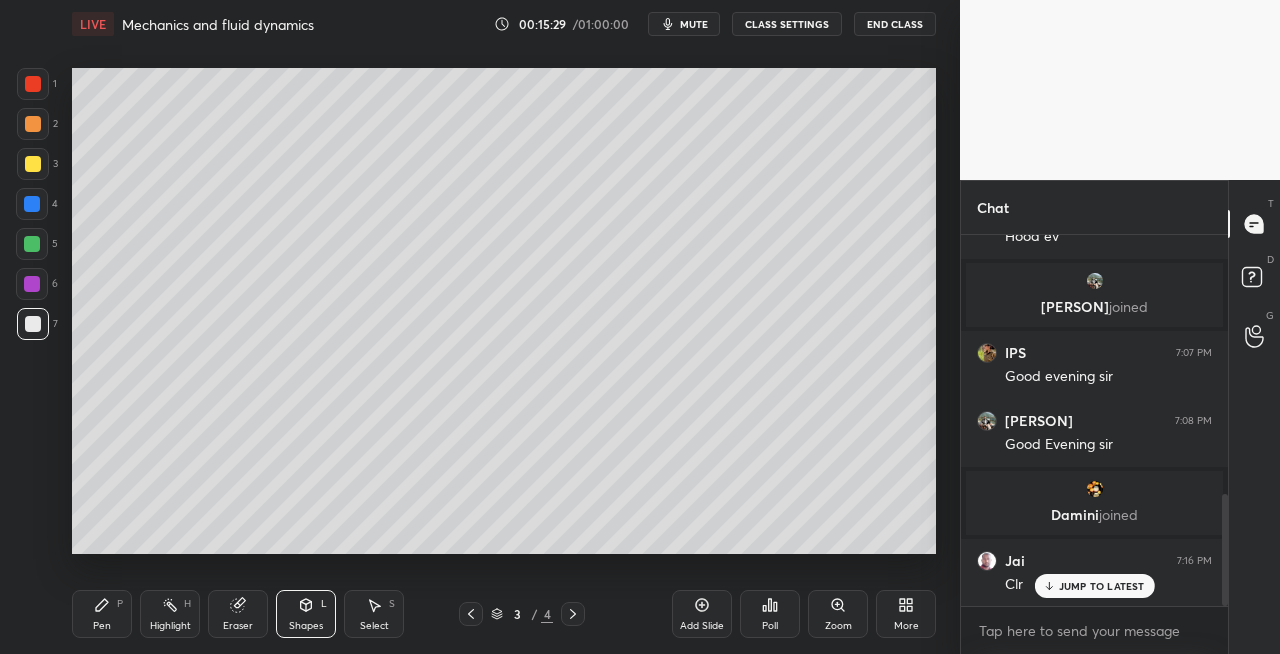click 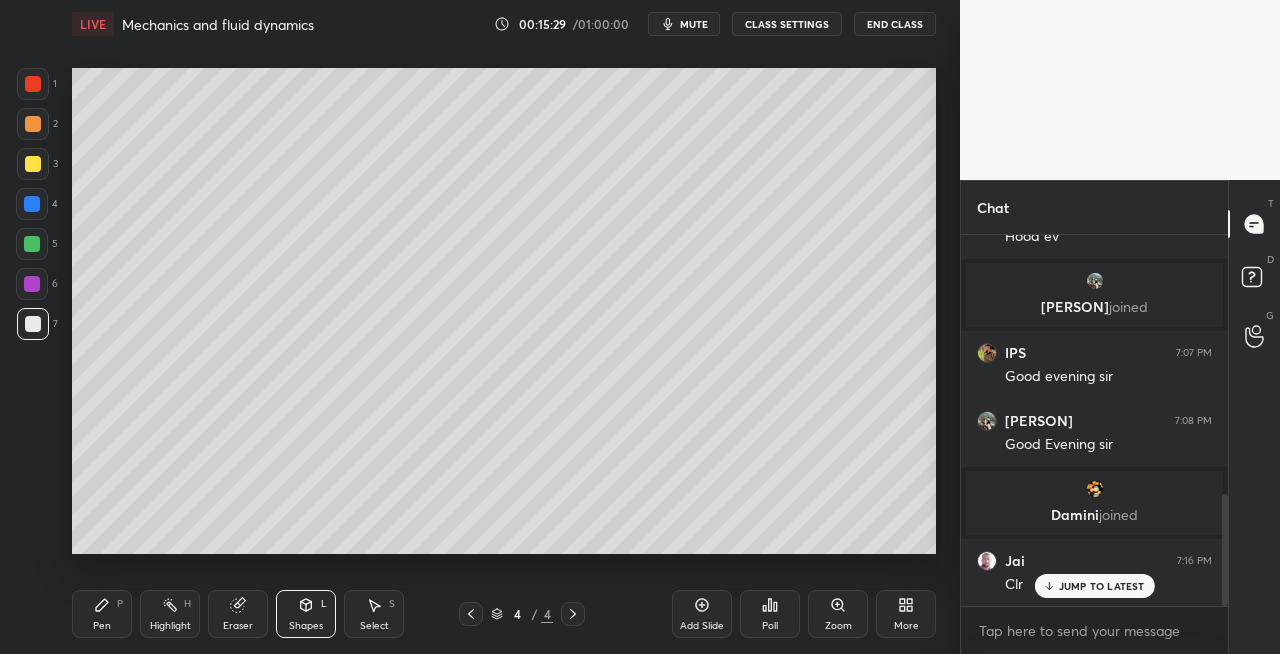 click 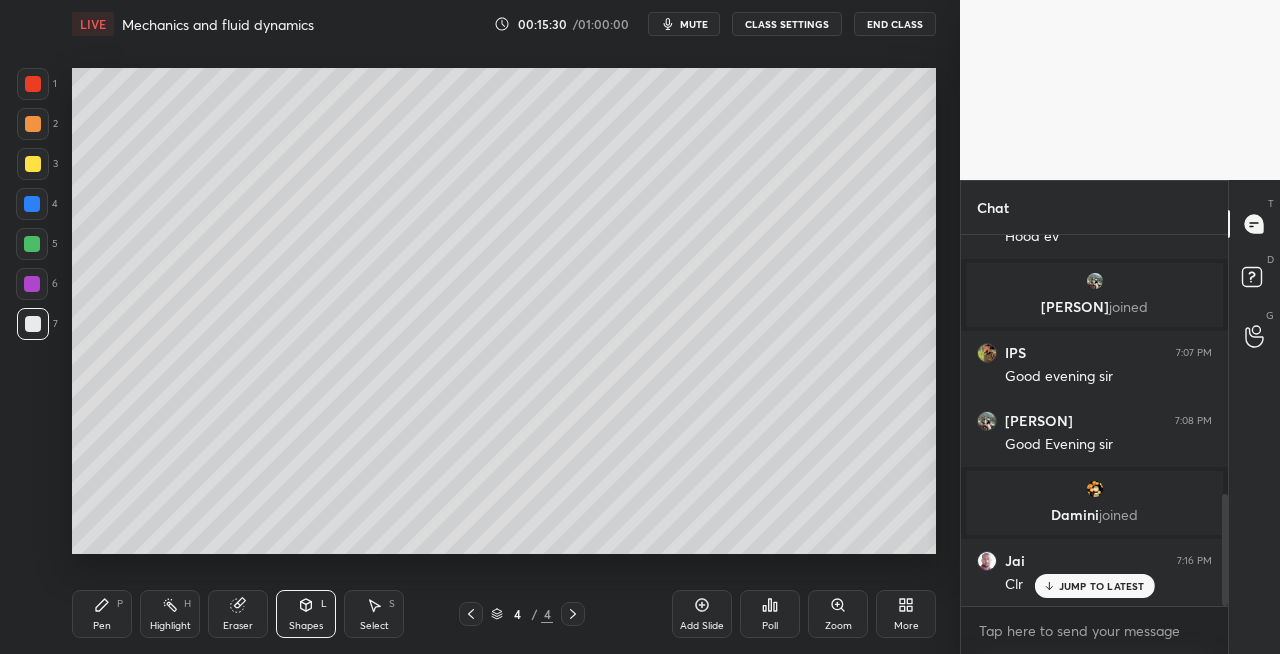 click 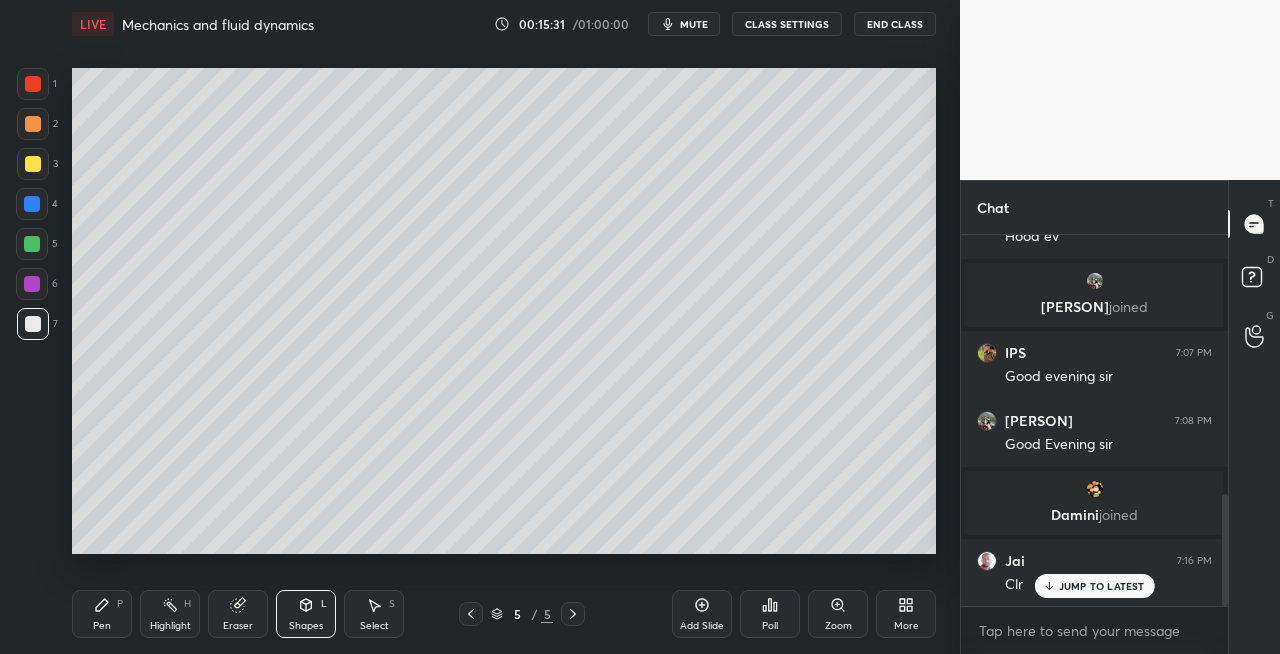 click on "Pen" at bounding box center (102, 626) 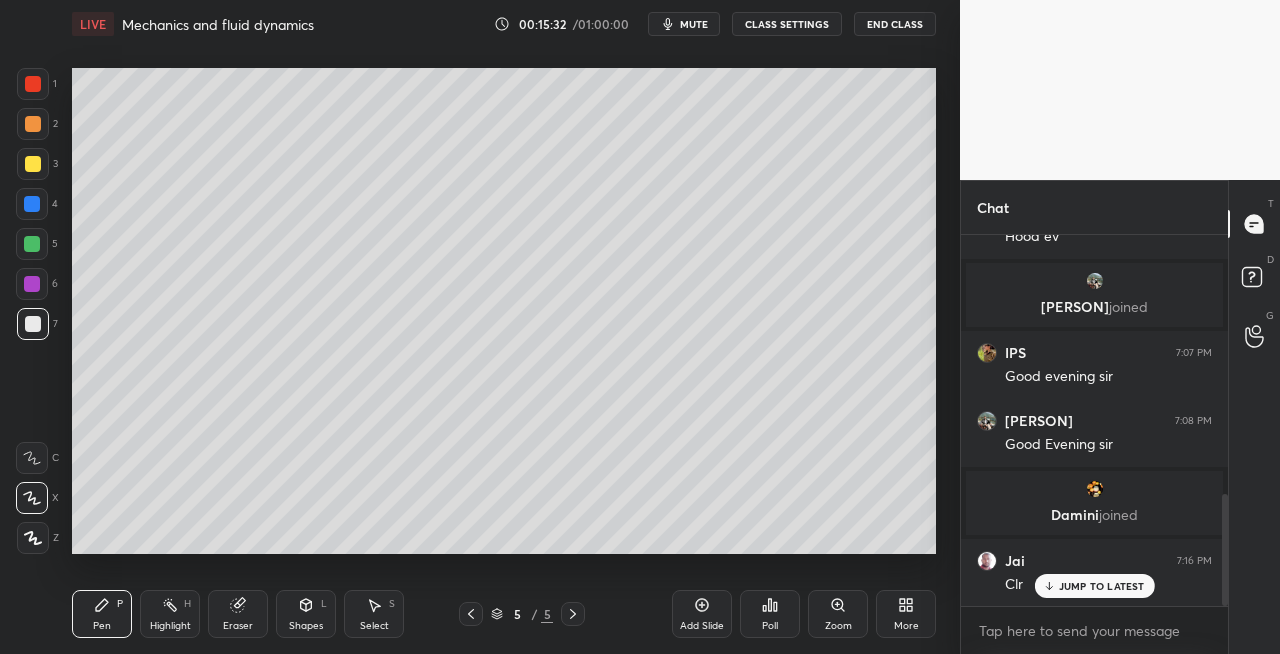 click at bounding box center (33, 164) 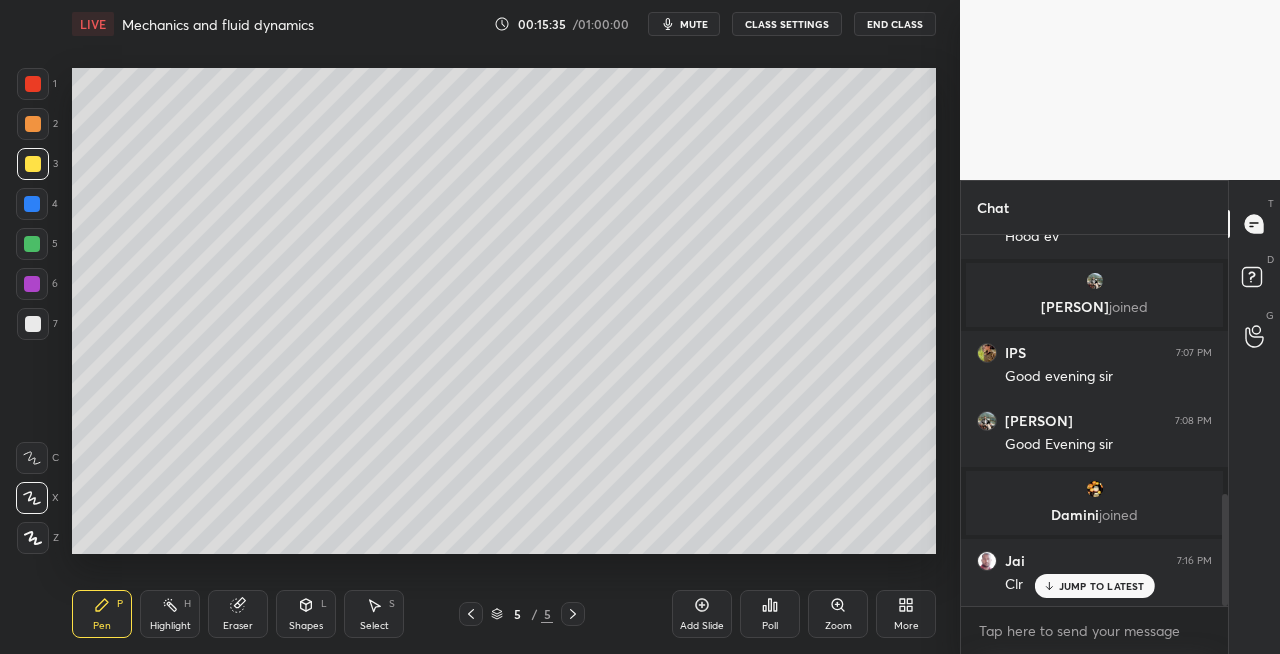 click 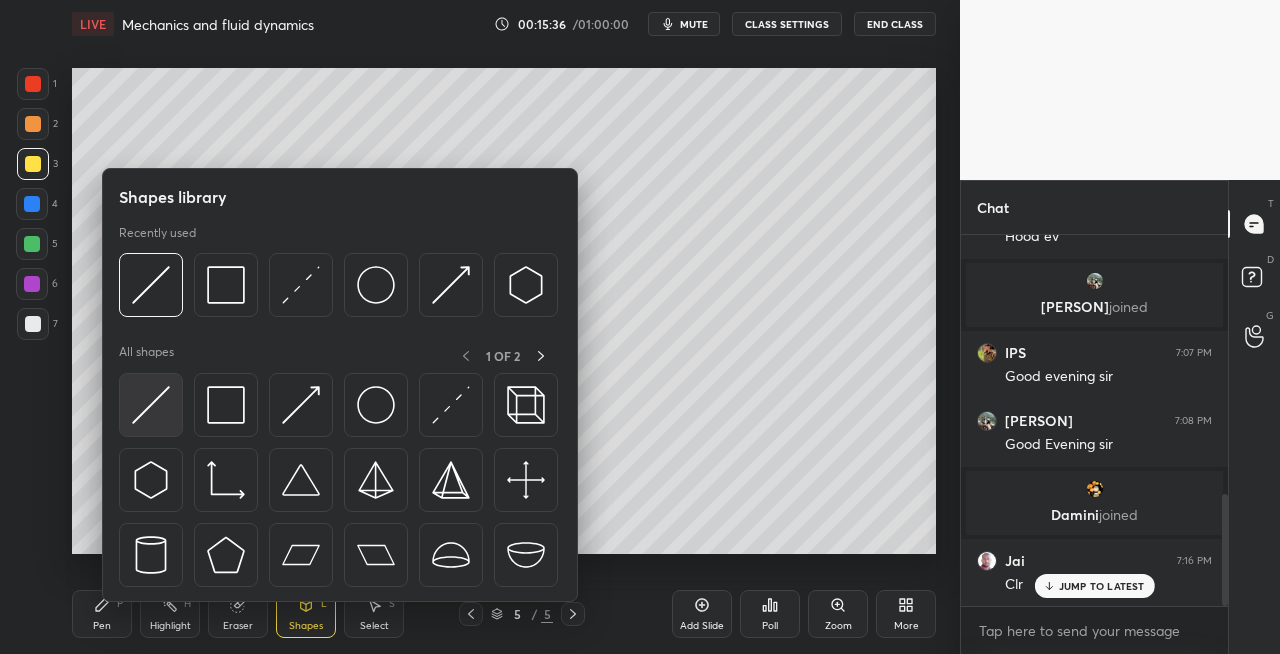 click at bounding box center (151, 405) 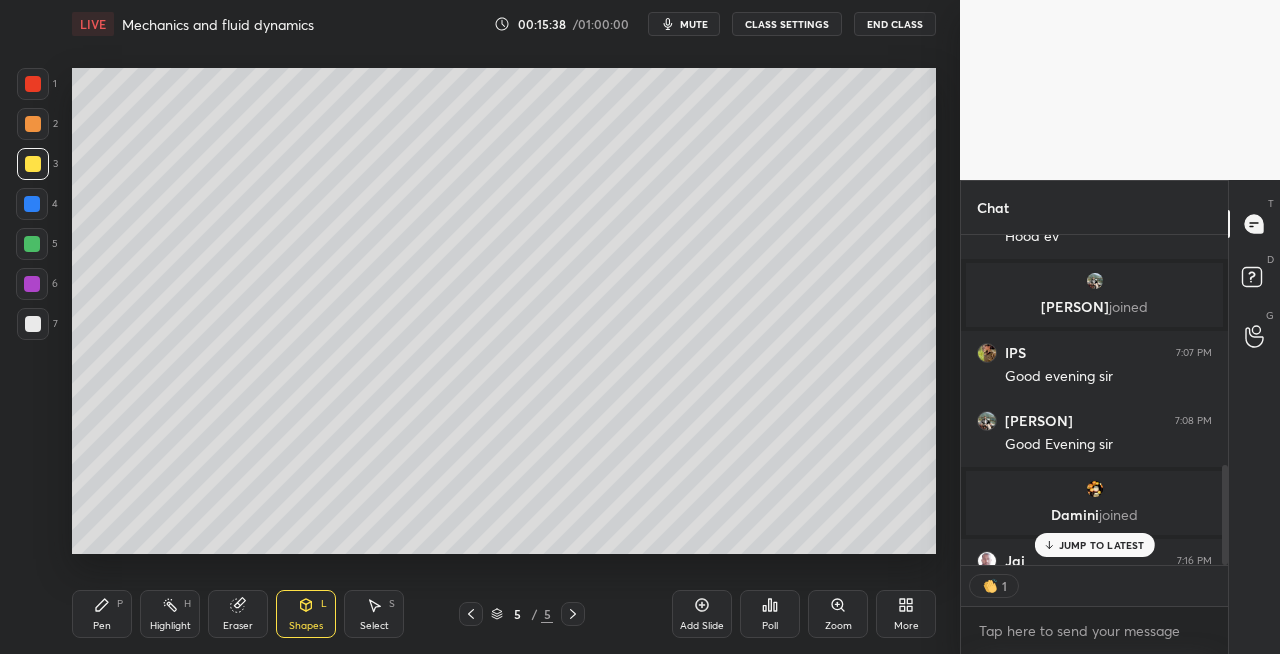 scroll, scrollTop: 324, scrollLeft: 261, axis: both 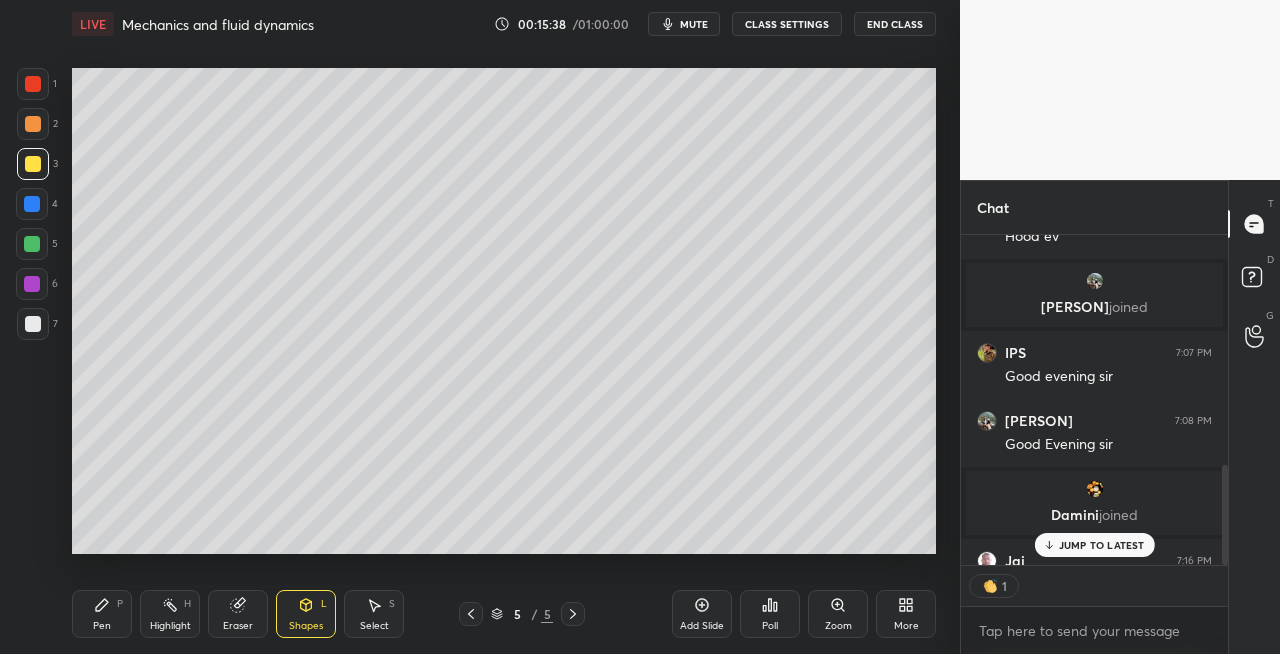 click on "Pen" at bounding box center [102, 626] 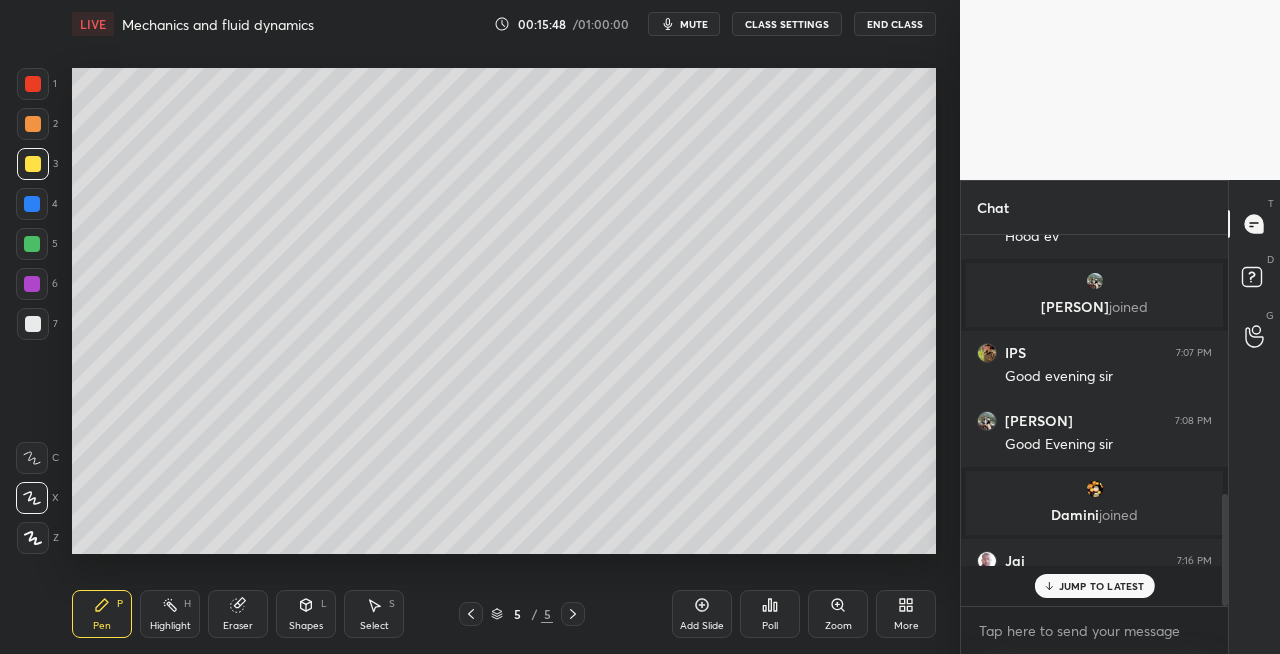 scroll, scrollTop: 6, scrollLeft: 6, axis: both 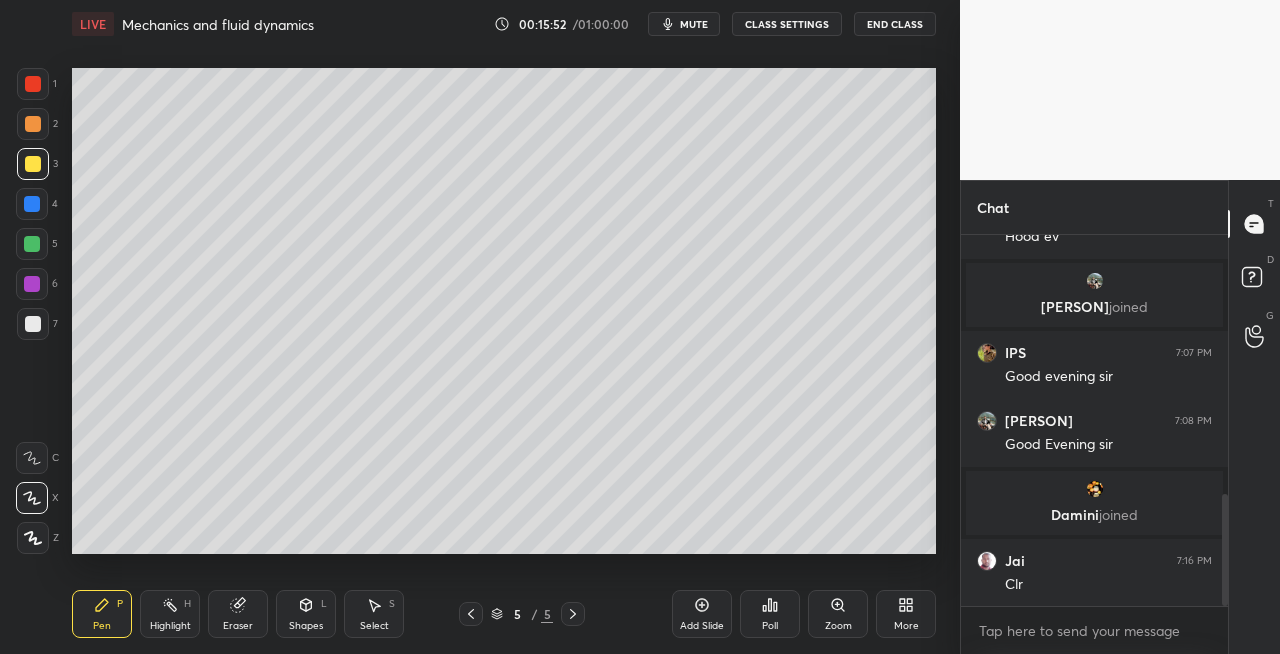 click on "Shapes" at bounding box center [306, 626] 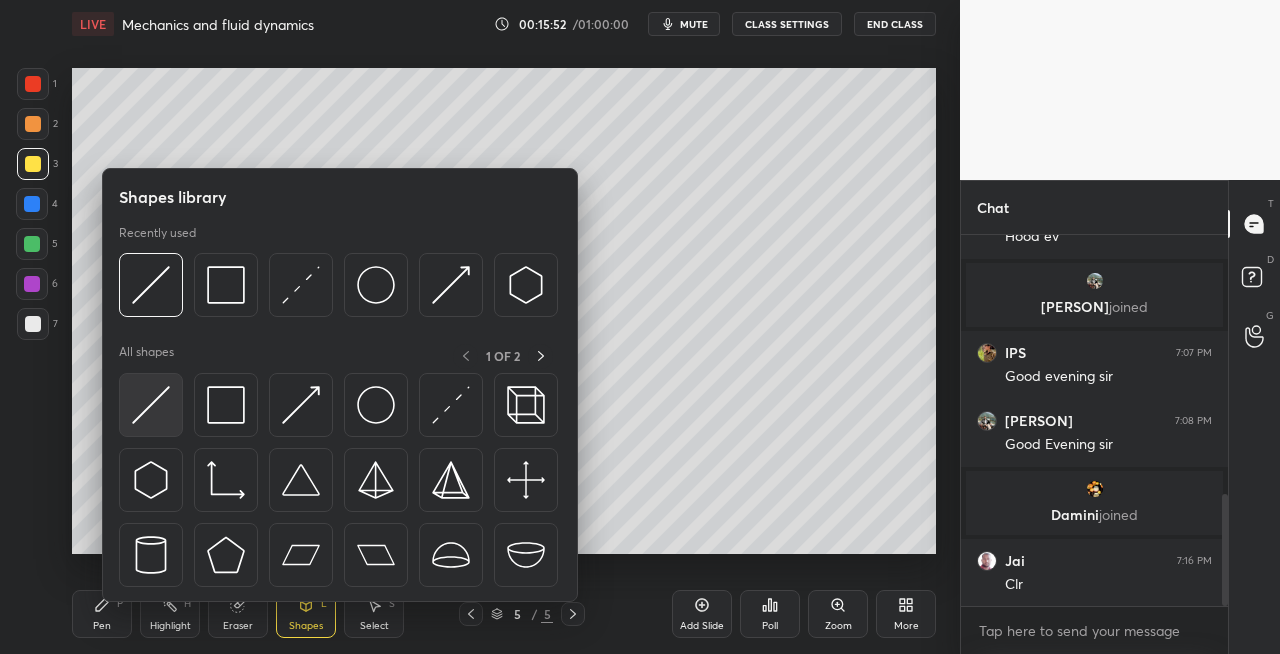 click at bounding box center [151, 405] 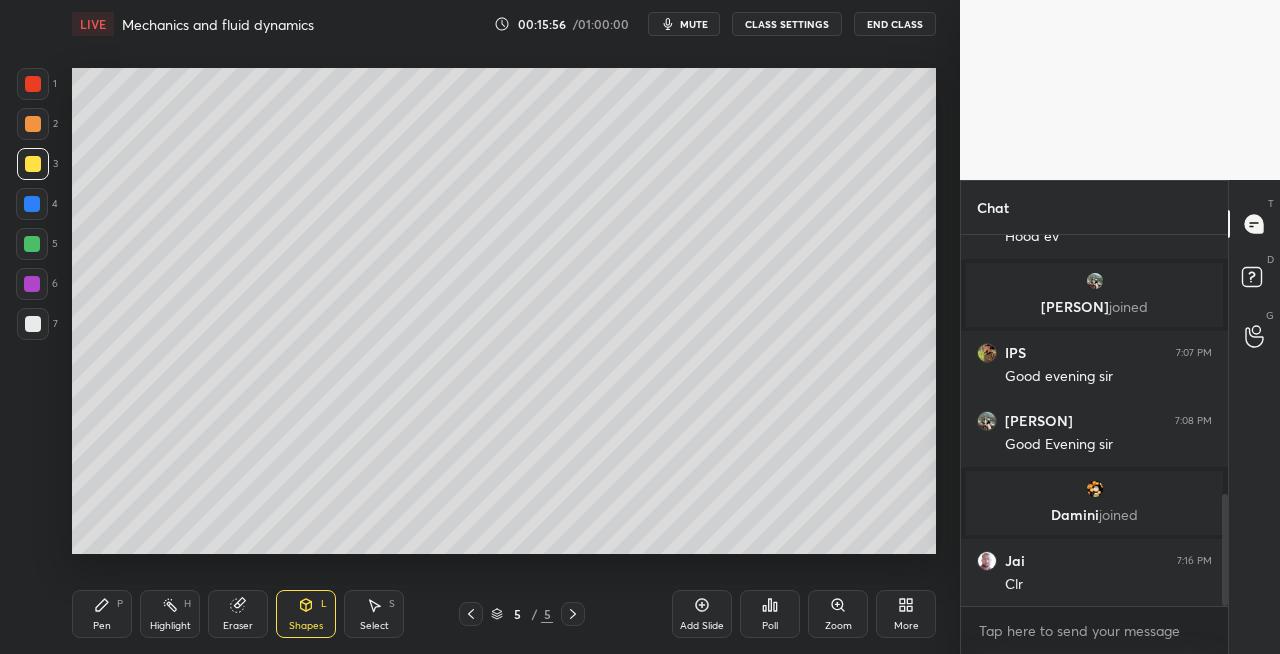 click on "Pen P" at bounding box center [102, 614] 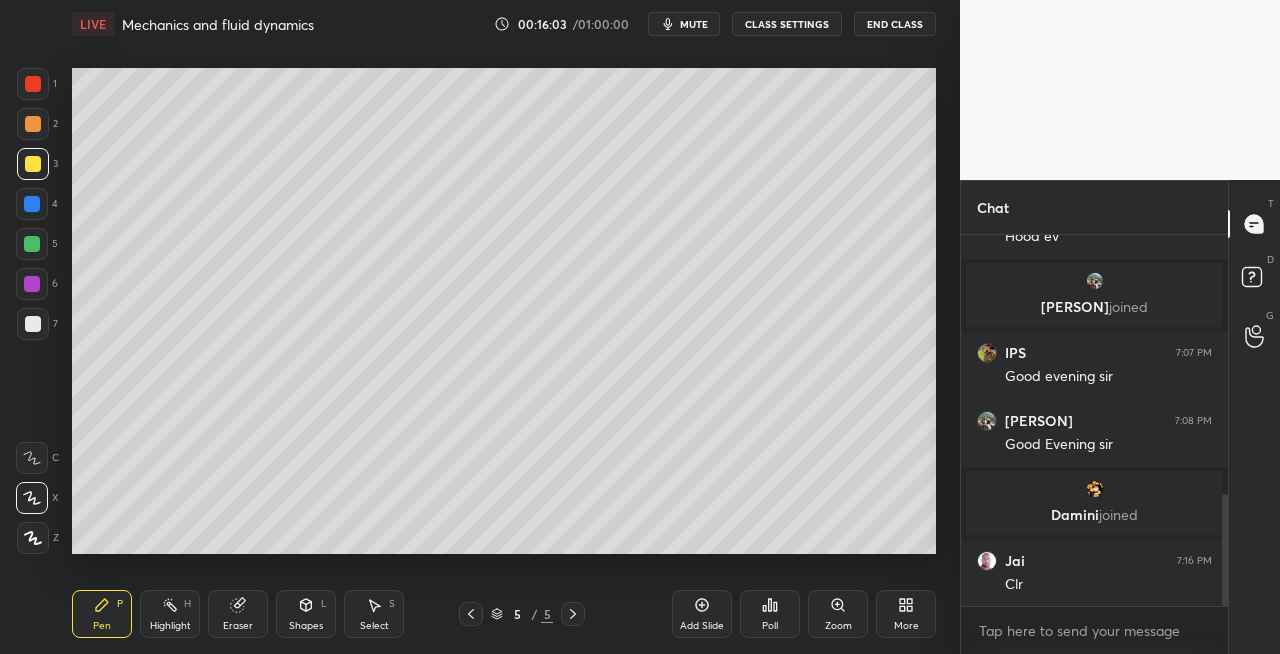 click on "Eraser" at bounding box center [238, 614] 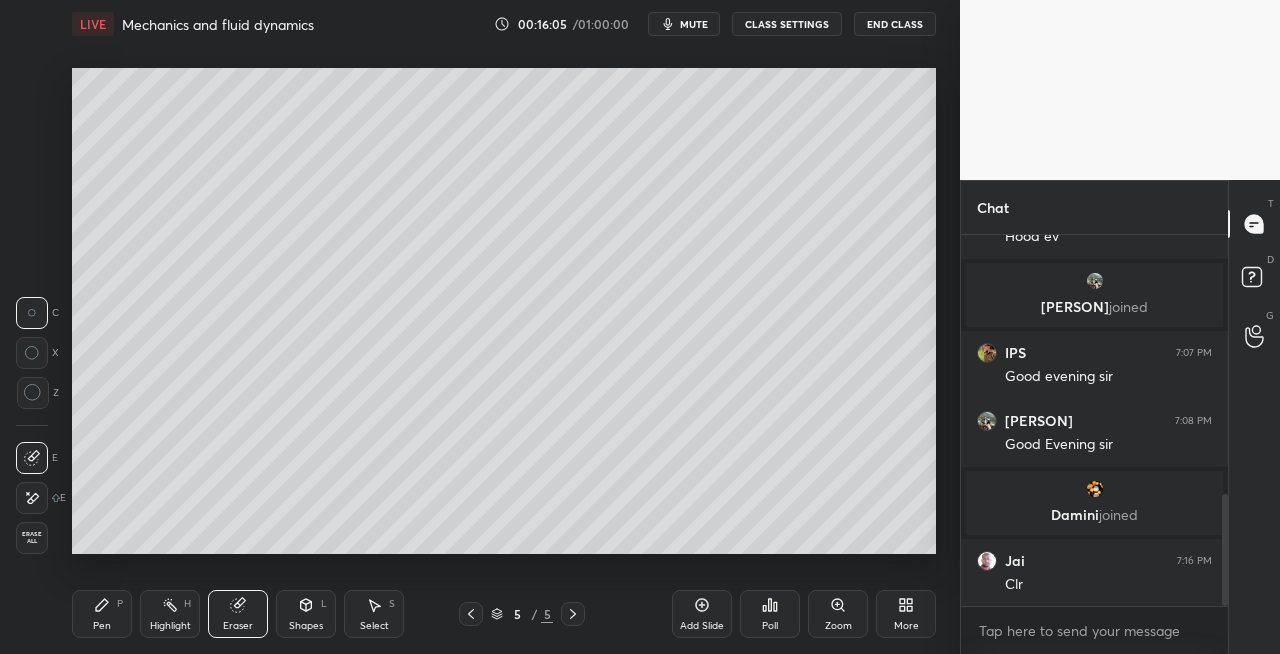 click on "Pen P" at bounding box center (102, 614) 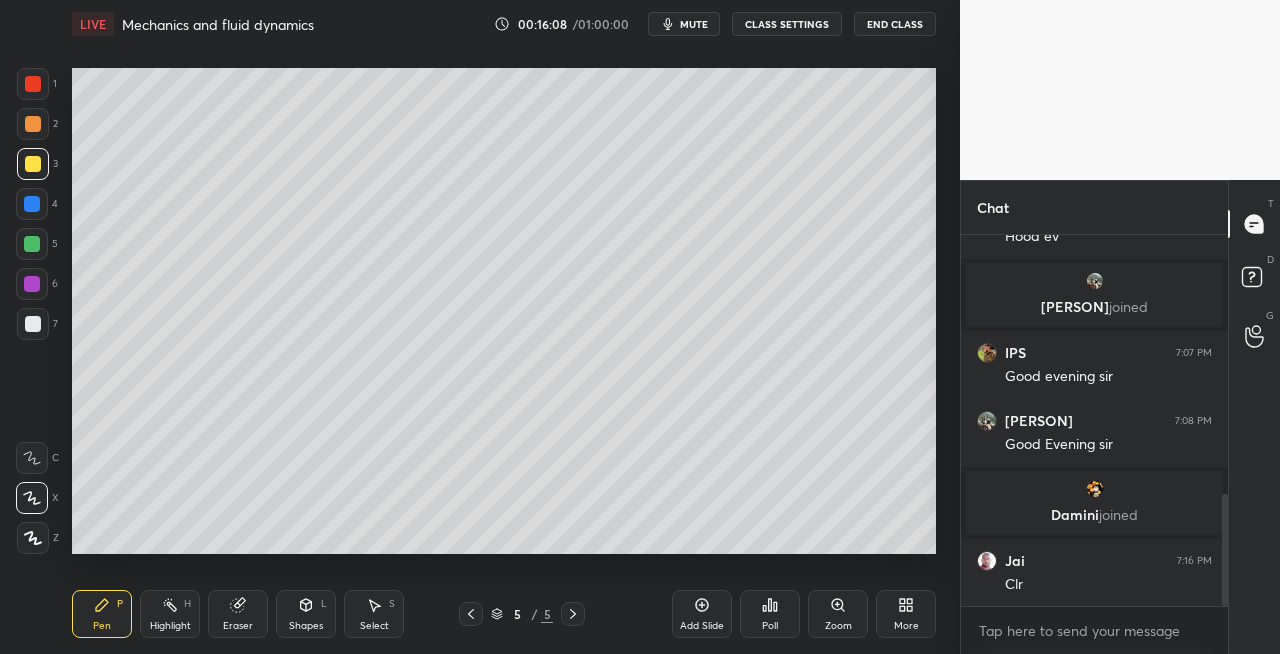 click on "mute" at bounding box center (694, 24) 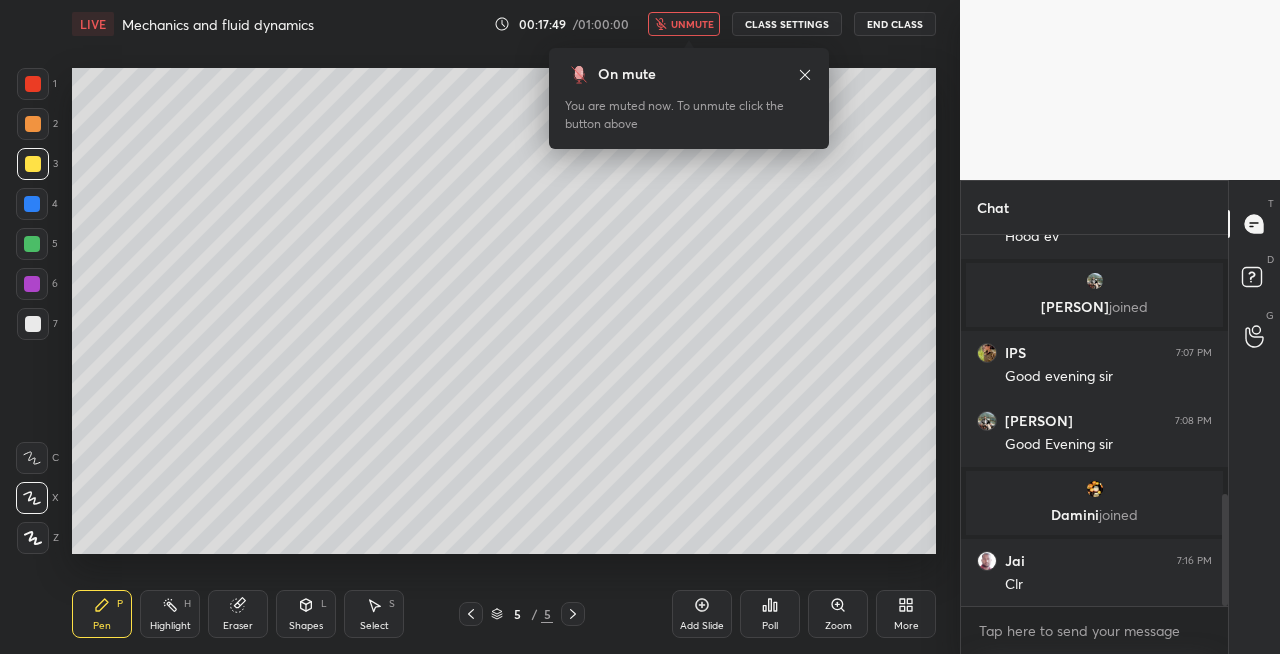 click on "unmute" at bounding box center (692, 24) 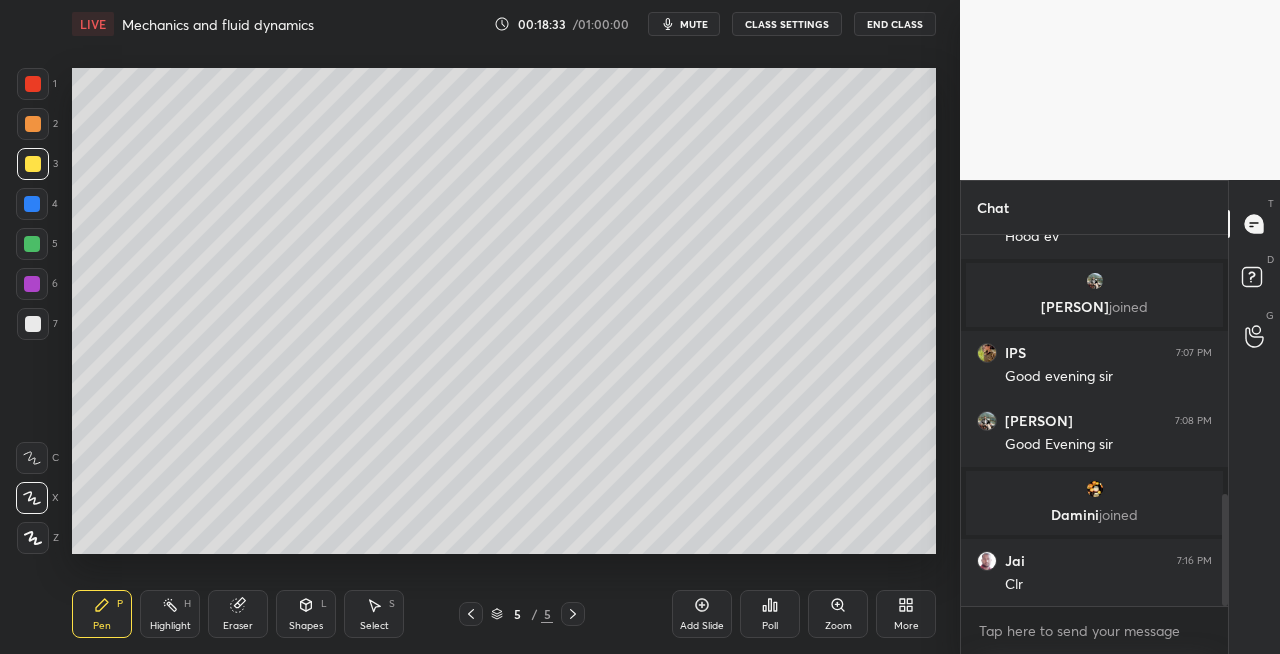click at bounding box center (33, 324) 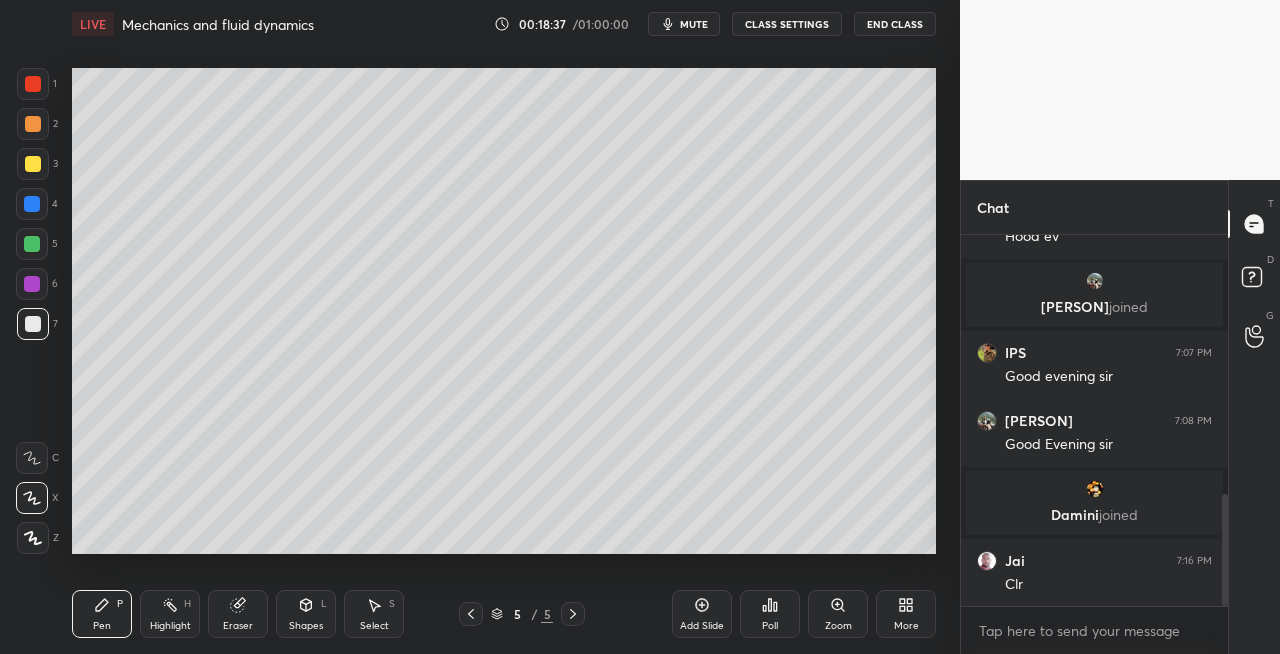click on "Shapes L" at bounding box center (306, 614) 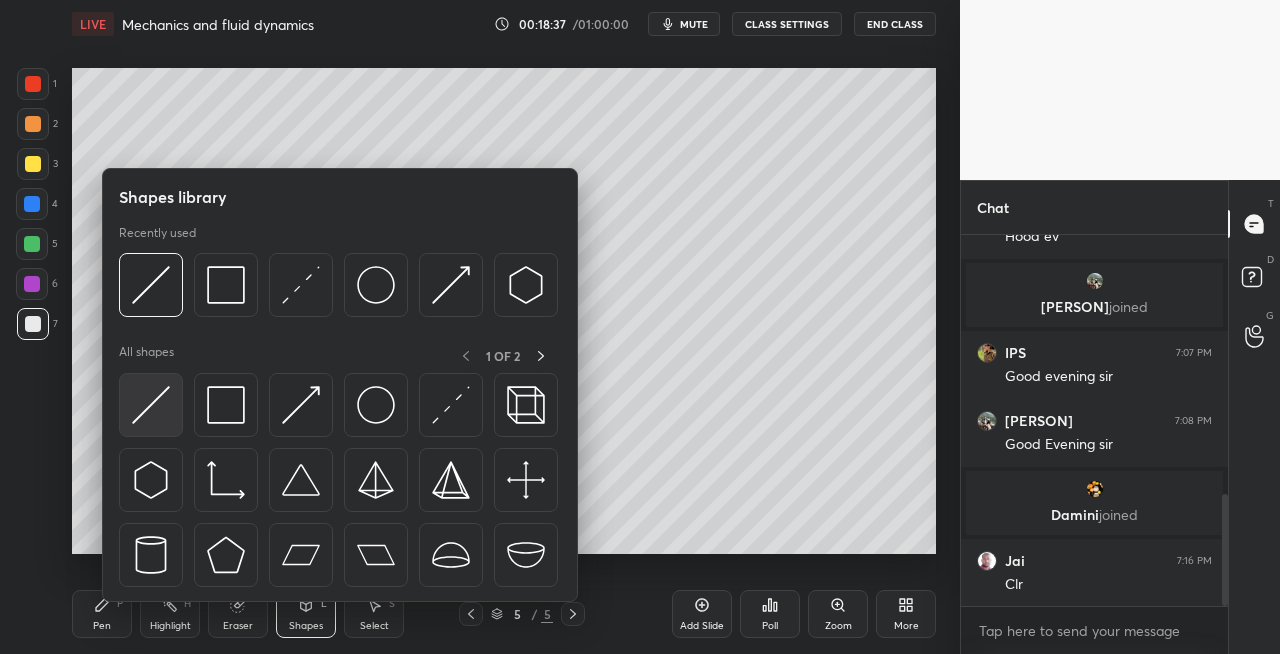 click at bounding box center (151, 405) 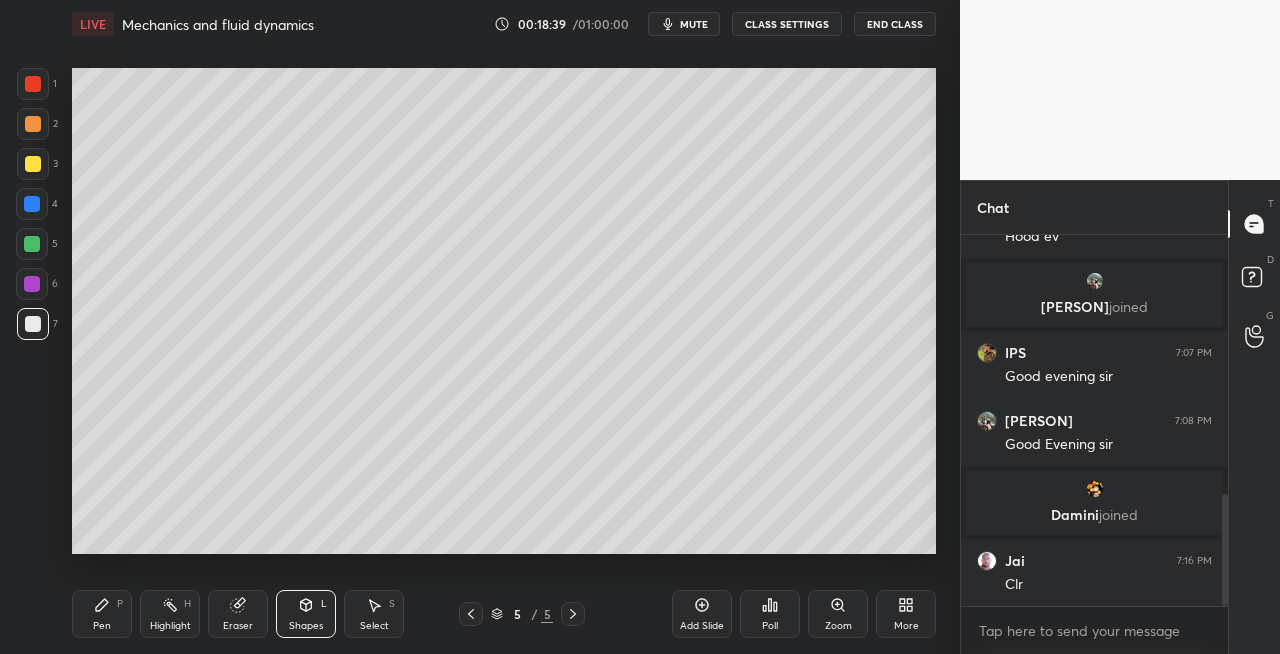 click on "Pen P" at bounding box center (102, 614) 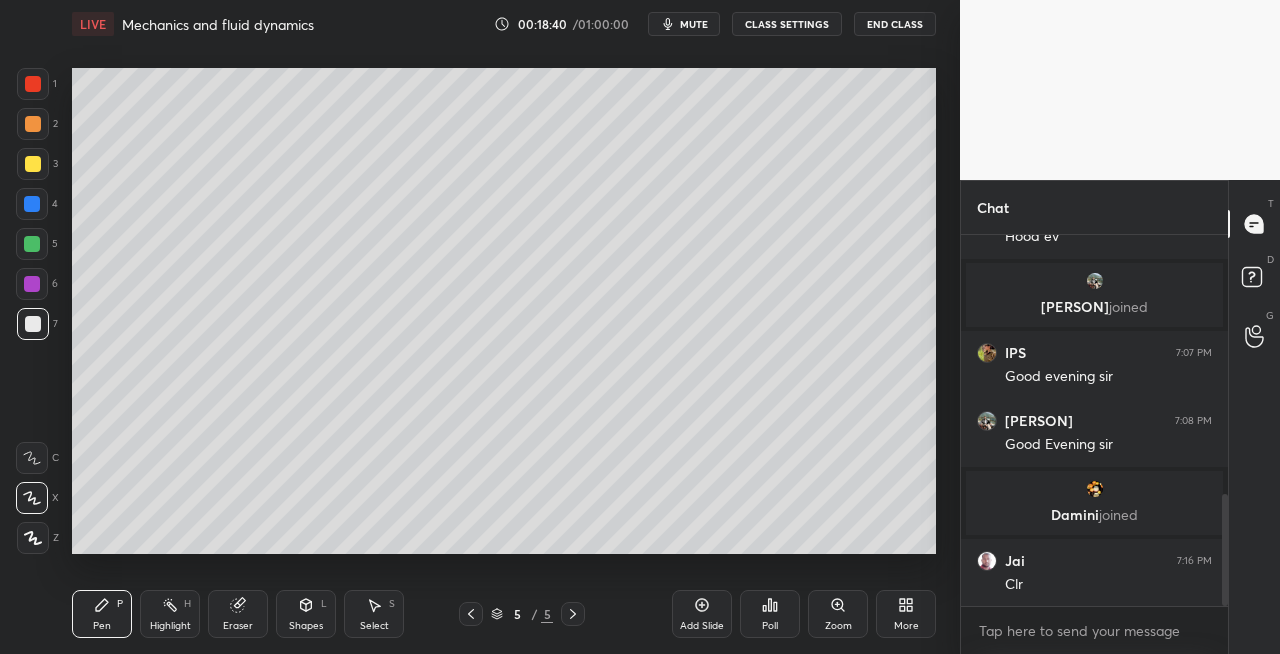click 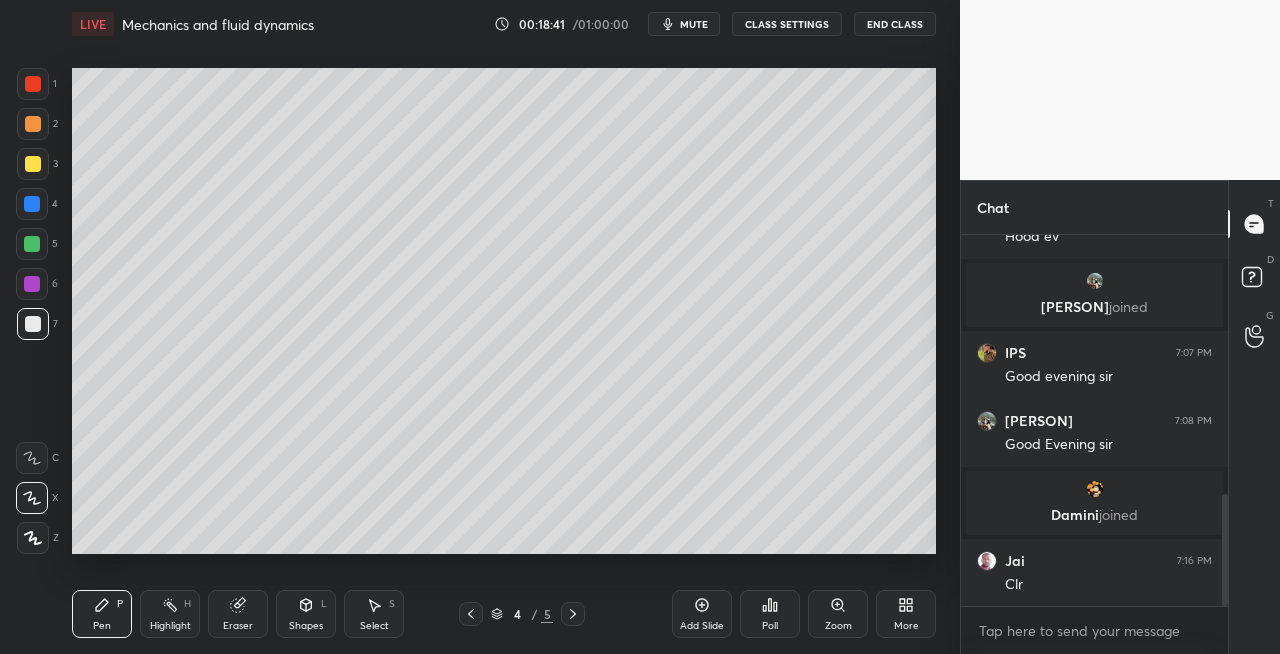 click 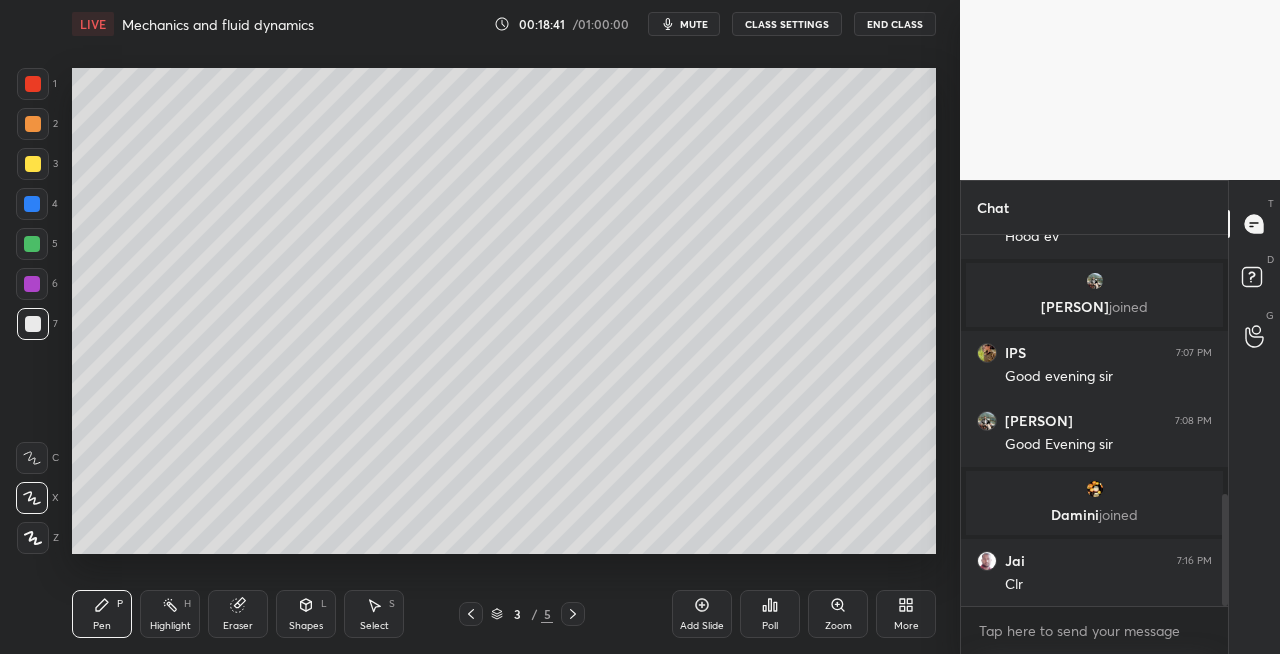 click 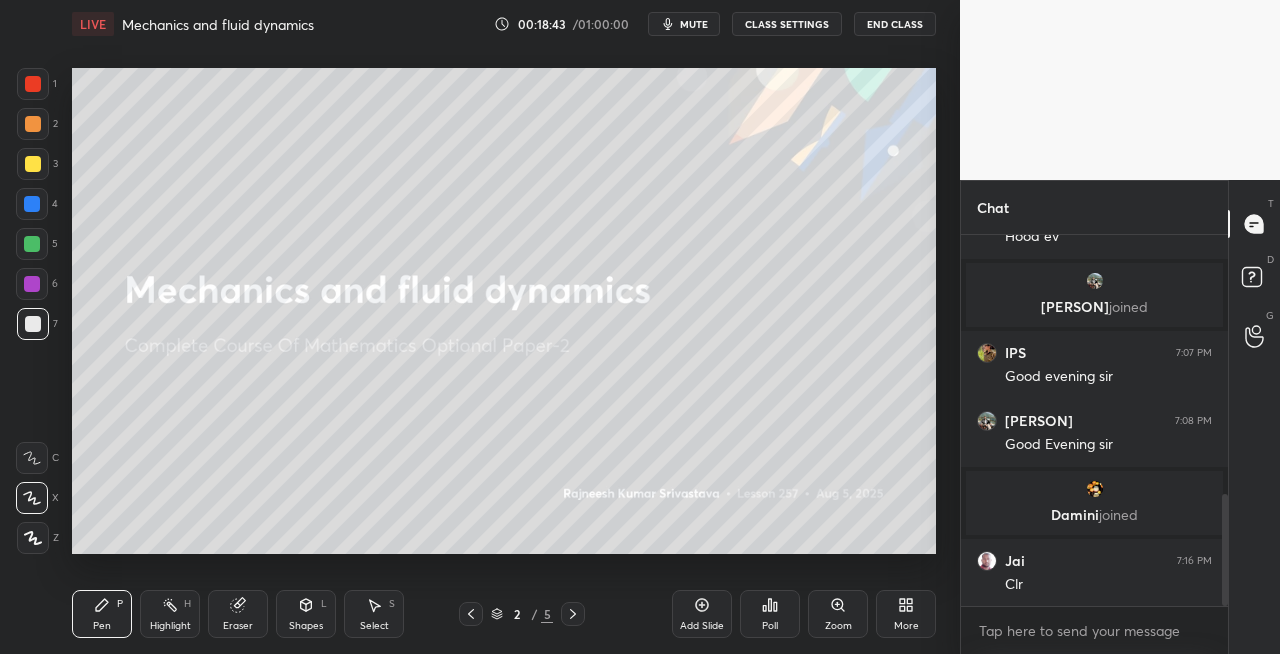 click 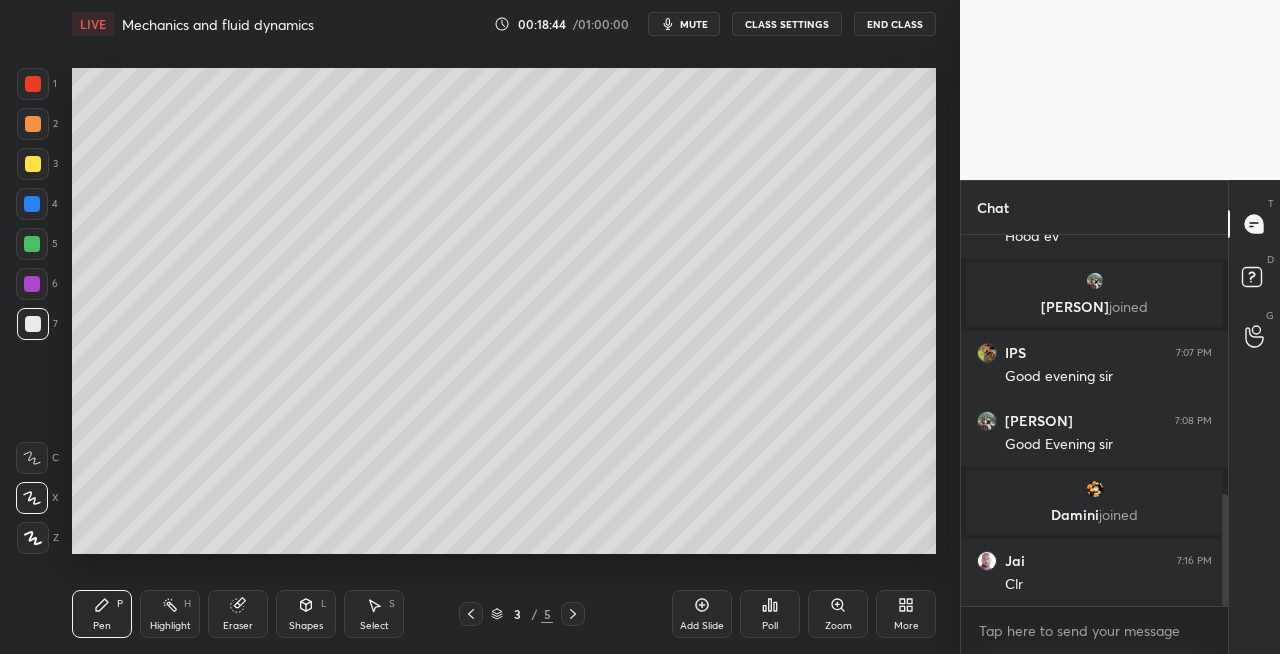 click 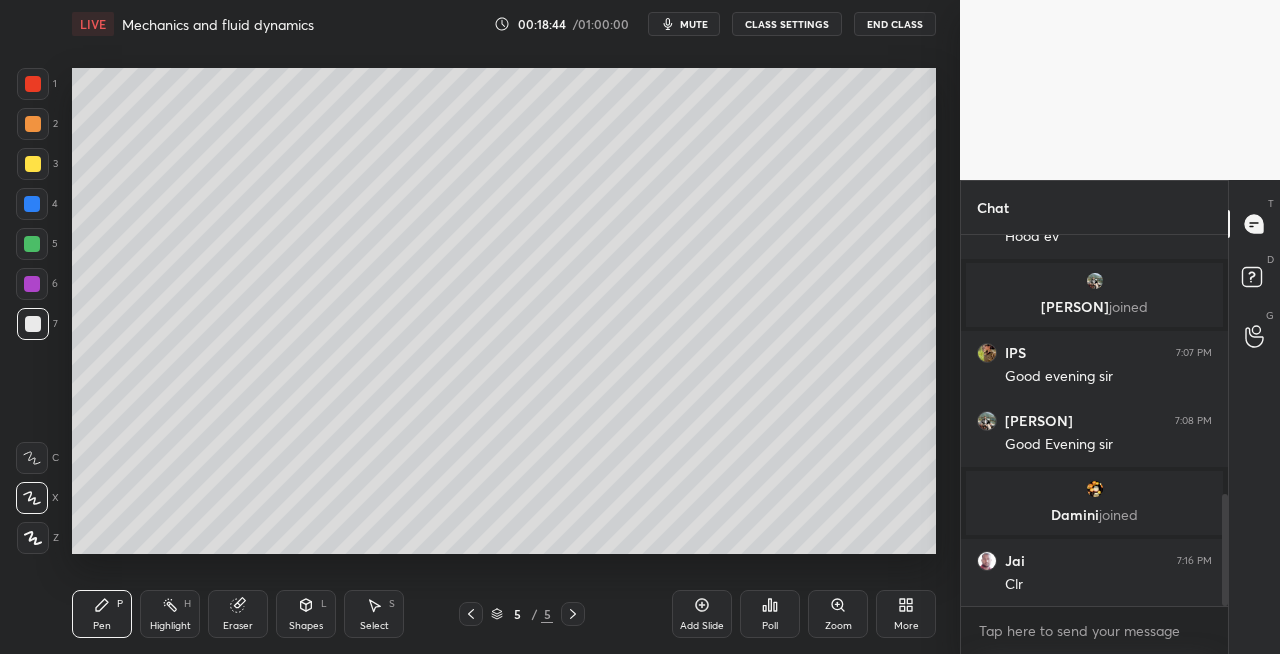 click 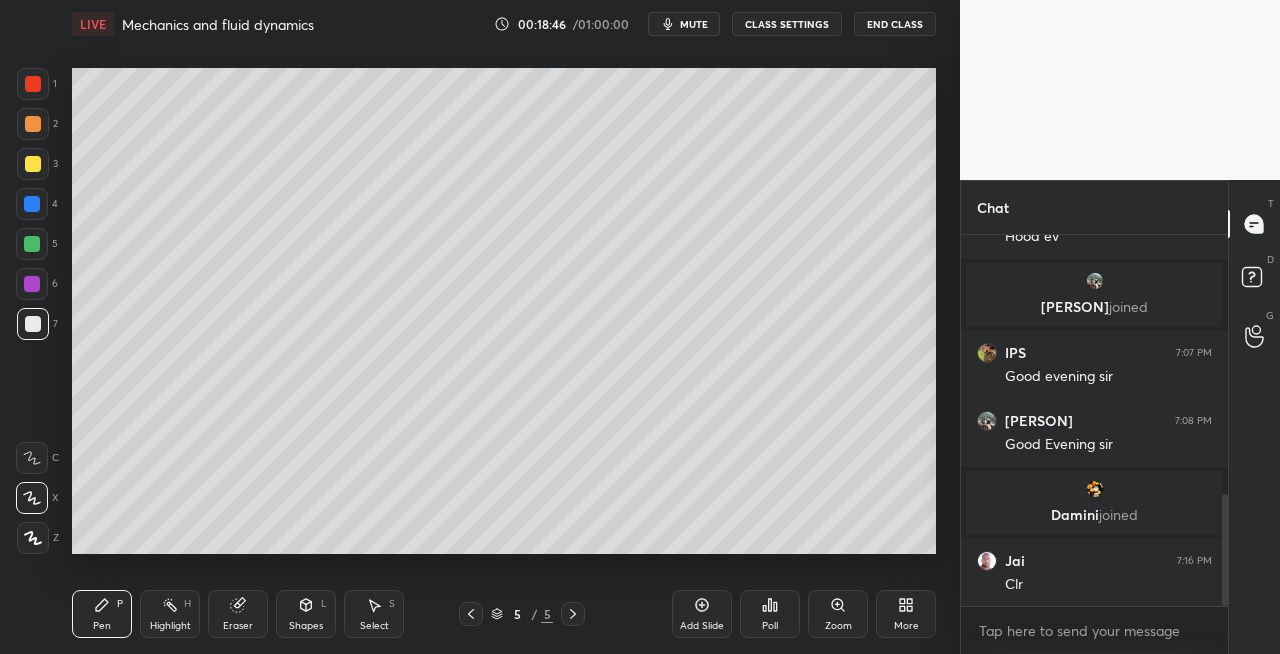 click on "Shapes L" at bounding box center (306, 614) 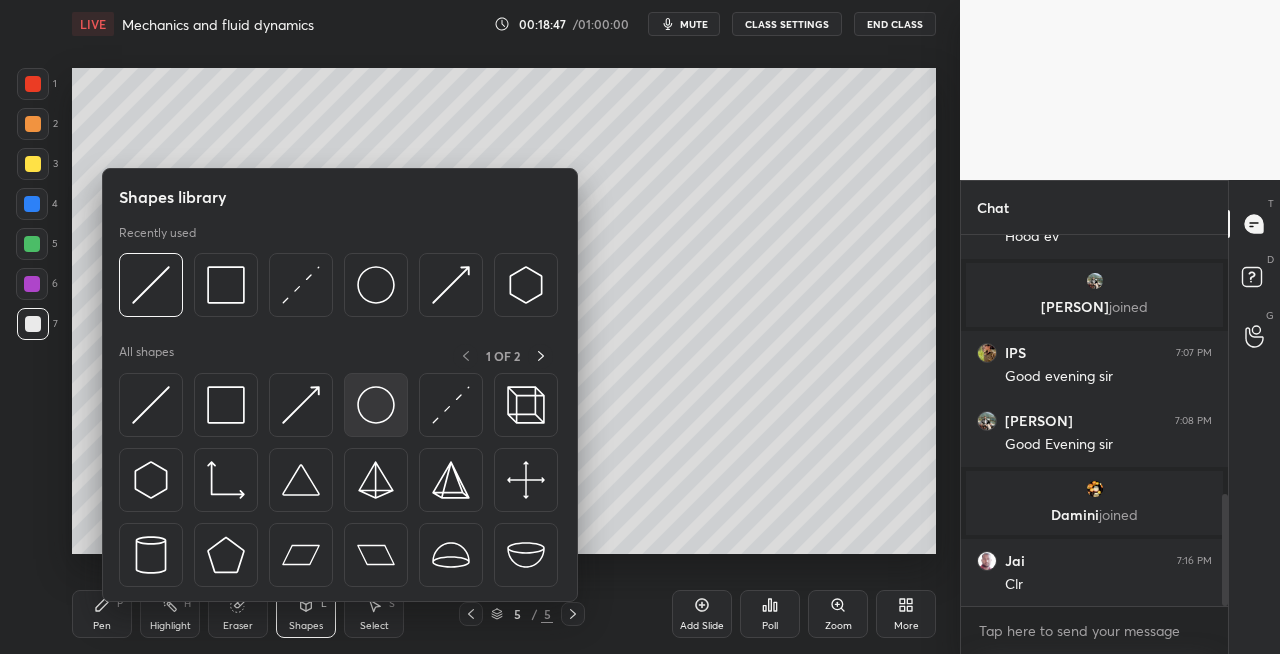 click at bounding box center (376, 405) 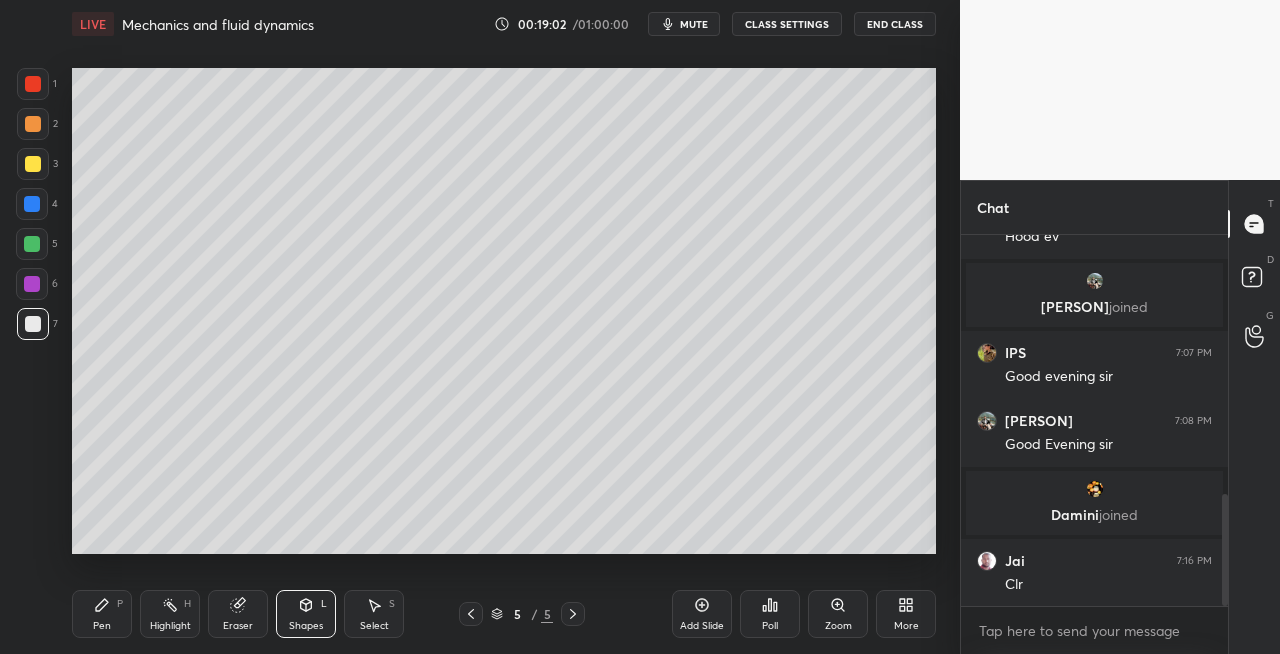 click on "Shapes" at bounding box center [306, 626] 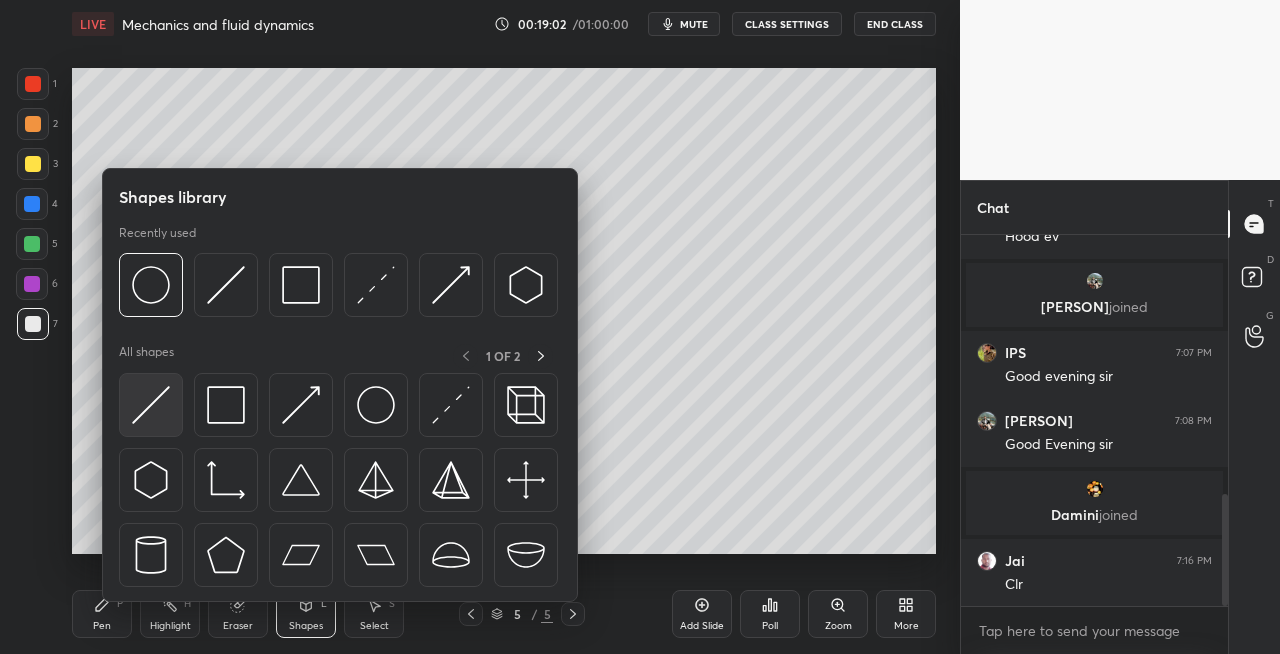 click at bounding box center (151, 405) 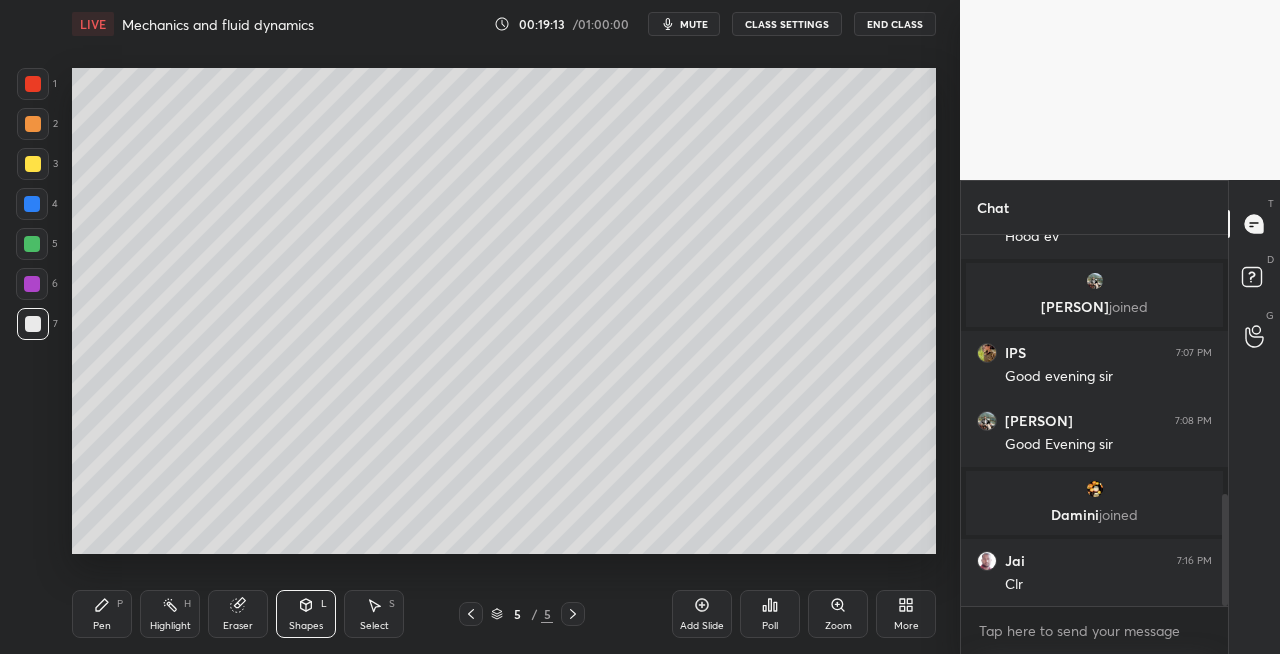 click on "Shapes L" at bounding box center (306, 614) 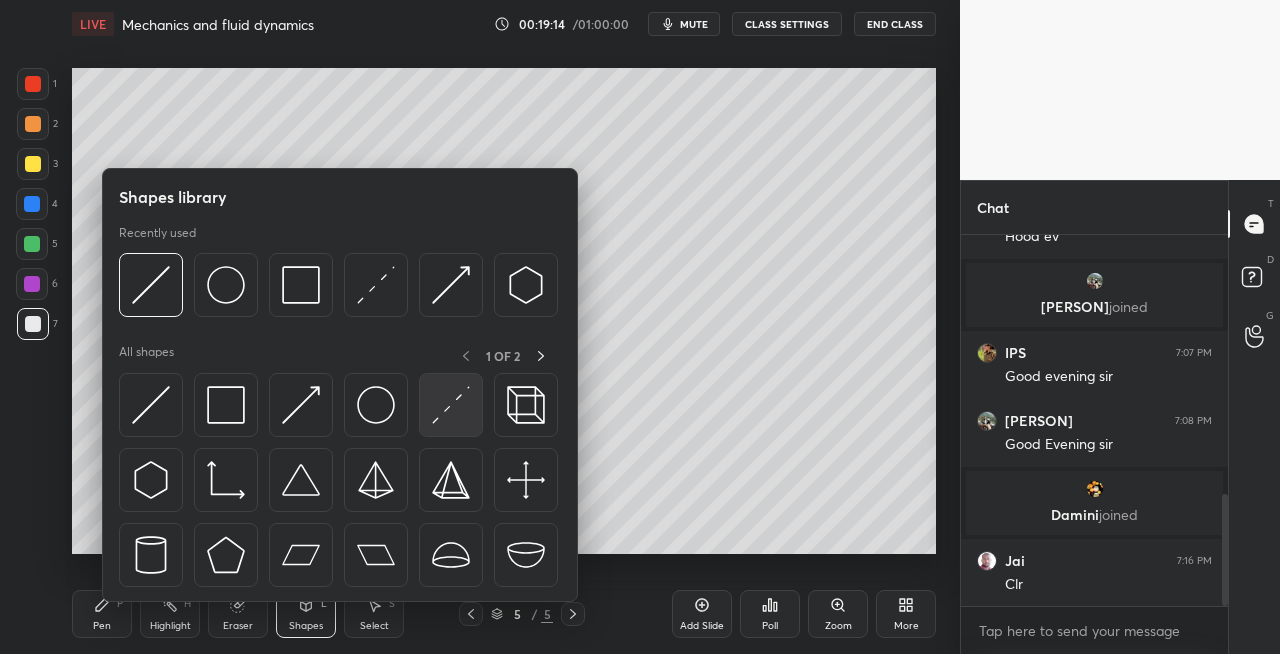click at bounding box center (451, 405) 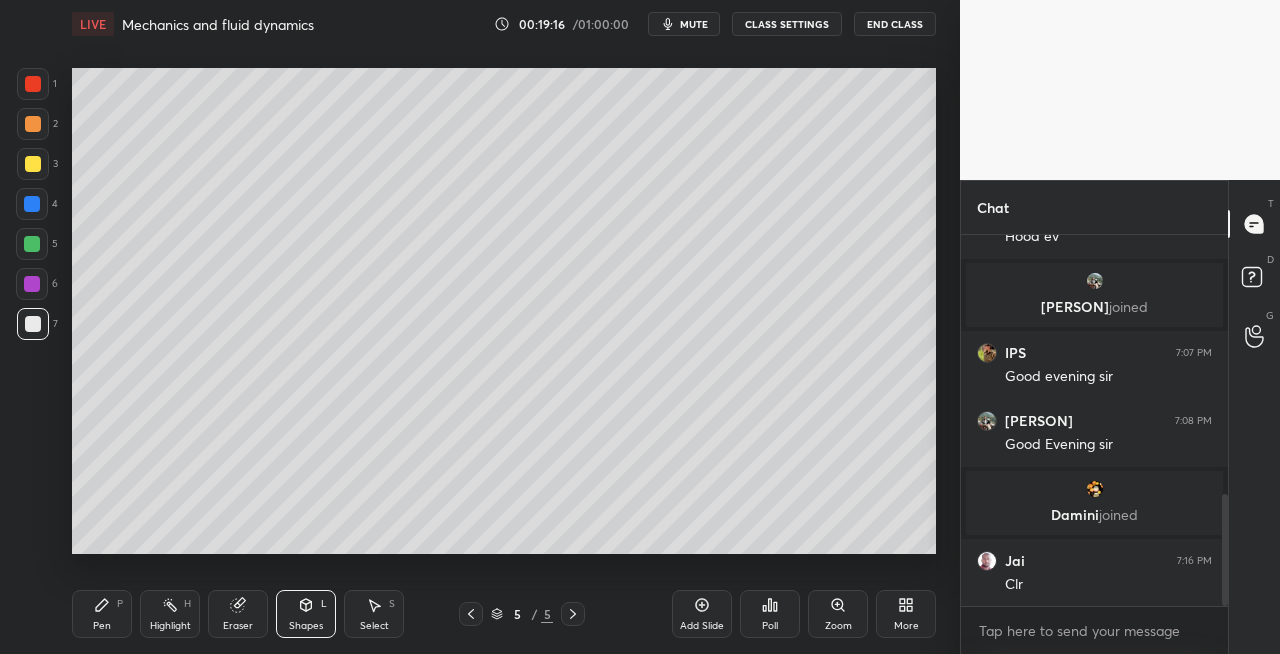 click on "Select S" at bounding box center (374, 614) 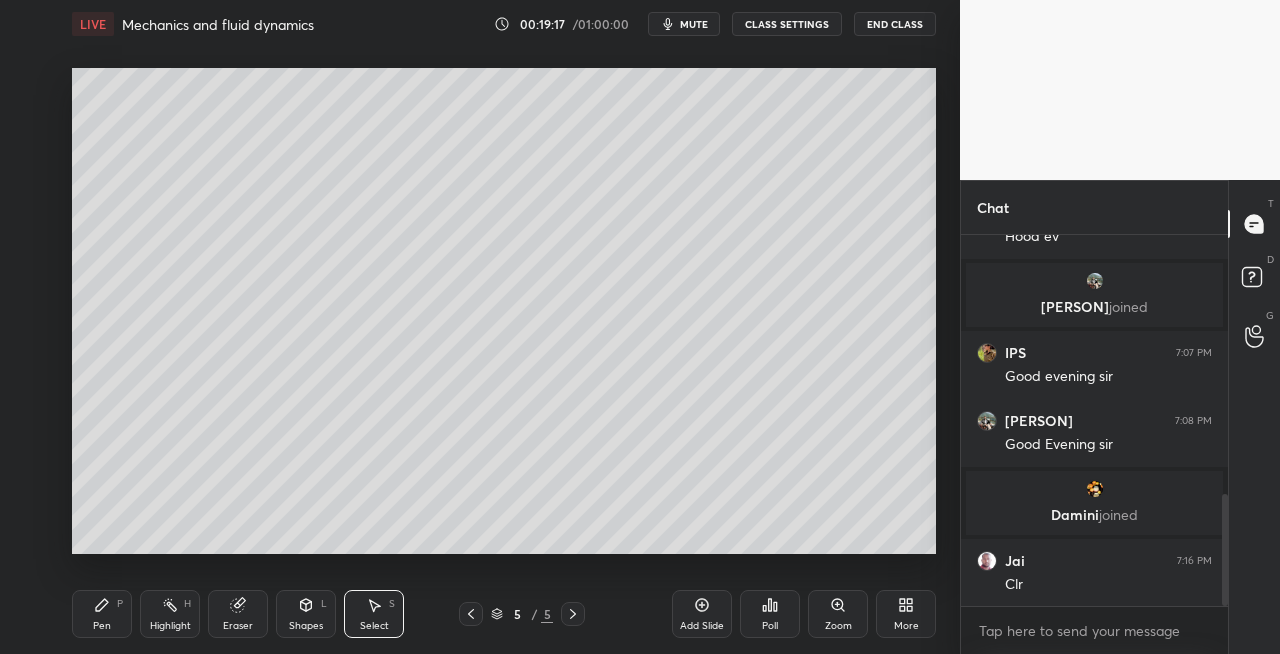 click 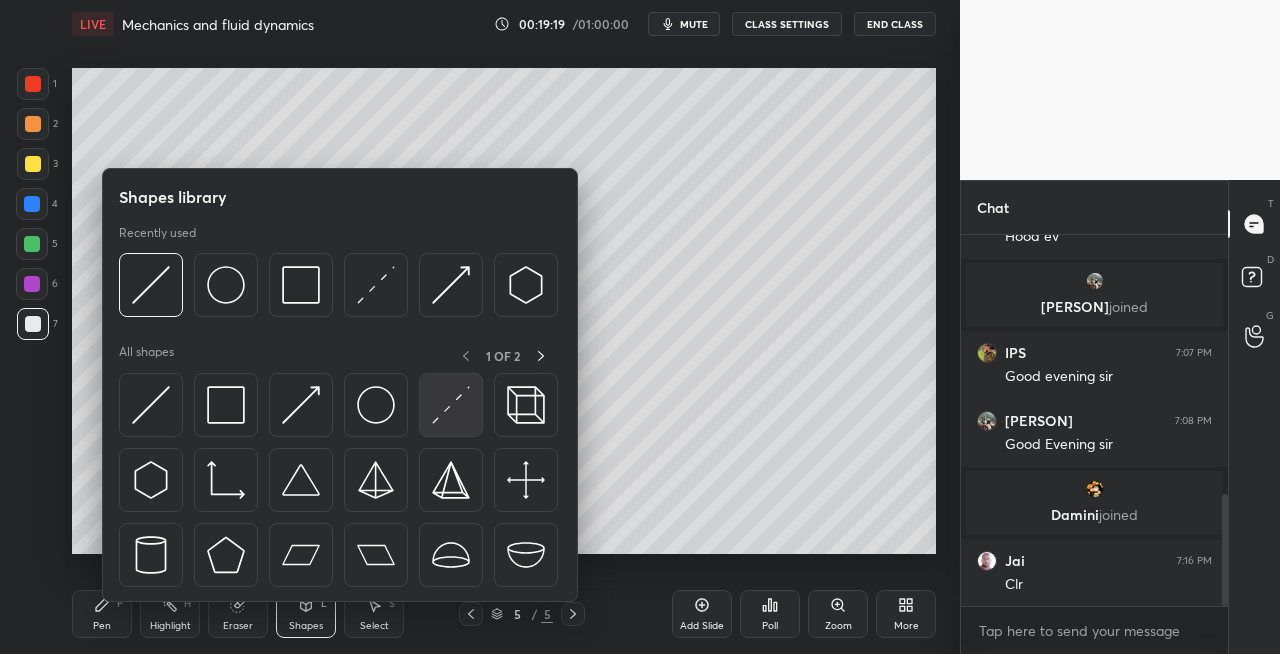 click at bounding box center [451, 405] 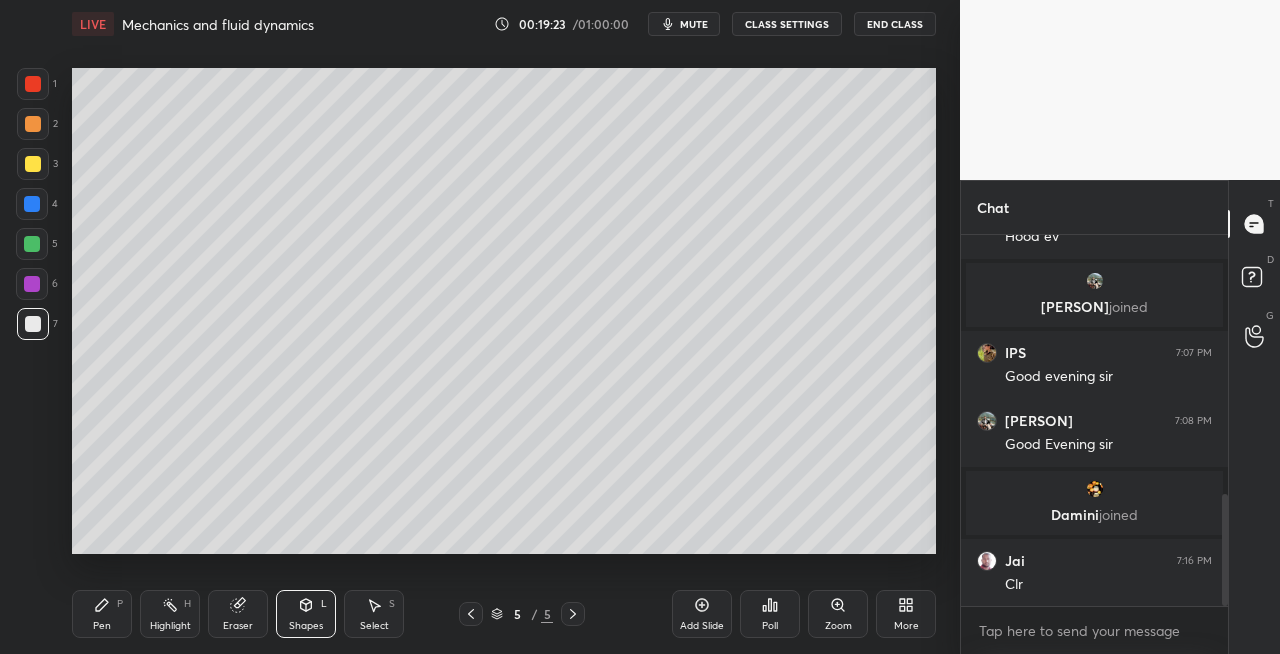 click on "Pen P" at bounding box center (102, 614) 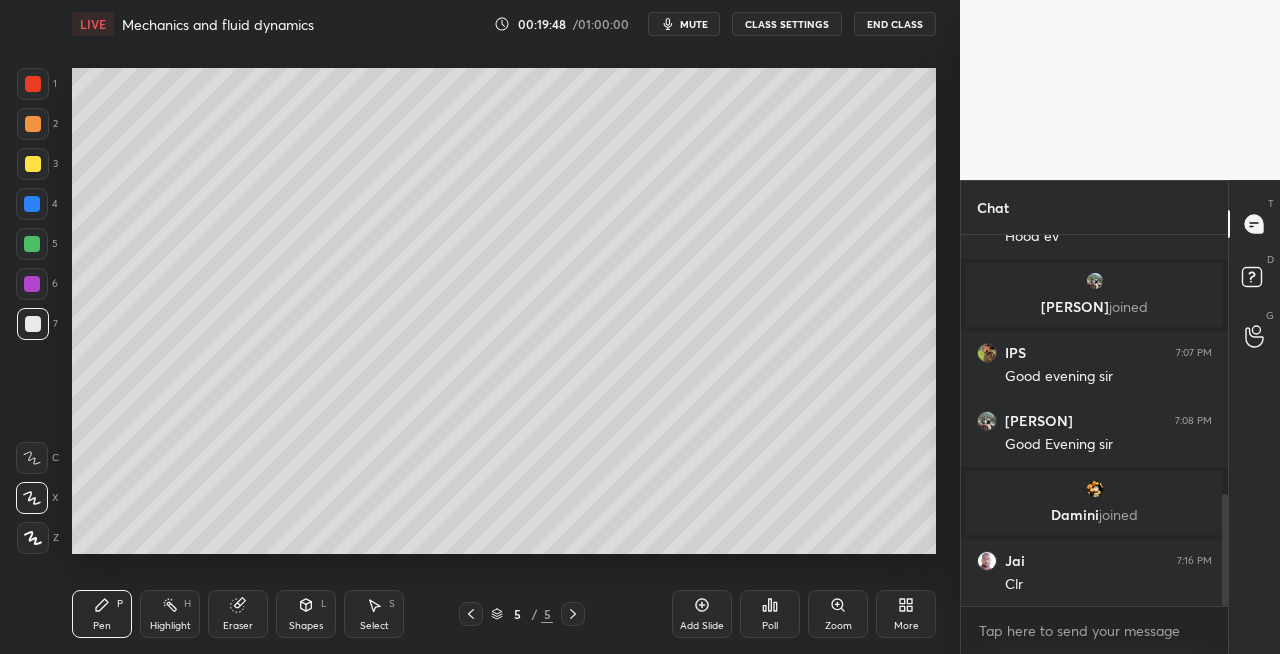 click 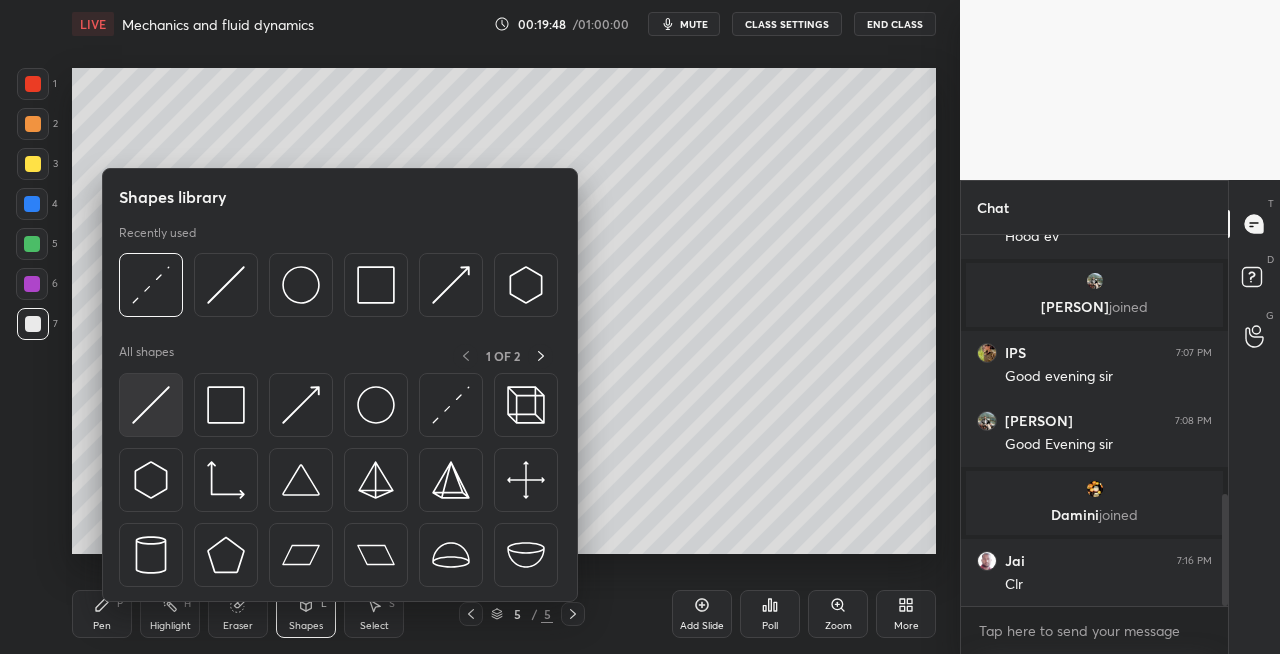 click at bounding box center (151, 405) 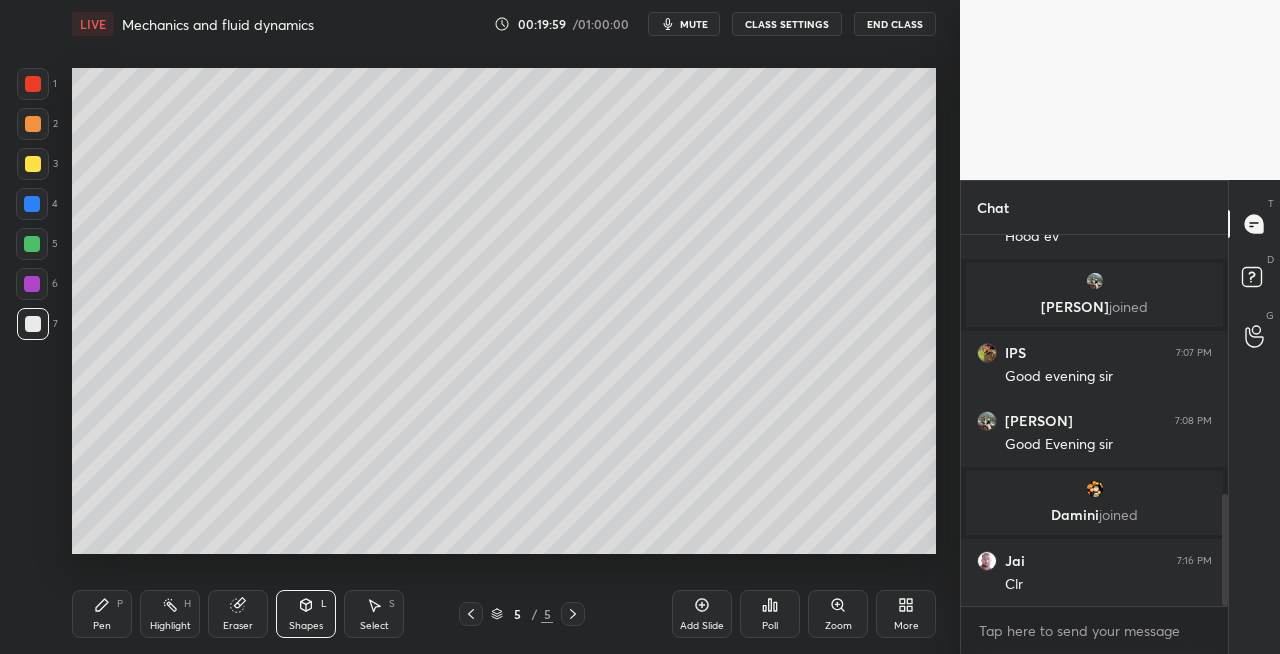 click on "Pen P" at bounding box center [102, 614] 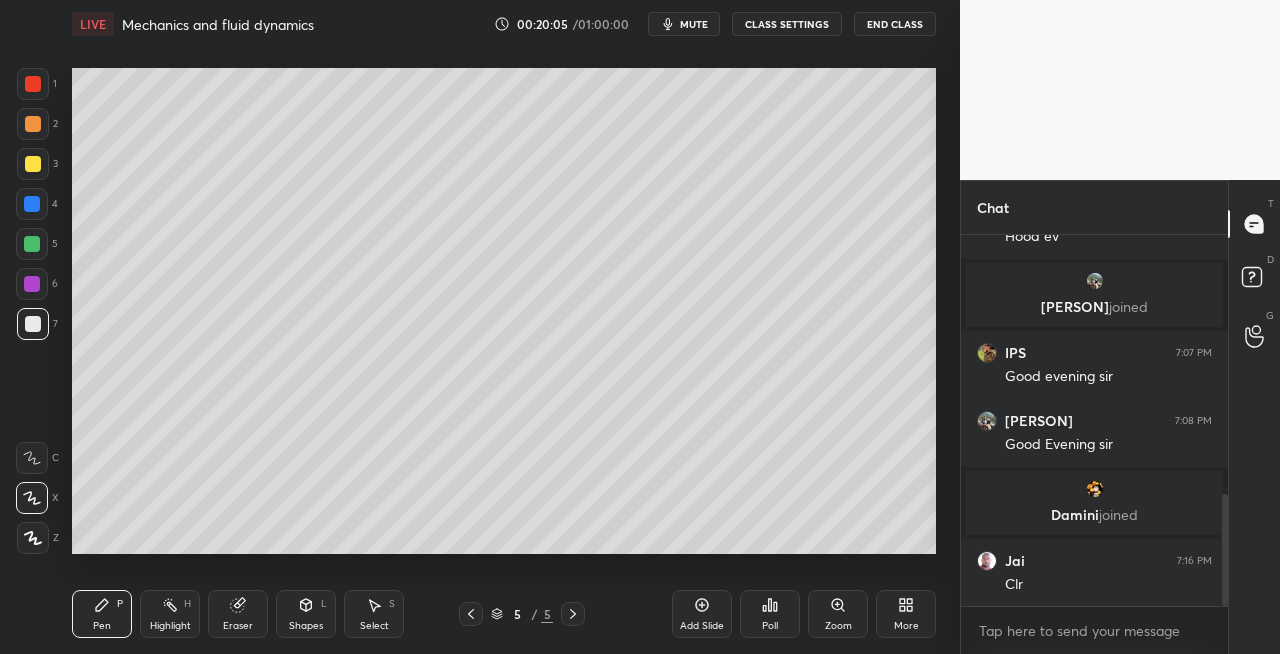 click on "Shapes L" at bounding box center [306, 614] 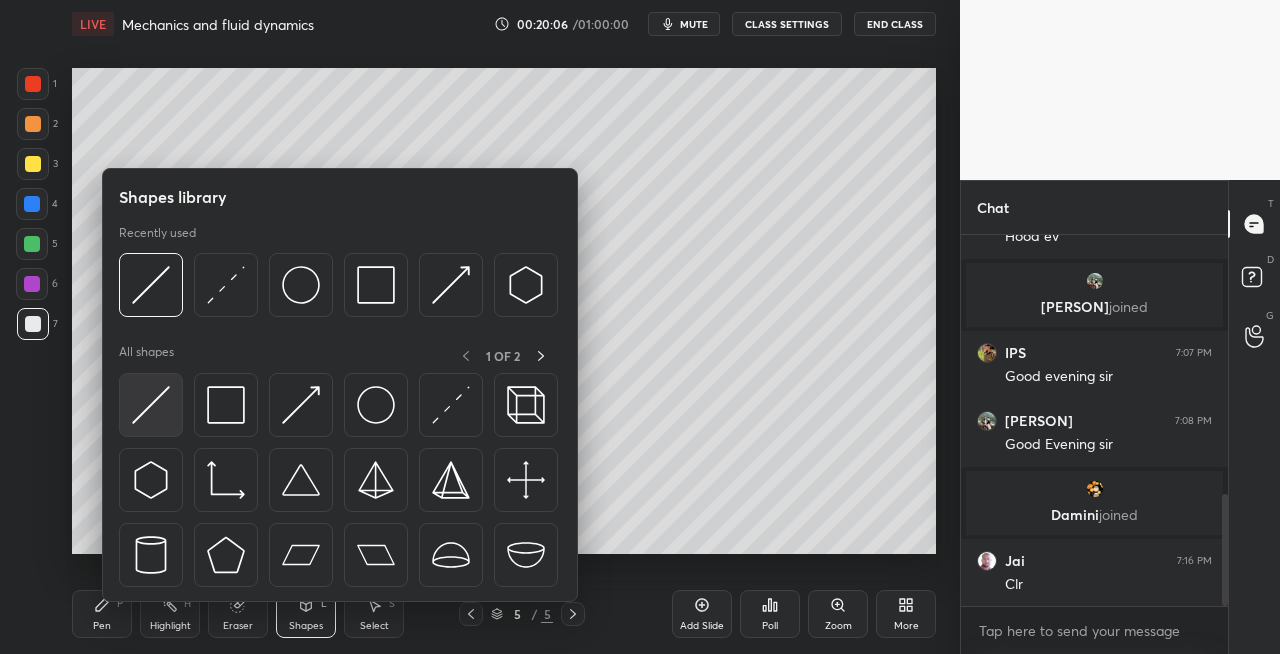 click at bounding box center [151, 405] 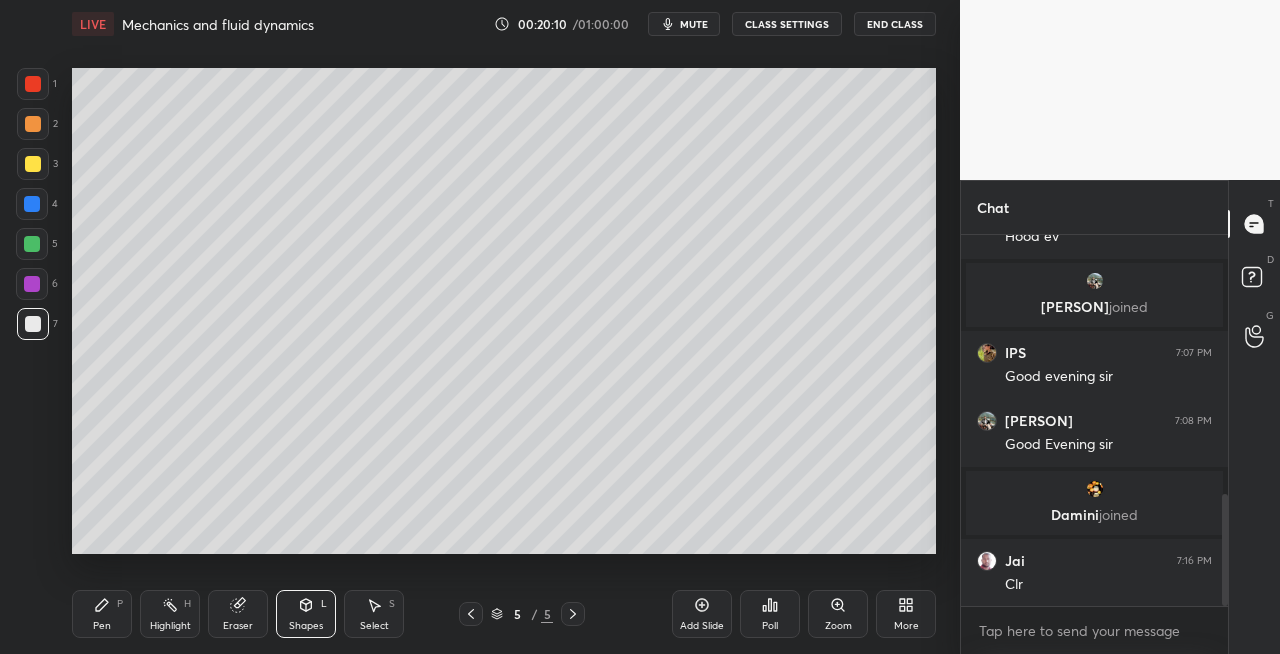 click 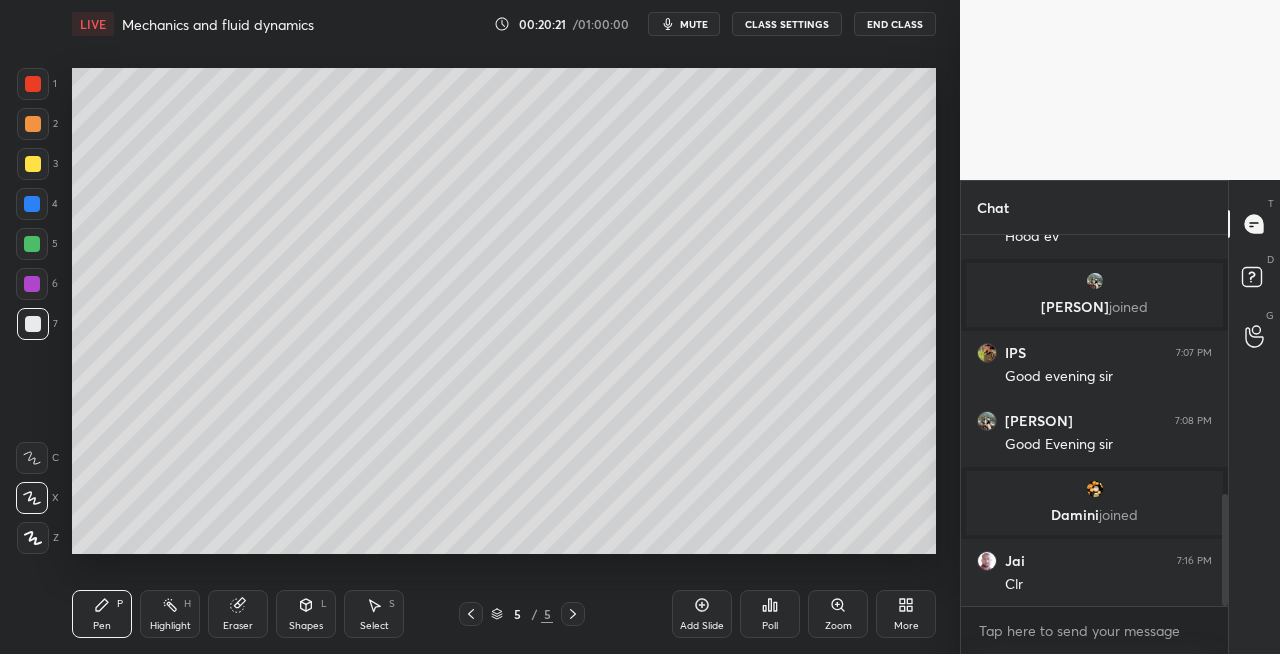 click at bounding box center [33, 164] 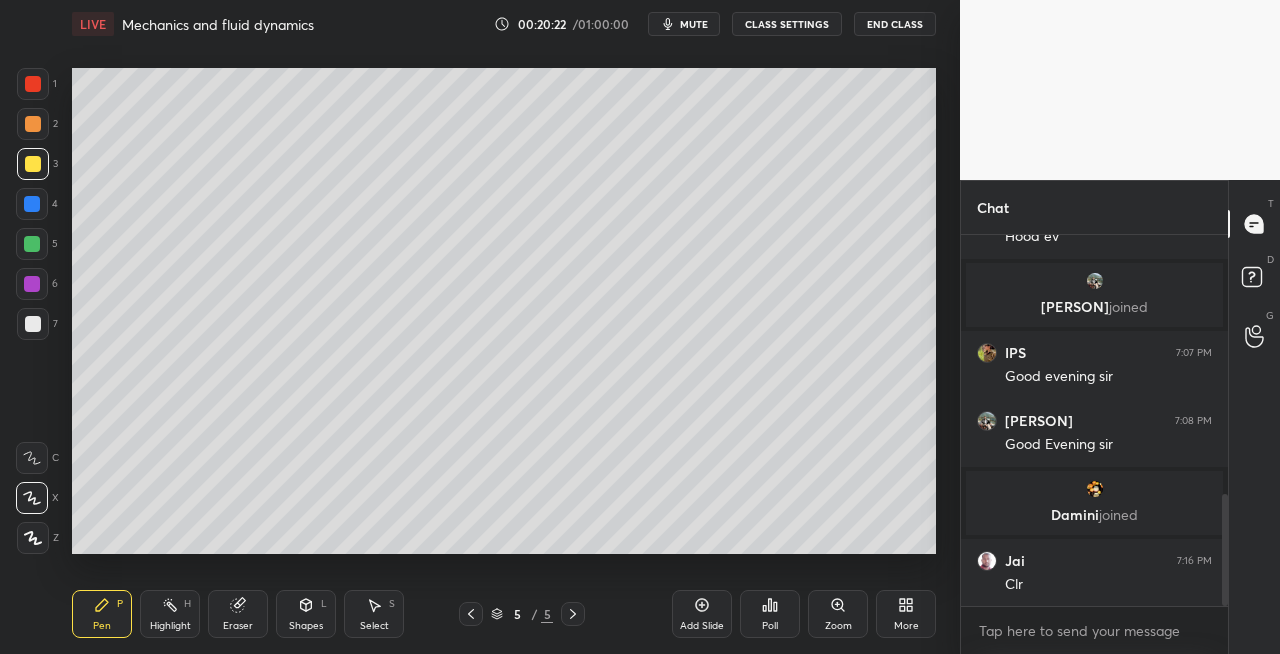 click 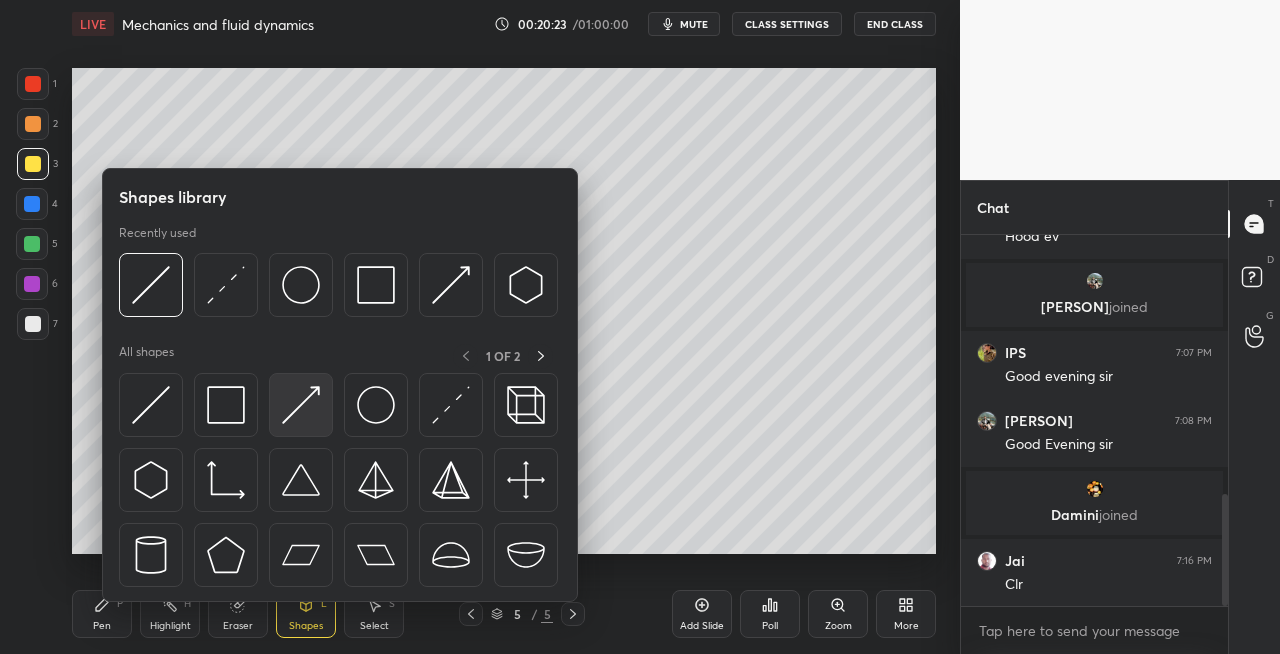 click at bounding box center [301, 405] 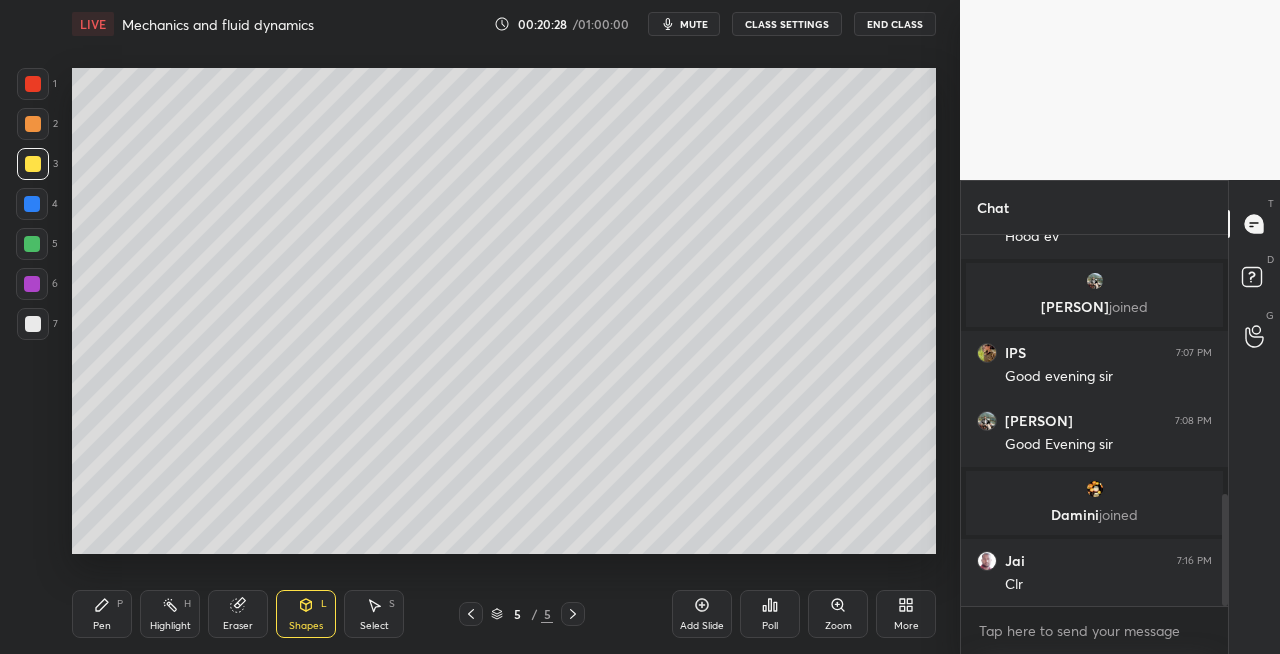 click on "Pen" at bounding box center (102, 626) 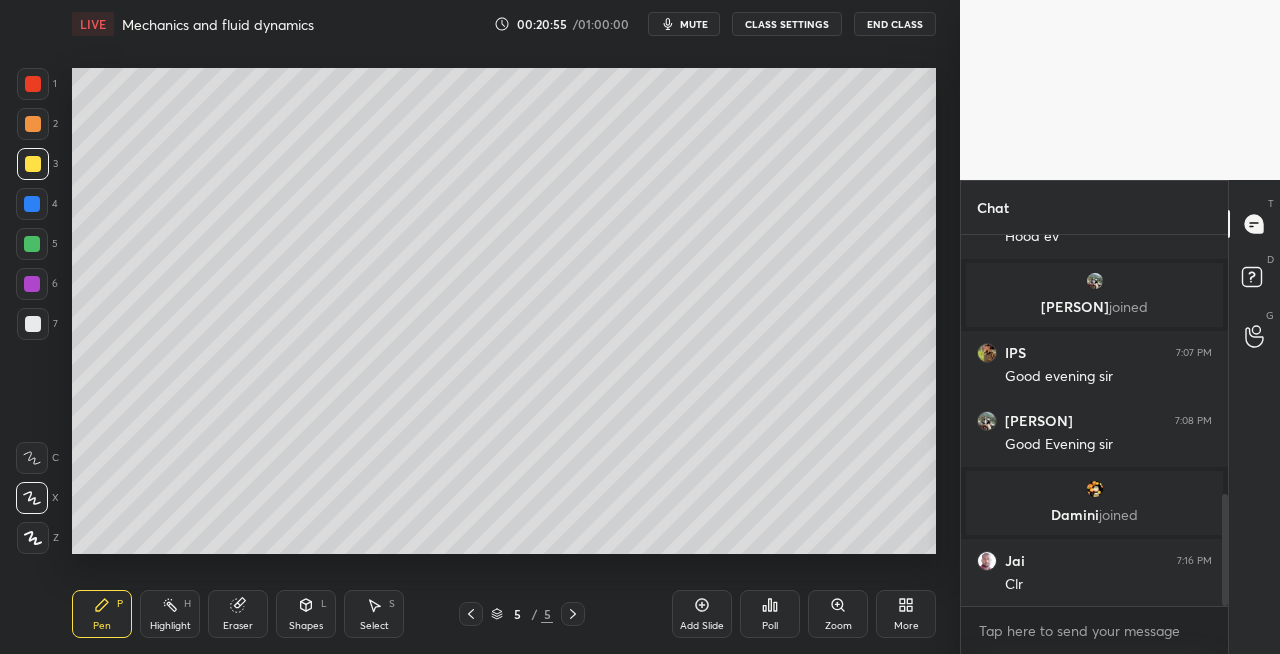 click at bounding box center (33, 324) 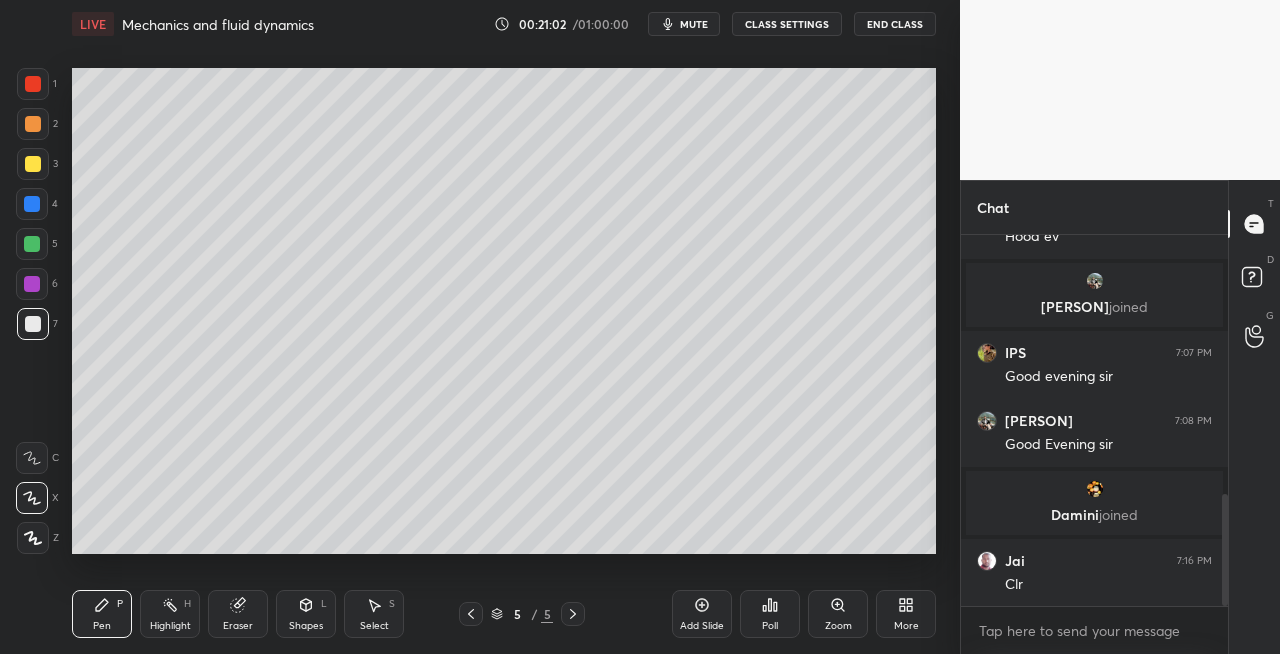 click on "Eraser" at bounding box center (238, 614) 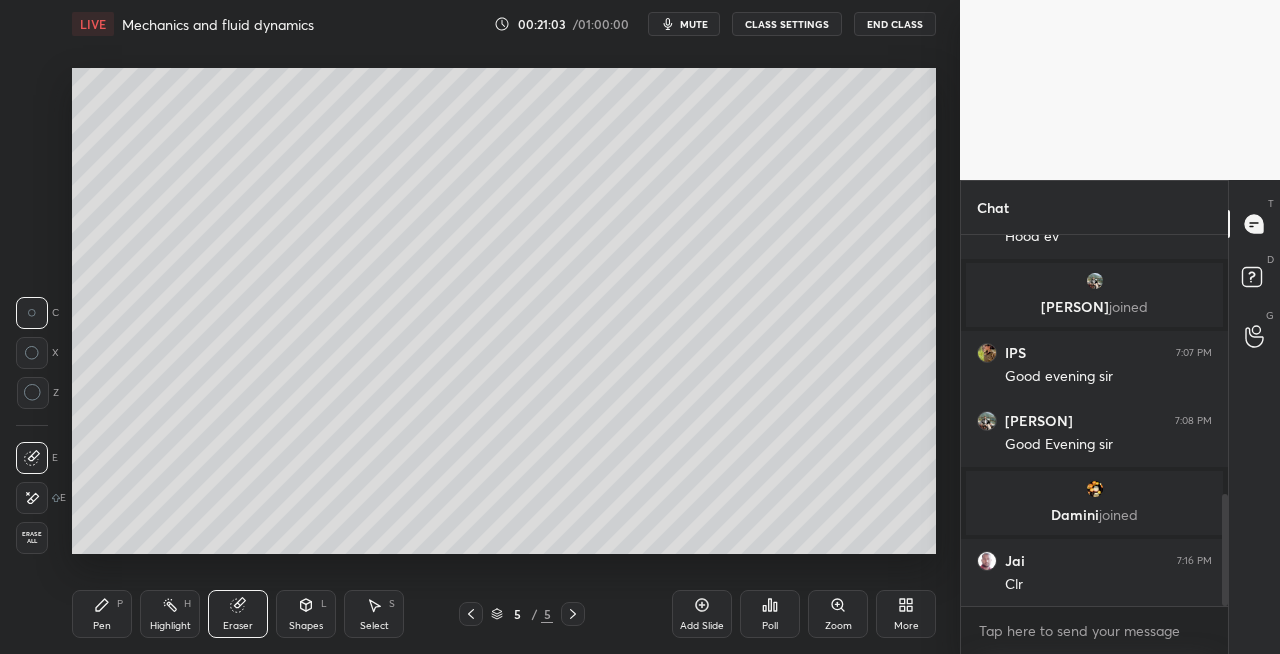 click on "Pen P" at bounding box center [102, 614] 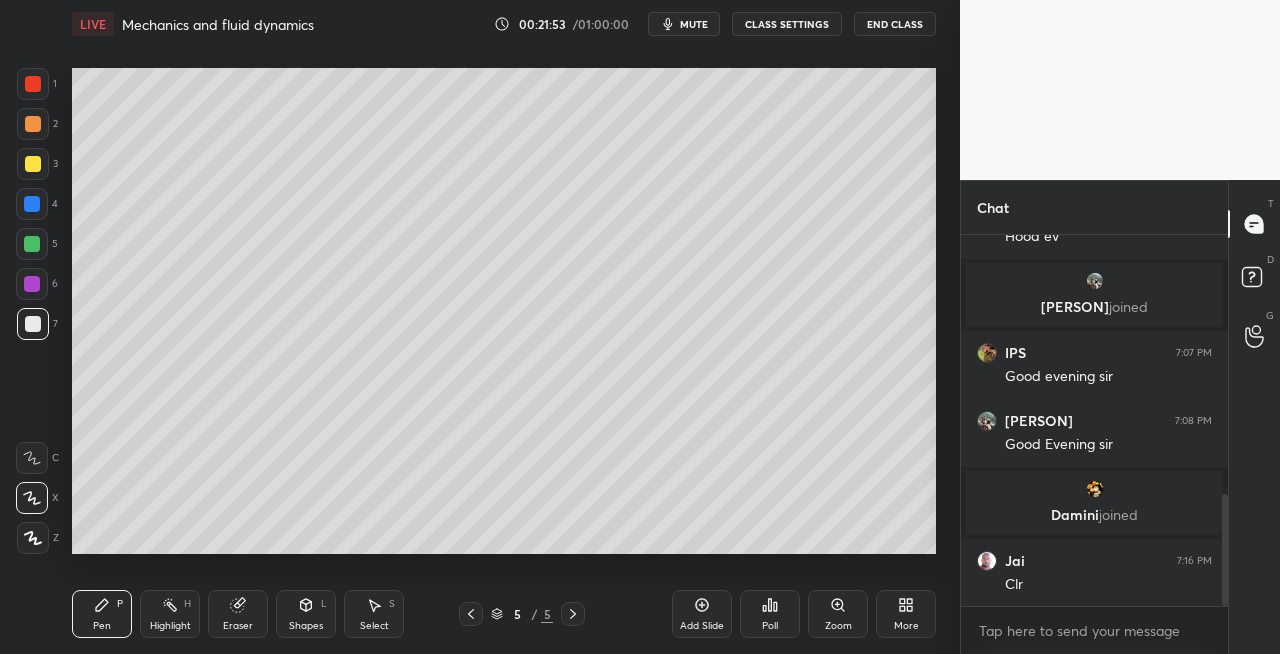 click 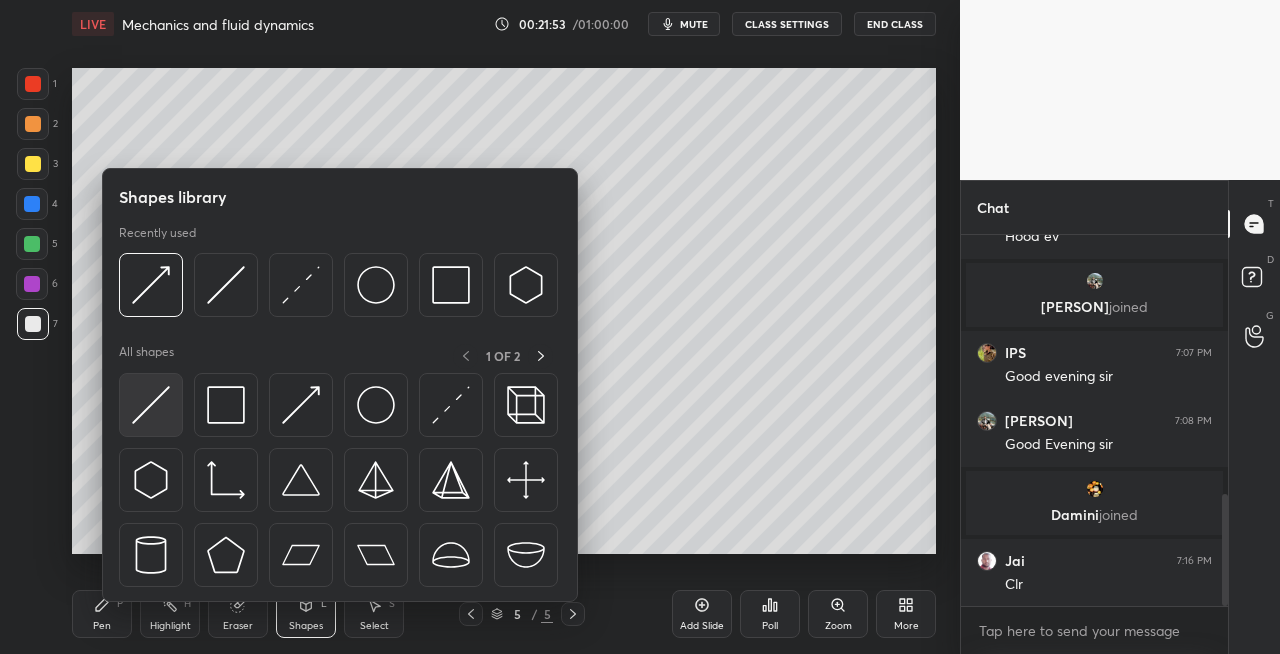 click at bounding box center [151, 405] 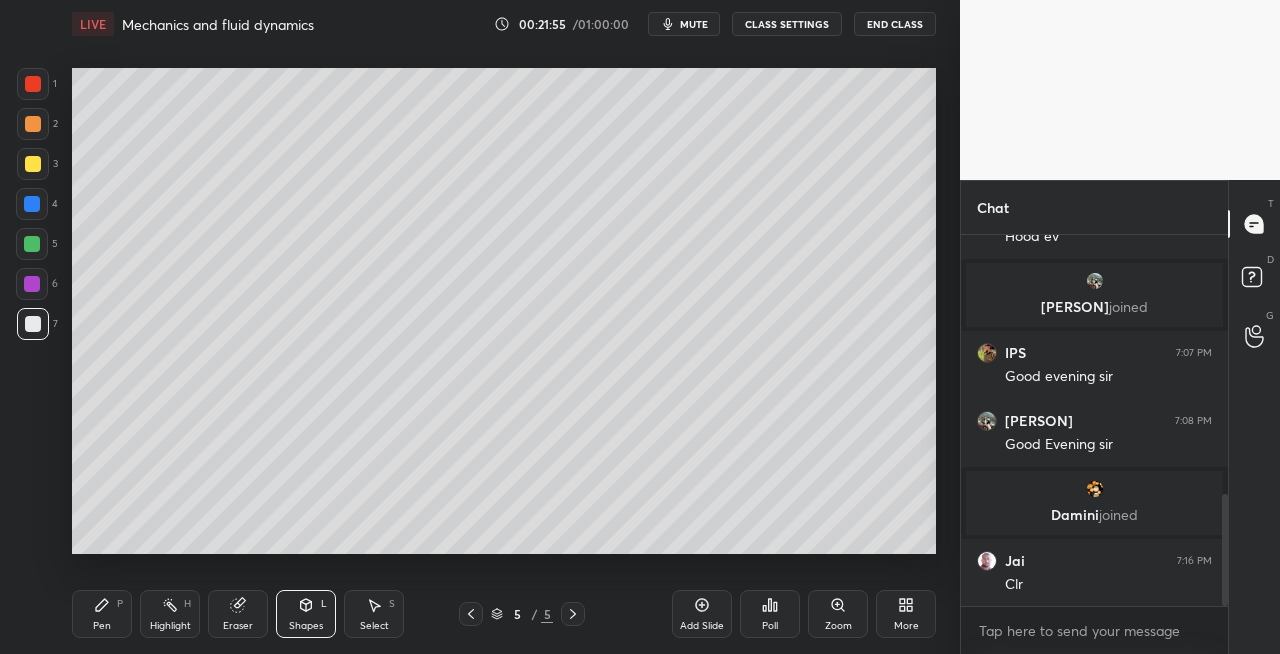 click 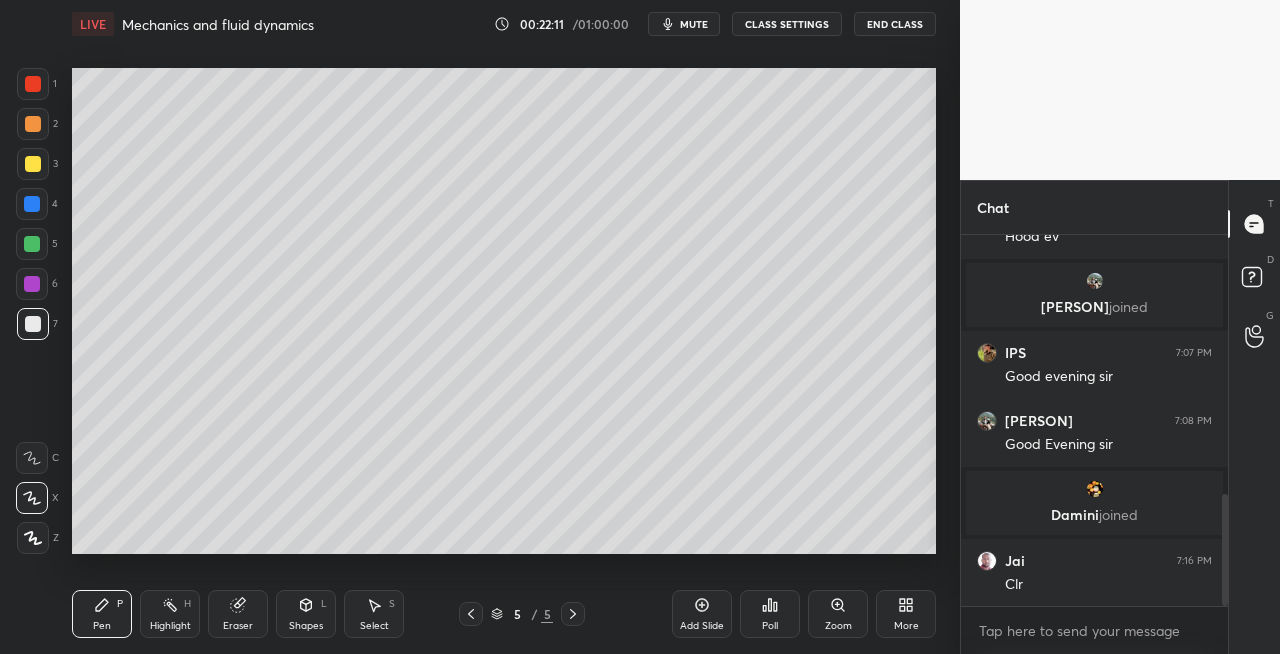 click 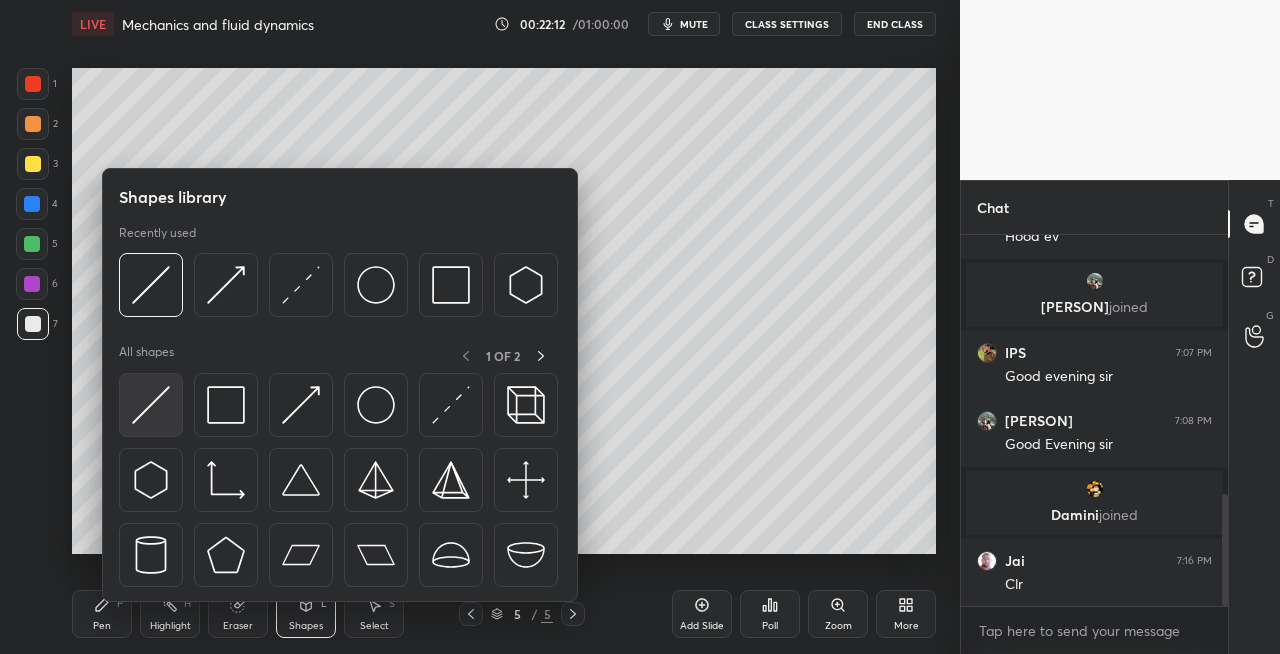 click at bounding box center (151, 405) 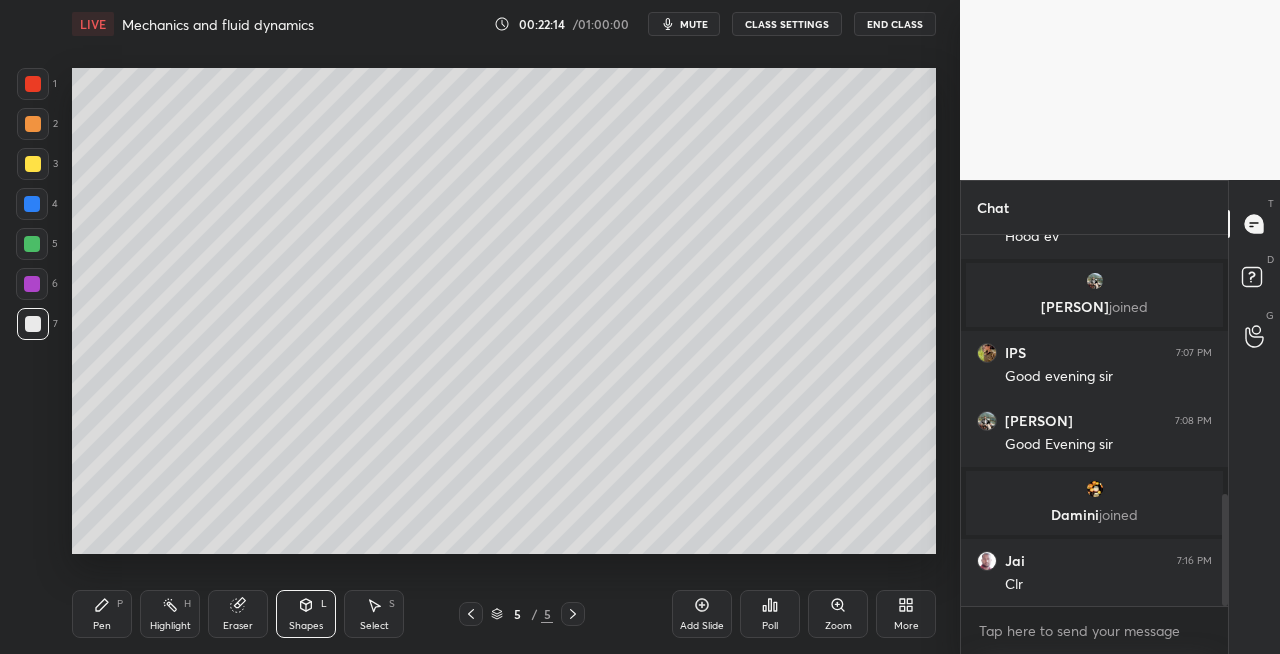click on "Pen P" at bounding box center [102, 614] 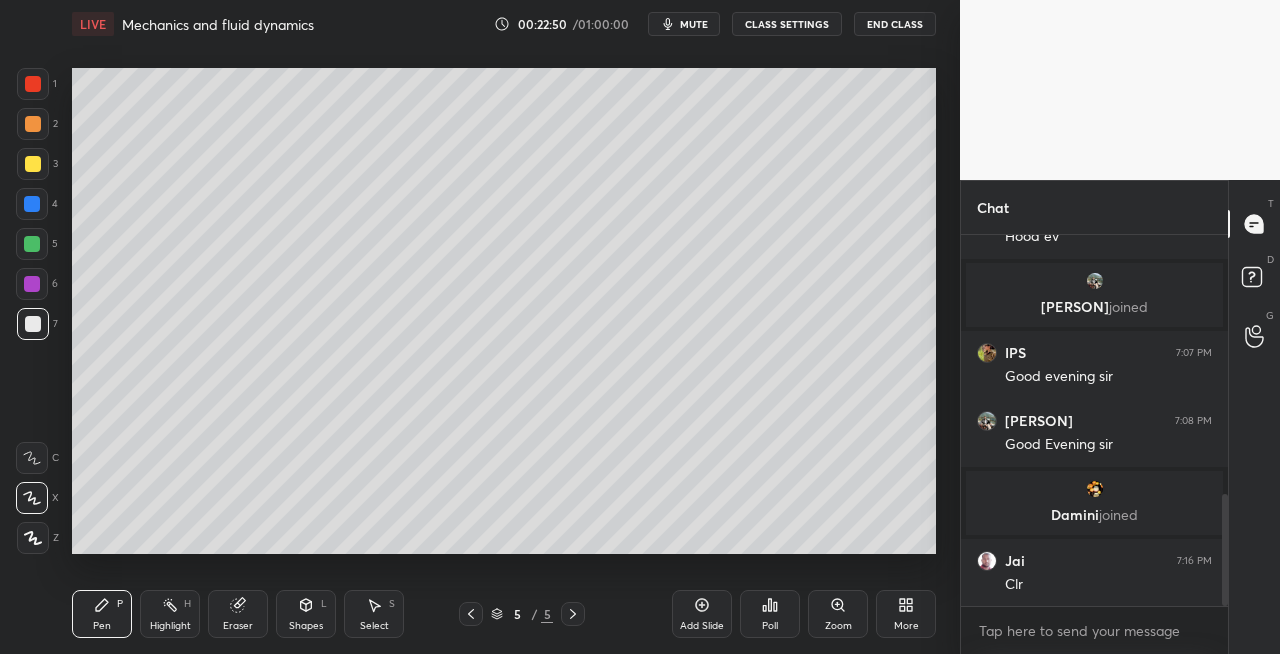 click at bounding box center (573, 614) 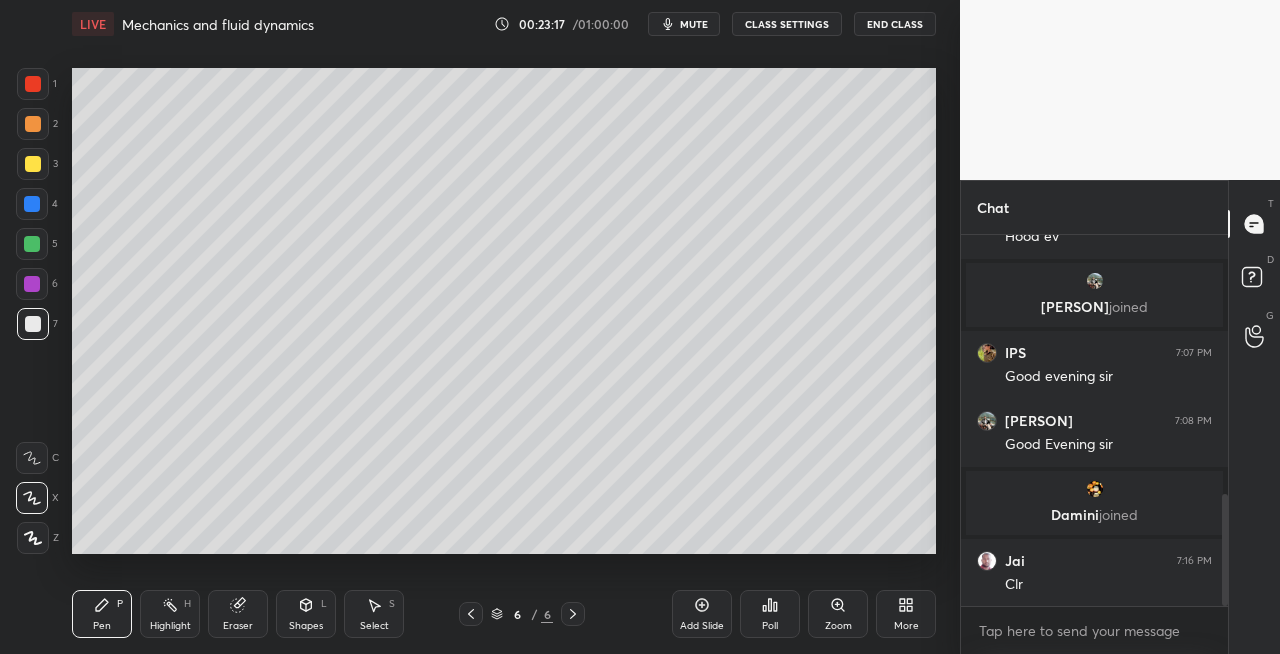 click on "Eraser" at bounding box center (238, 614) 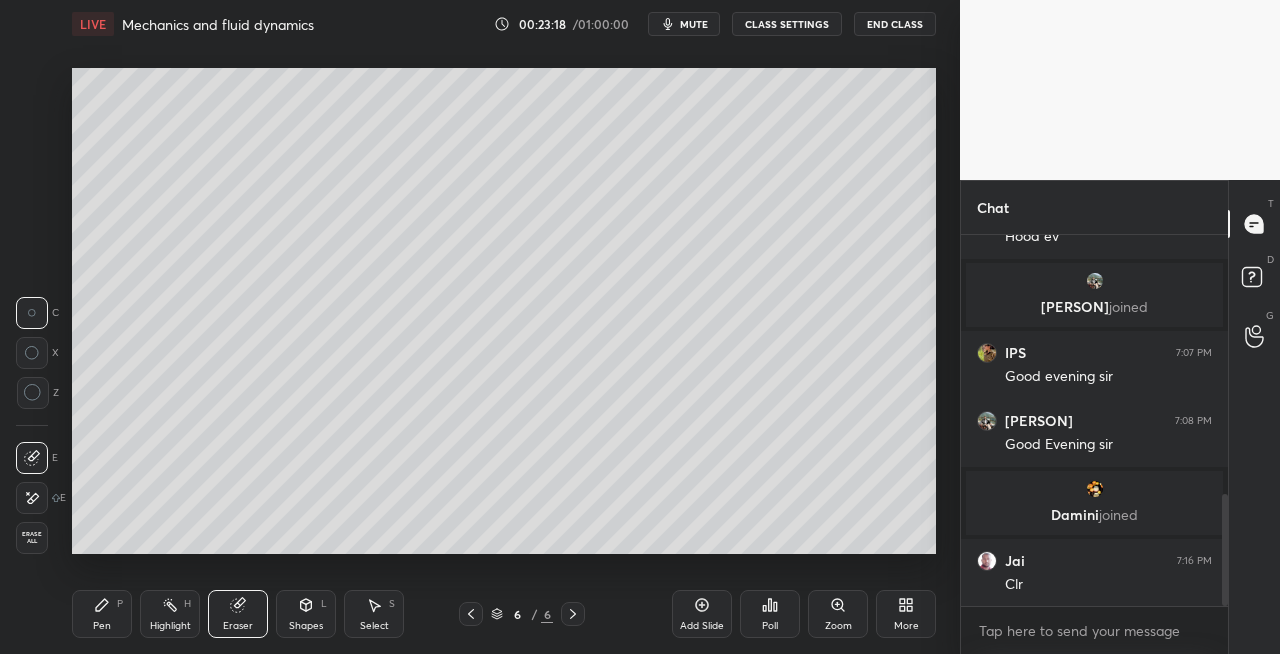 click on "Pen P" at bounding box center [102, 614] 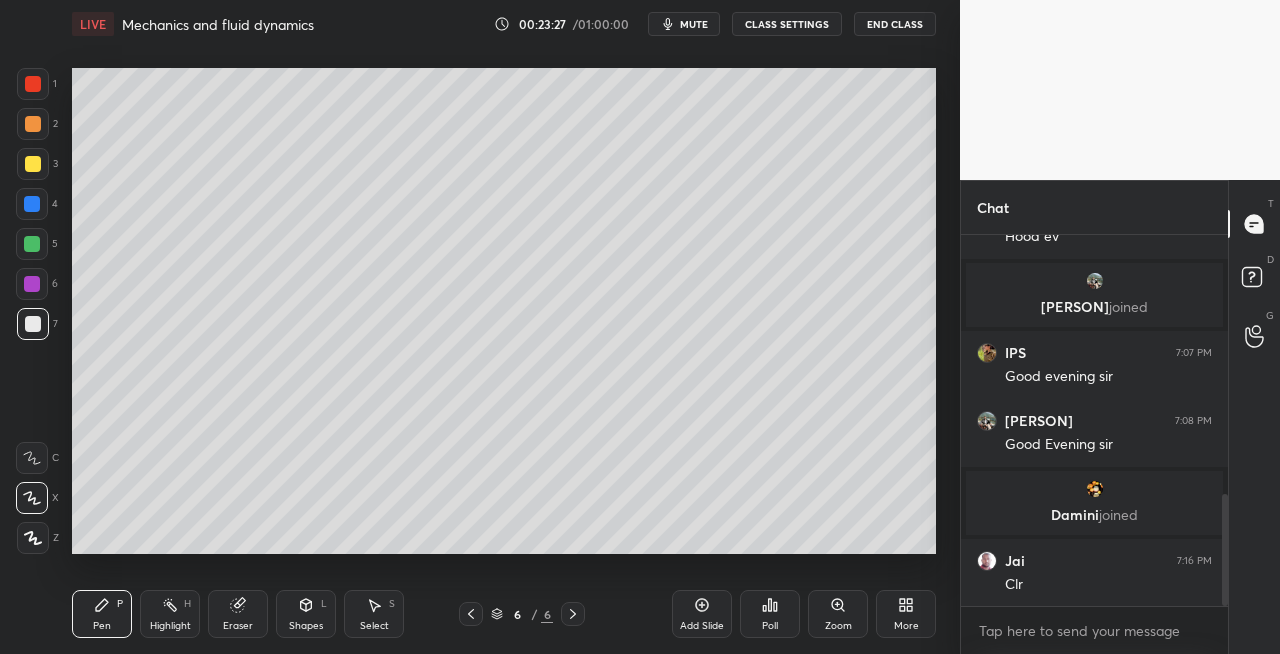 click at bounding box center (471, 614) 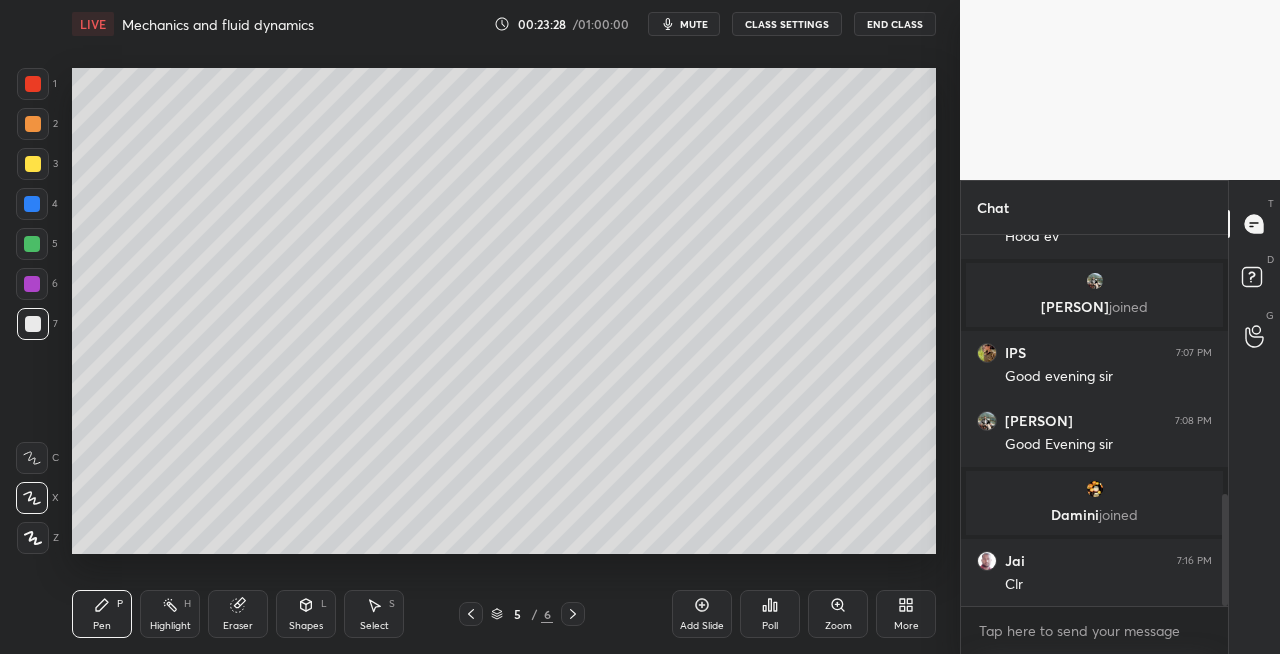 click at bounding box center [573, 614] 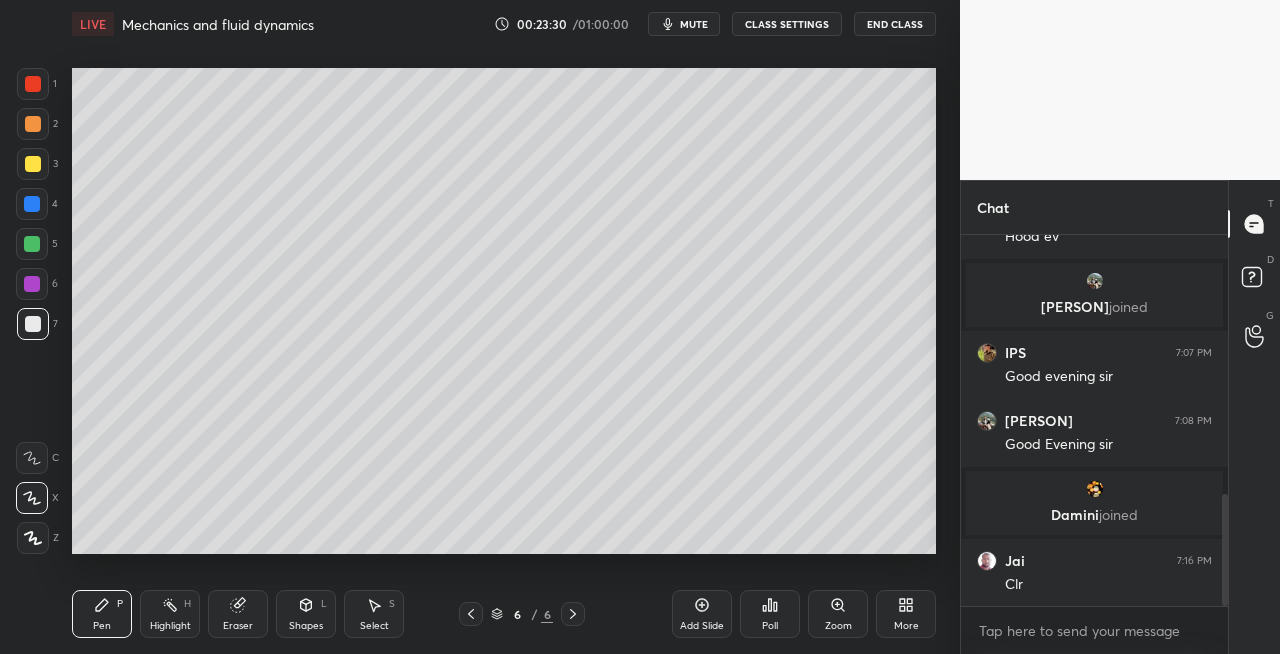 click 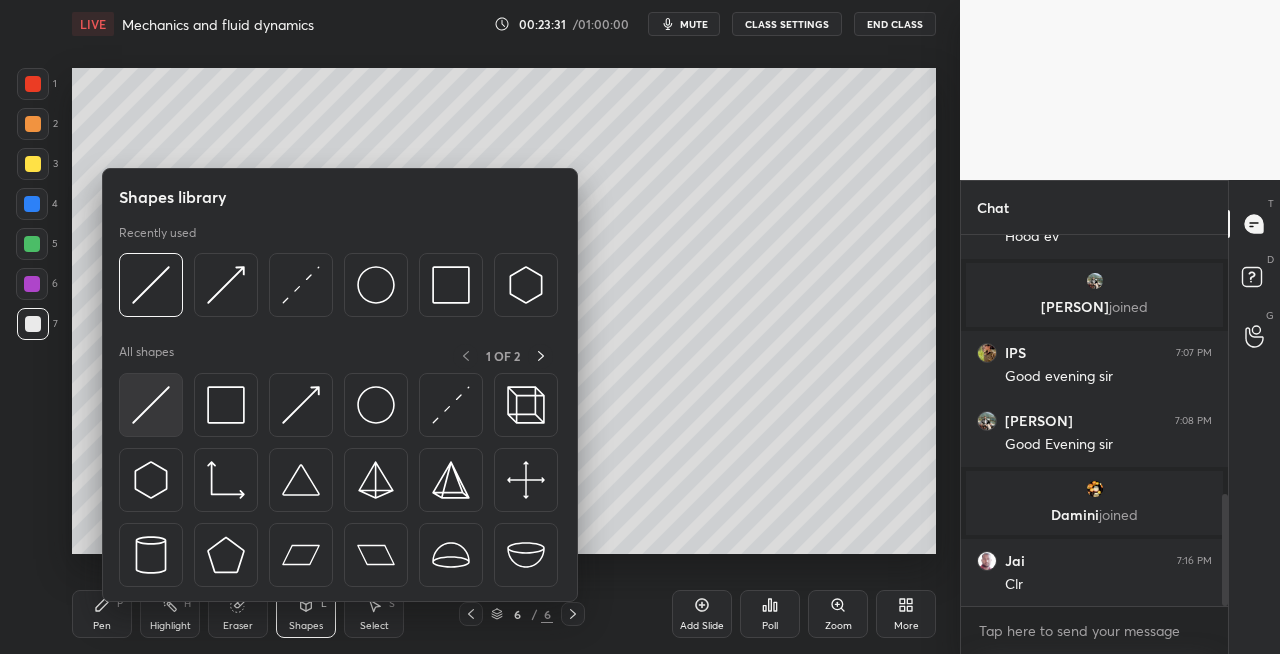 click at bounding box center (151, 405) 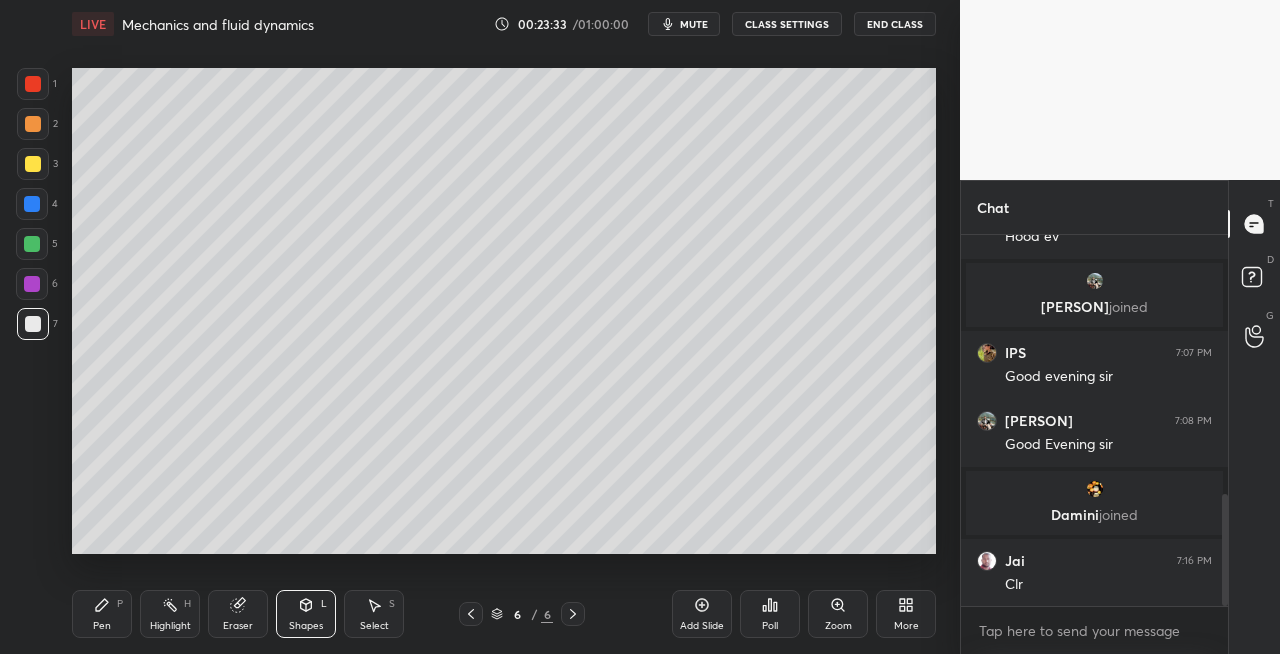 click on "Pen P" at bounding box center [102, 614] 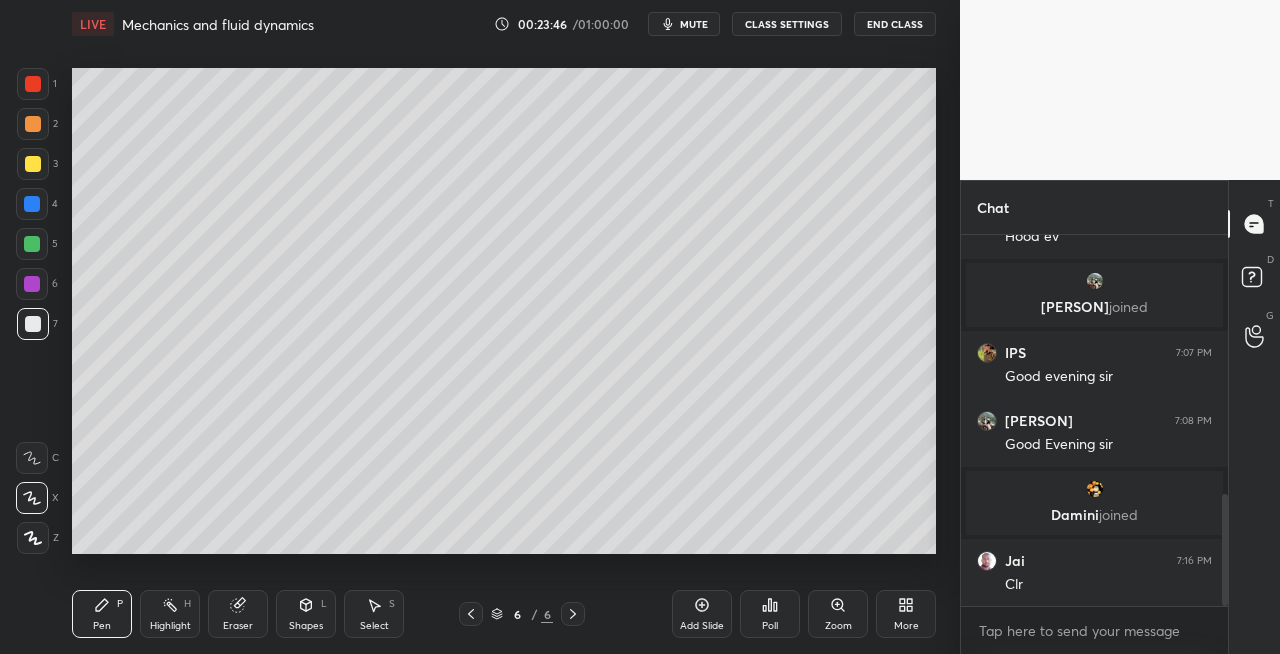 click 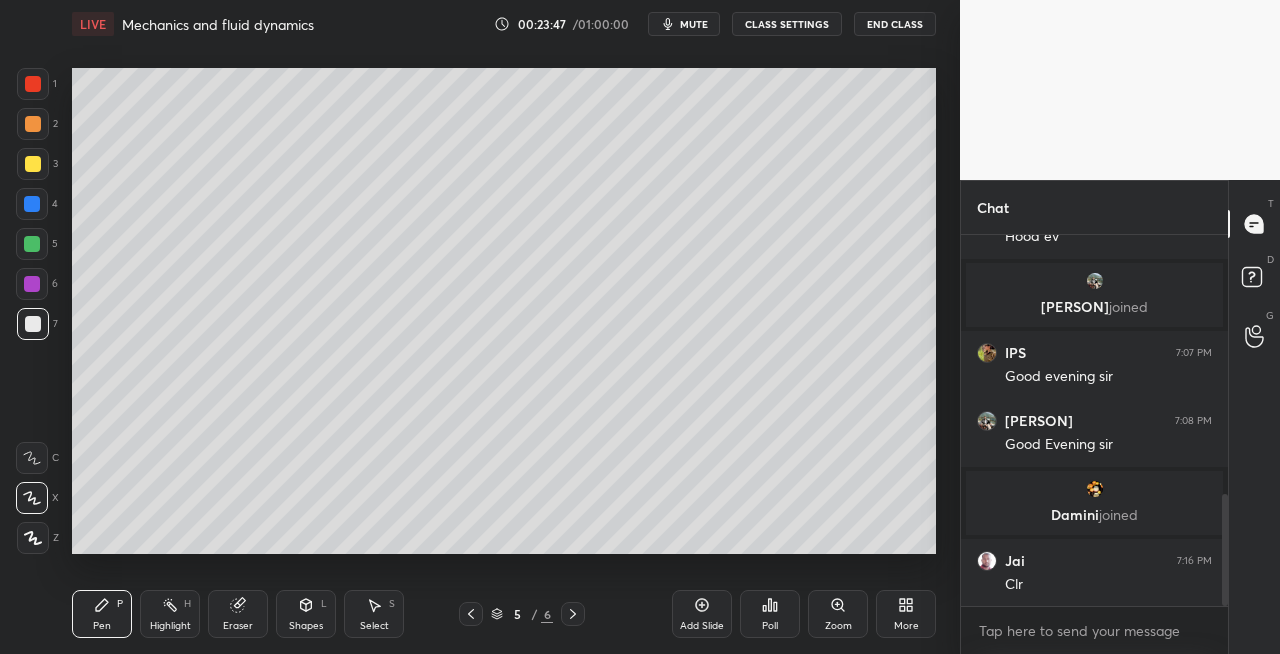 click 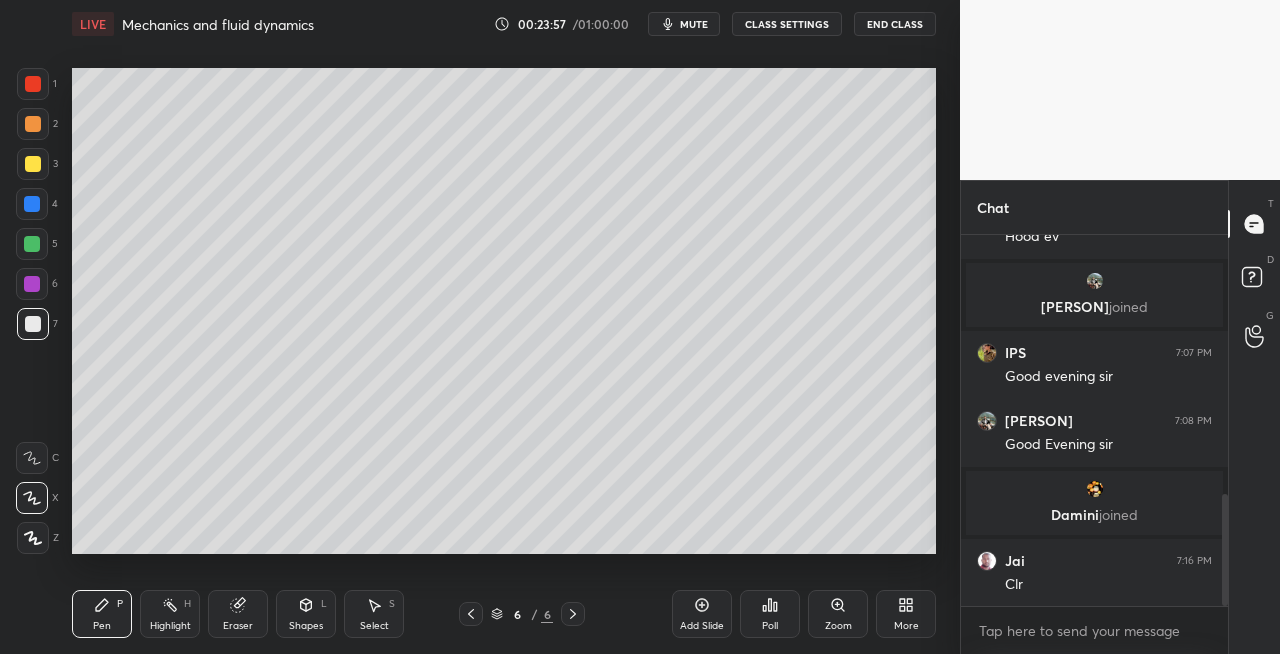 click on "Eraser" at bounding box center (238, 614) 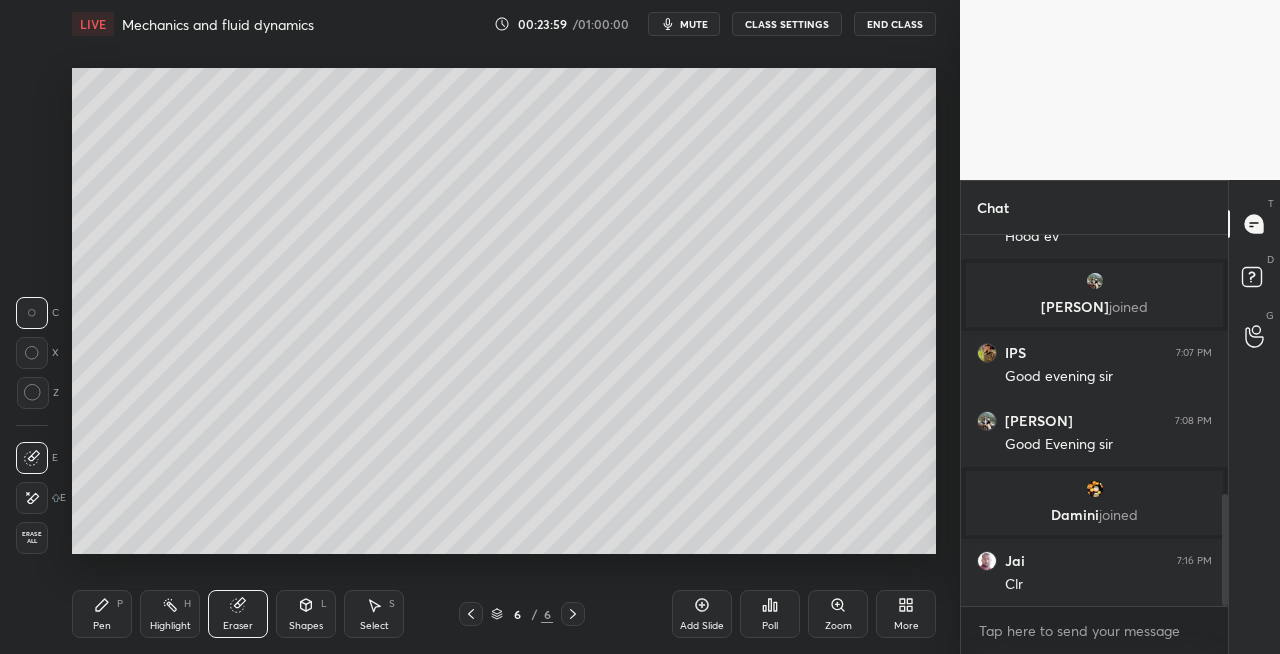 click on "Pen P" at bounding box center [102, 614] 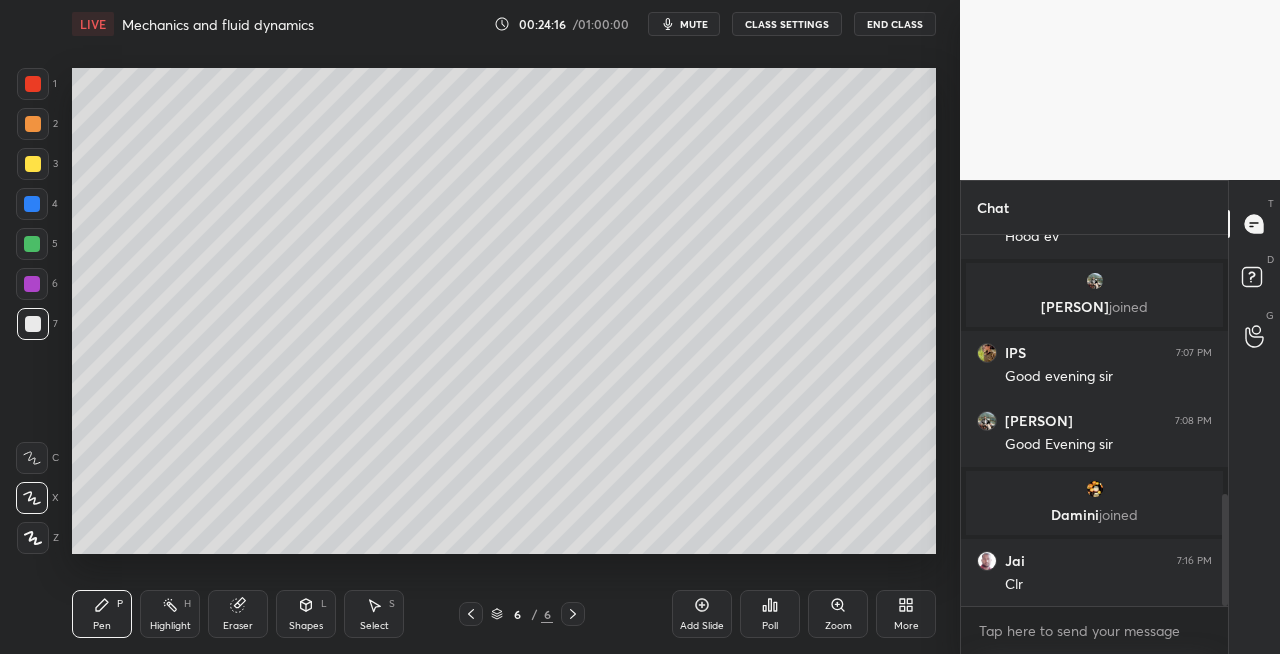 click on "Shapes" at bounding box center (306, 626) 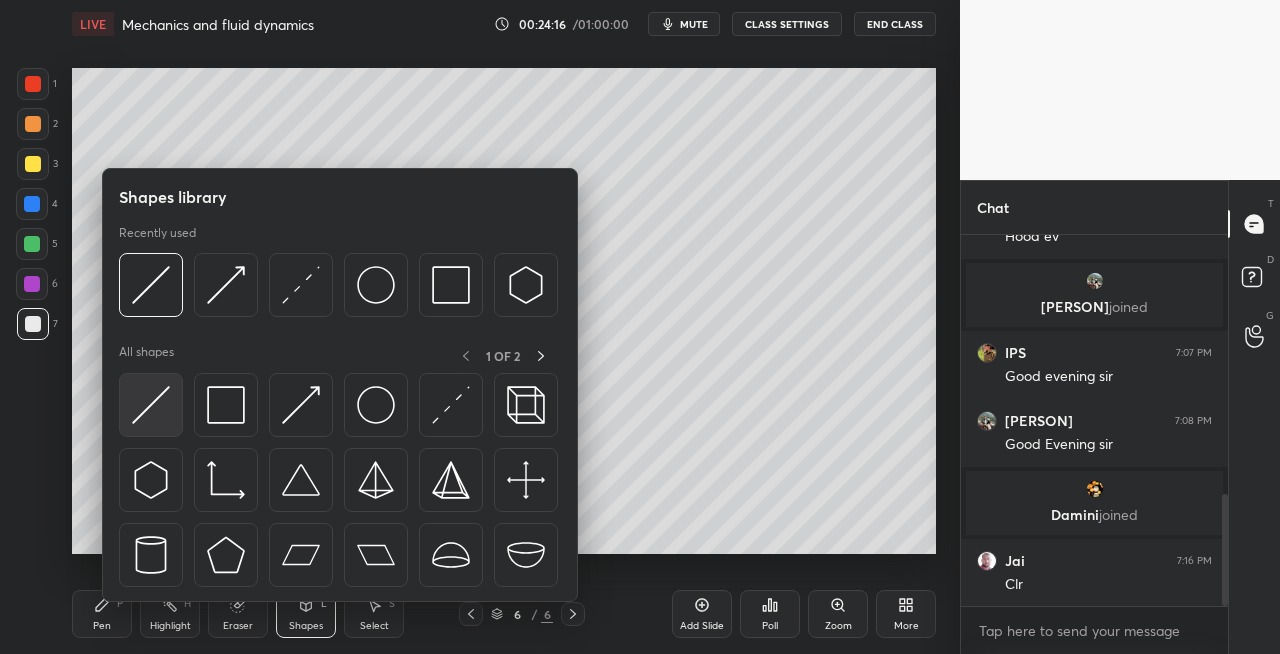 click at bounding box center (151, 405) 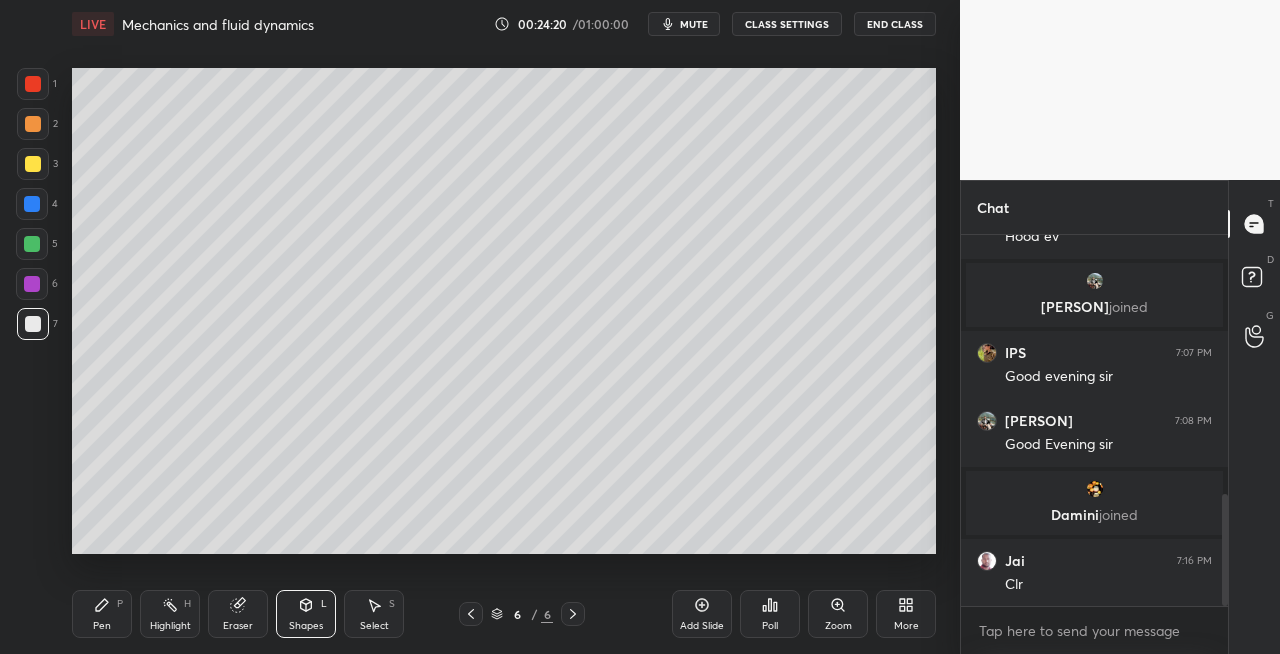 click 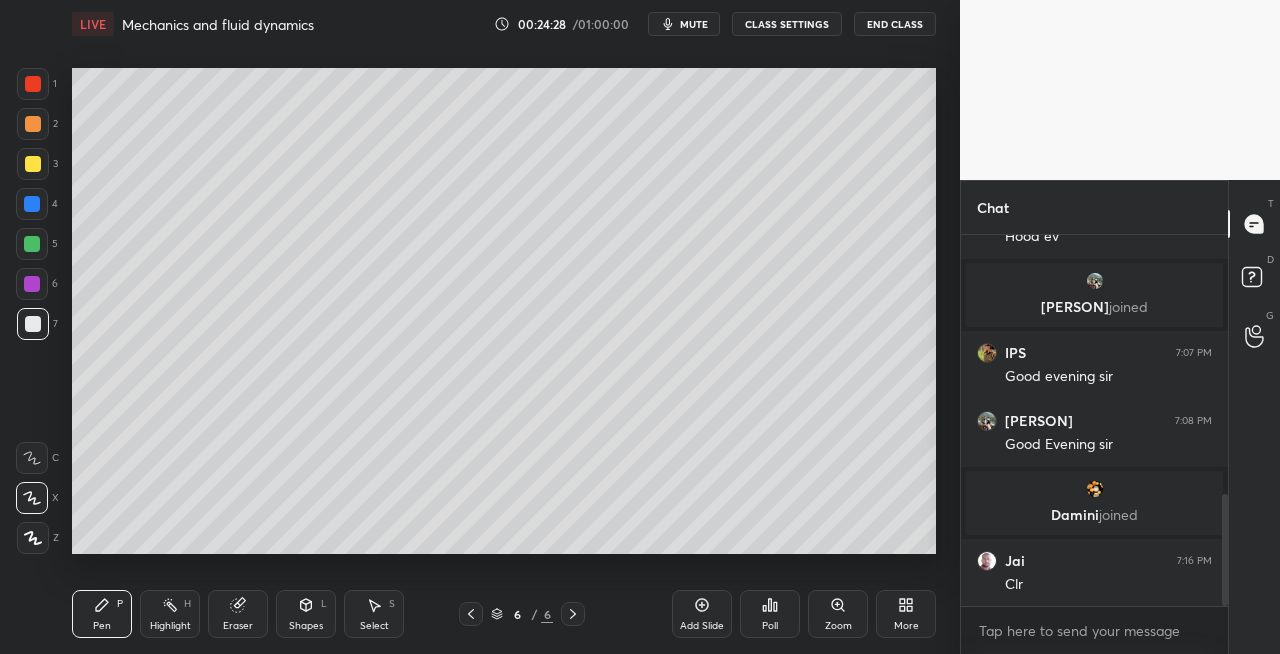 click 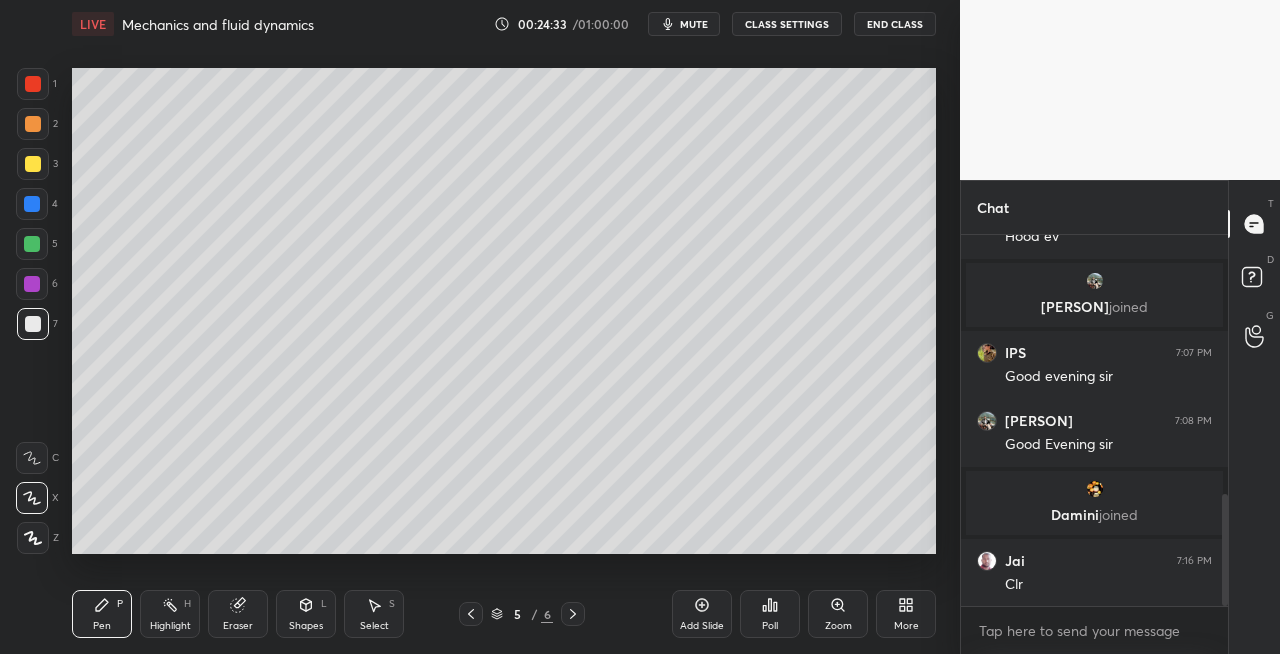click 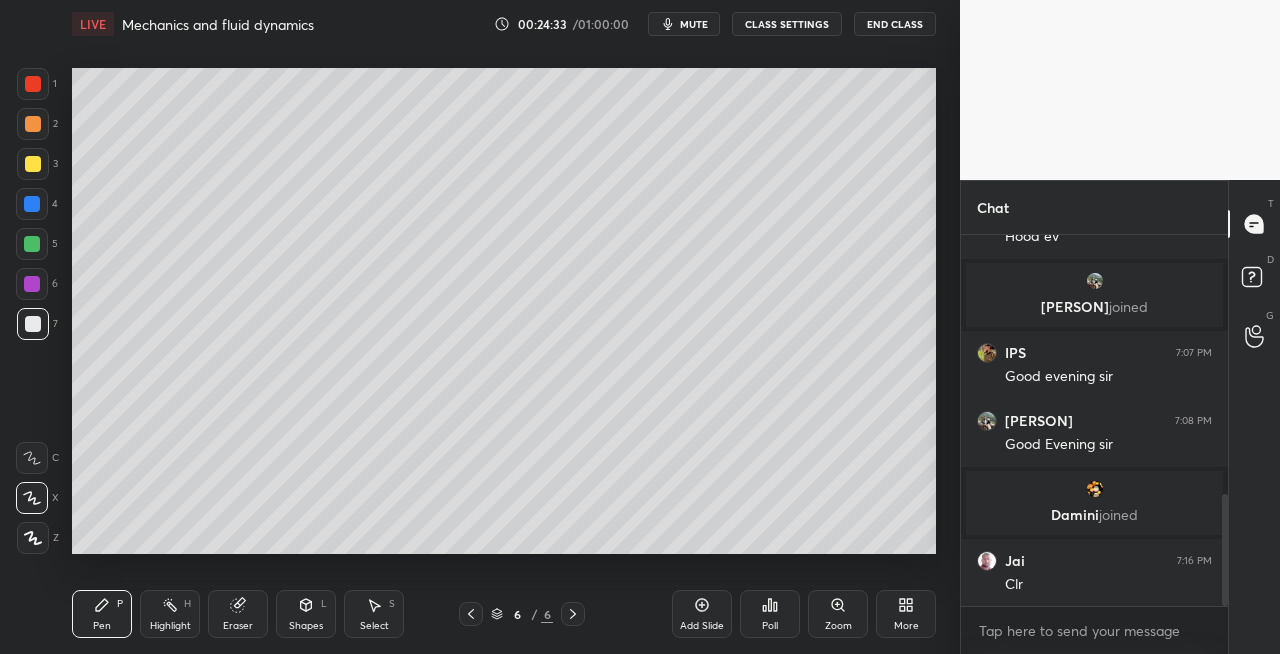 click at bounding box center [573, 614] 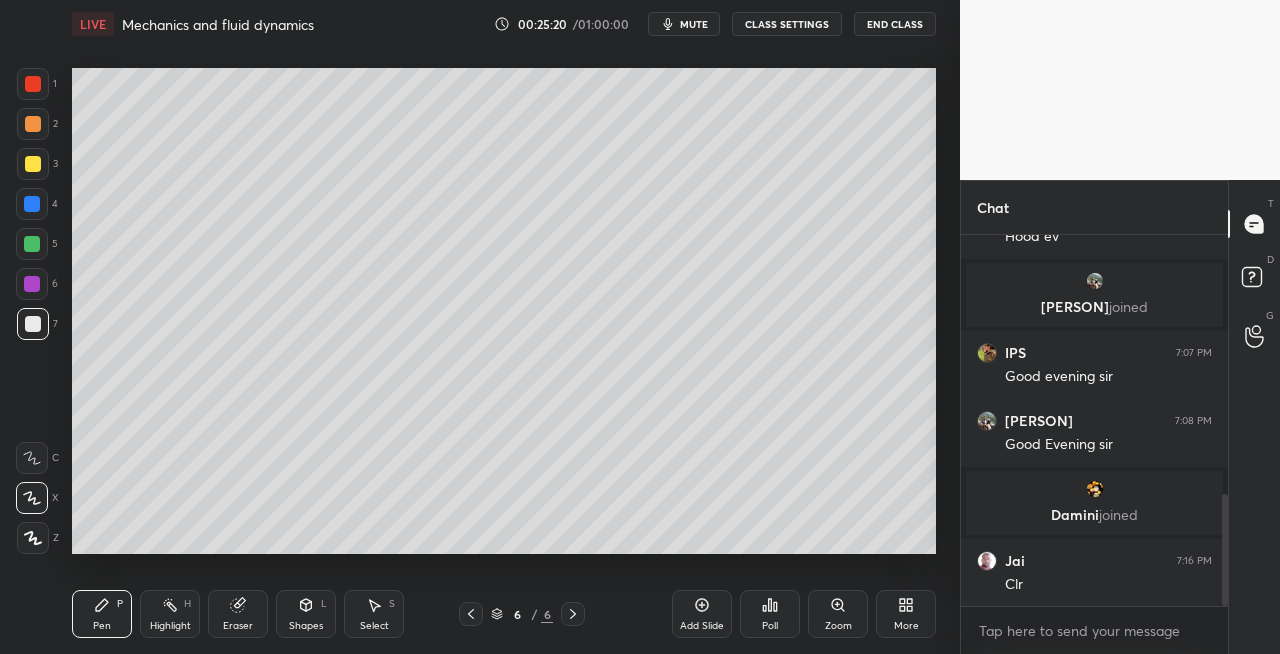 click 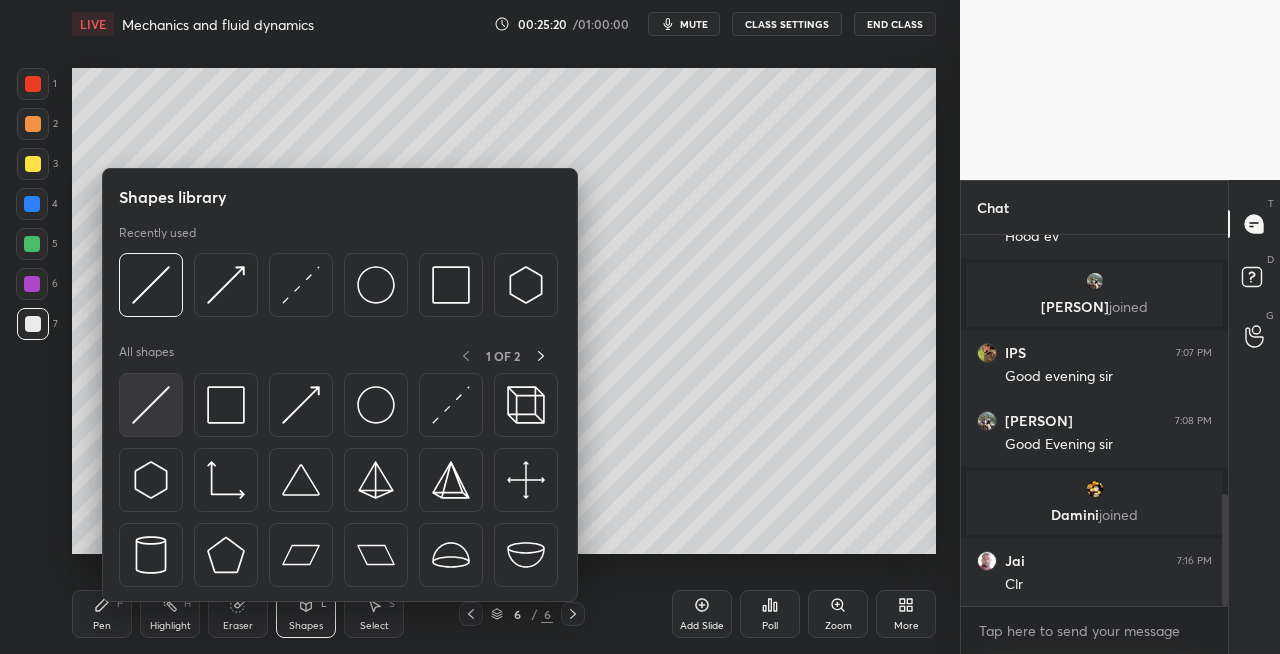 click at bounding box center (151, 405) 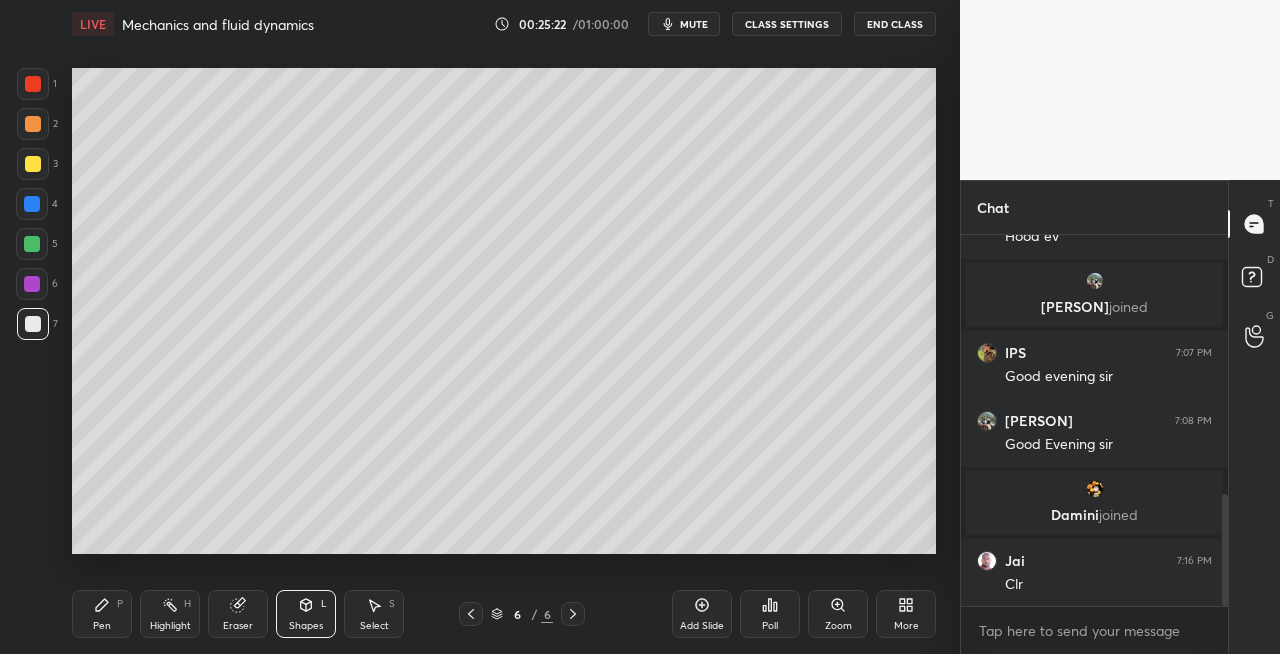 click on "Pen" at bounding box center (102, 626) 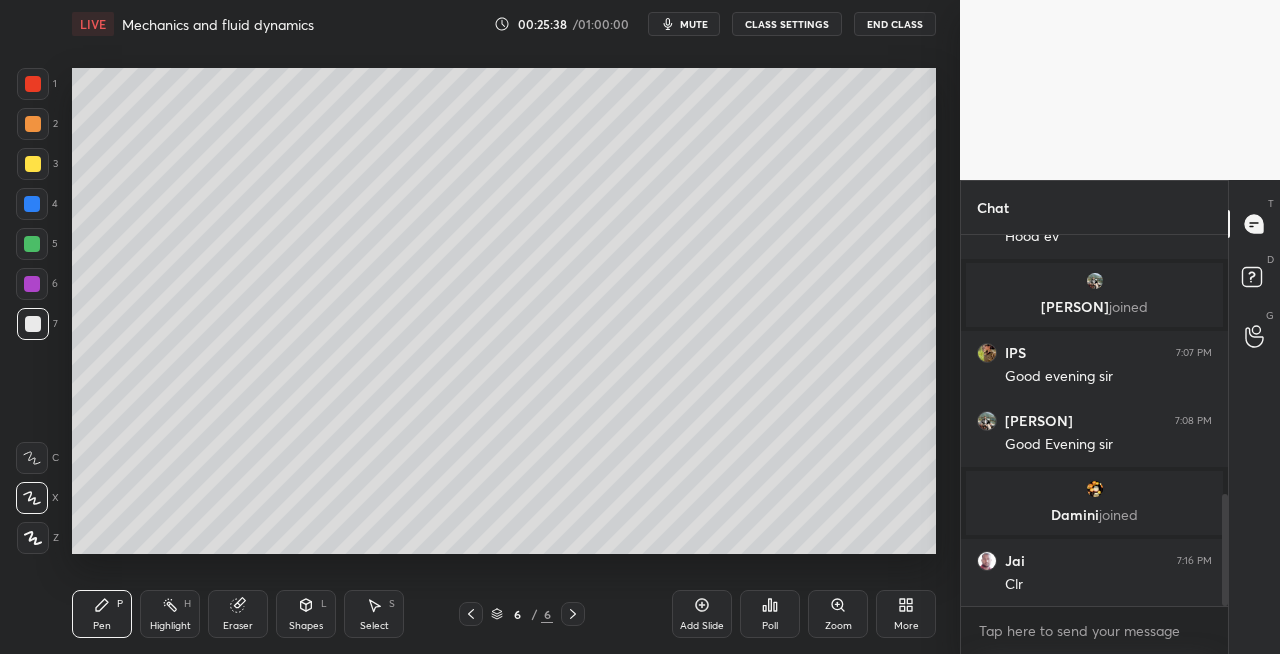 click on "Shapes L" at bounding box center [306, 614] 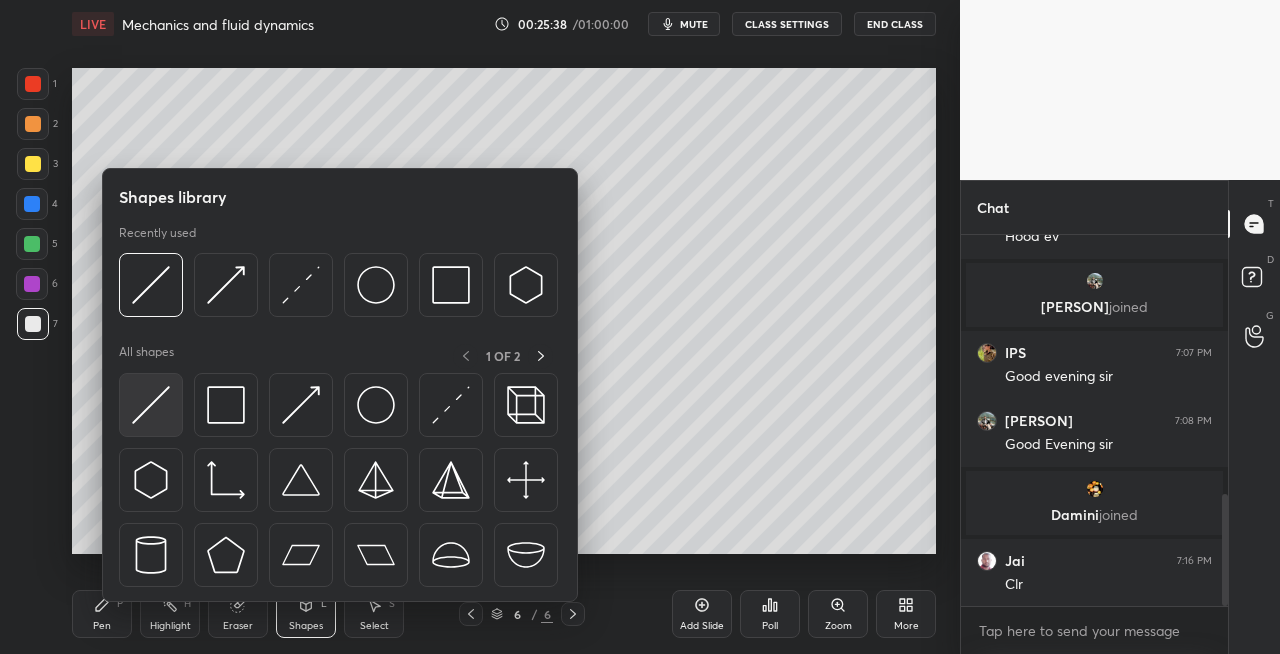 click at bounding box center (151, 405) 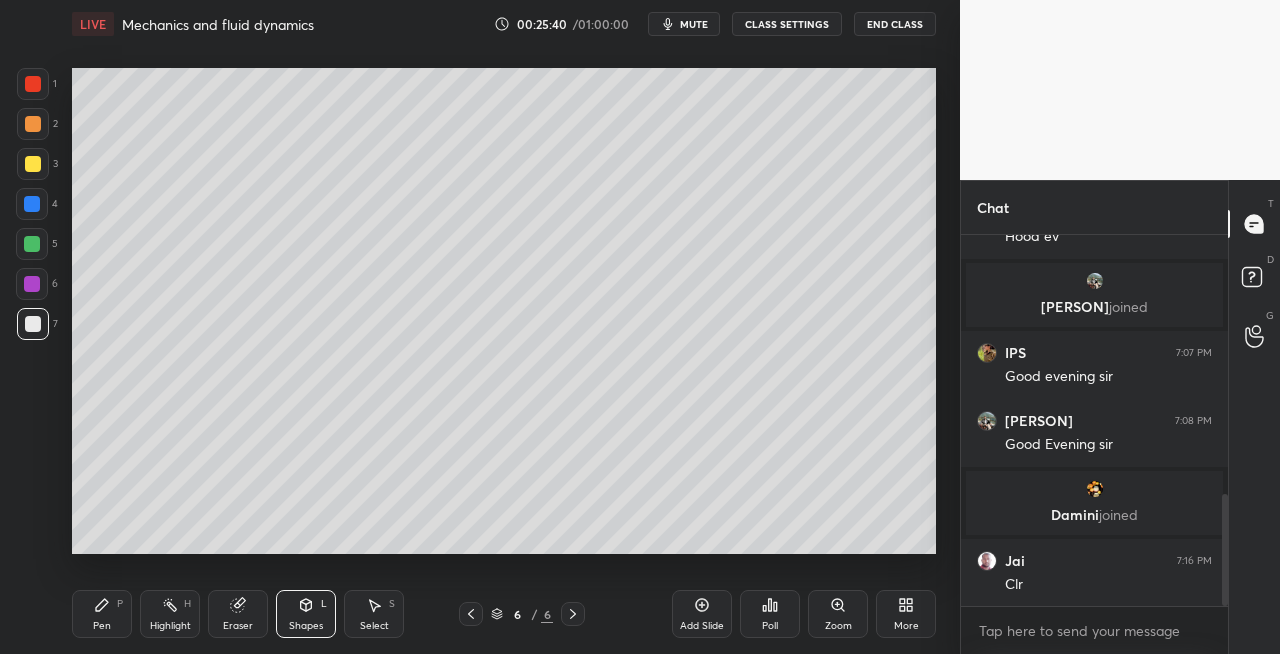 click on "Pen P" at bounding box center (102, 614) 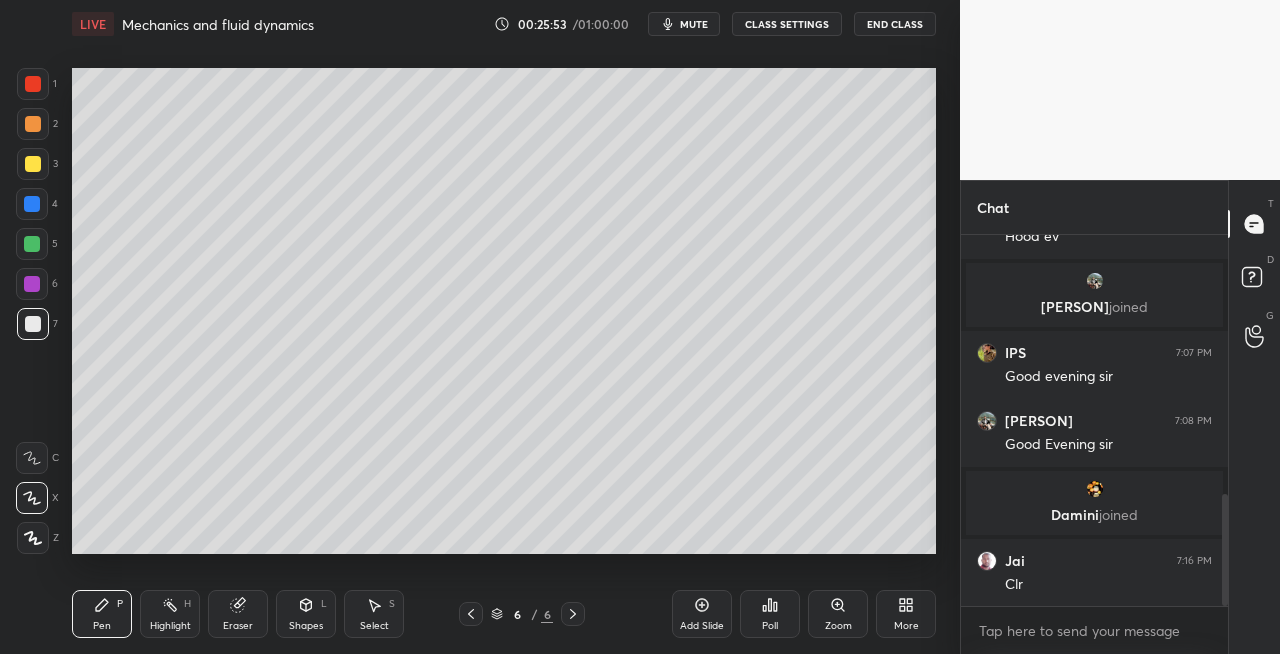 click on "Eraser" at bounding box center (238, 614) 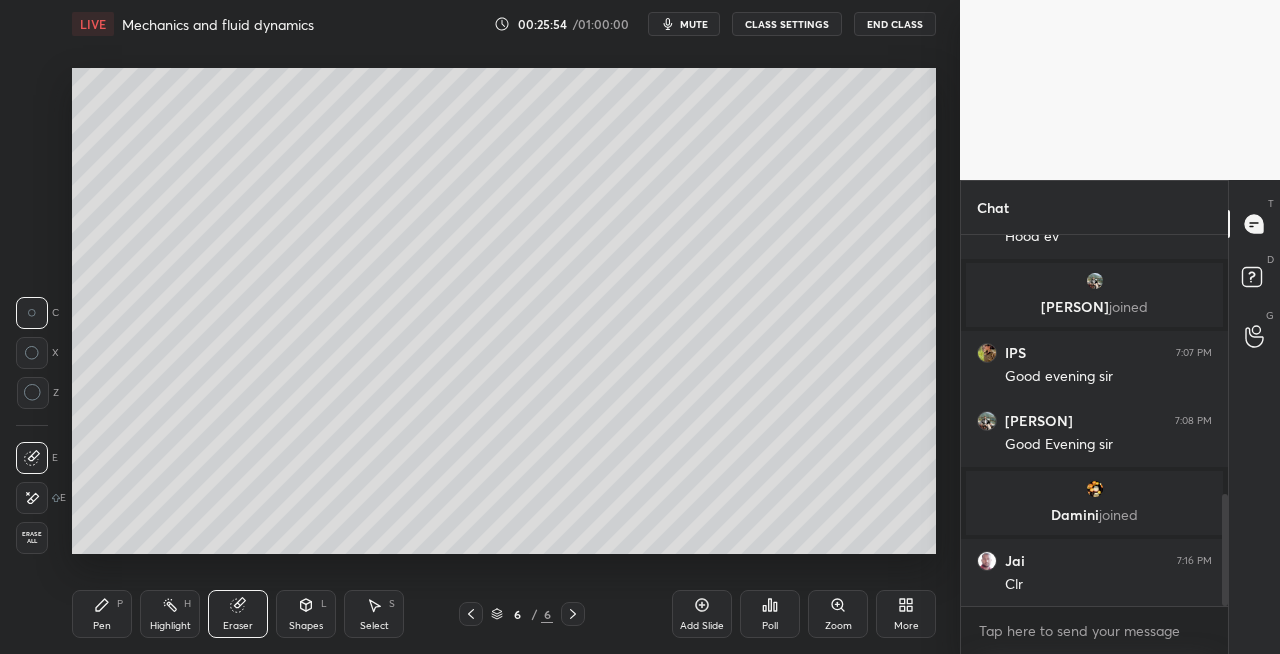 click on "Pen P" at bounding box center (102, 614) 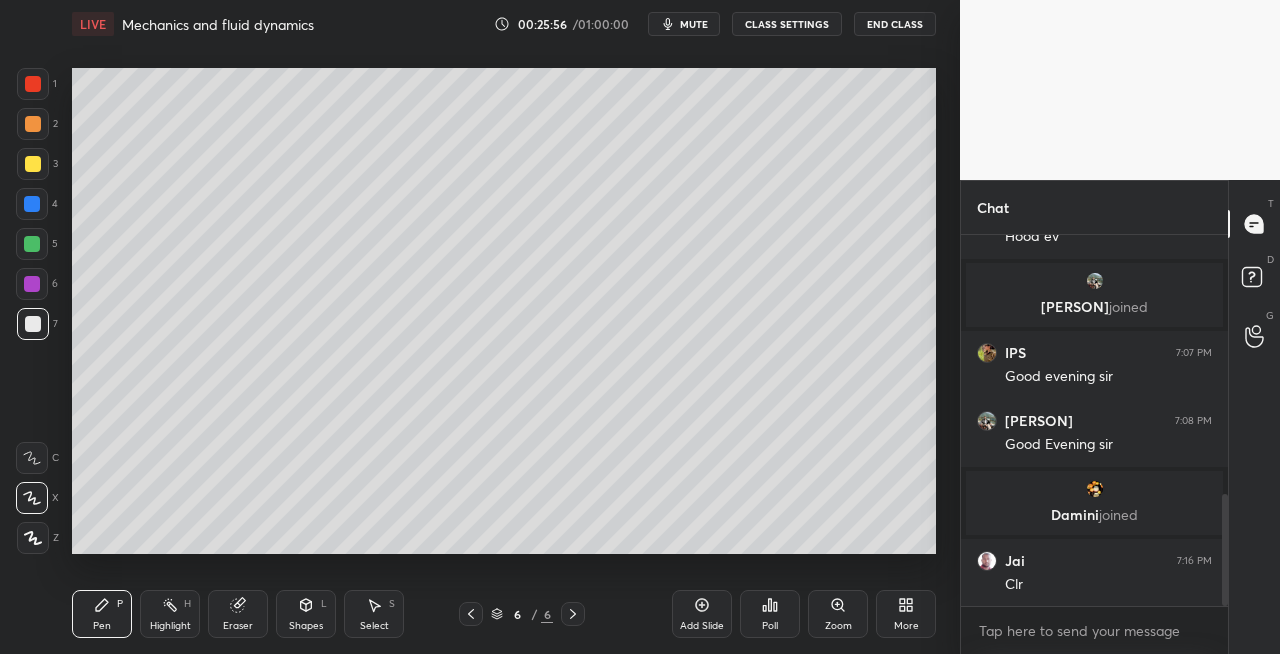 click on "Eraser" at bounding box center [238, 614] 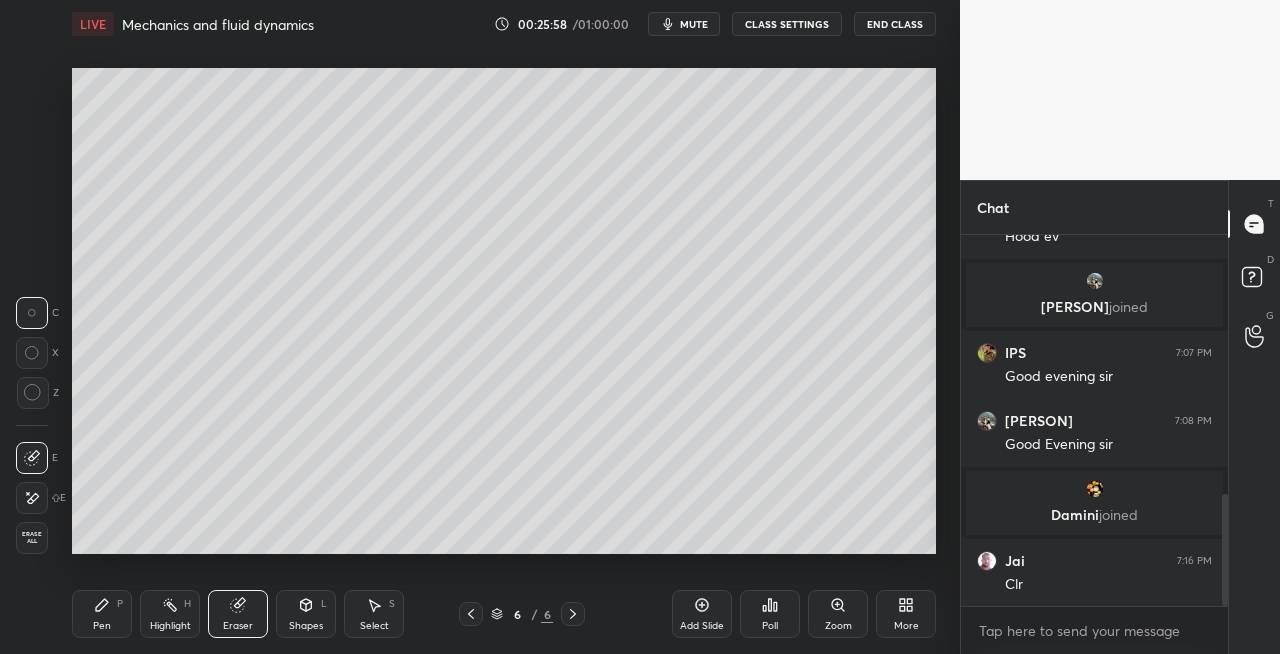 click 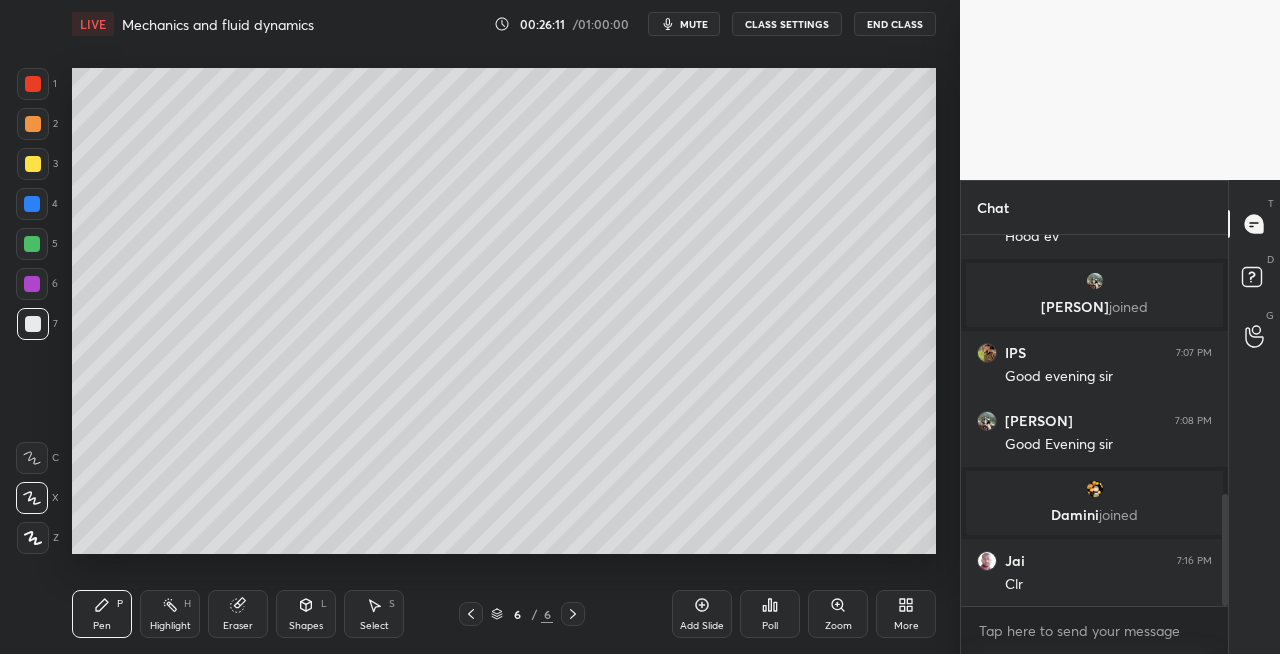 click 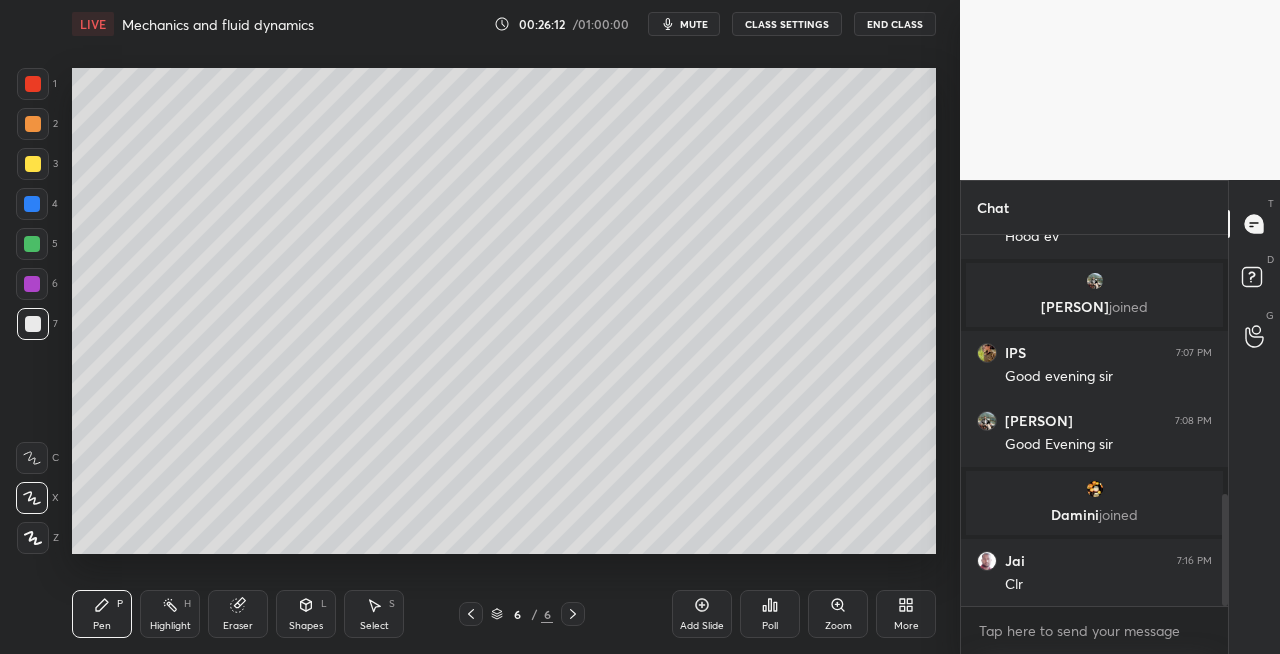 click on "Add Slide" at bounding box center (702, 626) 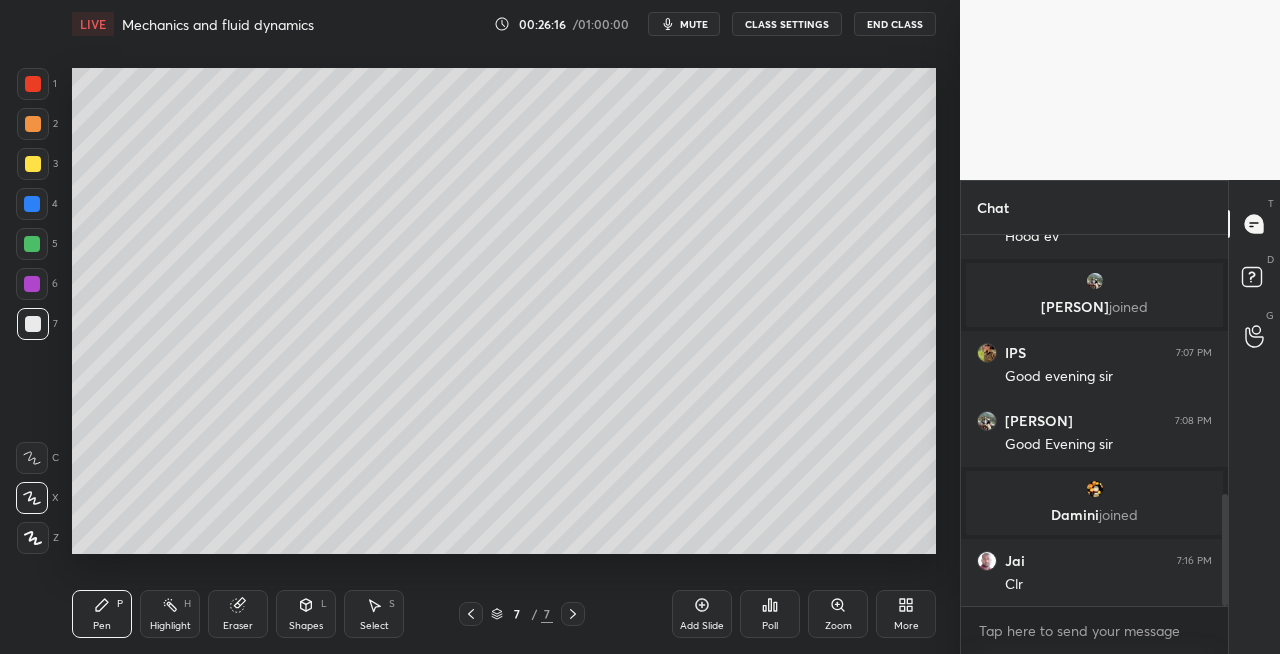 click on "Pen P Highlight H Eraser Shapes L Select S" at bounding box center (222, 614) 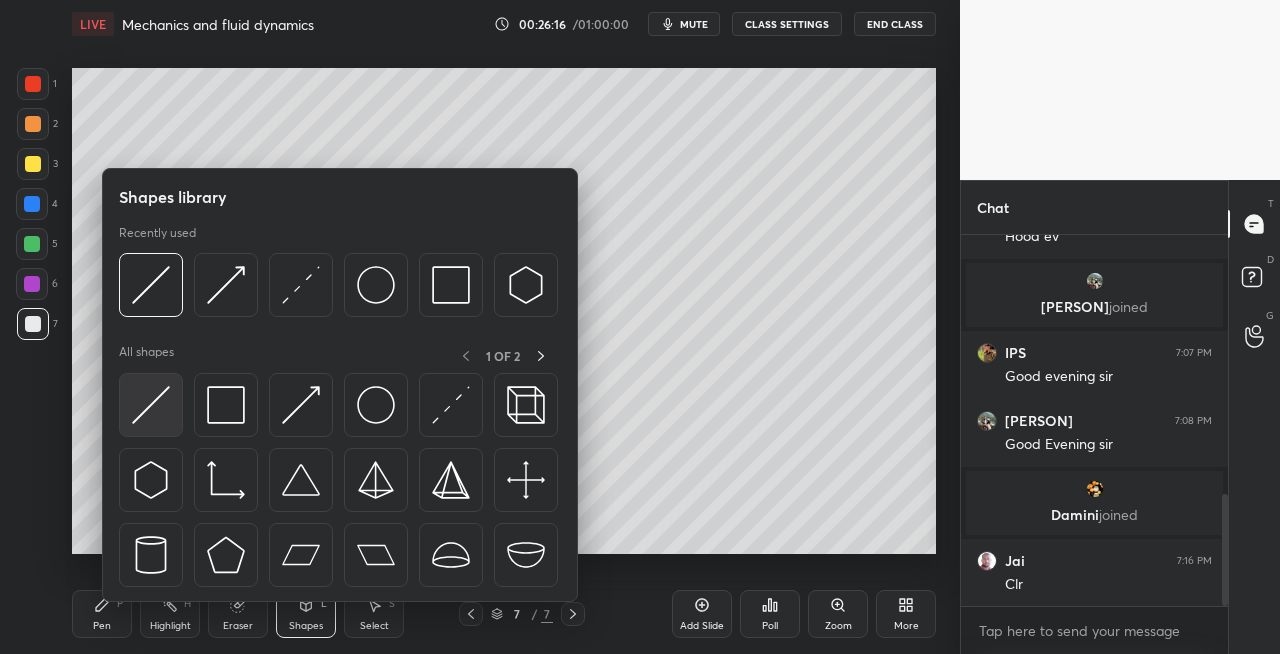 click at bounding box center (151, 405) 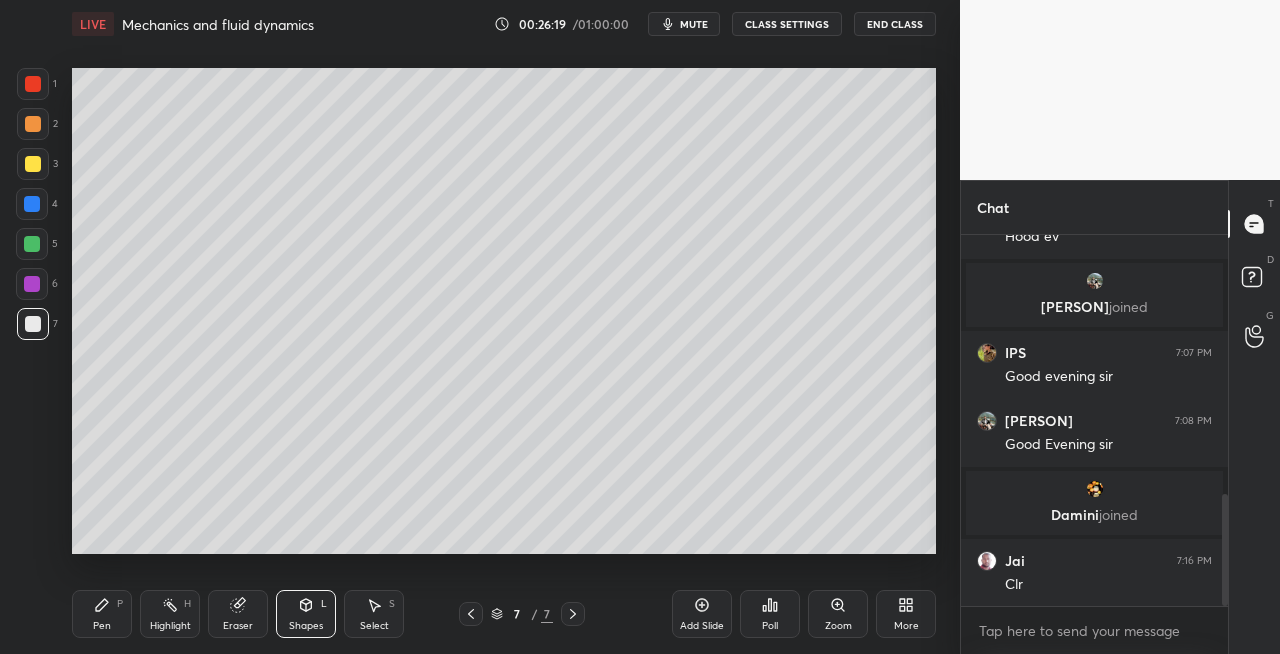 click on "Pen P" at bounding box center [102, 614] 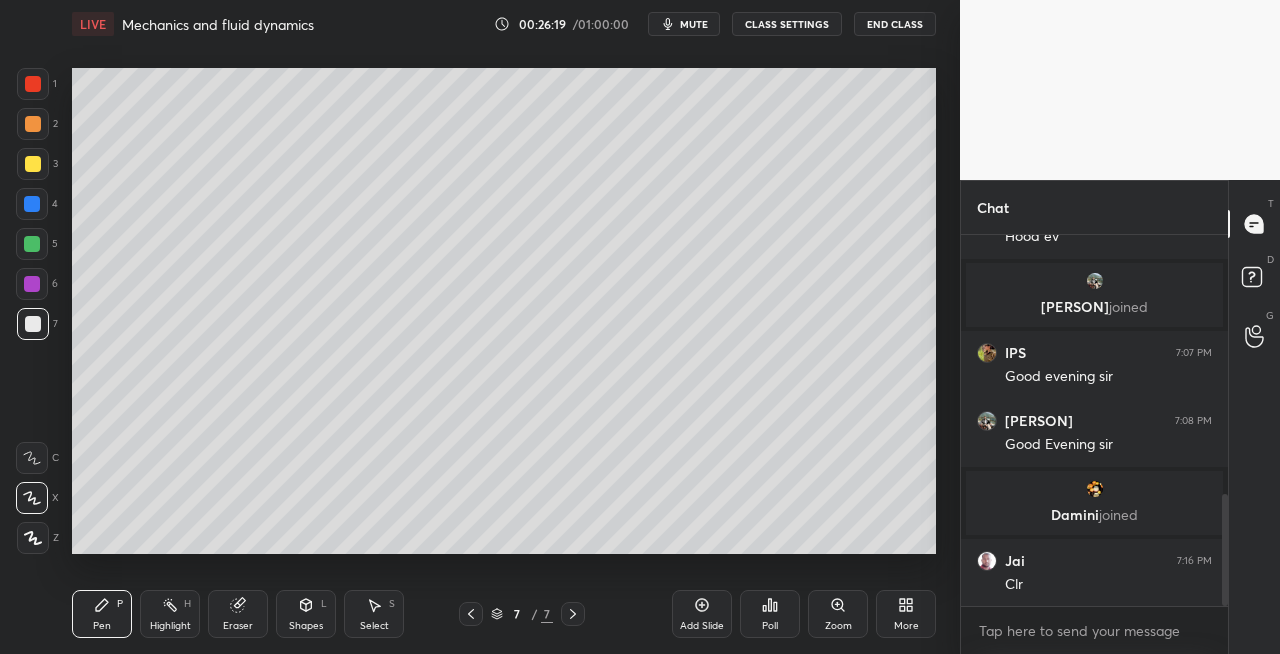 click 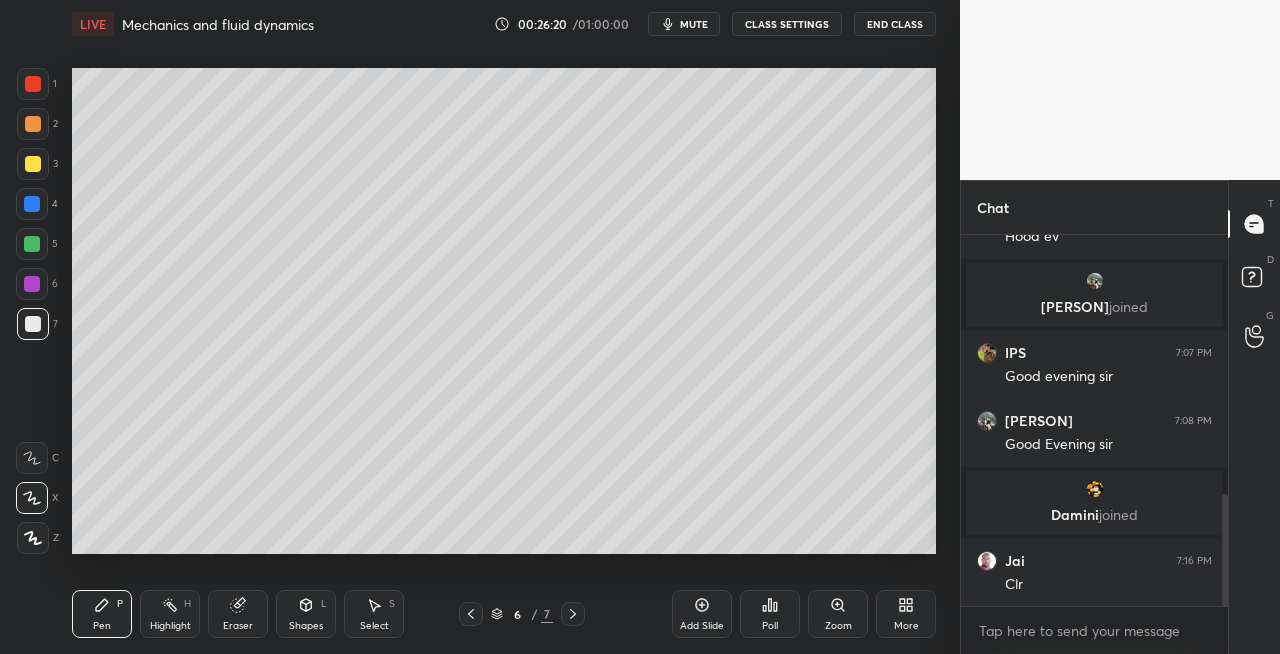 click 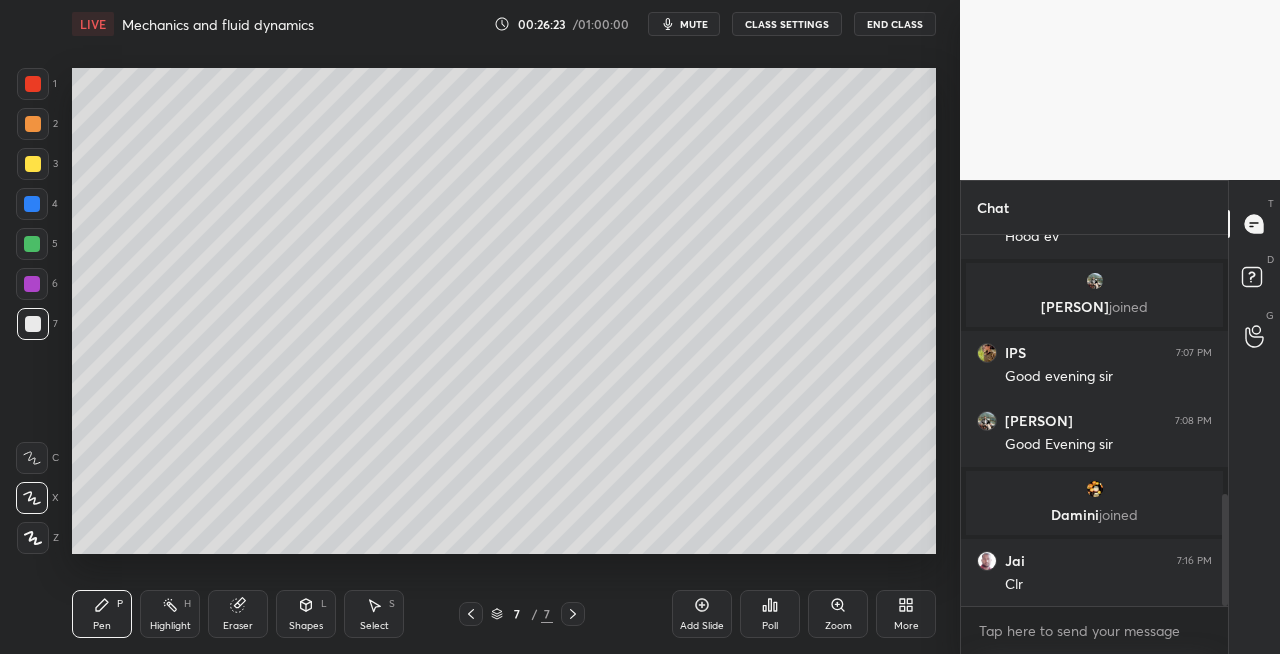 click 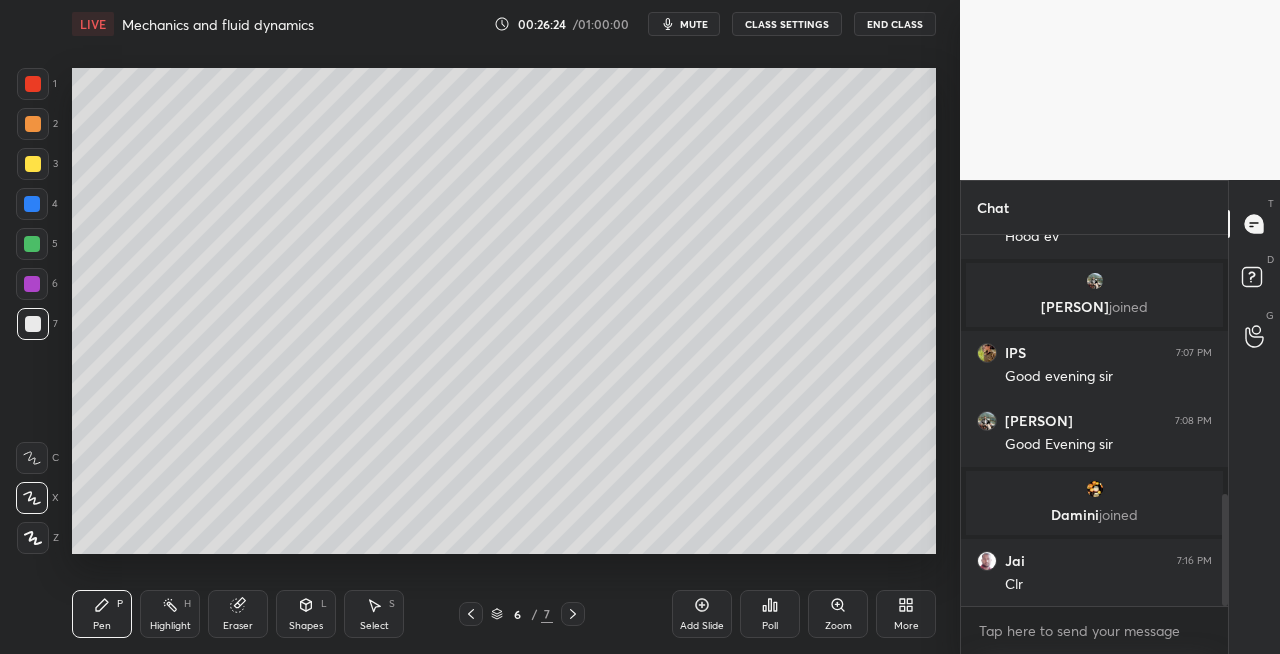 click 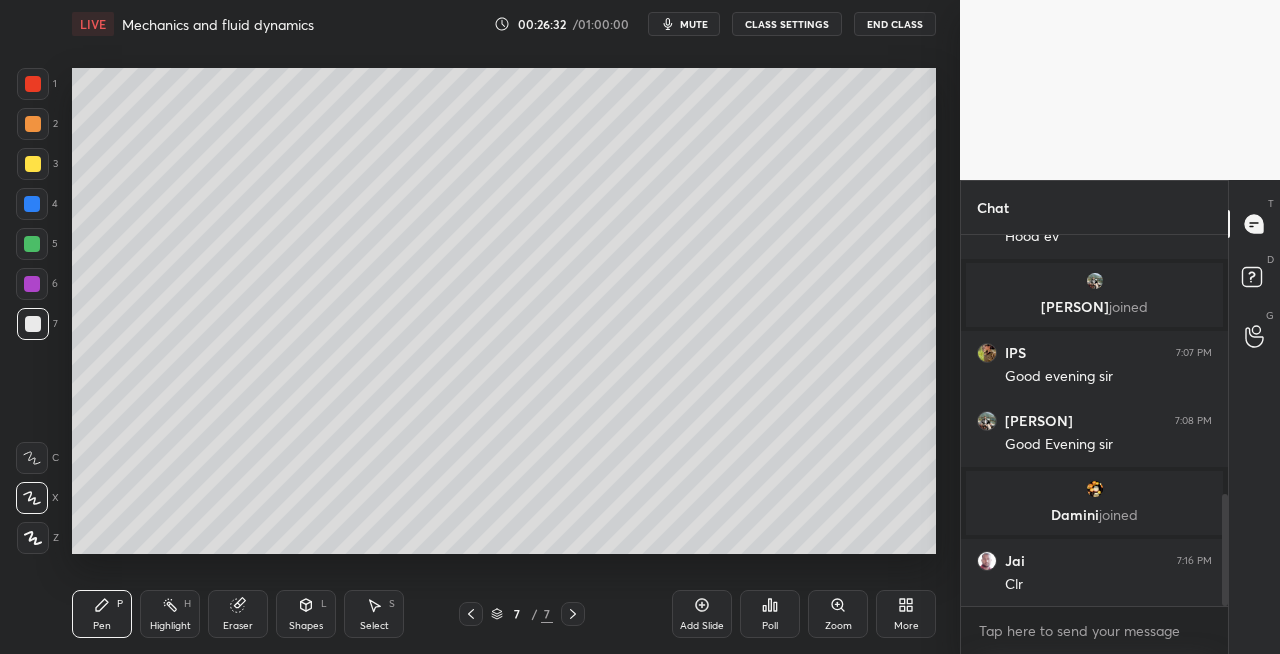 click 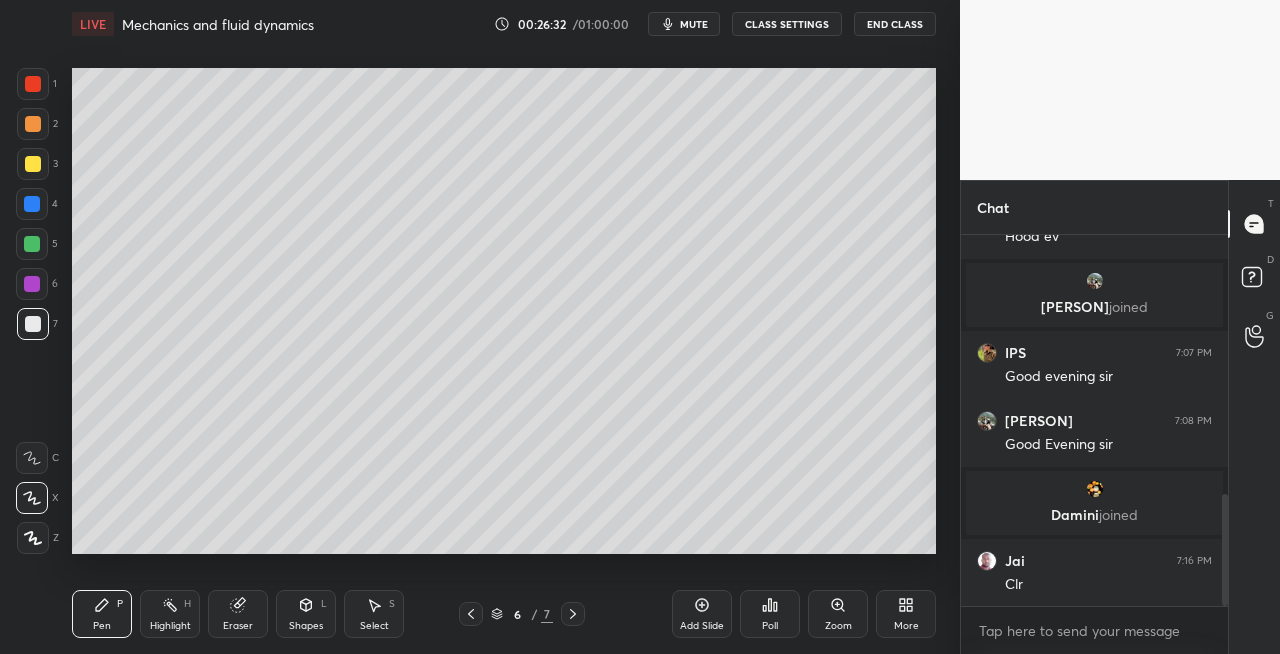 click 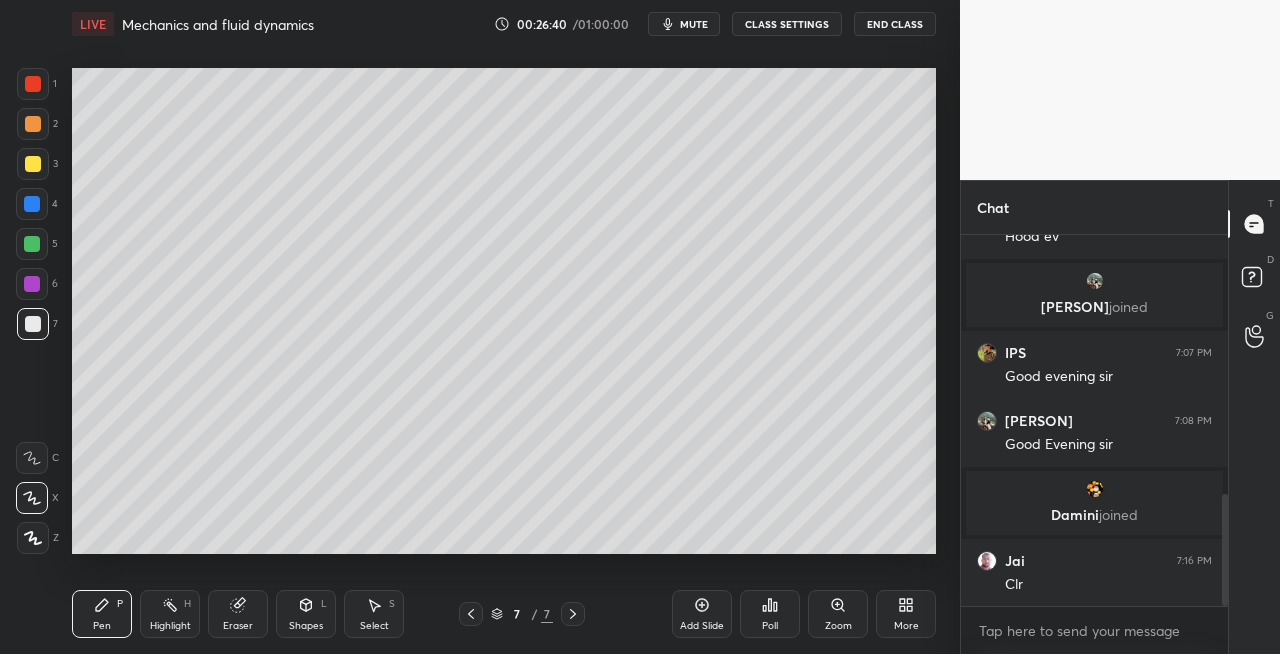 click 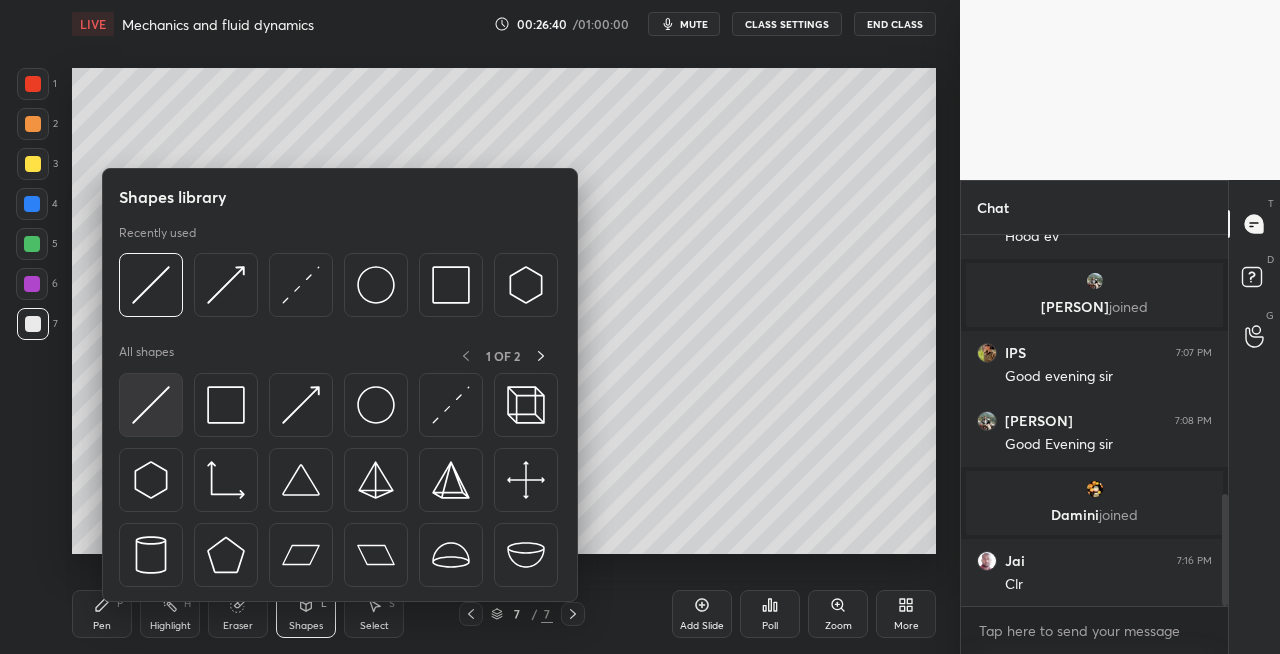 click at bounding box center [151, 405] 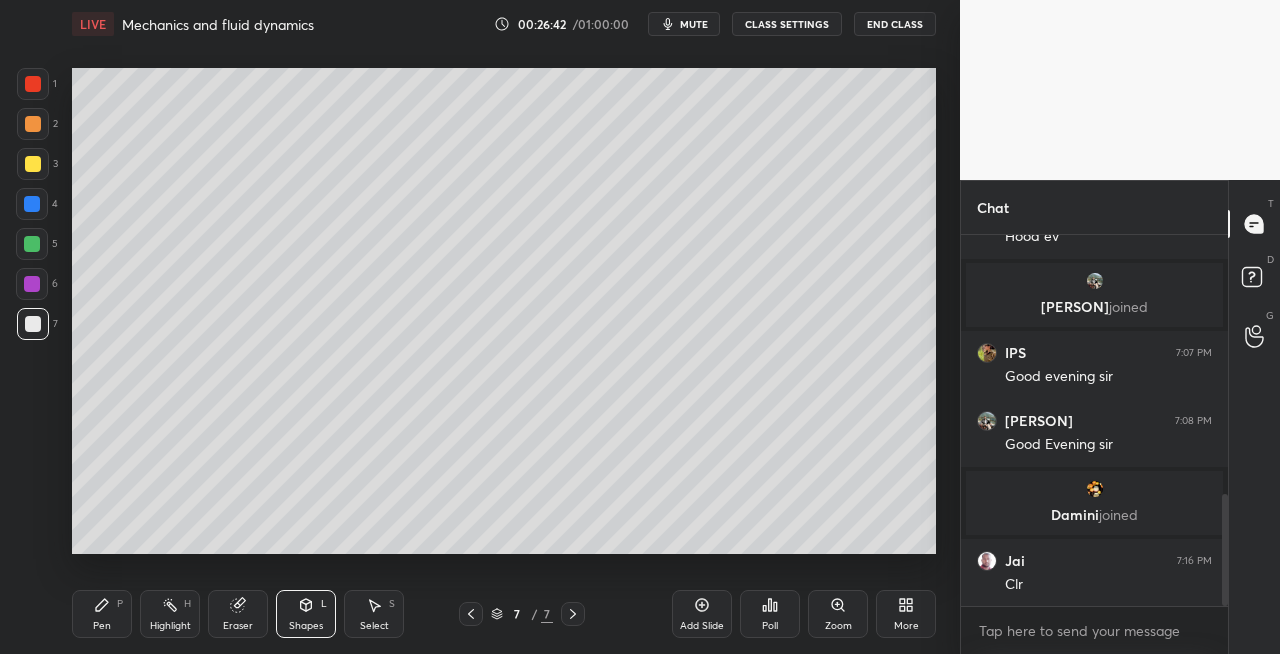 click on "P" at bounding box center (120, 604) 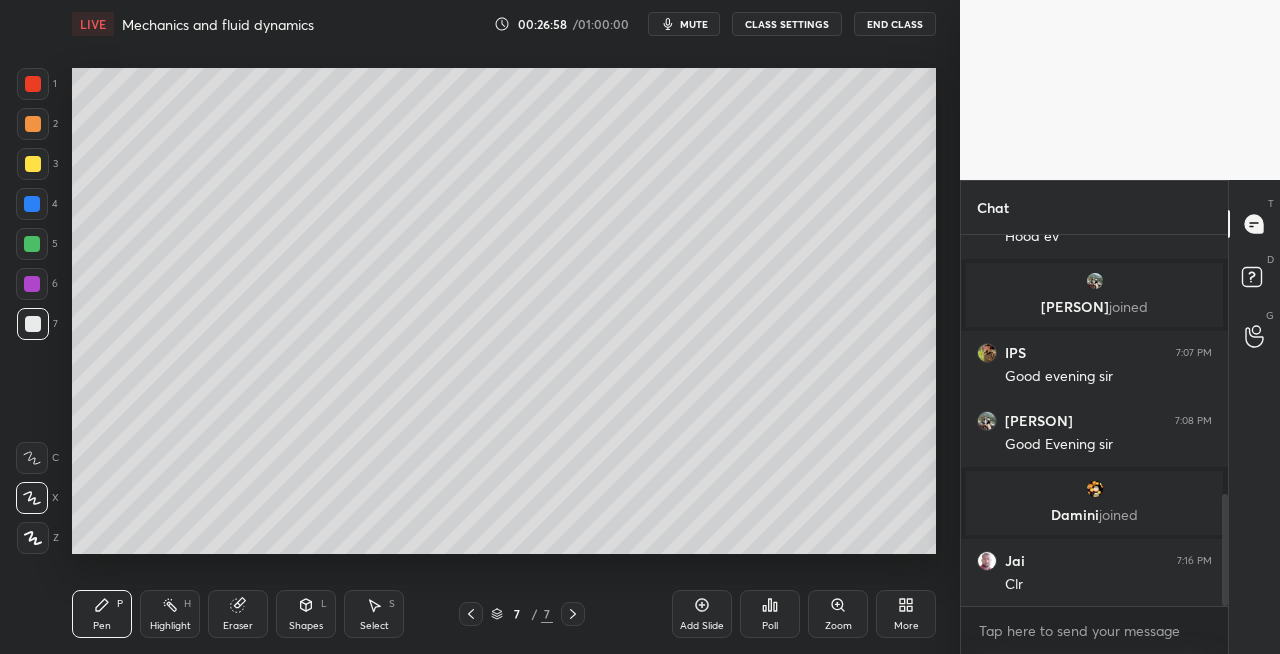 click 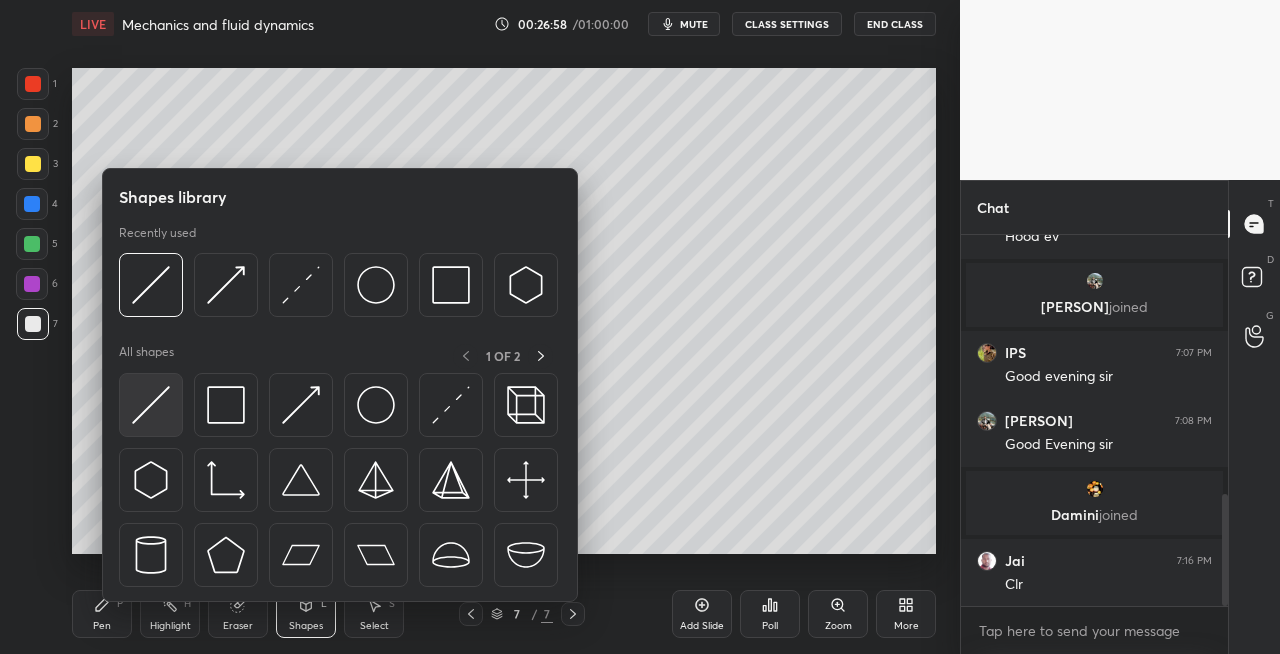 click at bounding box center (151, 405) 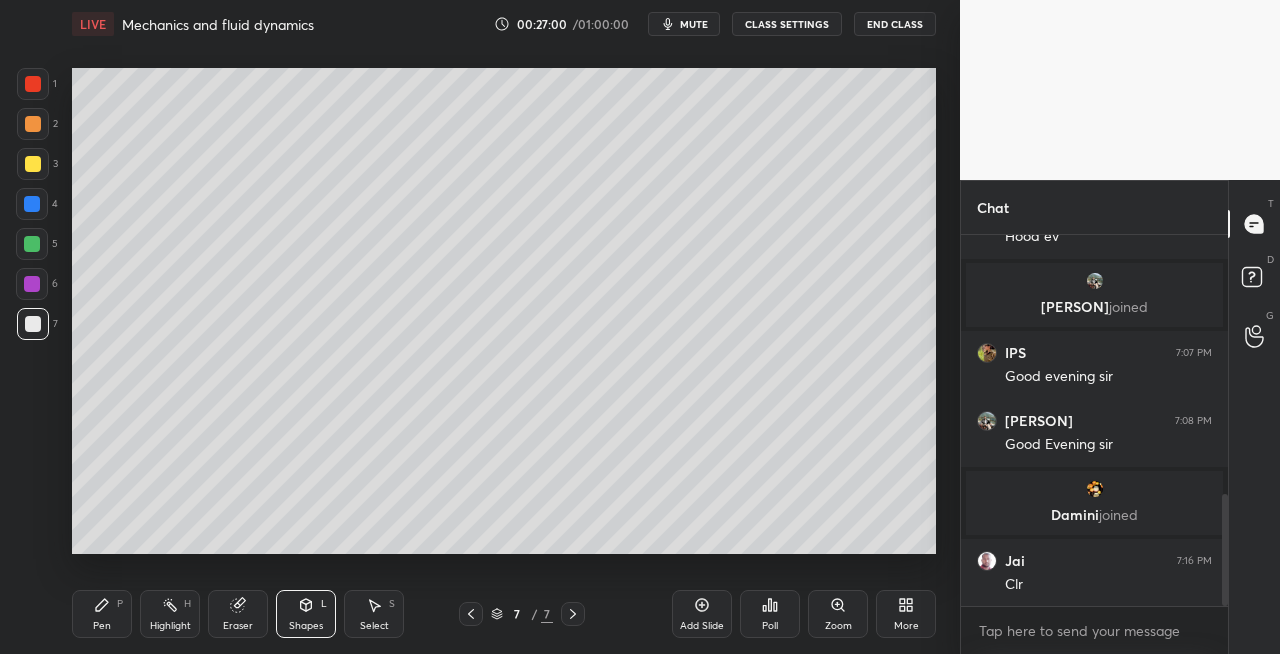 click 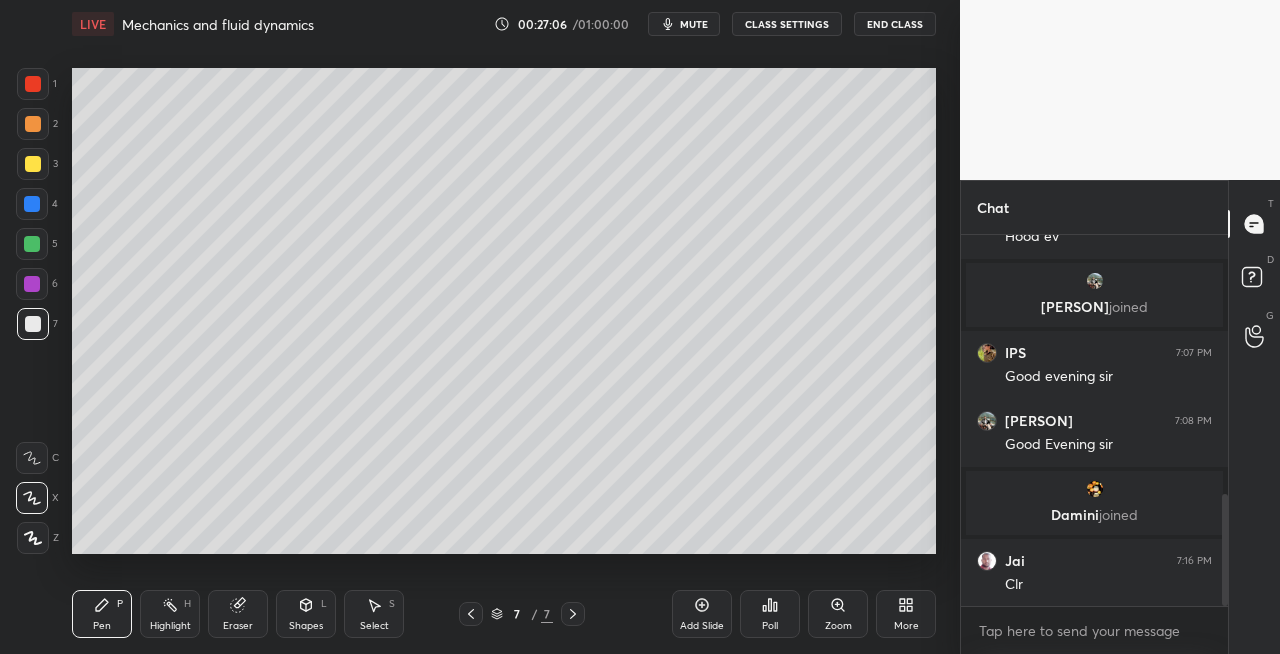 click 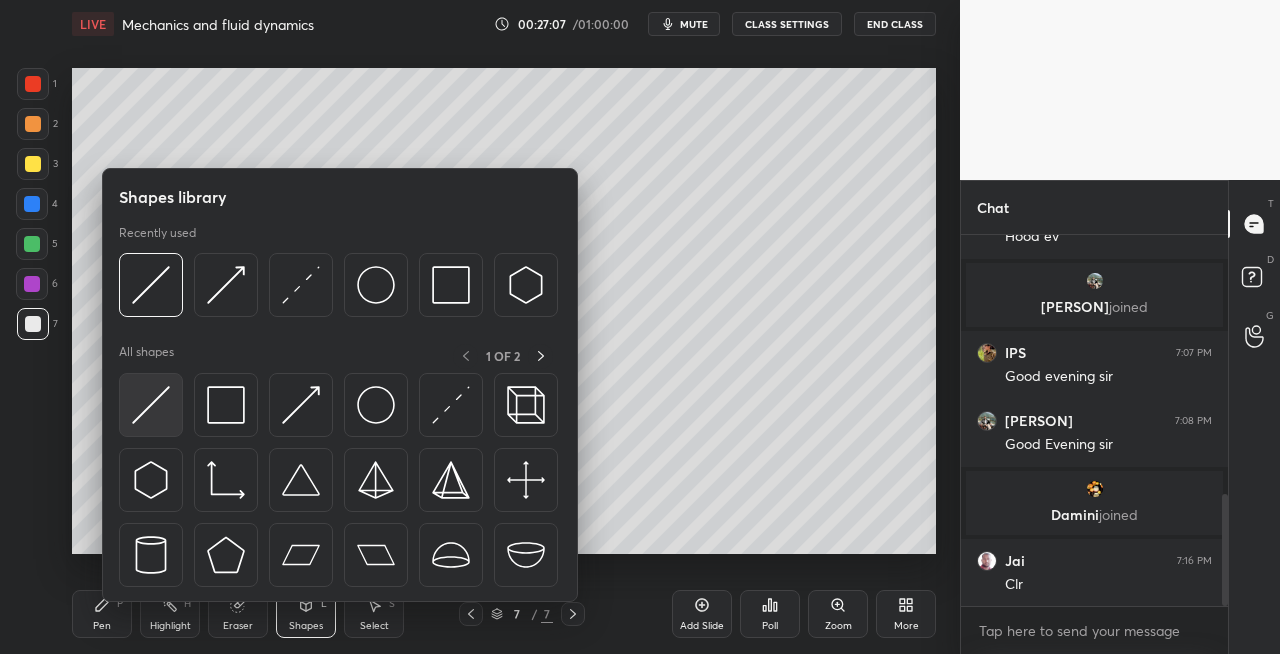 click at bounding box center (151, 405) 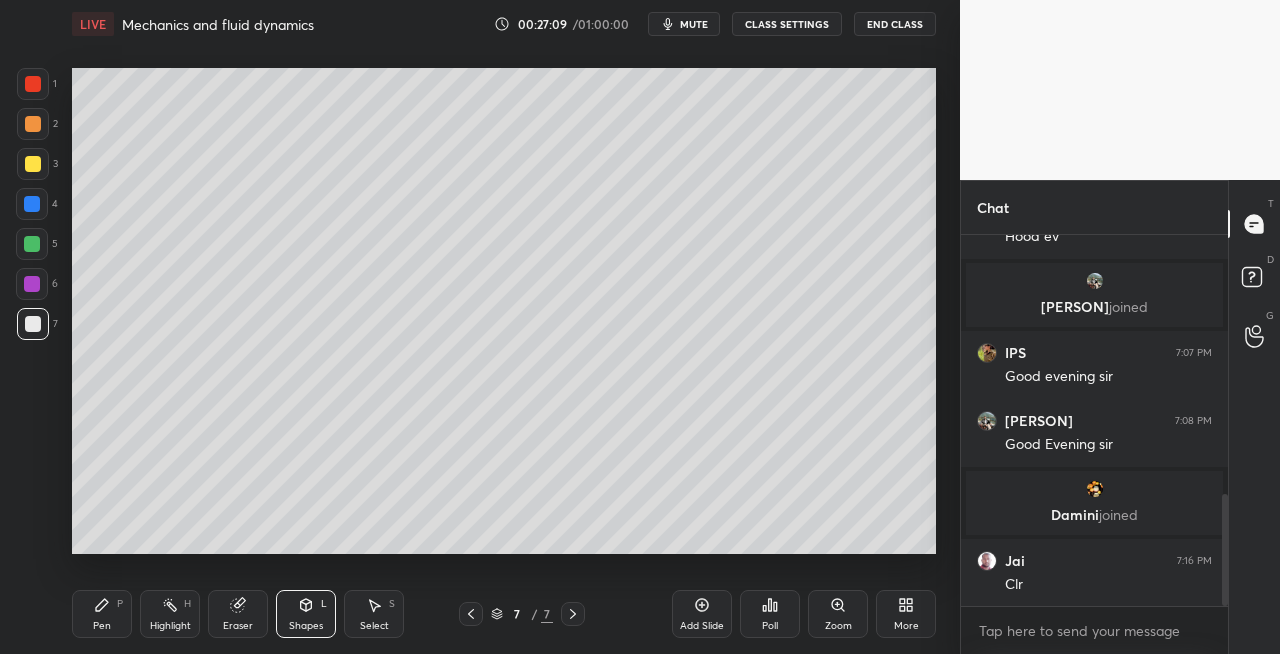 click 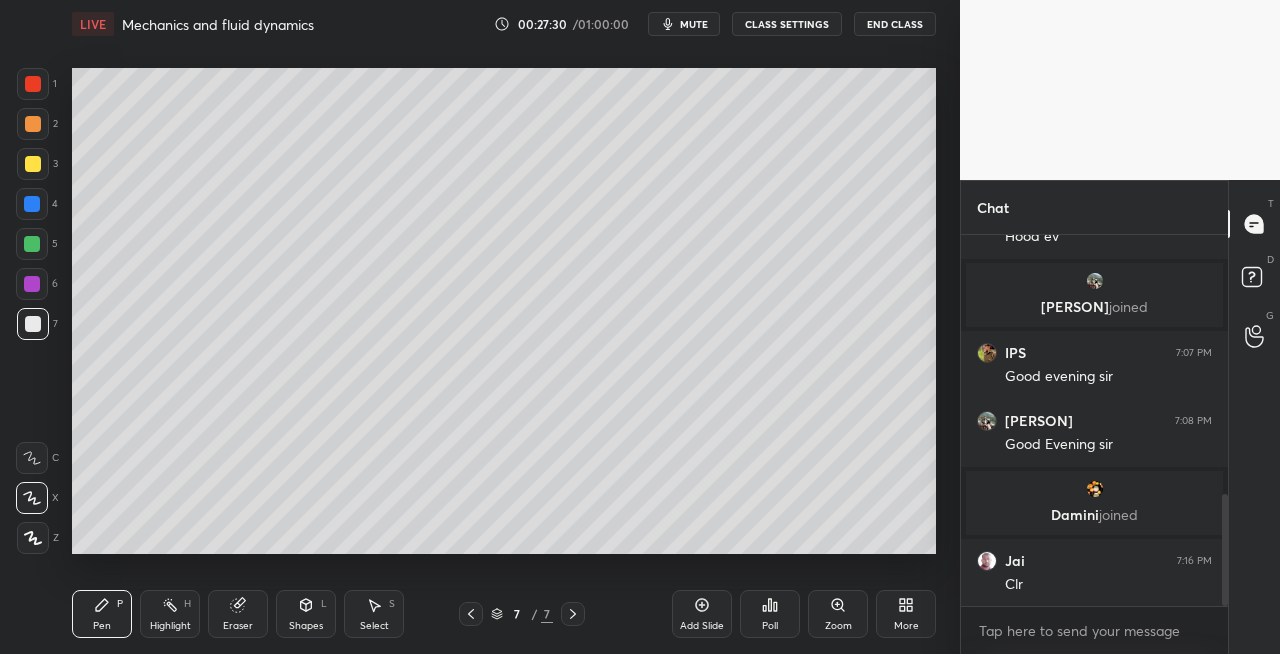 click on "Eraser" at bounding box center [238, 614] 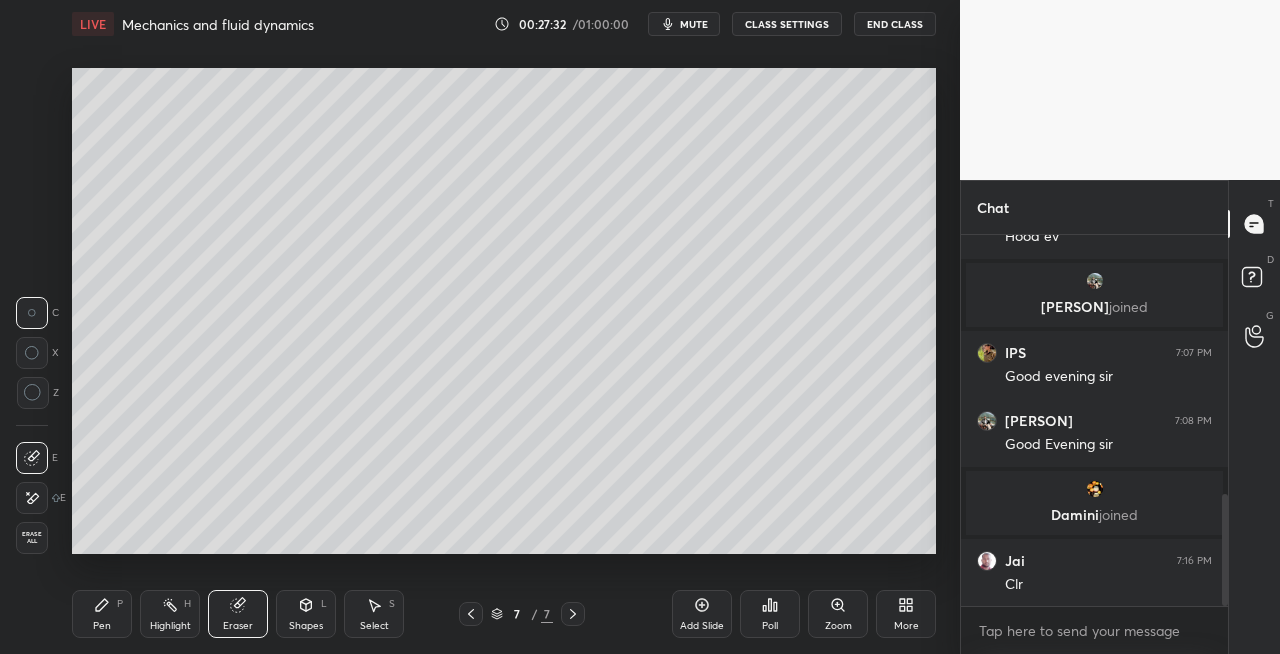 click on "Pen P" at bounding box center [102, 614] 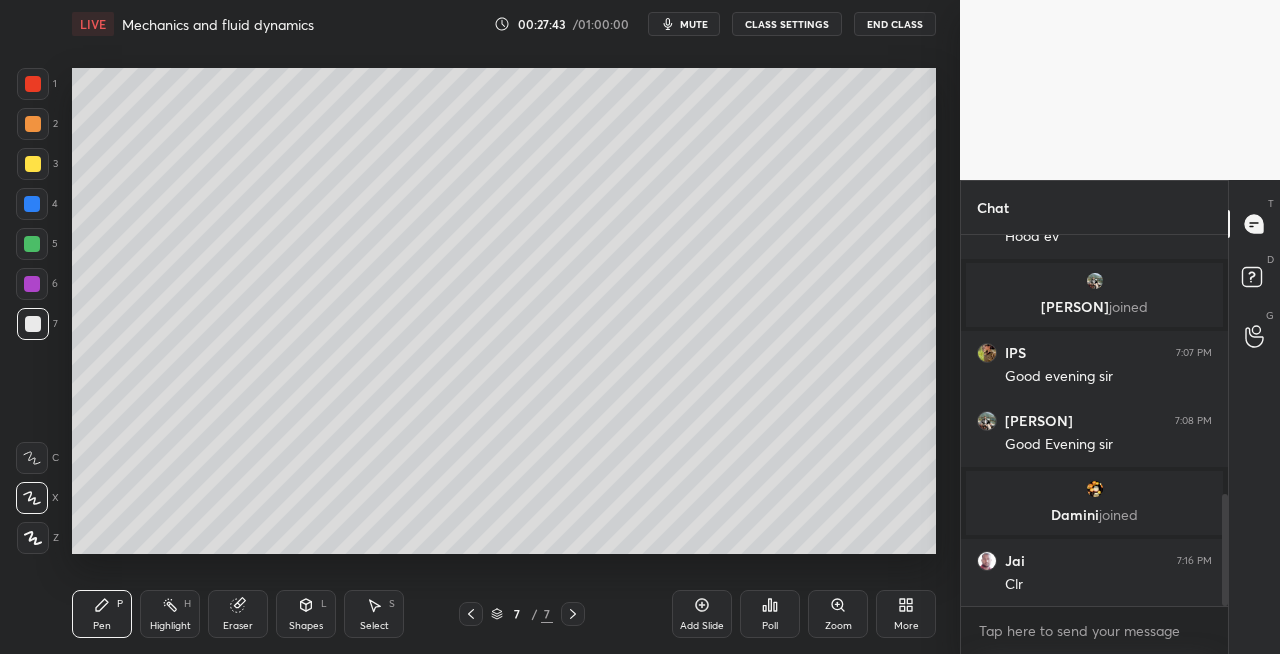 click 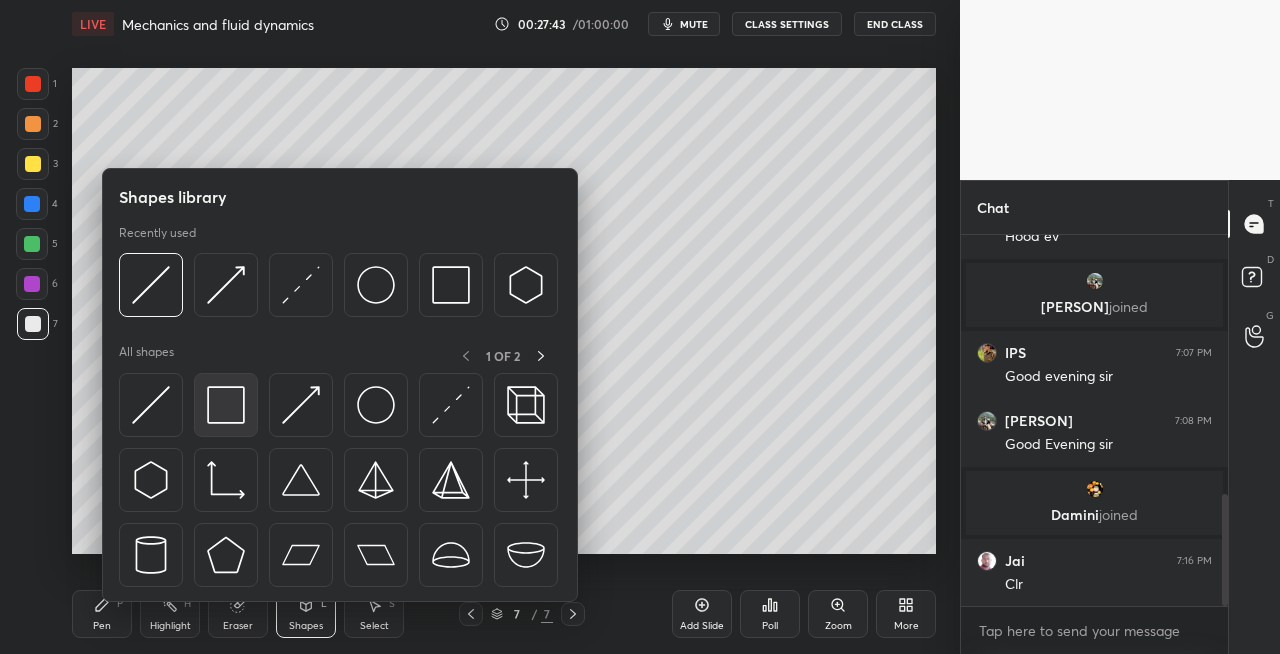 click at bounding box center [226, 405] 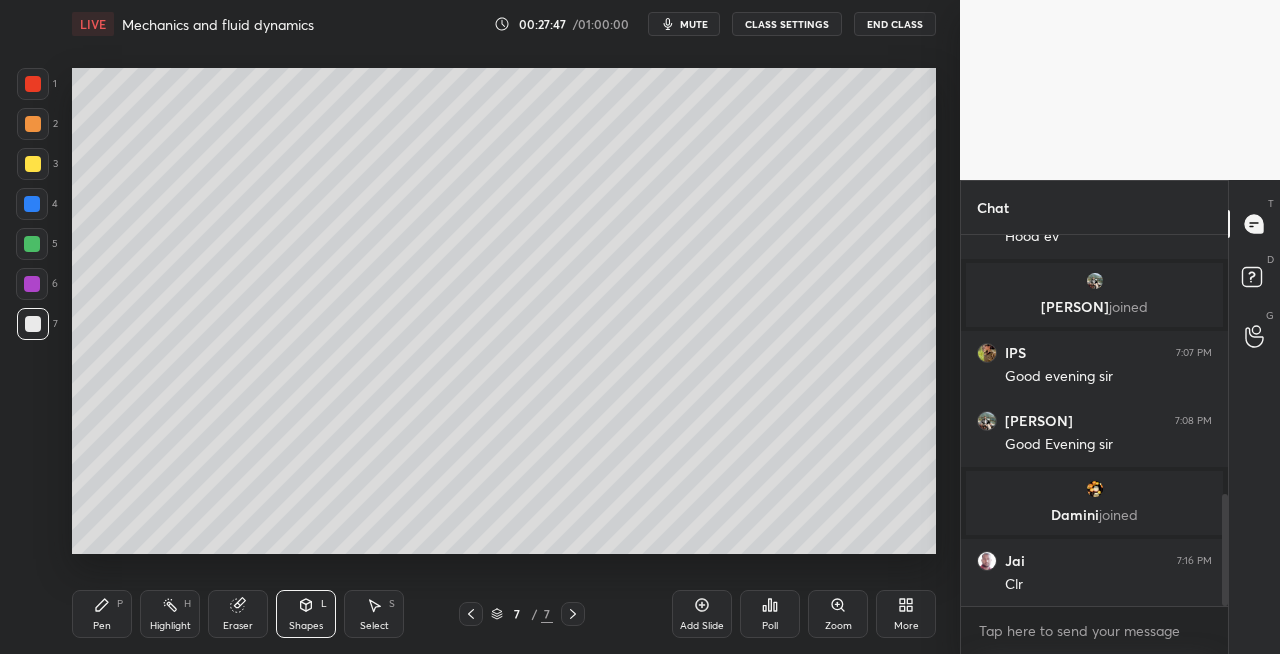 click on "Pen P" at bounding box center [102, 614] 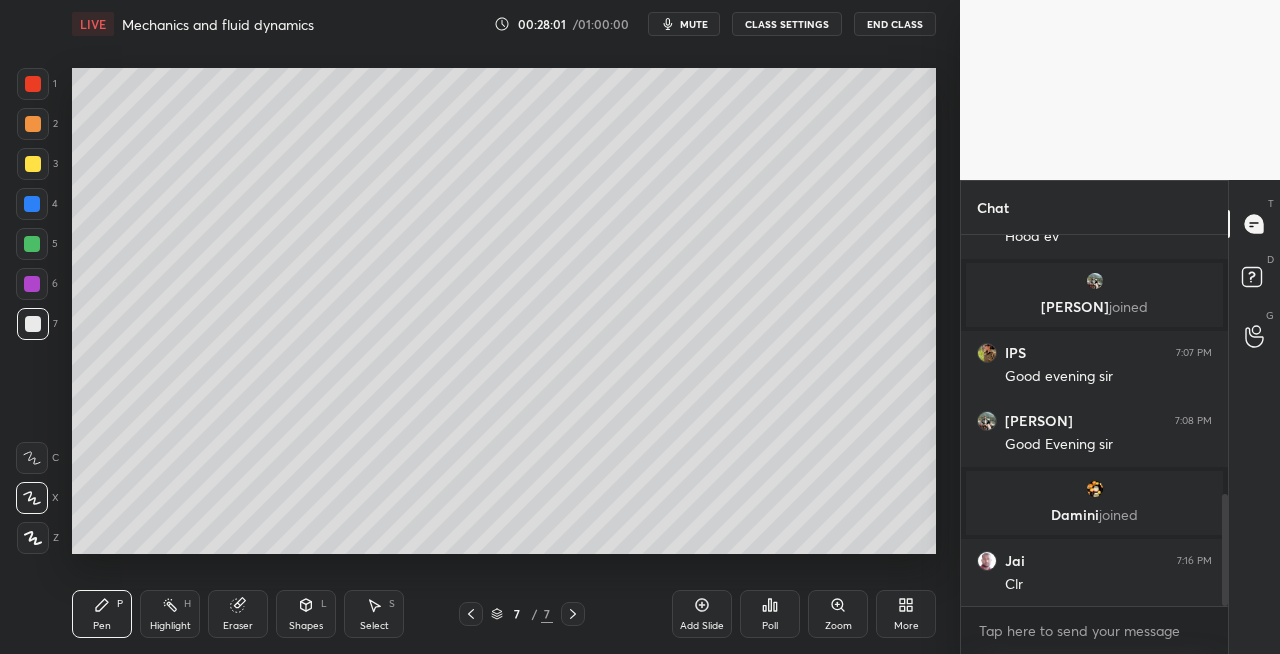 click on "Shapes L" at bounding box center [306, 614] 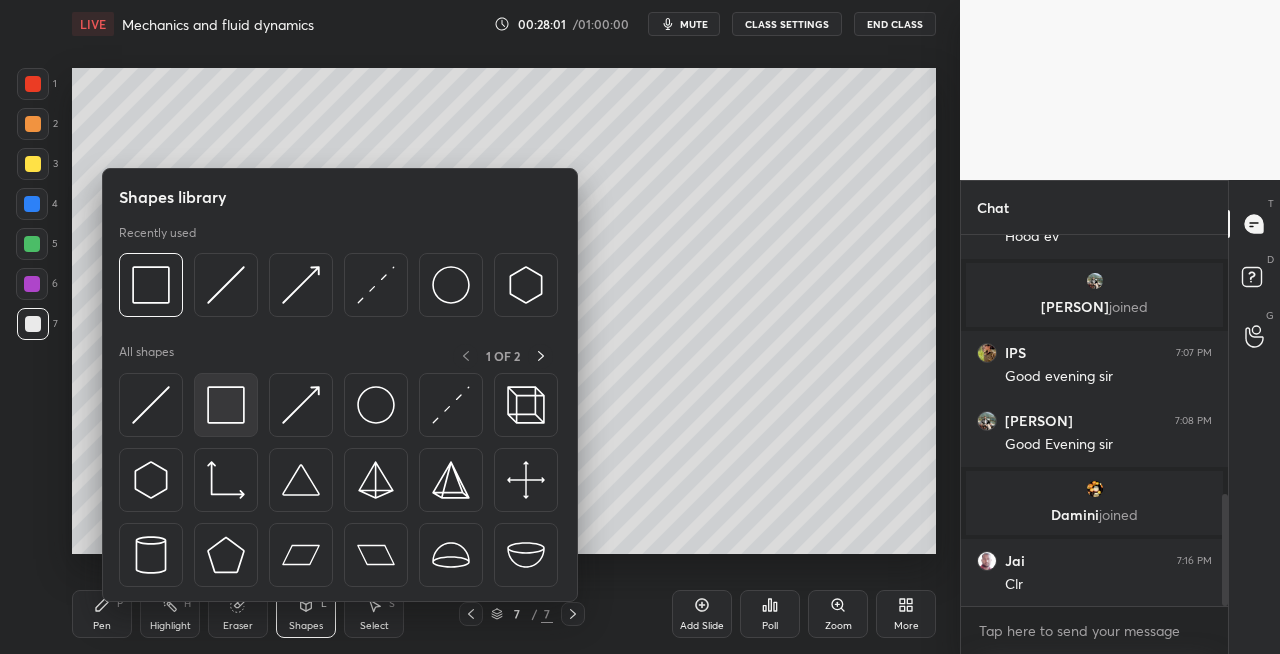 click at bounding box center [226, 405] 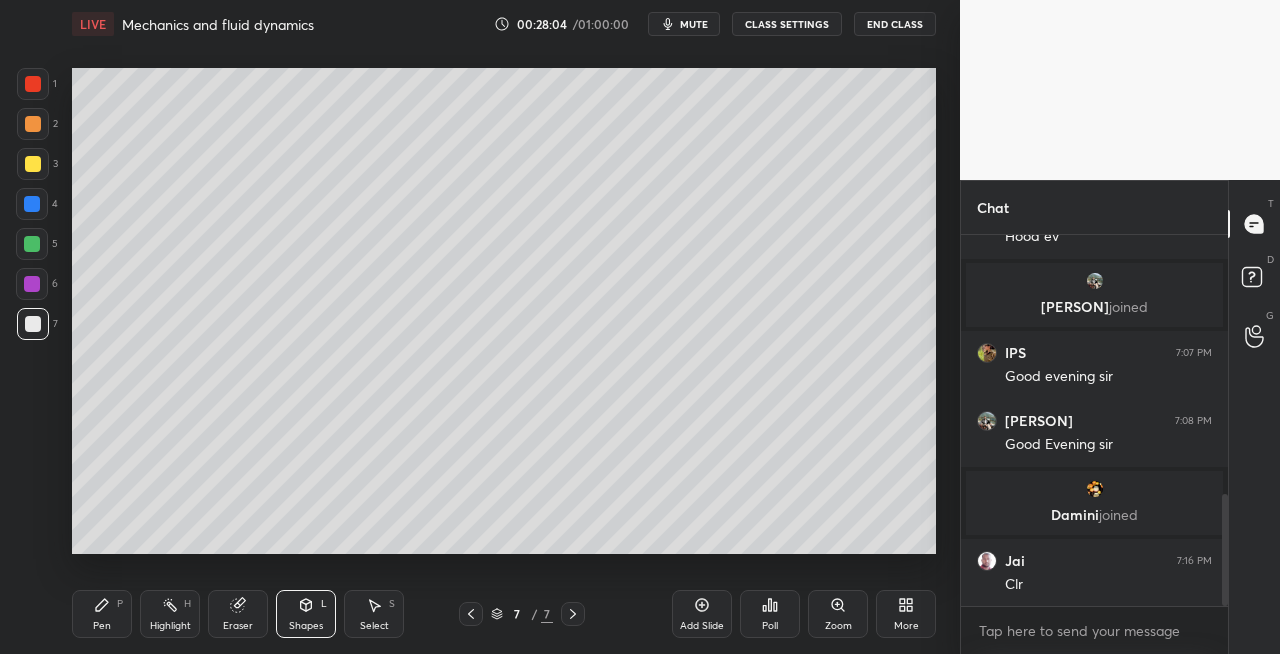 click 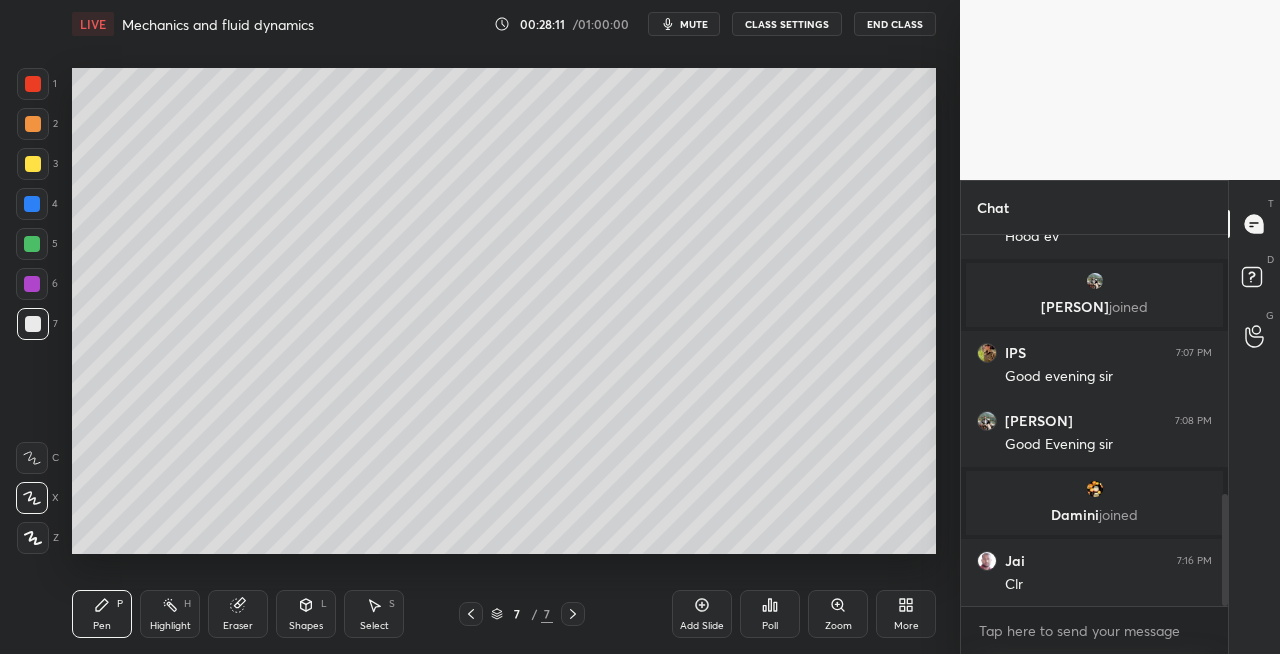 click on "Shapes L" at bounding box center (306, 614) 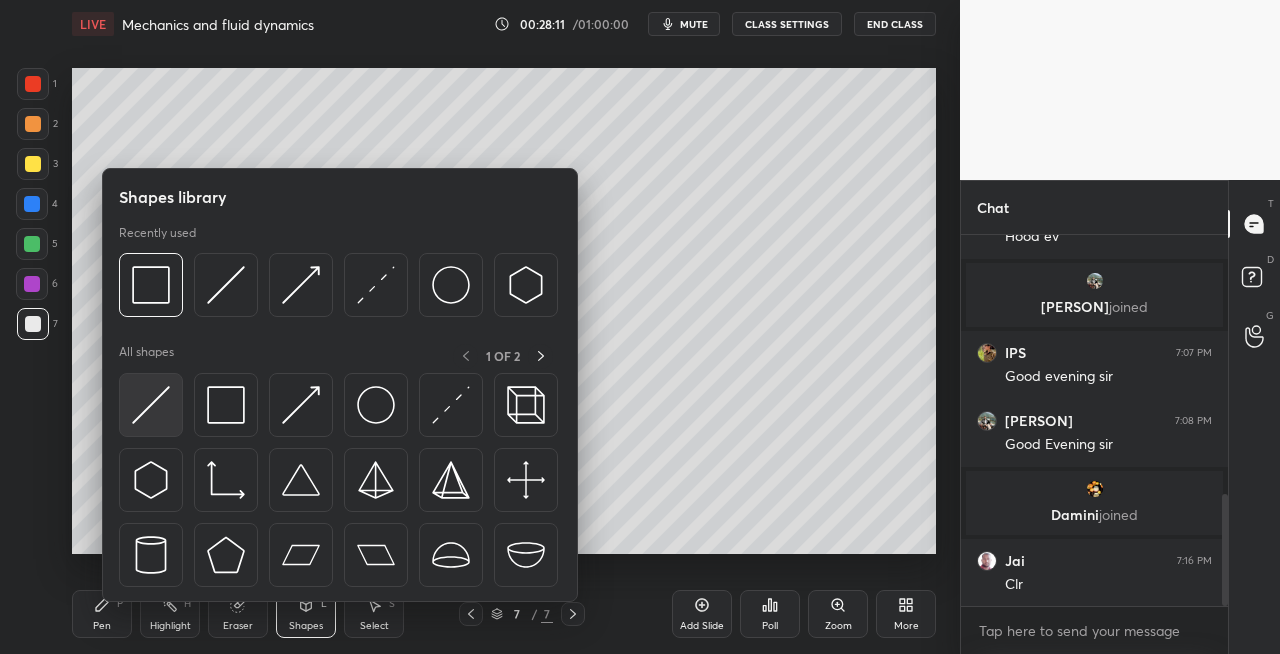 click at bounding box center [151, 405] 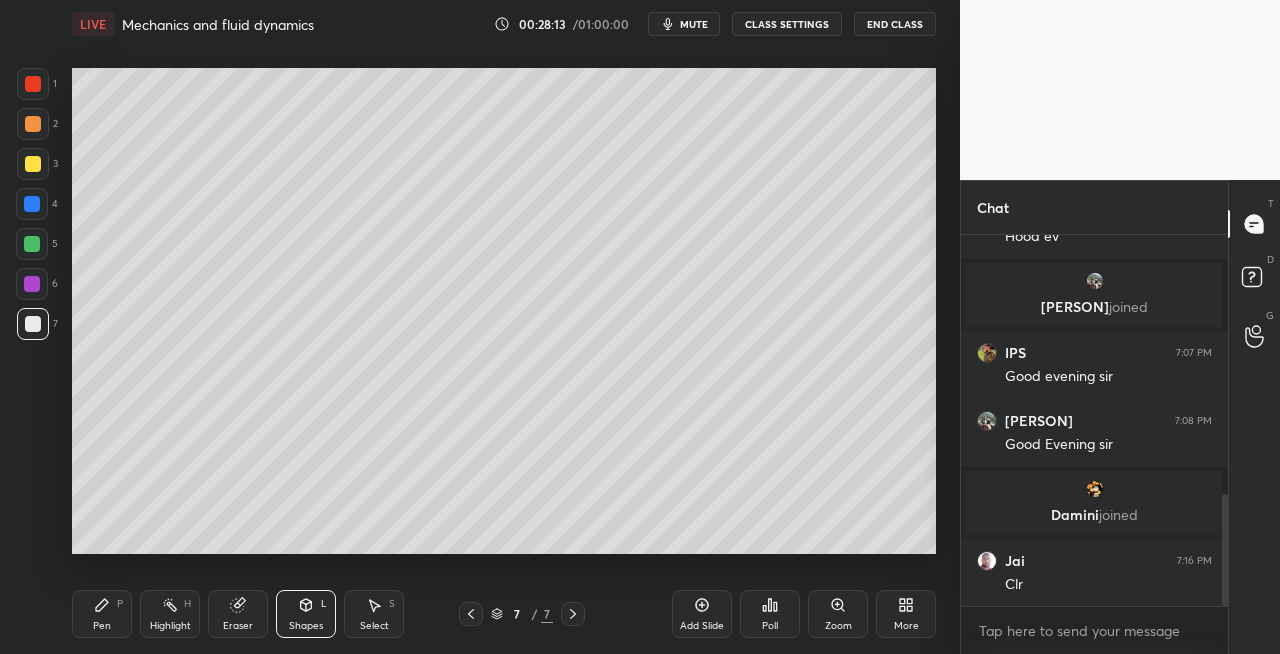 click on "Pen P" at bounding box center (102, 614) 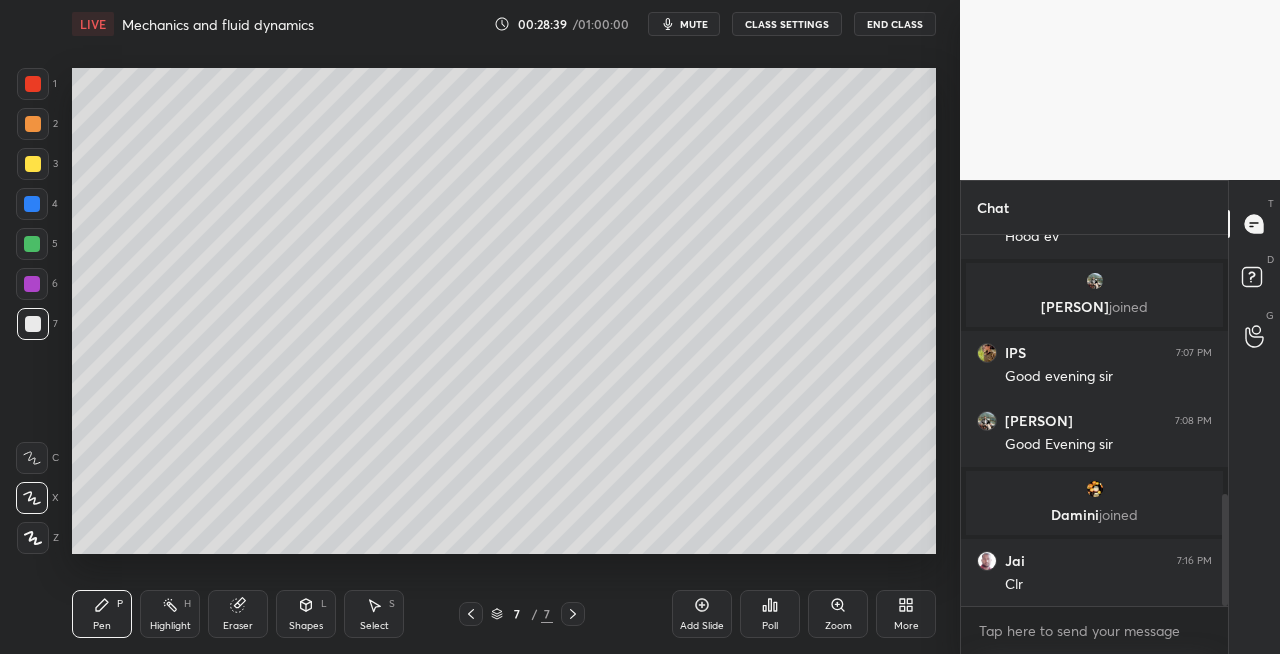 click 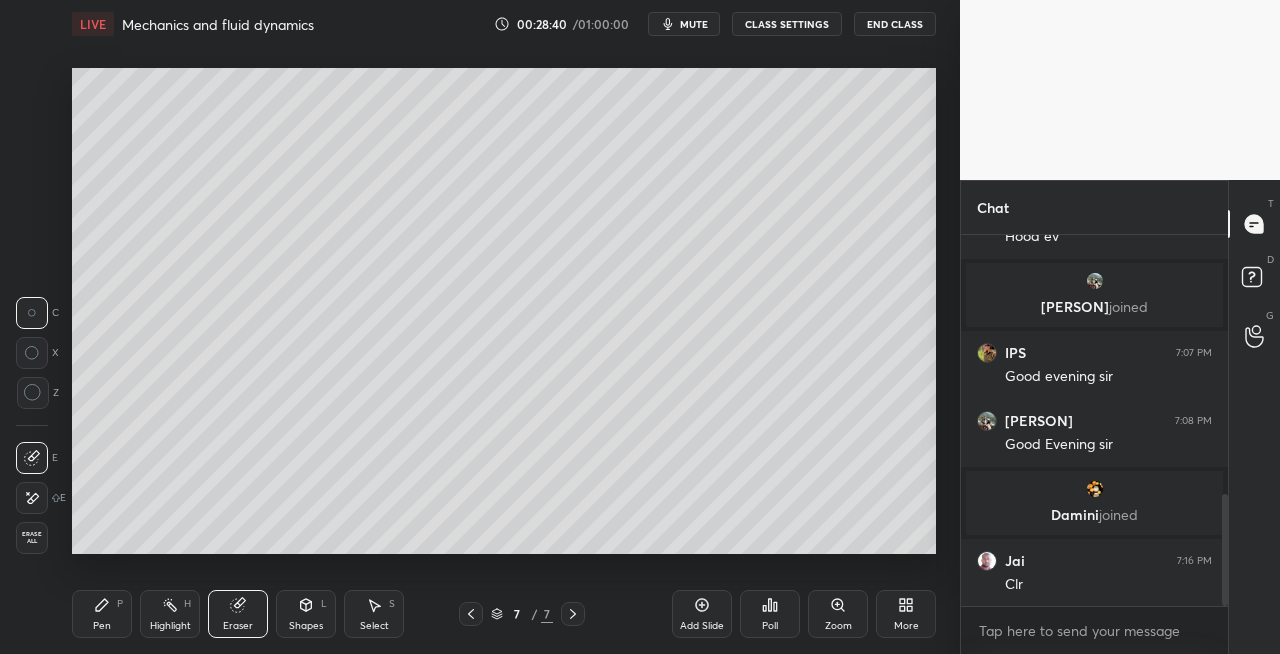 click on "Pen P" at bounding box center [102, 614] 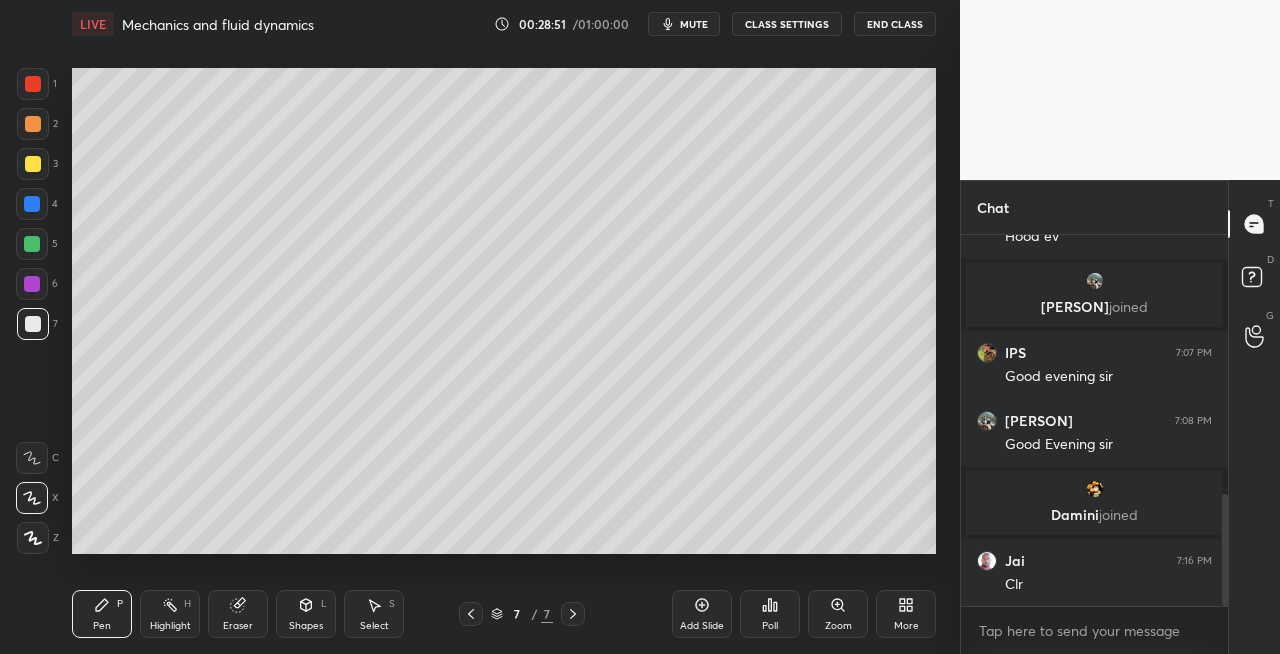 click 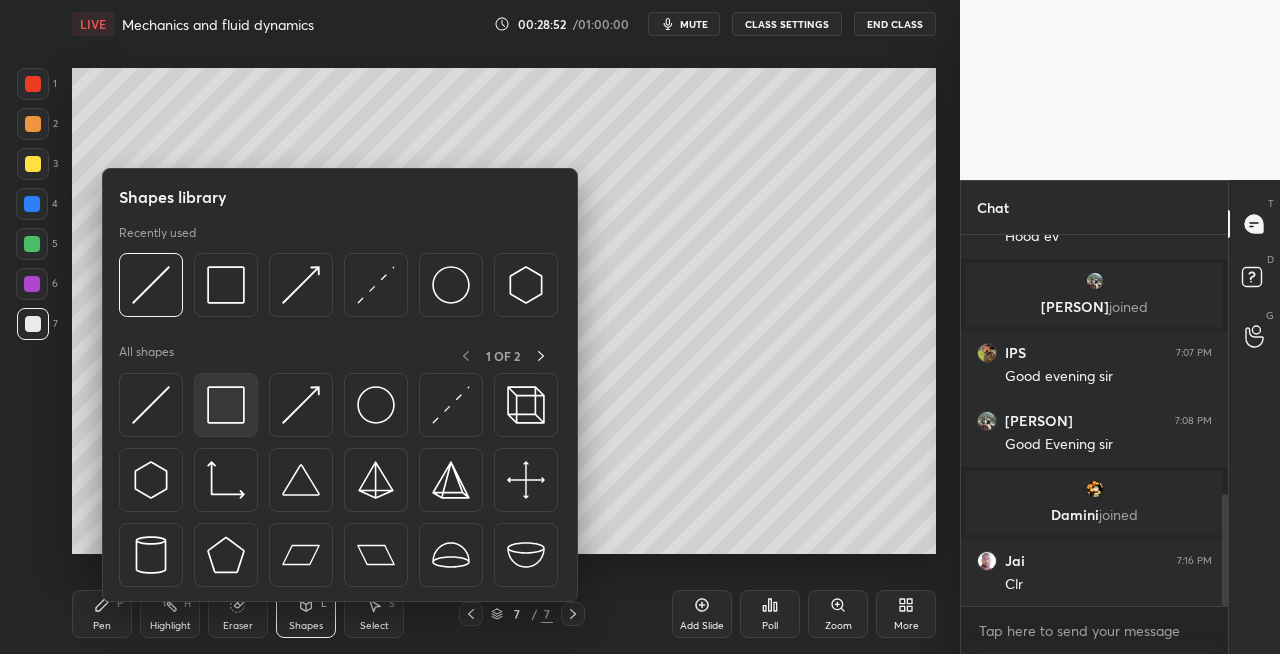 click at bounding box center [226, 405] 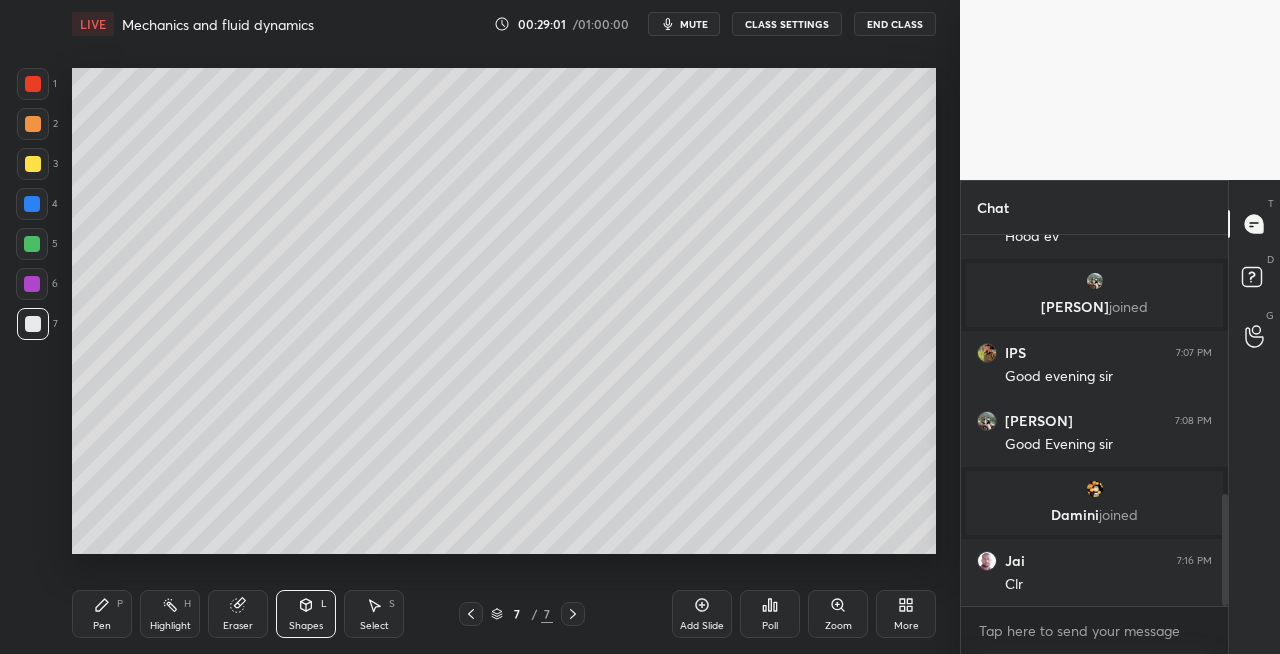 click 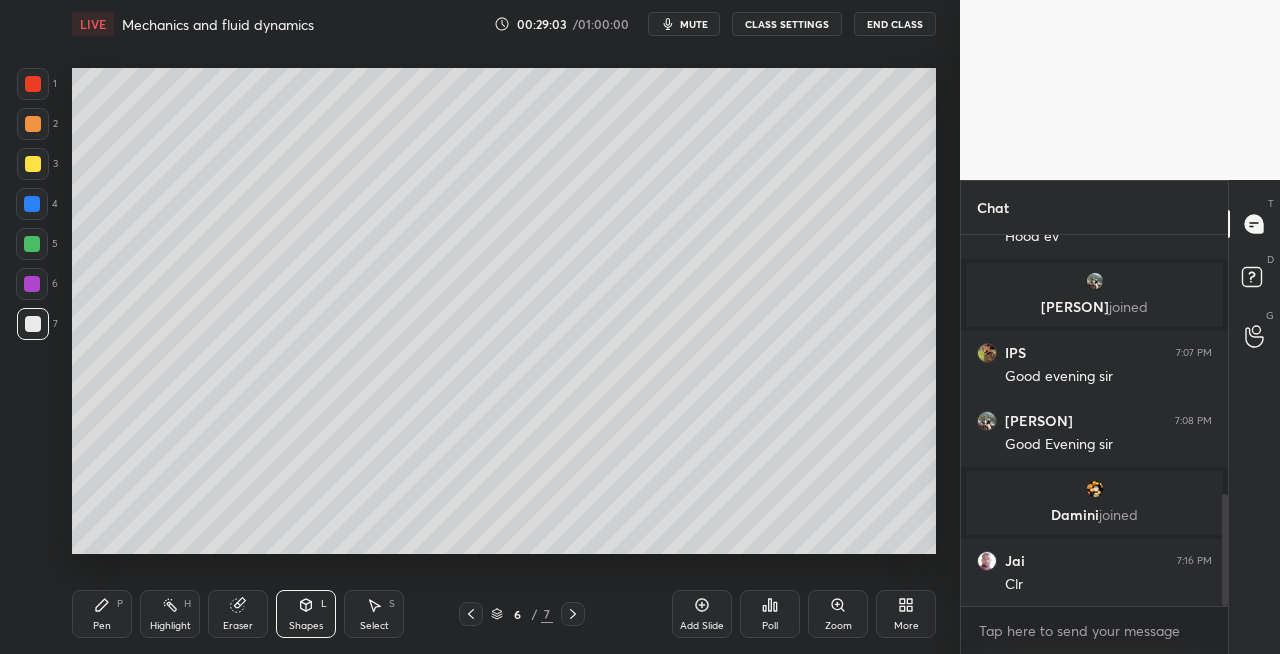 click 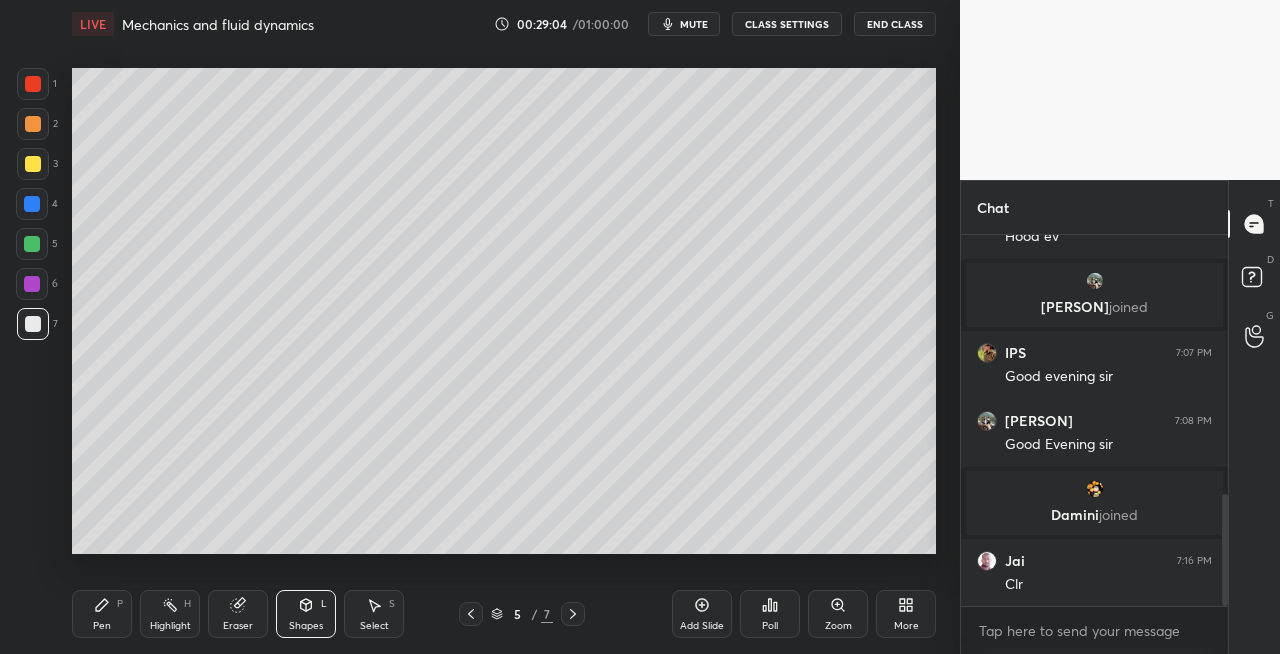 click on "5 / 7" at bounding box center (522, 614) 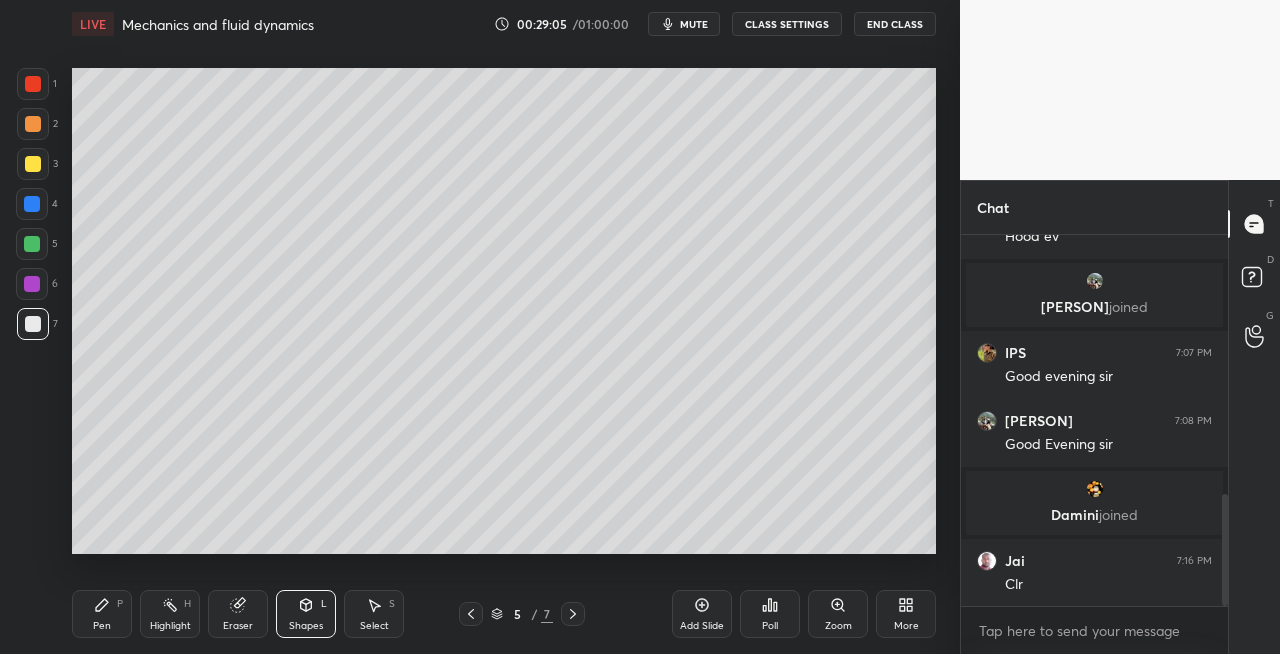 click 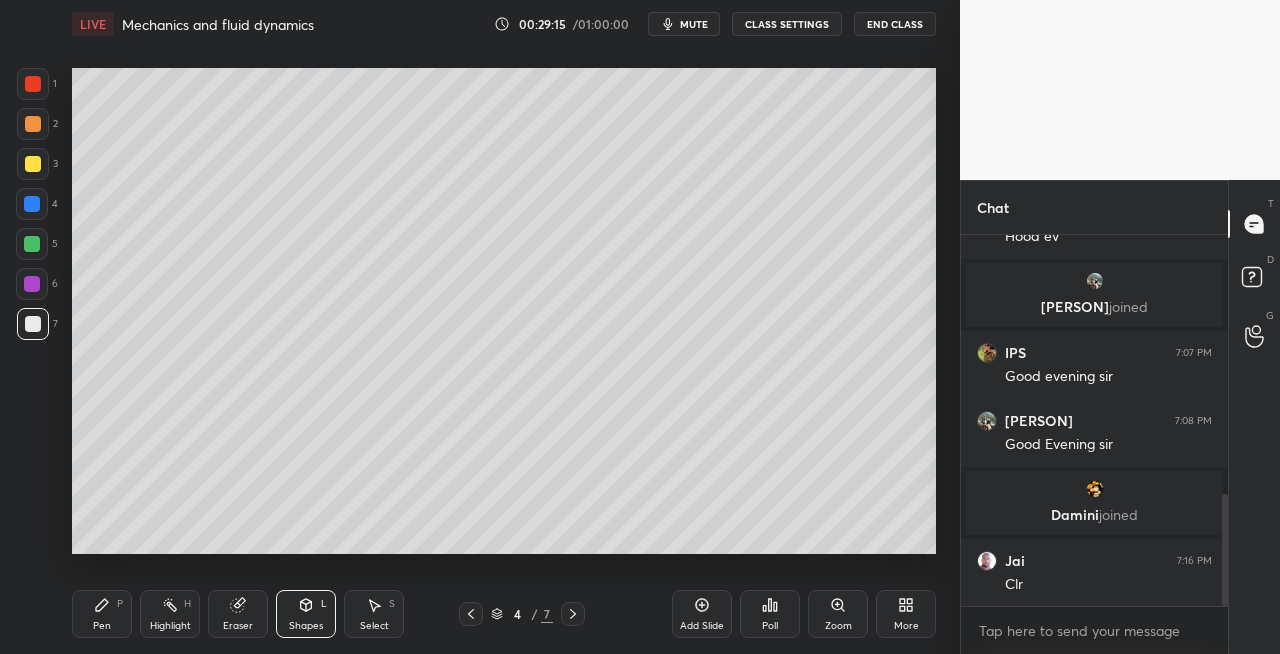 click 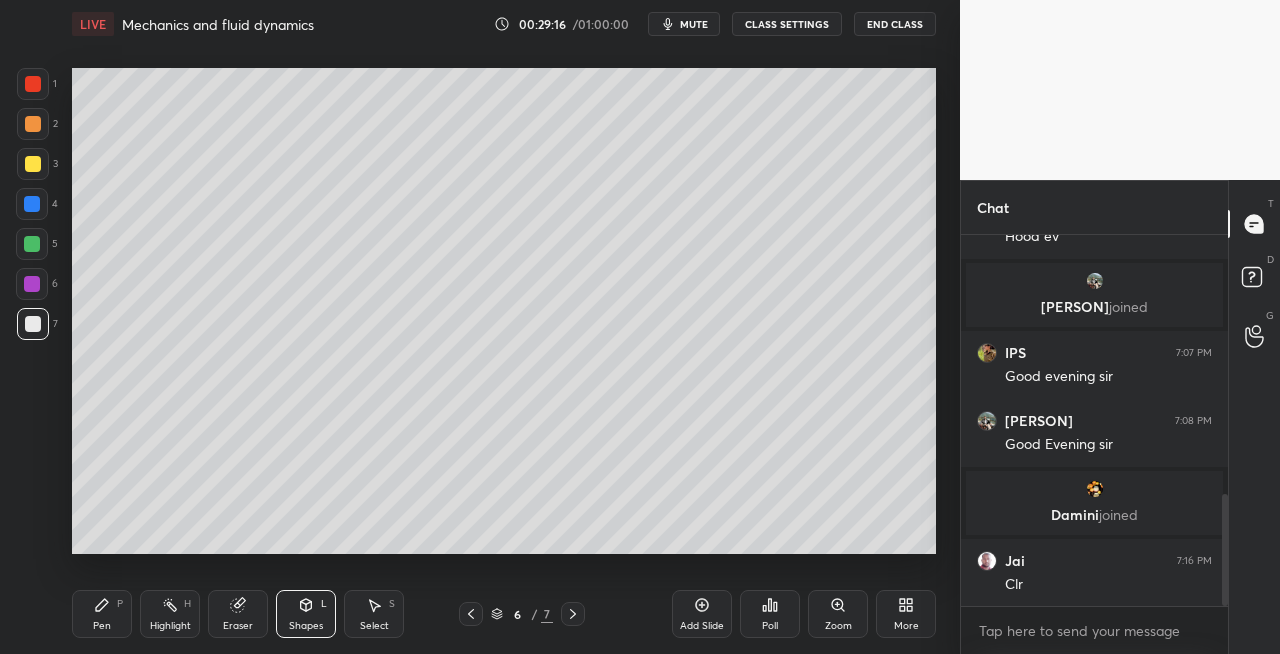 click 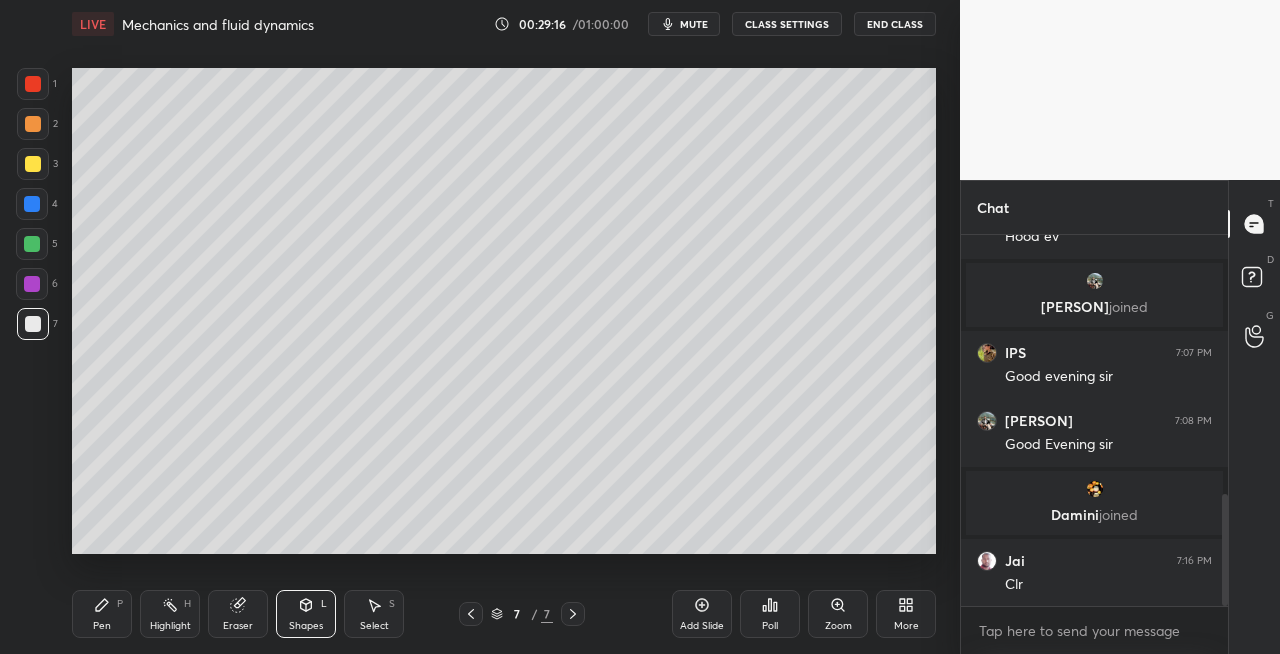 click 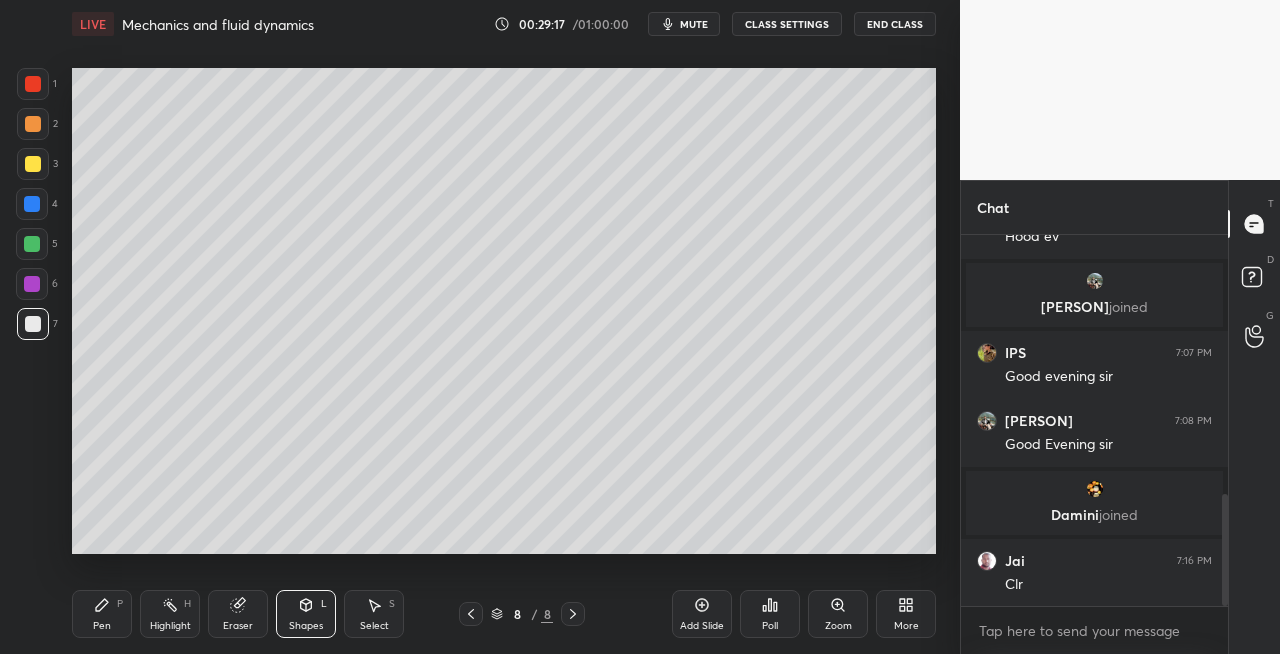 click on "Pen P" at bounding box center [102, 614] 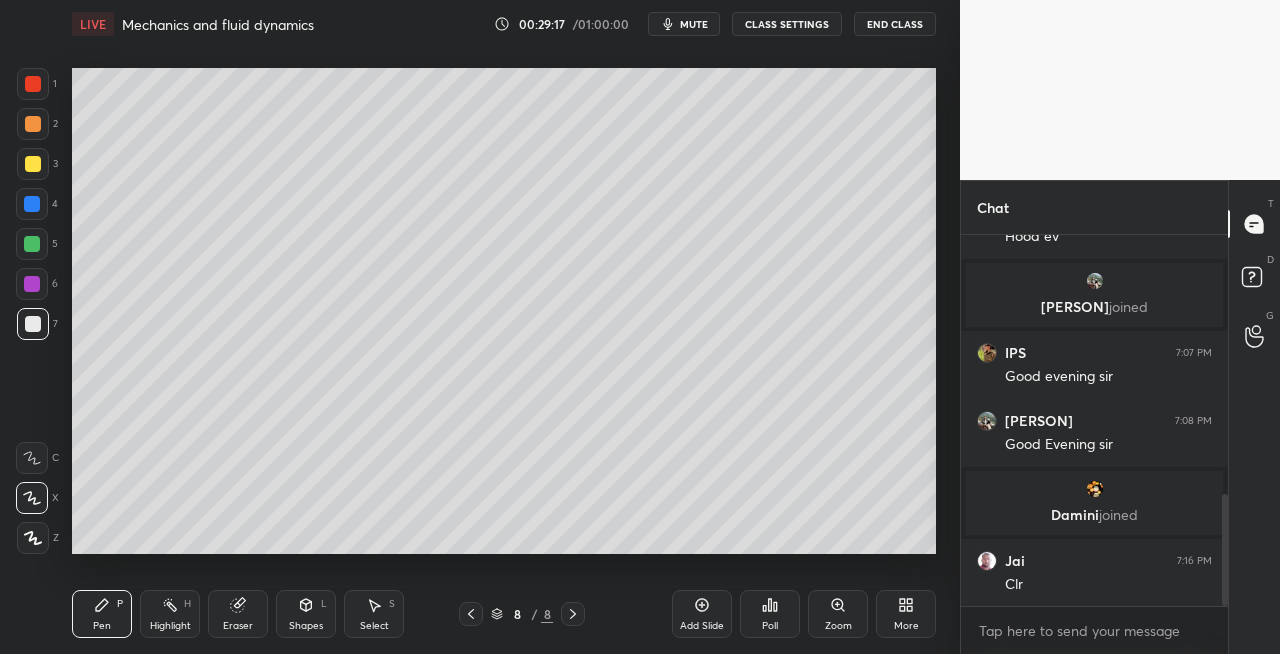 click at bounding box center [33, 164] 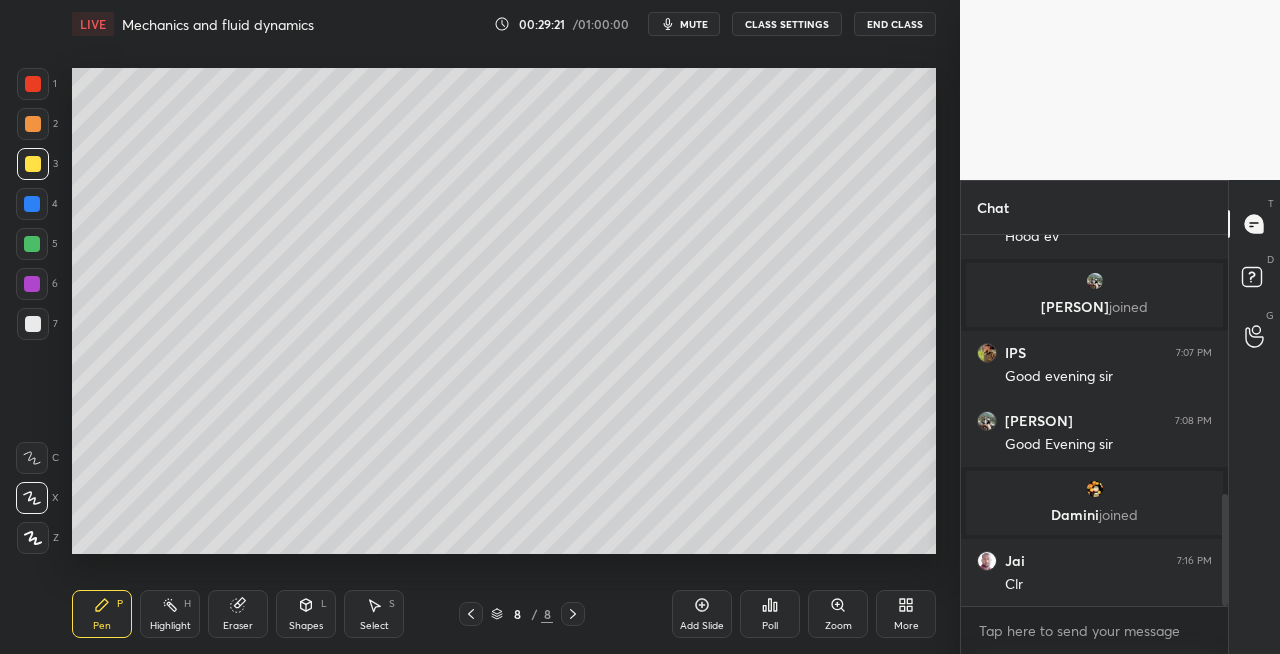 click on "Shapes L" at bounding box center (306, 614) 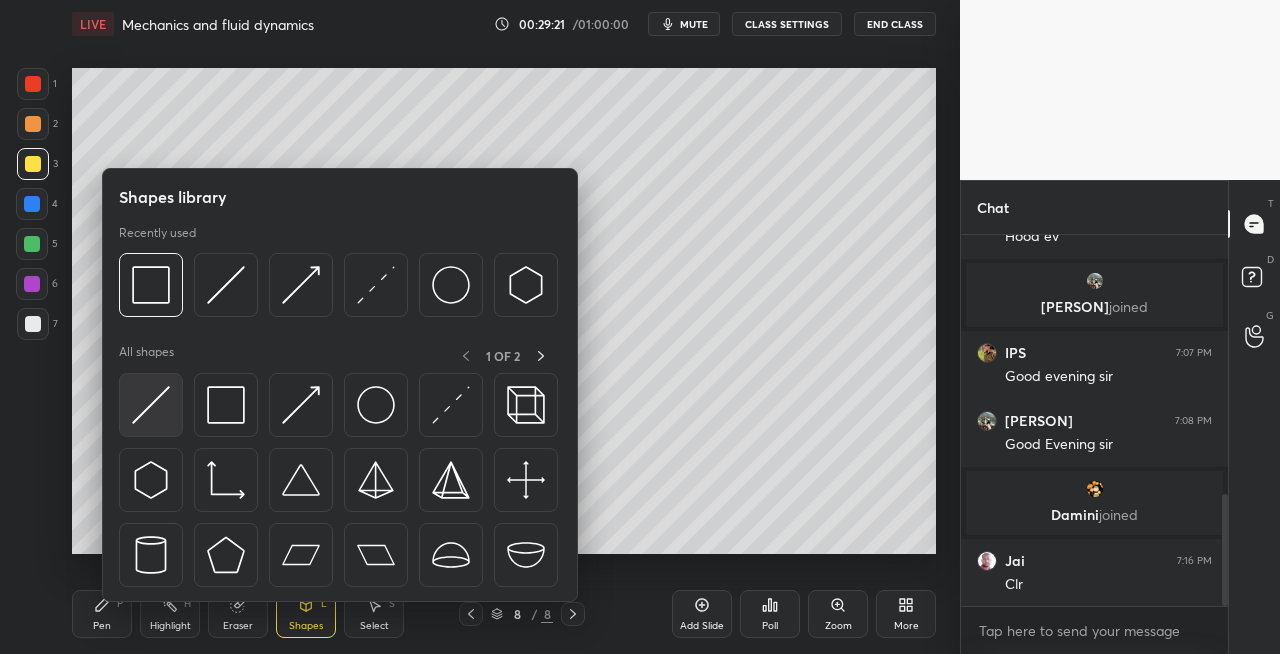 click at bounding box center [151, 405] 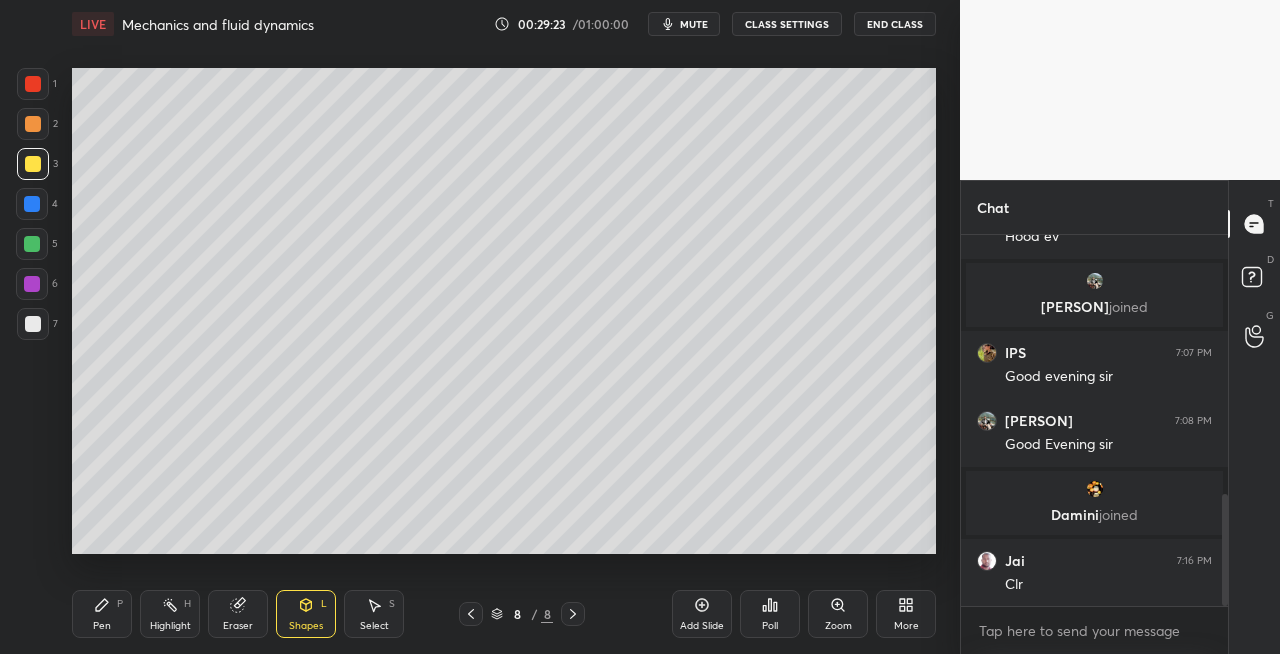click on "Pen" at bounding box center (102, 626) 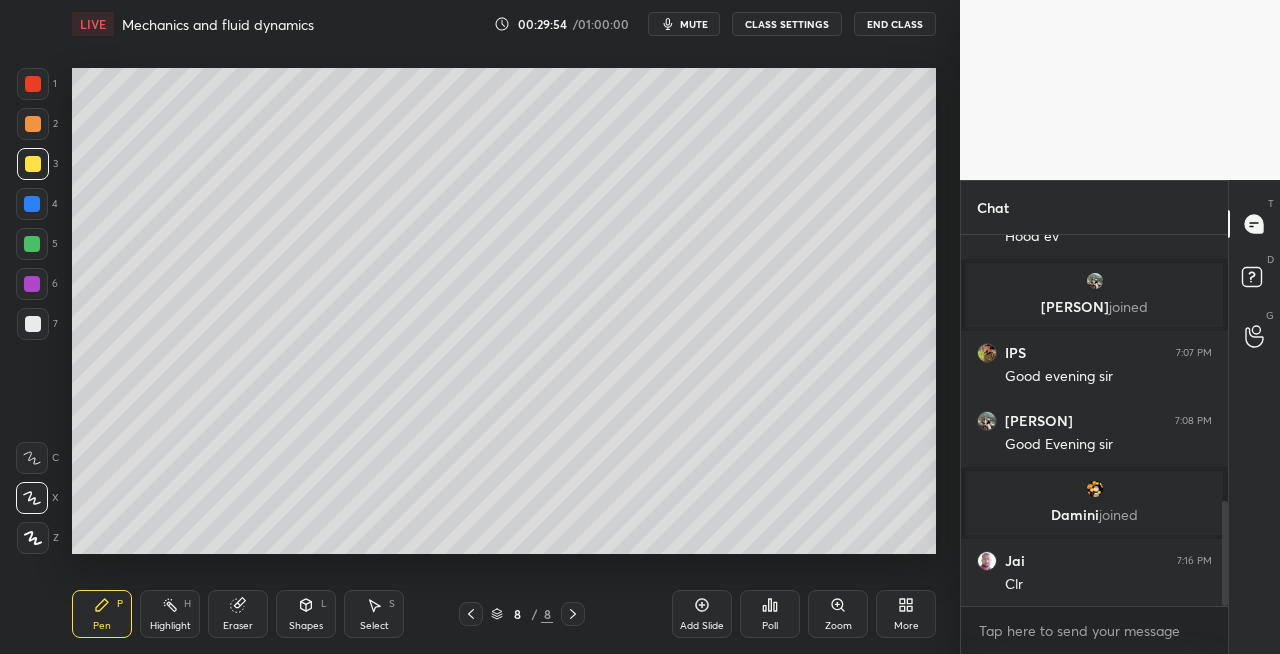 scroll, scrollTop: 942, scrollLeft: 0, axis: vertical 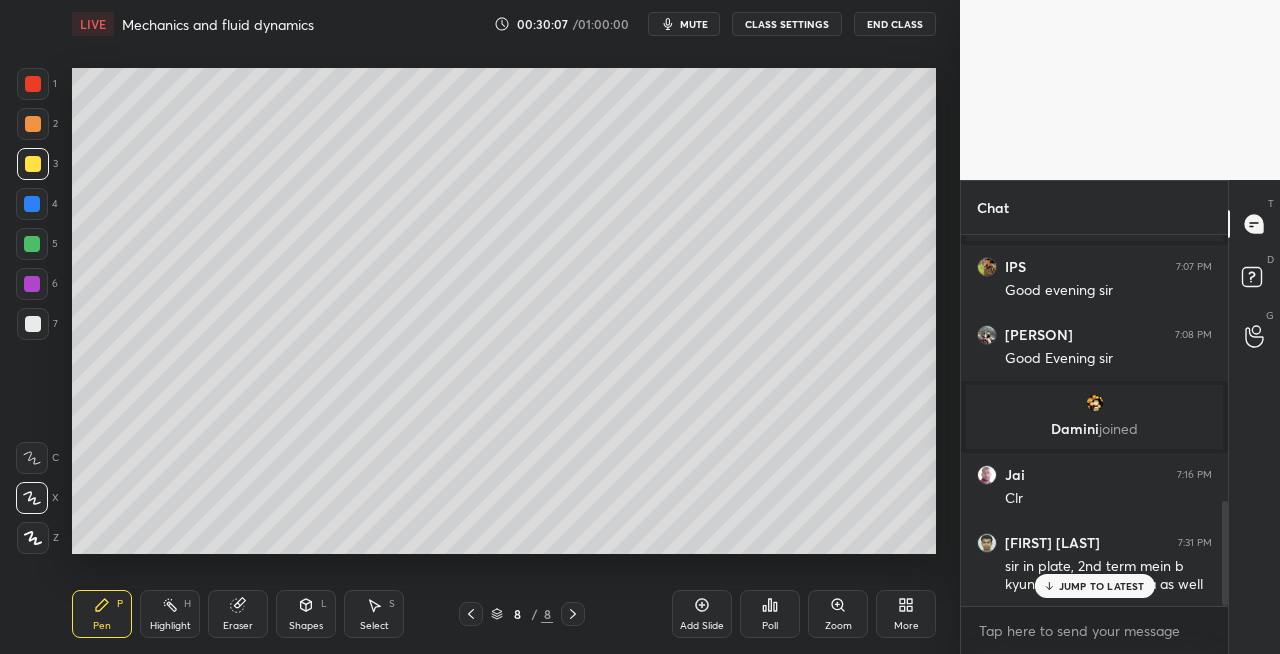 click on "Eraser" at bounding box center (238, 626) 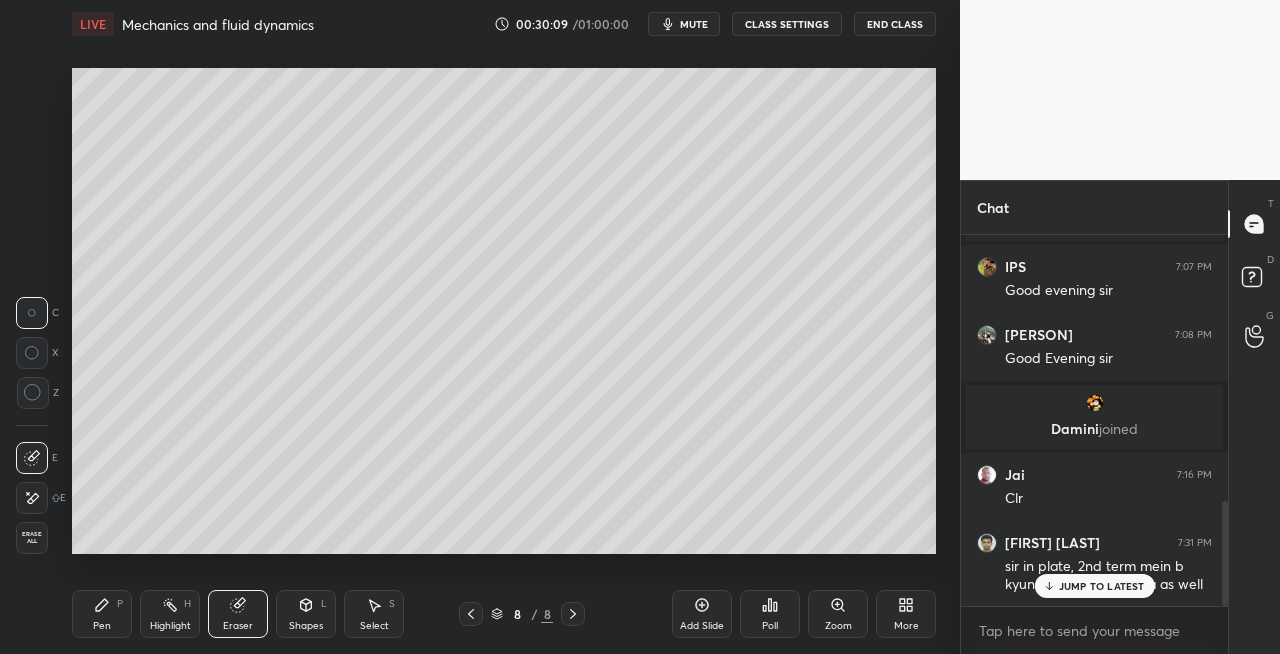 click 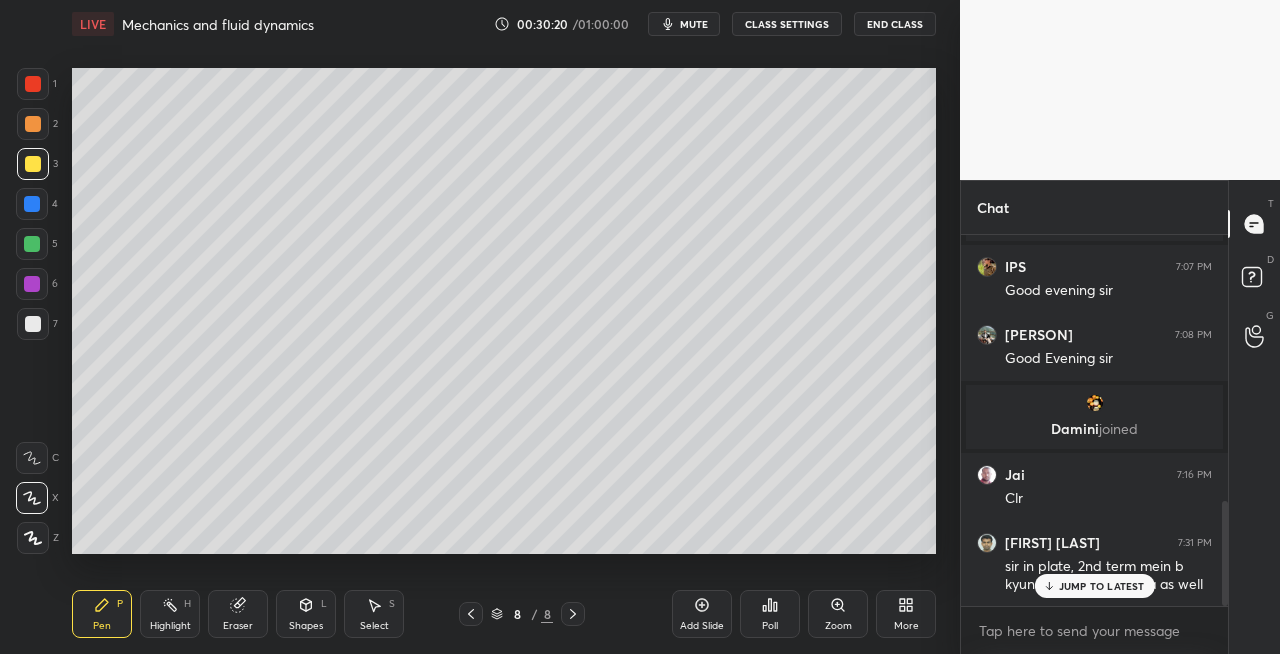 click on "Shapes L" at bounding box center (306, 614) 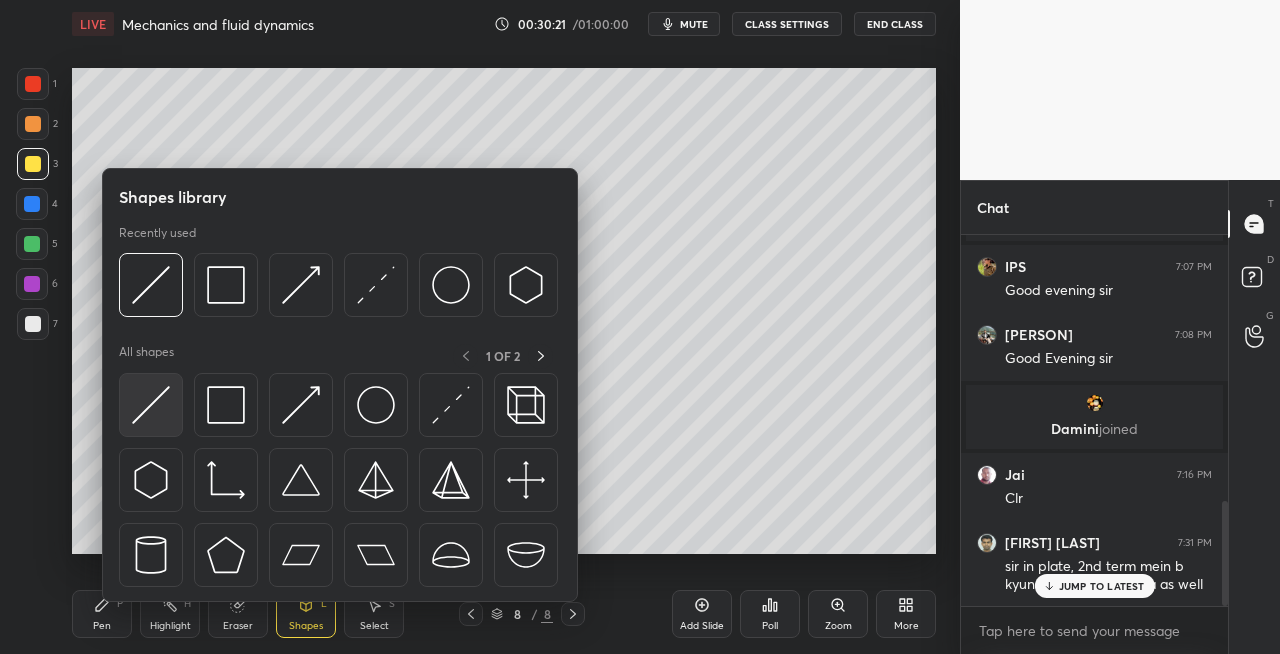 click at bounding box center [151, 405] 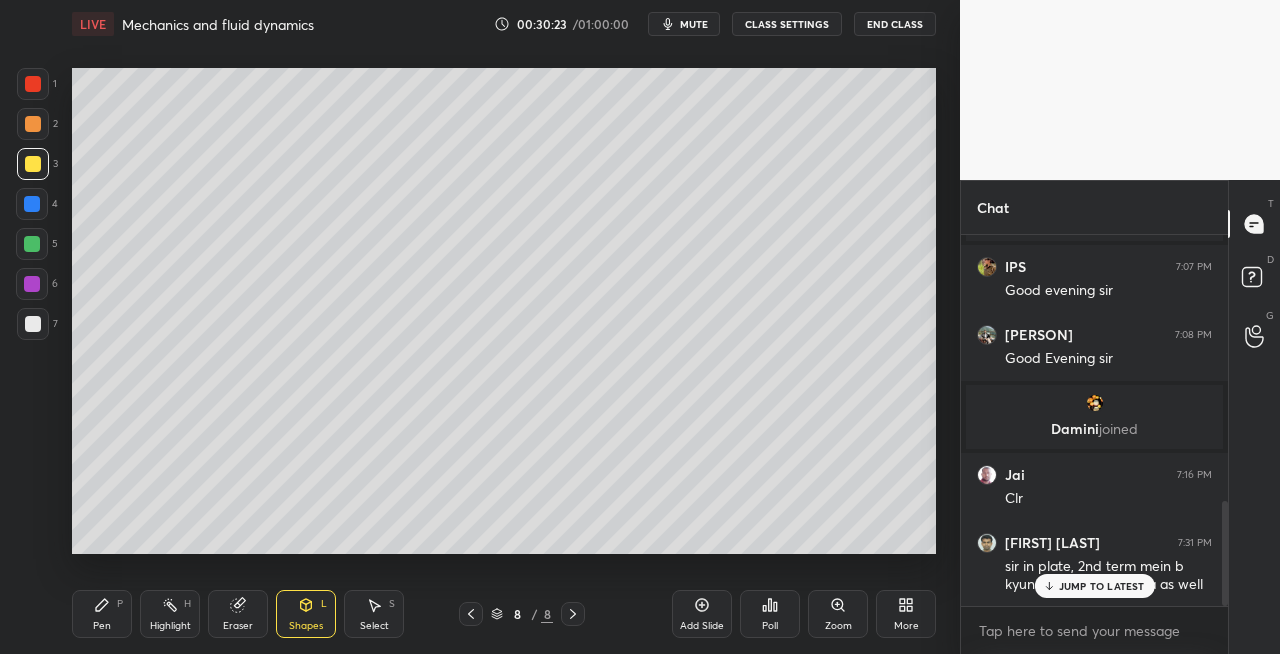 click 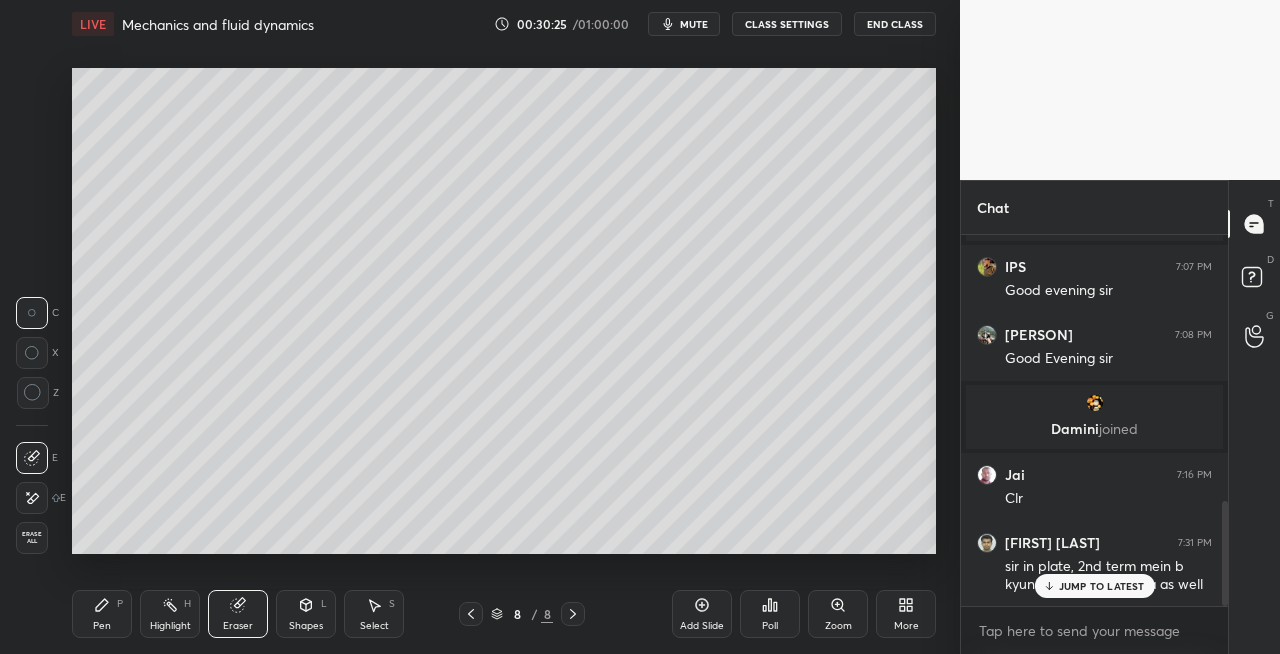 click on "Pen P" at bounding box center (102, 614) 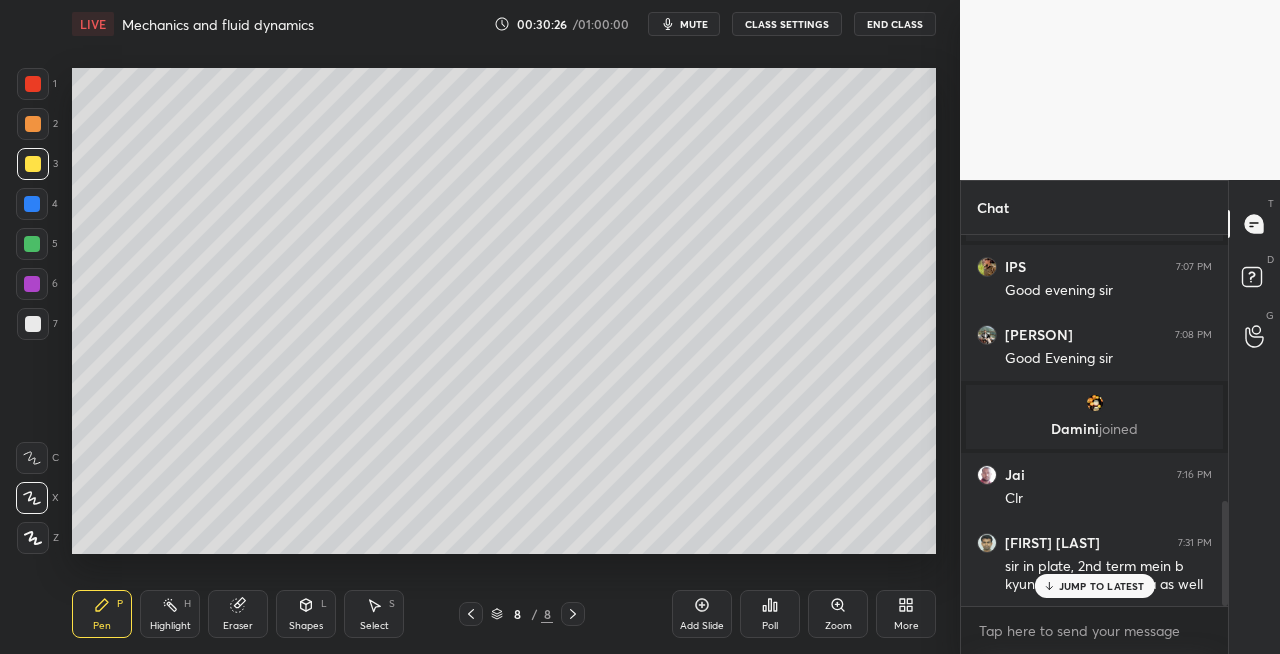 click 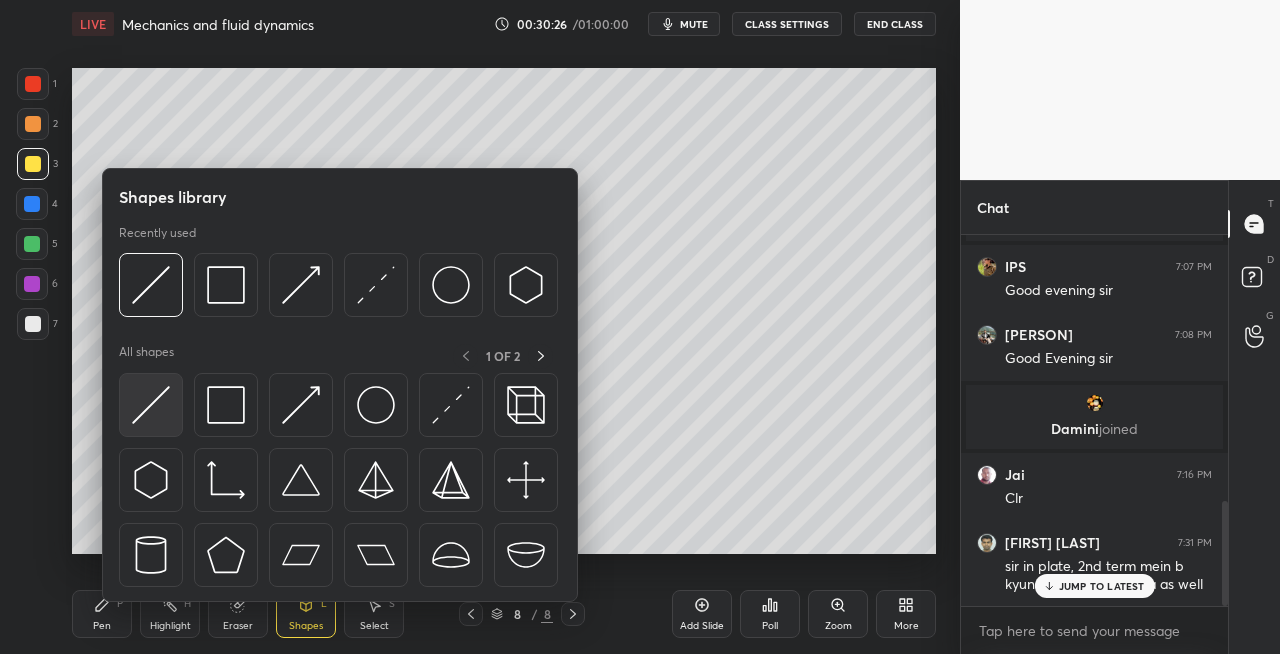 click at bounding box center [151, 405] 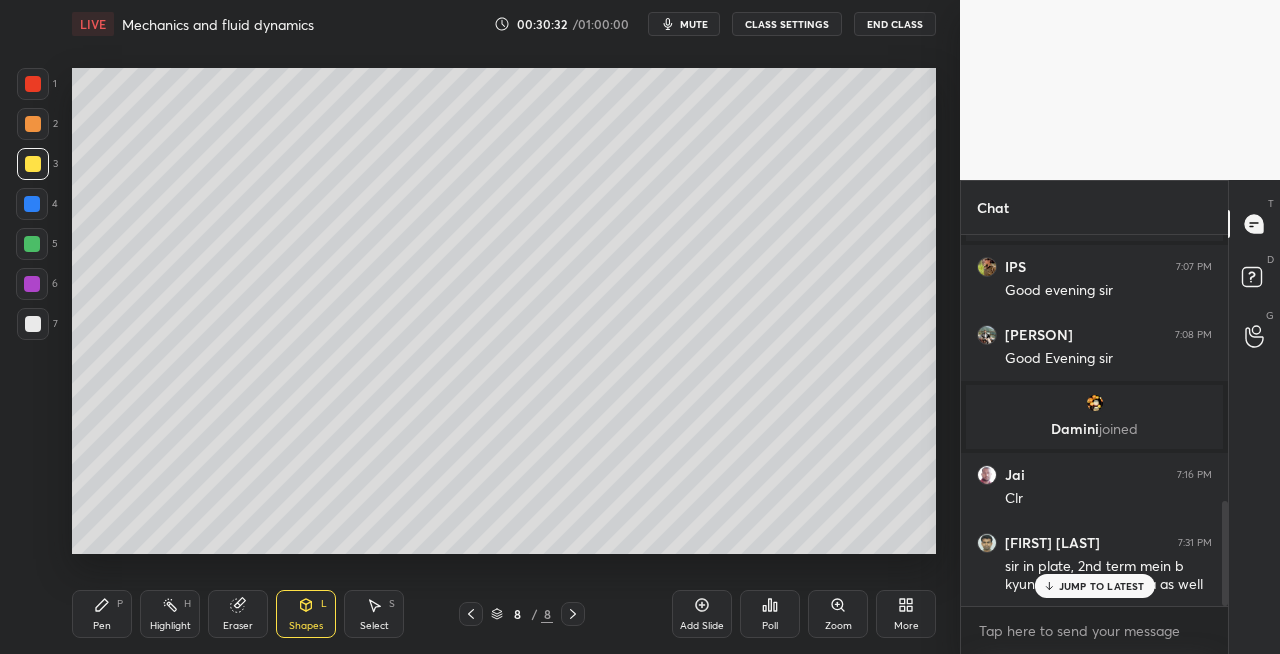 click on "Shapes" at bounding box center (306, 626) 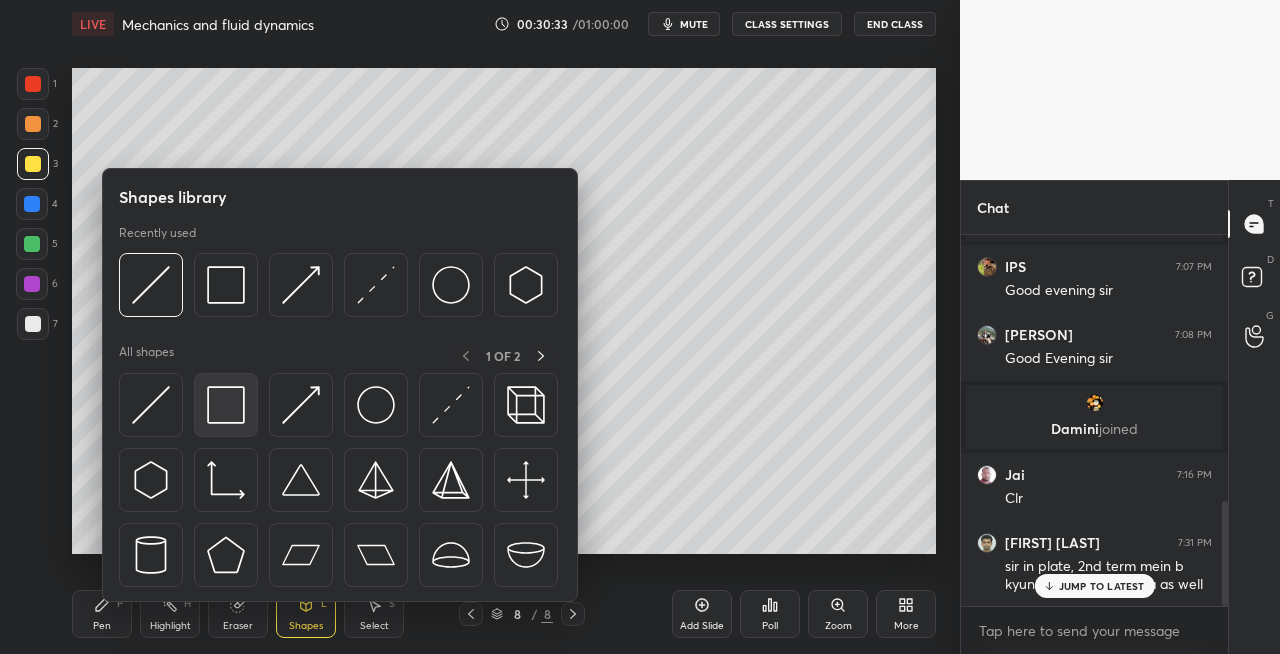 click at bounding box center (226, 405) 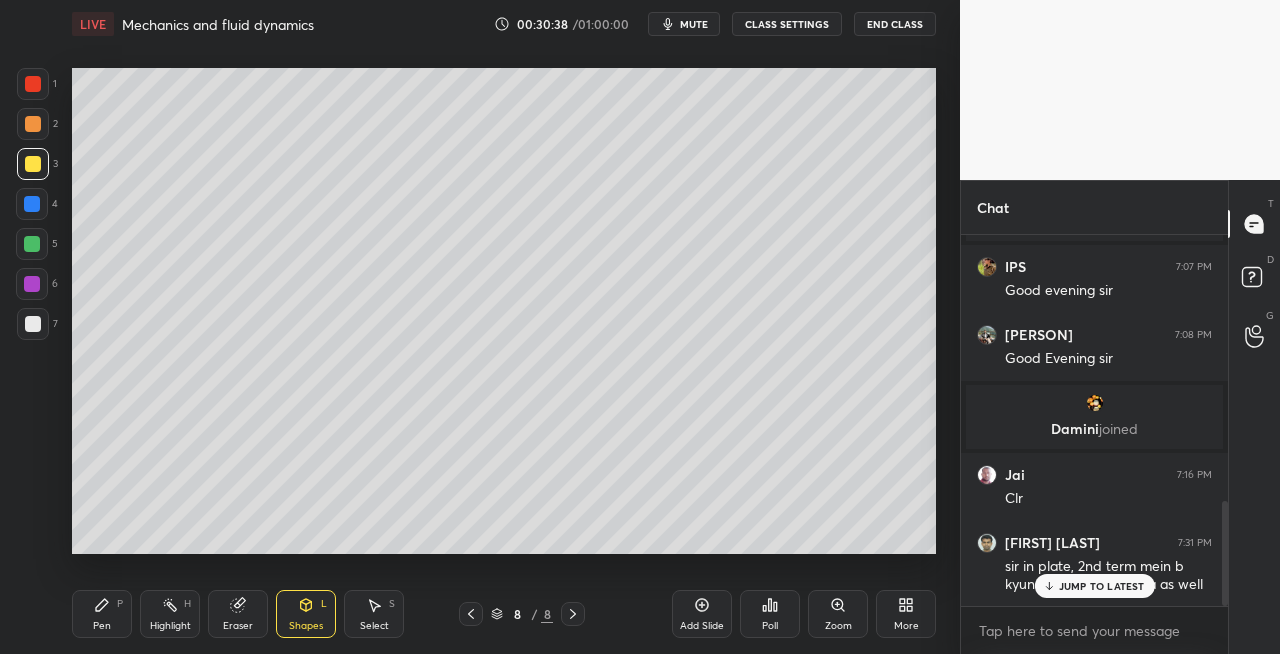 click on "Pen P" at bounding box center [102, 614] 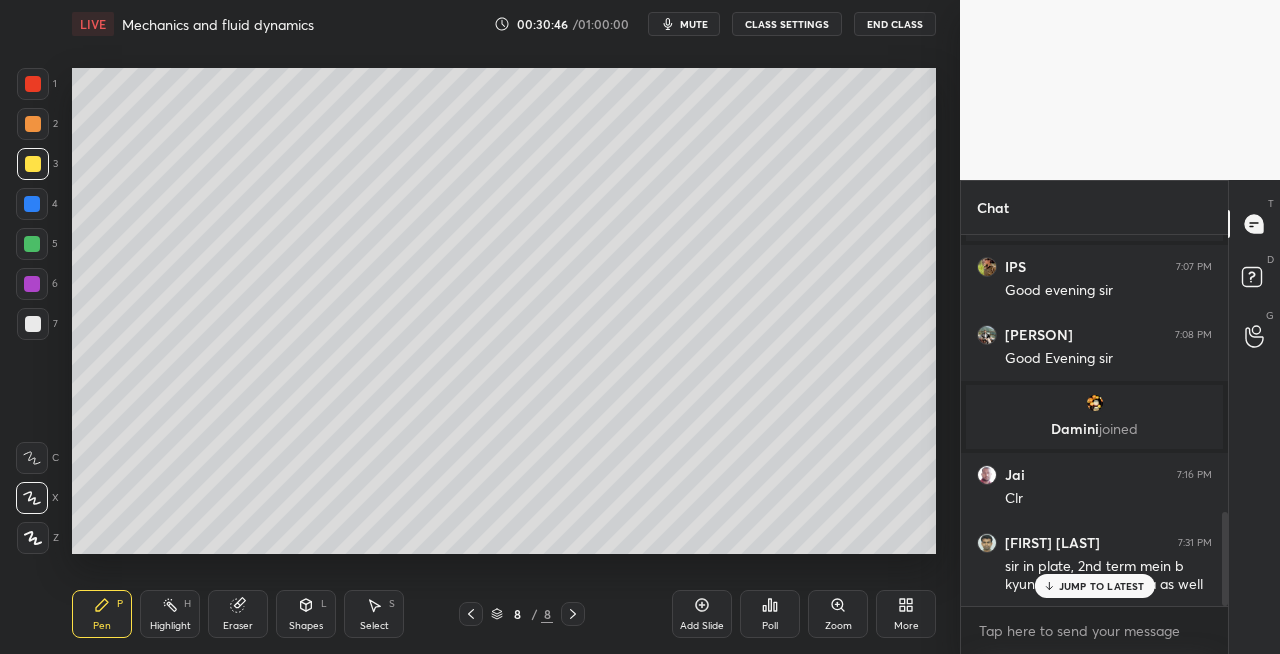 scroll, scrollTop: 1100, scrollLeft: 0, axis: vertical 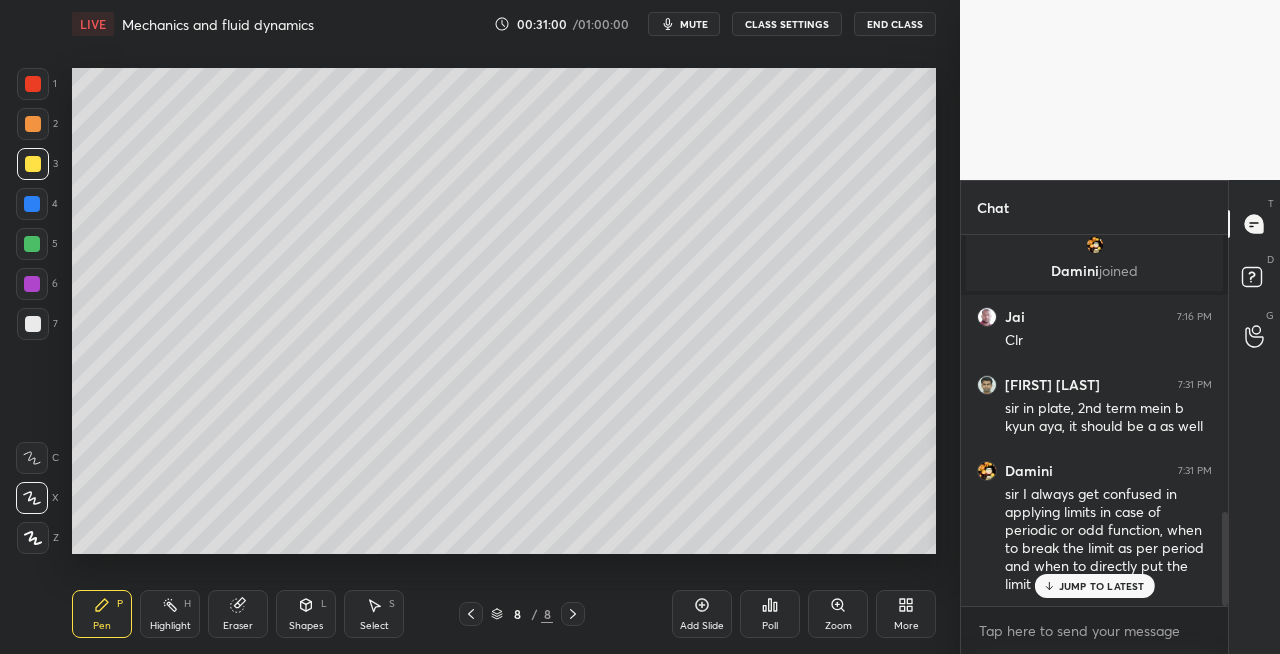 click 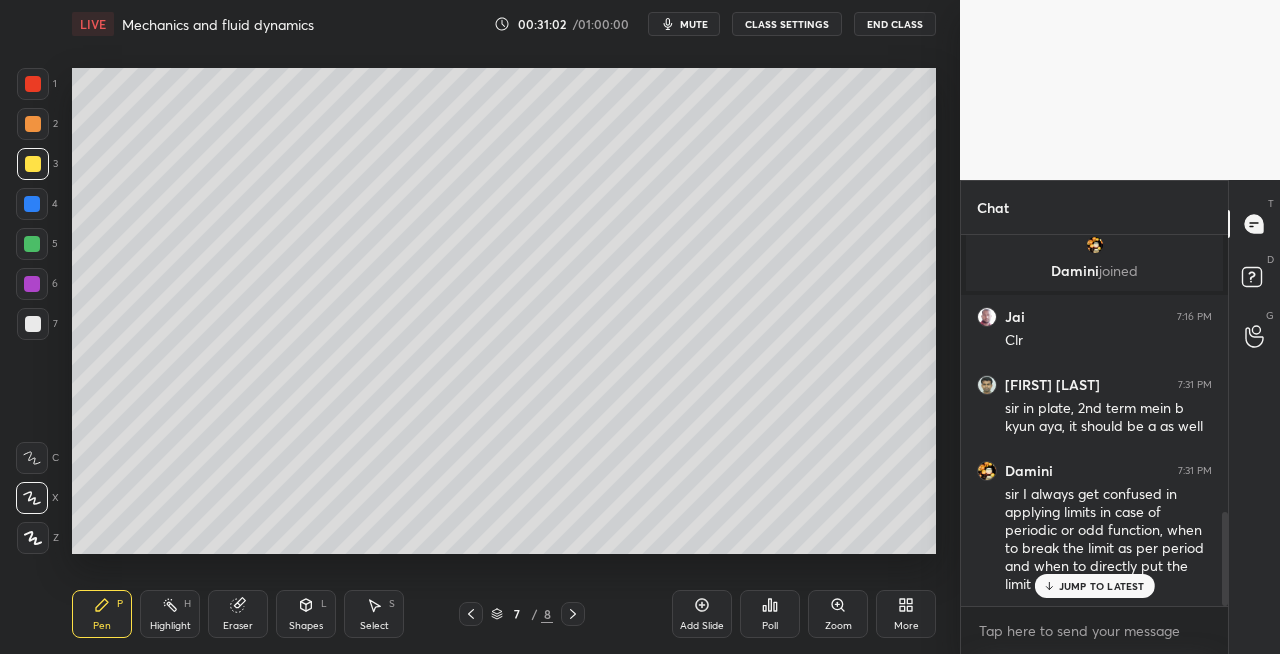 click at bounding box center [471, 614] 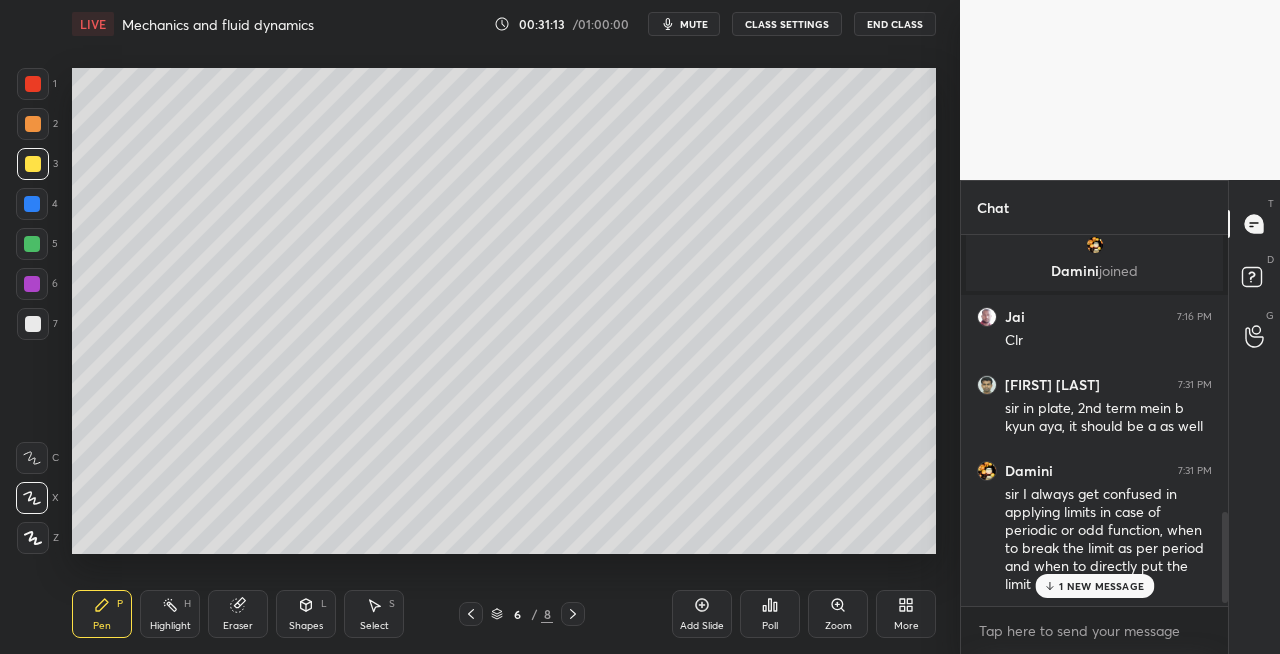 scroll, scrollTop: 1168, scrollLeft: 0, axis: vertical 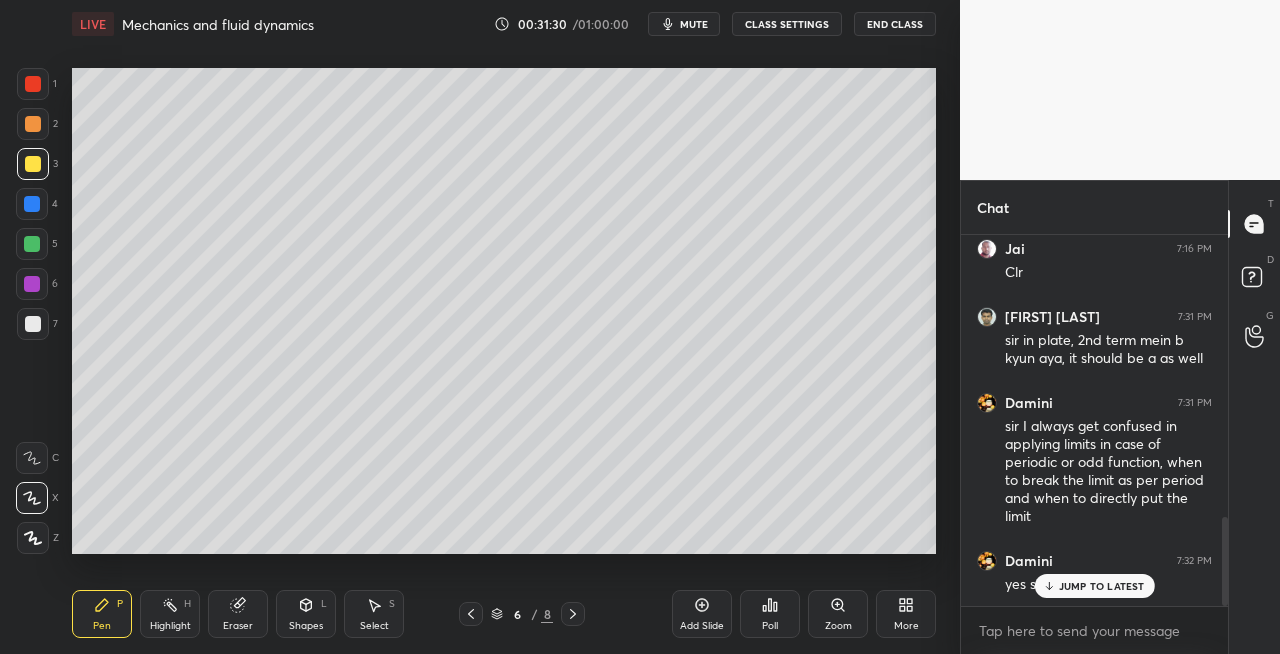 click at bounding box center [573, 614] 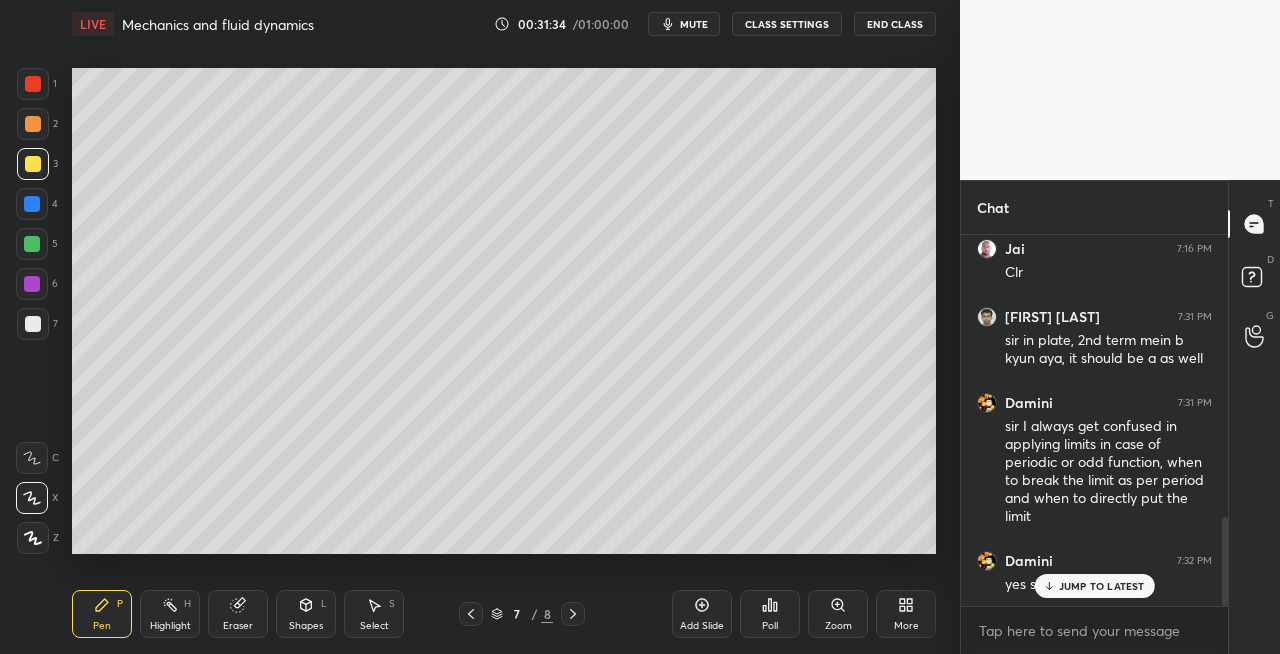 click 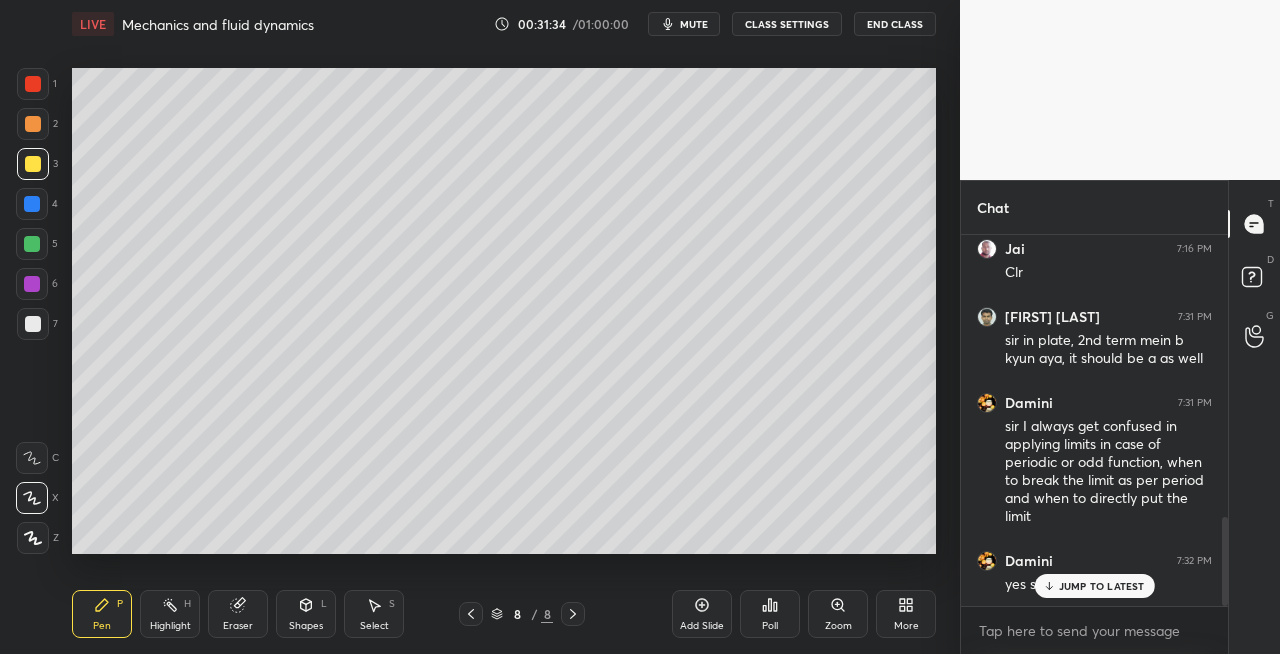 click 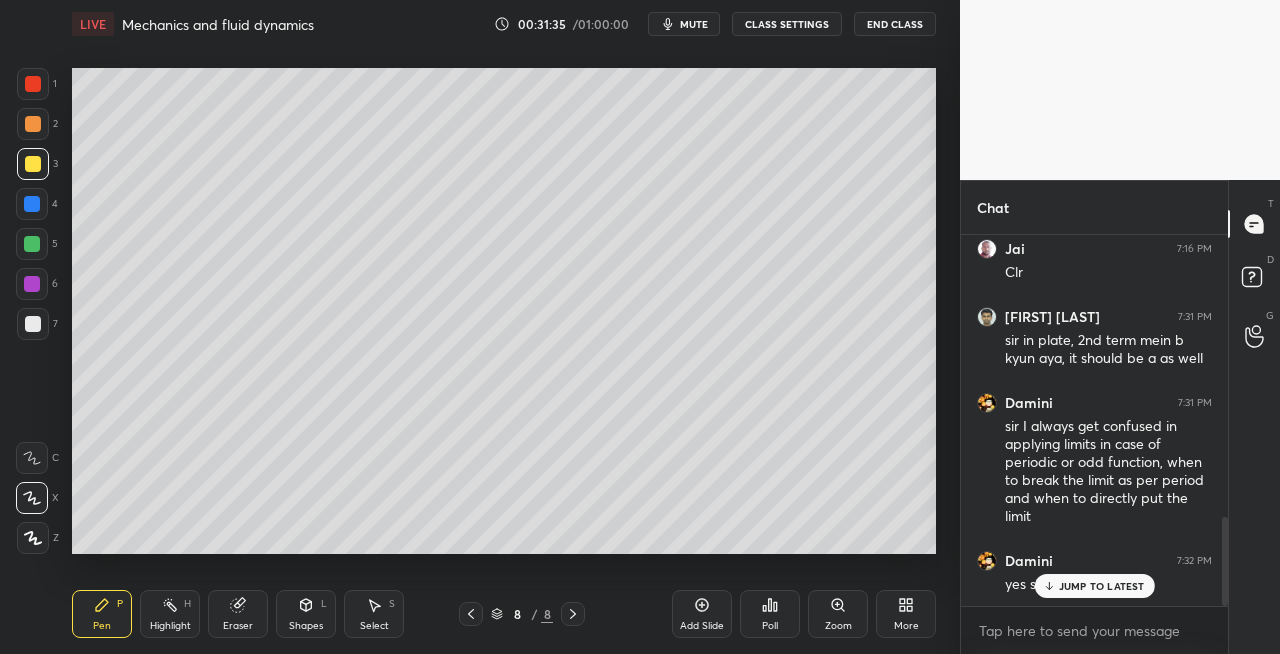 click at bounding box center [33, 324] 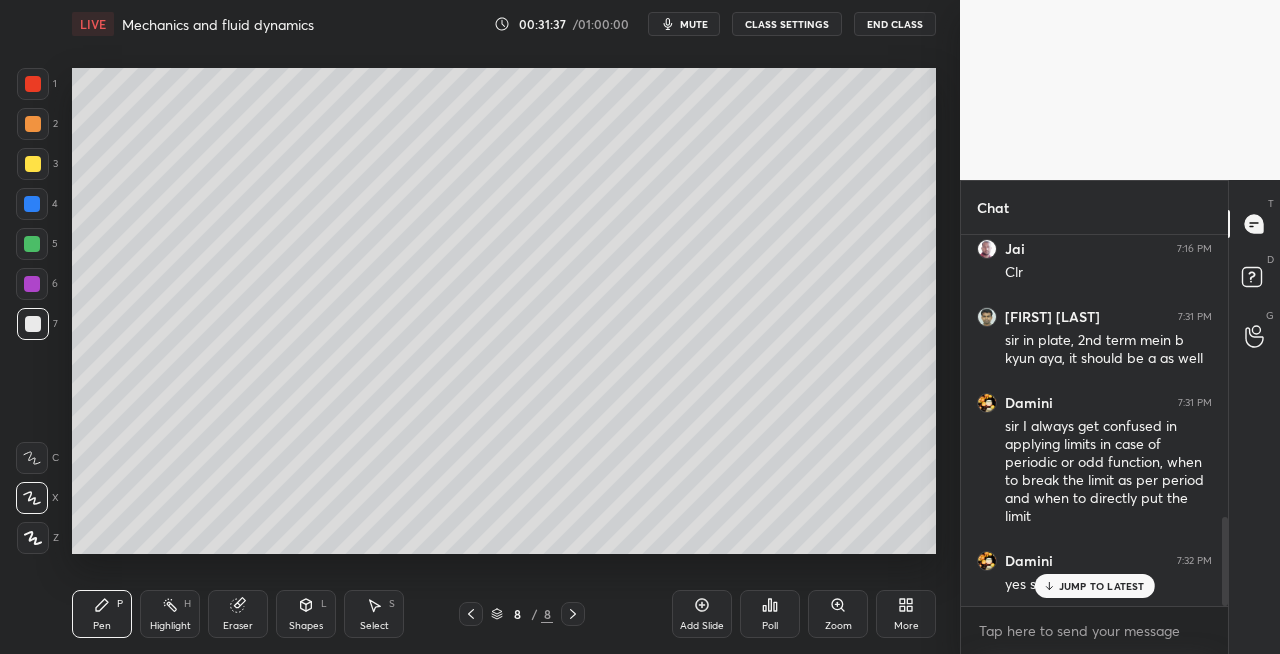 click at bounding box center [33, 164] 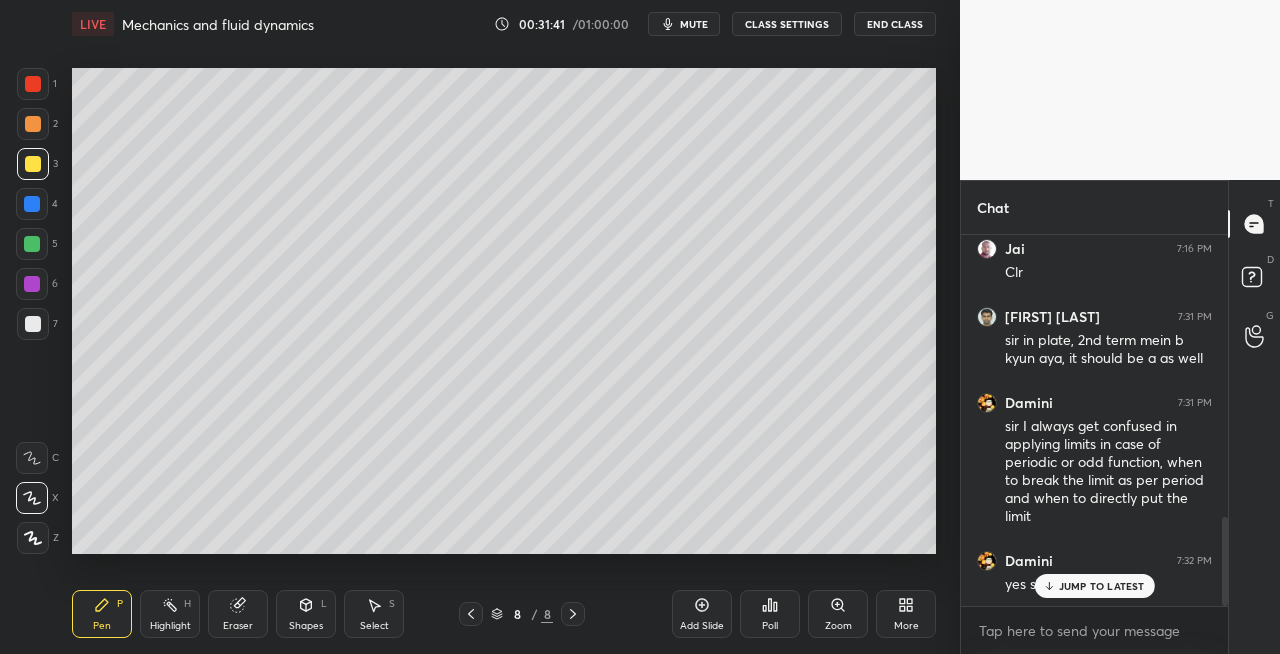 click on "Shapes L" at bounding box center [306, 614] 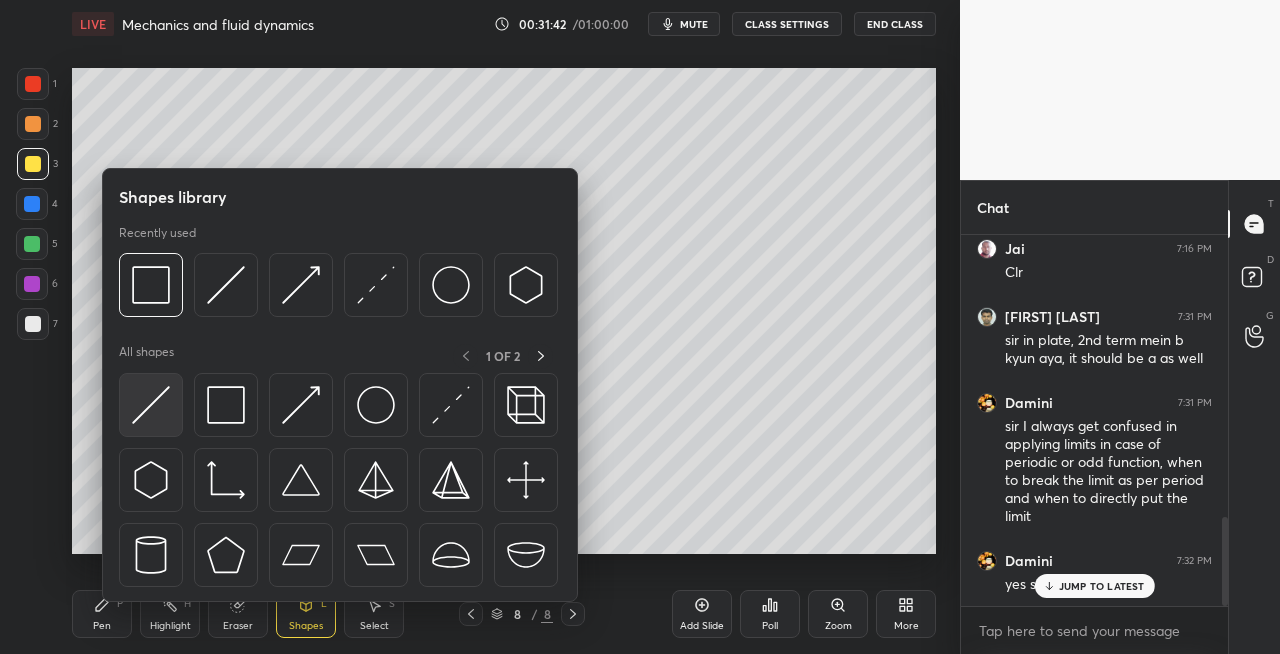 click at bounding box center (151, 405) 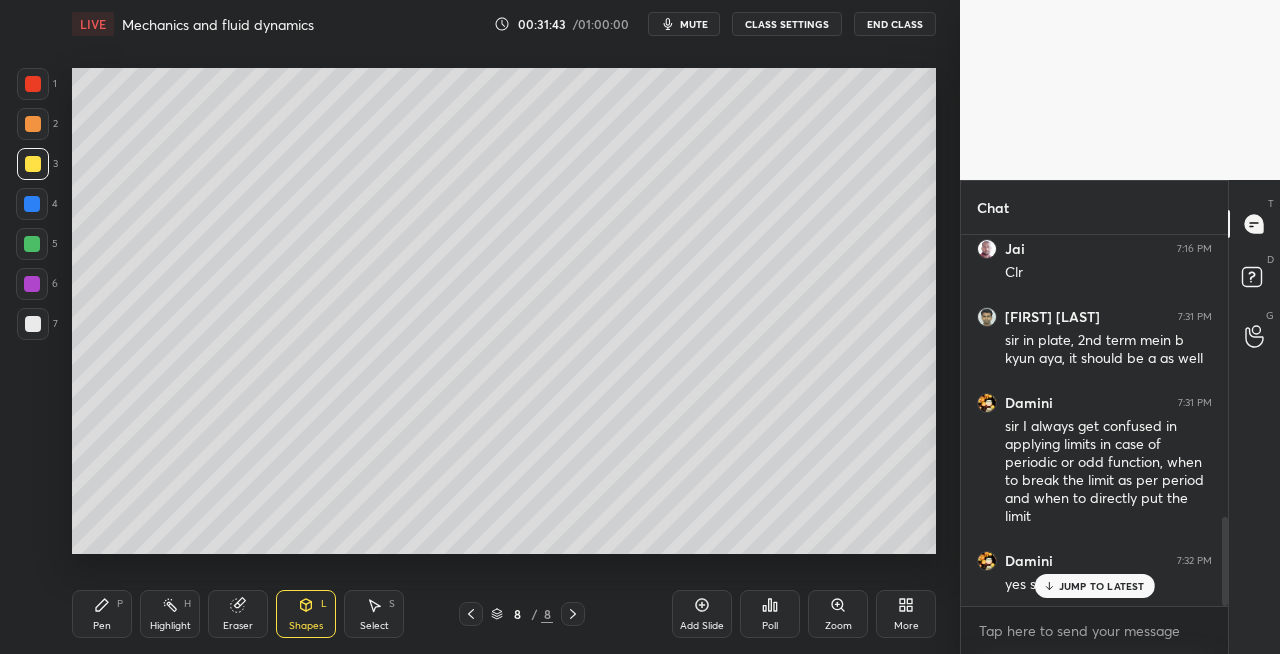 scroll, scrollTop: 1188, scrollLeft: 0, axis: vertical 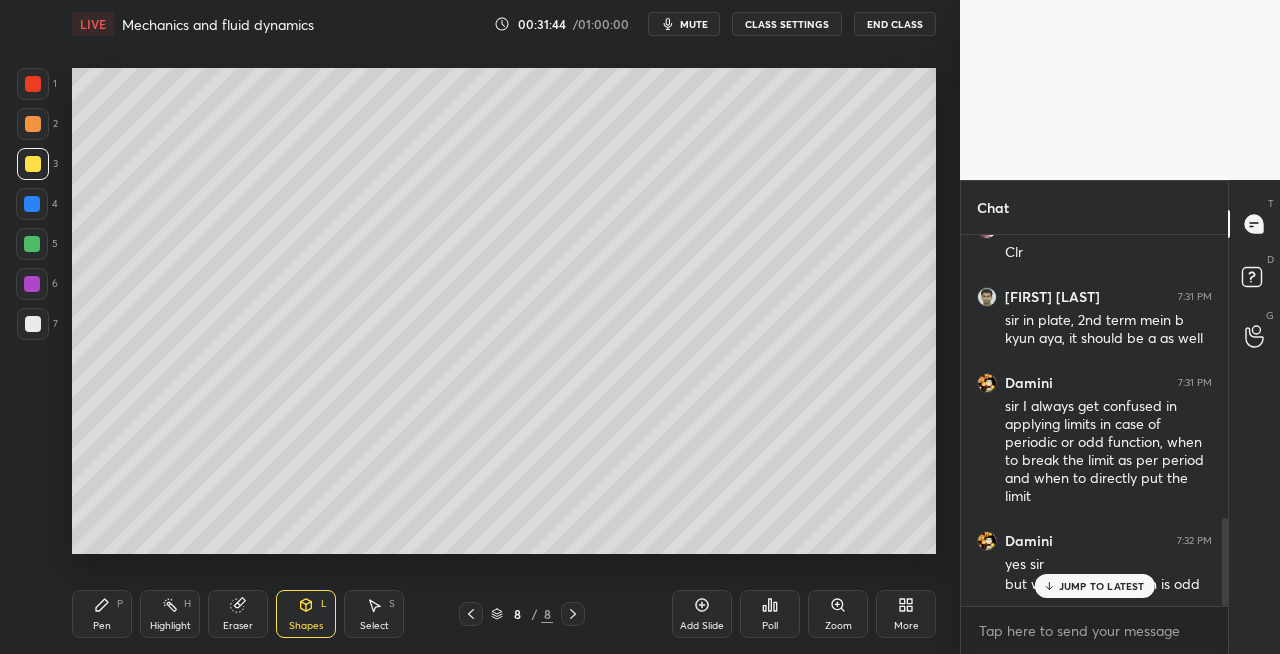 click on "P" at bounding box center (120, 604) 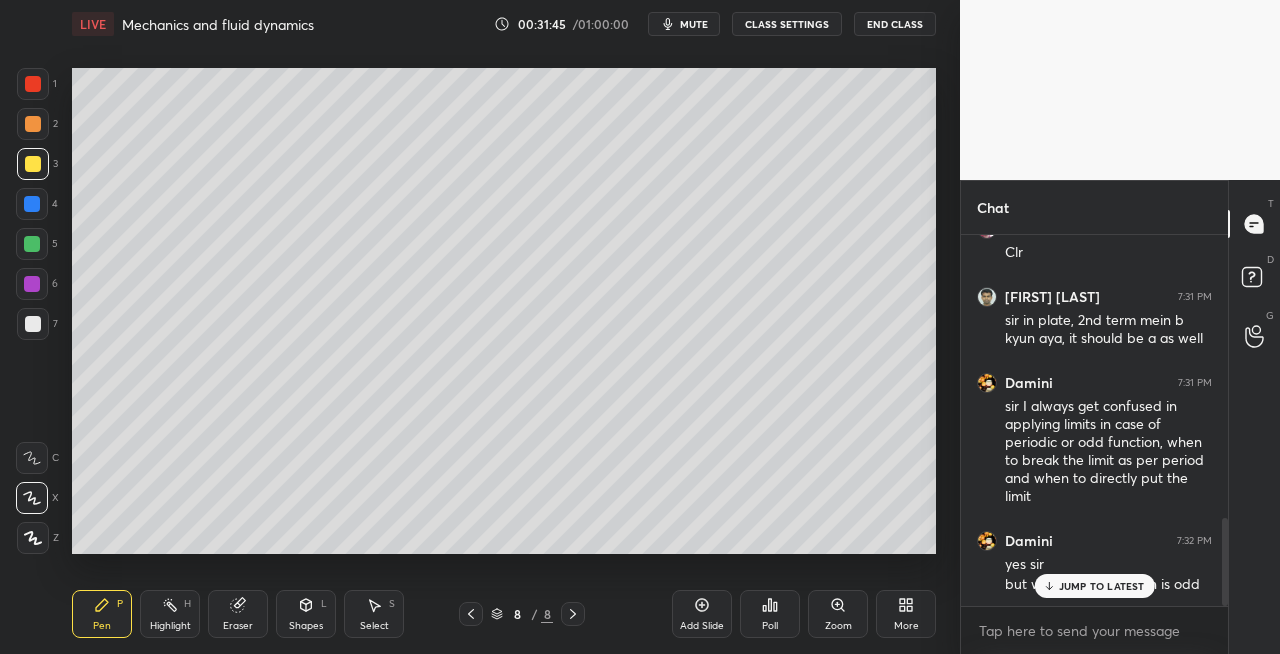 click at bounding box center (33, 324) 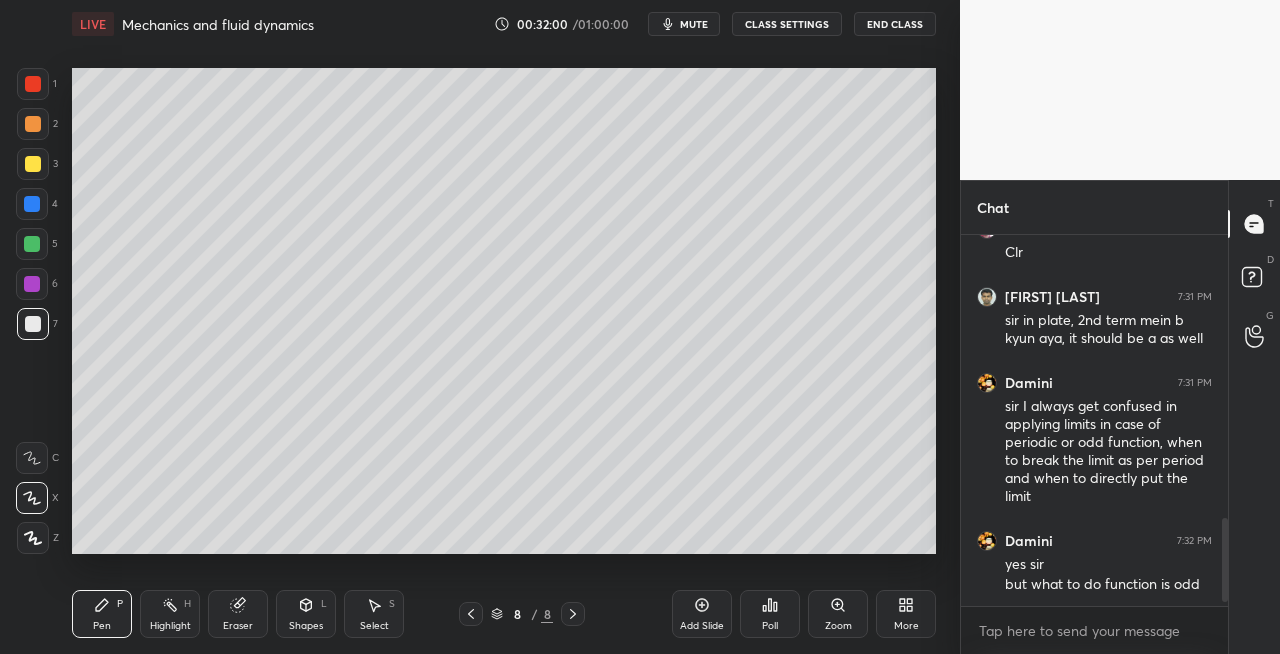 scroll, scrollTop: 1256, scrollLeft: 0, axis: vertical 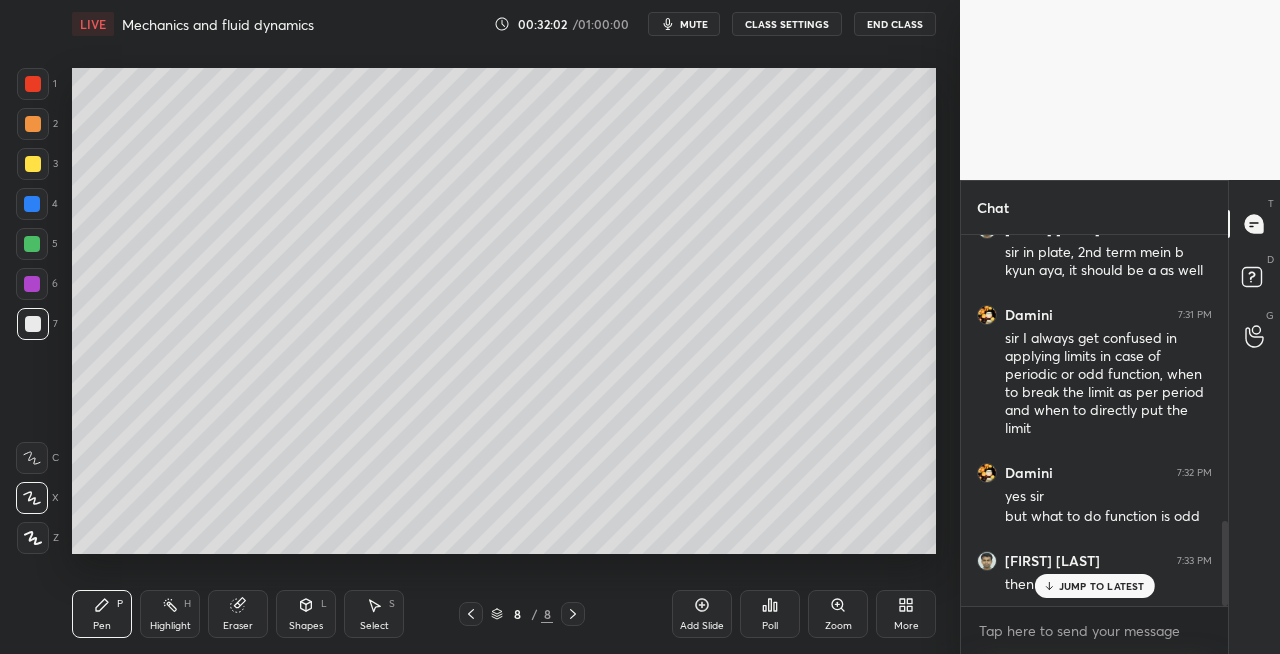 click on "Eraser" at bounding box center (238, 614) 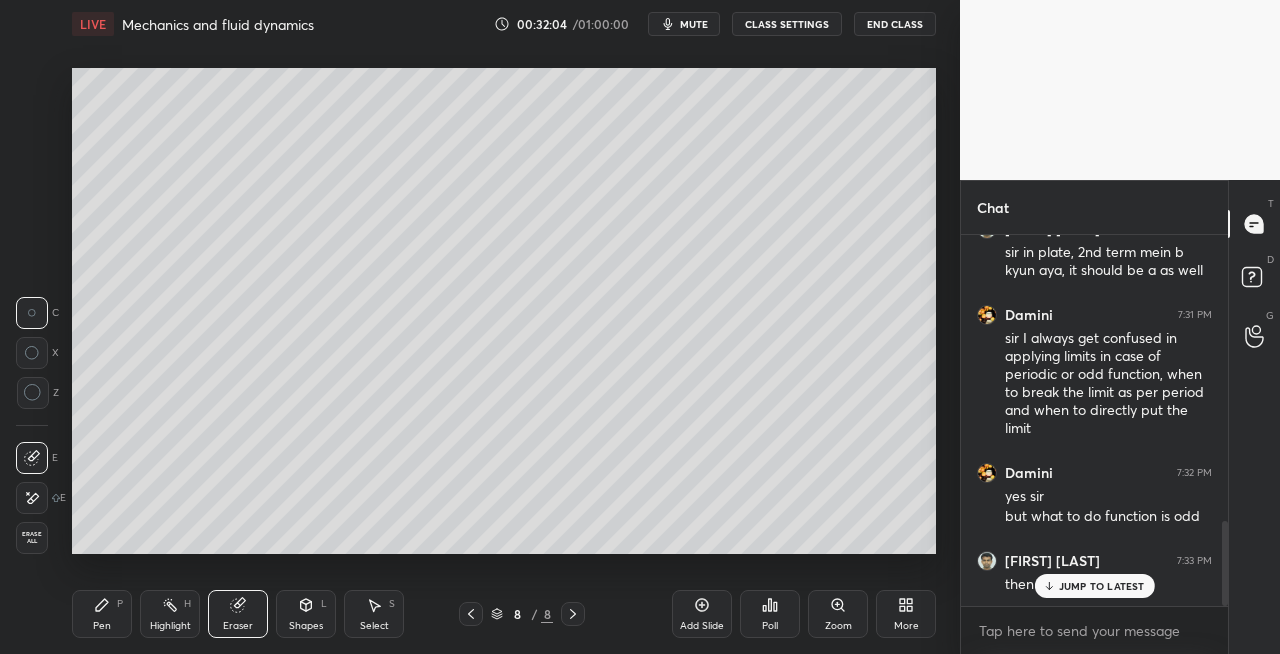 click on "Pen" at bounding box center [102, 626] 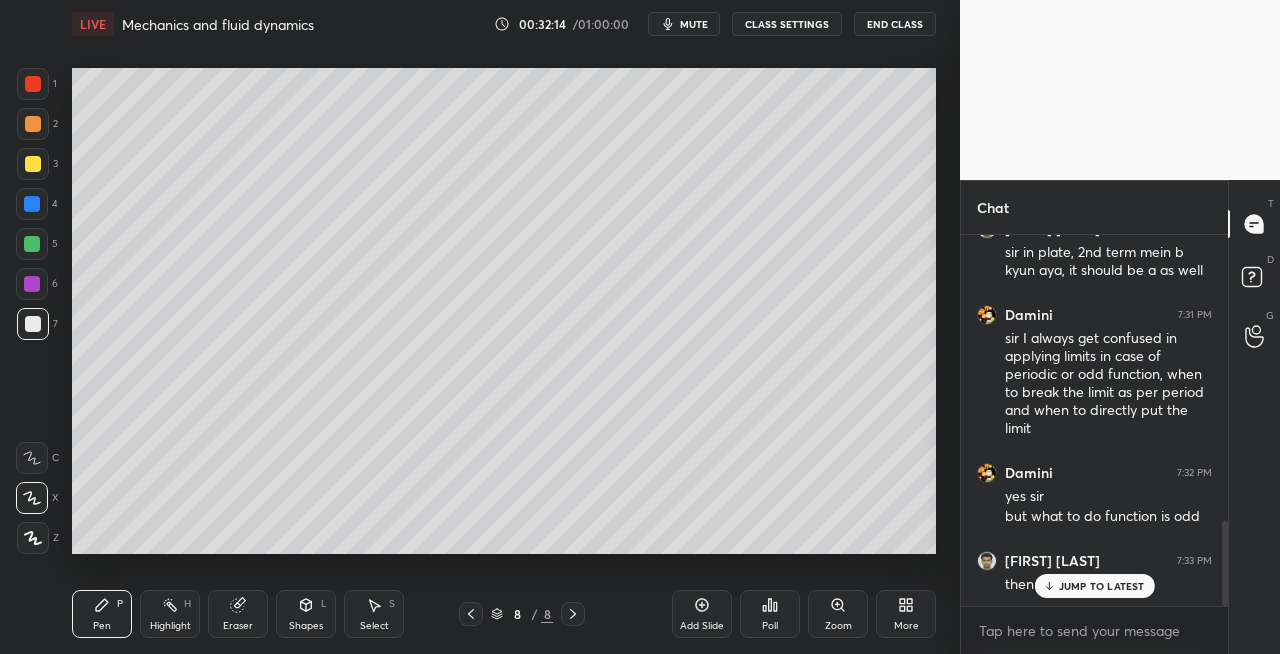 click on "Eraser" at bounding box center (238, 614) 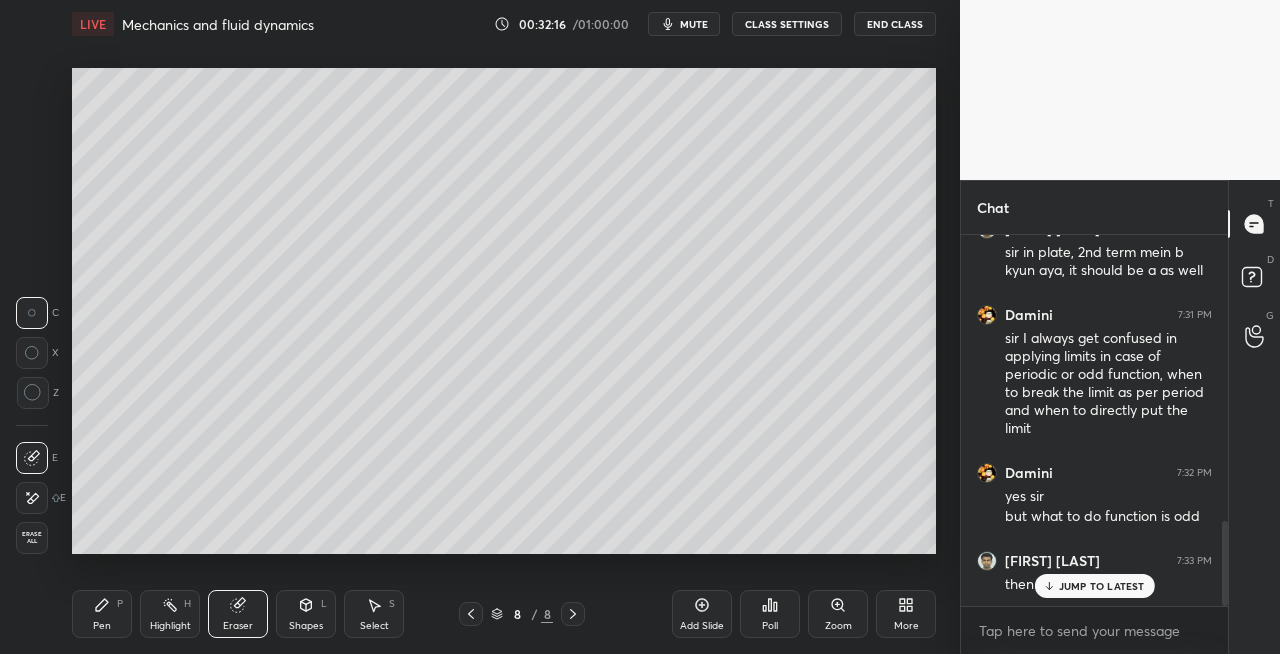 click on "Pen P" at bounding box center (102, 614) 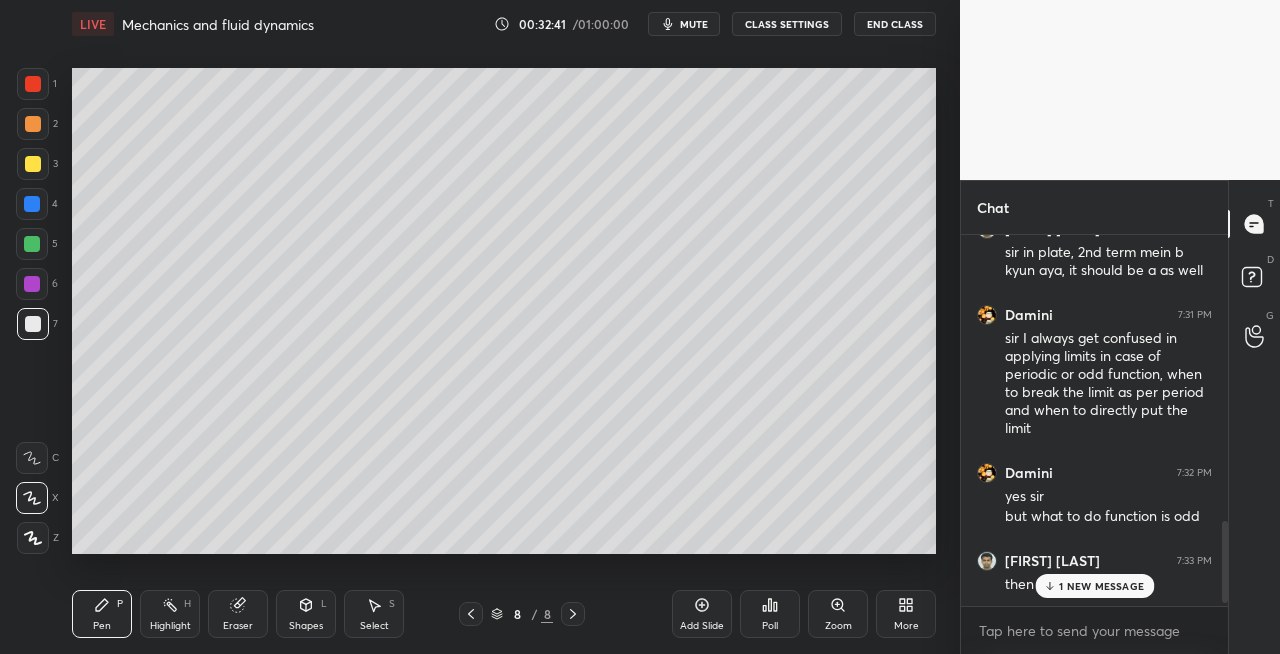 scroll, scrollTop: 1342, scrollLeft: 0, axis: vertical 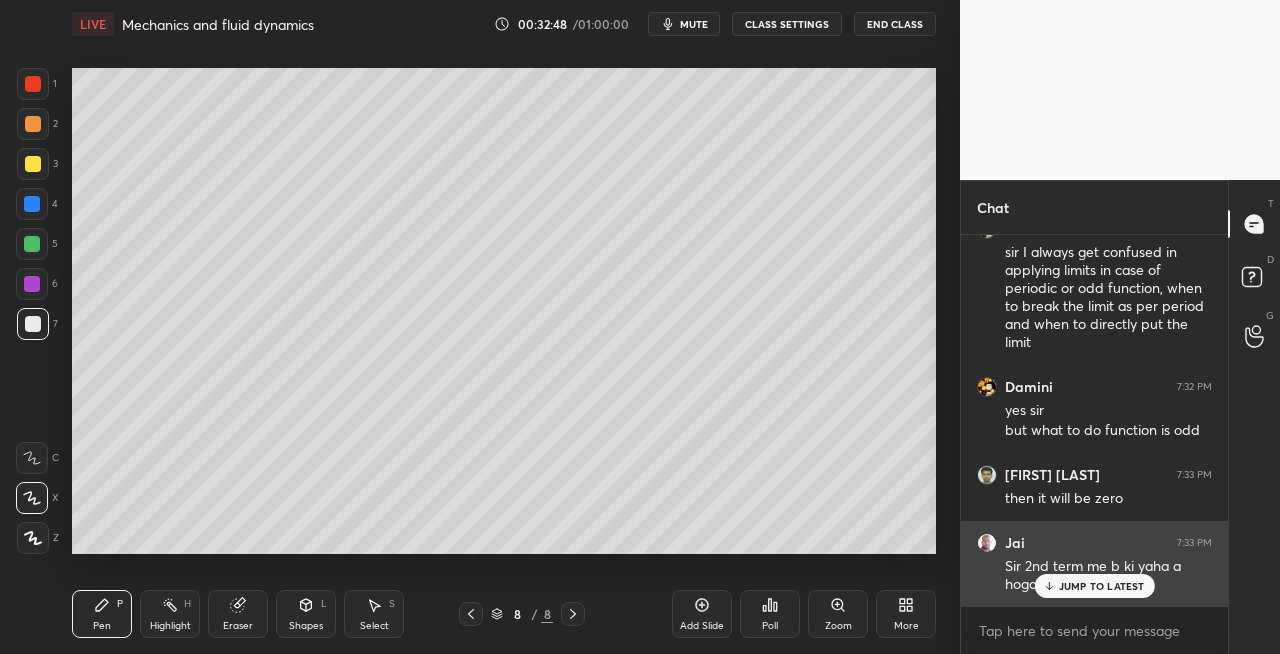 click on "JUMP TO LATEST" at bounding box center (1102, 586) 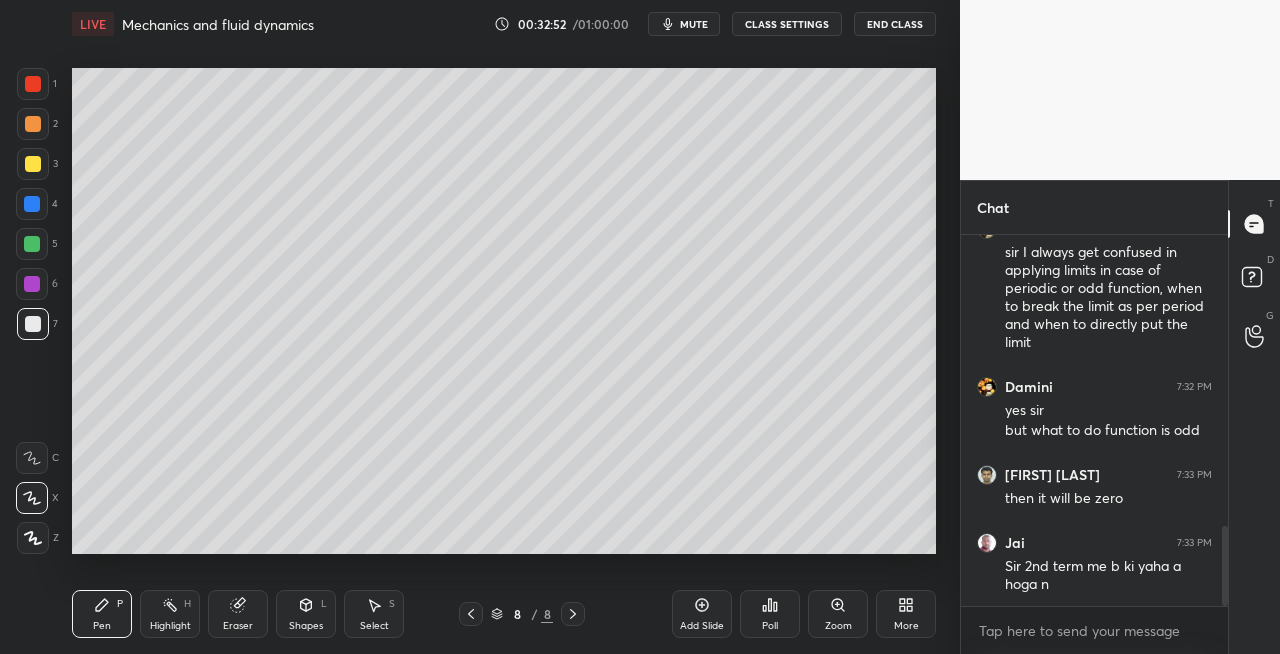 click 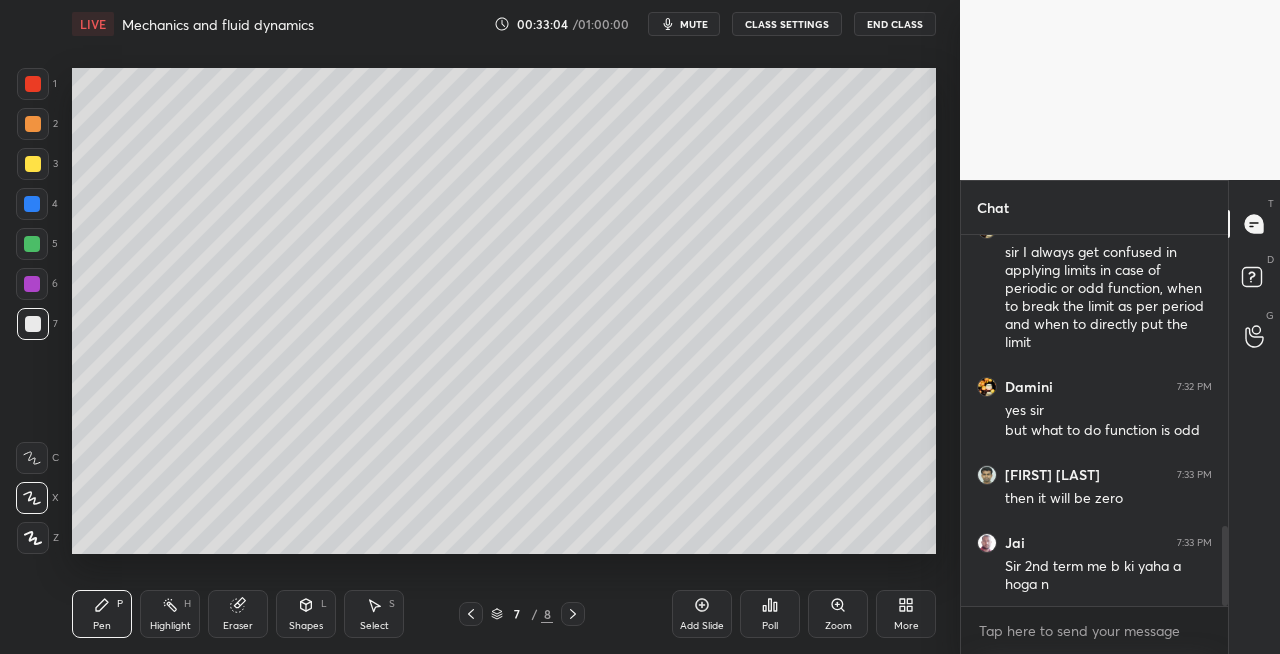 click on "Eraser" at bounding box center (238, 614) 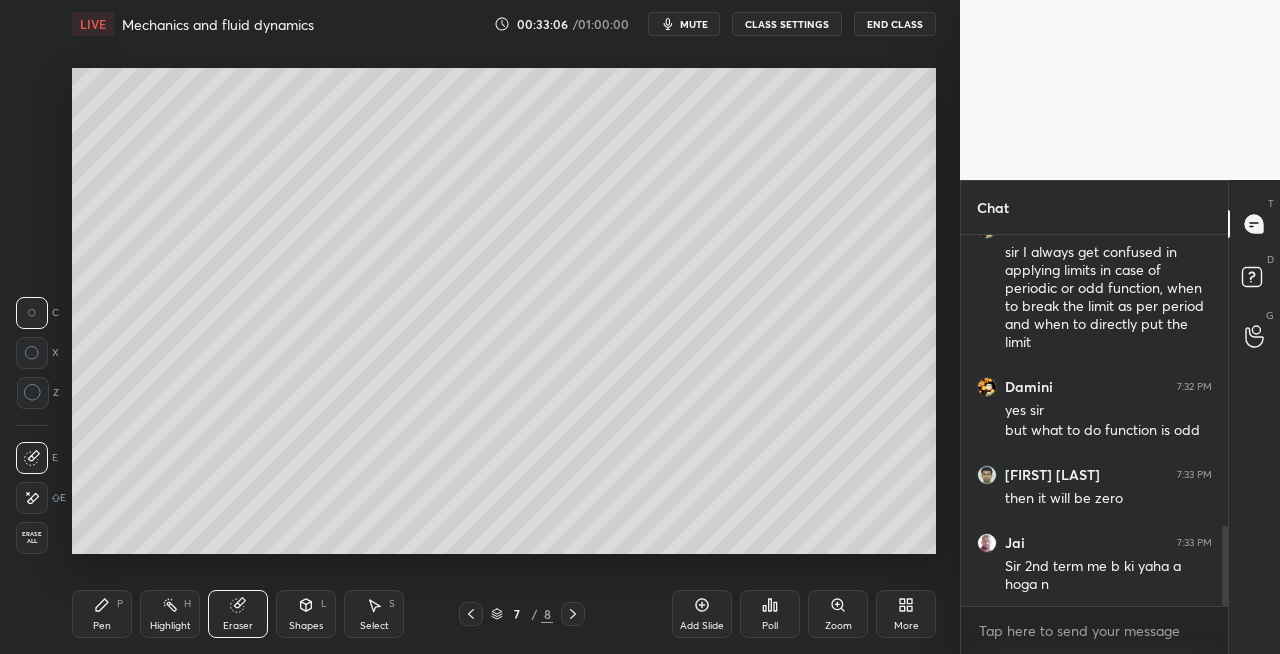scroll, scrollTop: 1410, scrollLeft: 0, axis: vertical 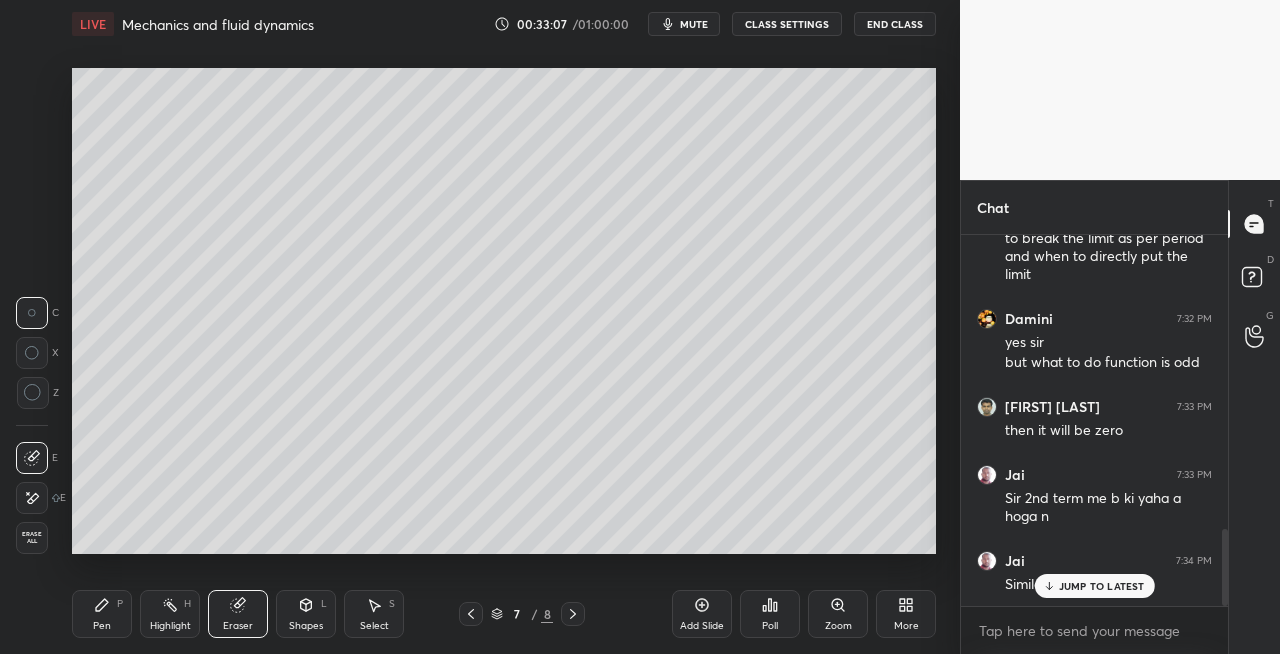 click on "Pen P" at bounding box center [102, 614] 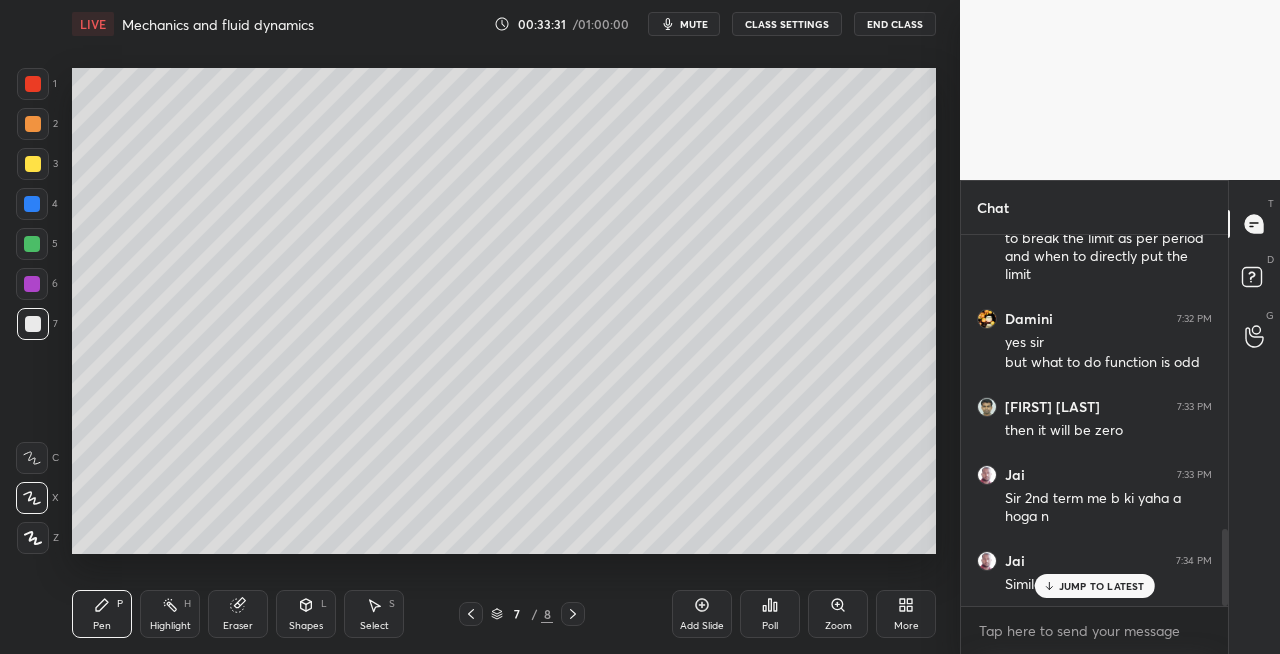 scroll, scrollTop: 1514, scrollLeft: 0, axis: vertical 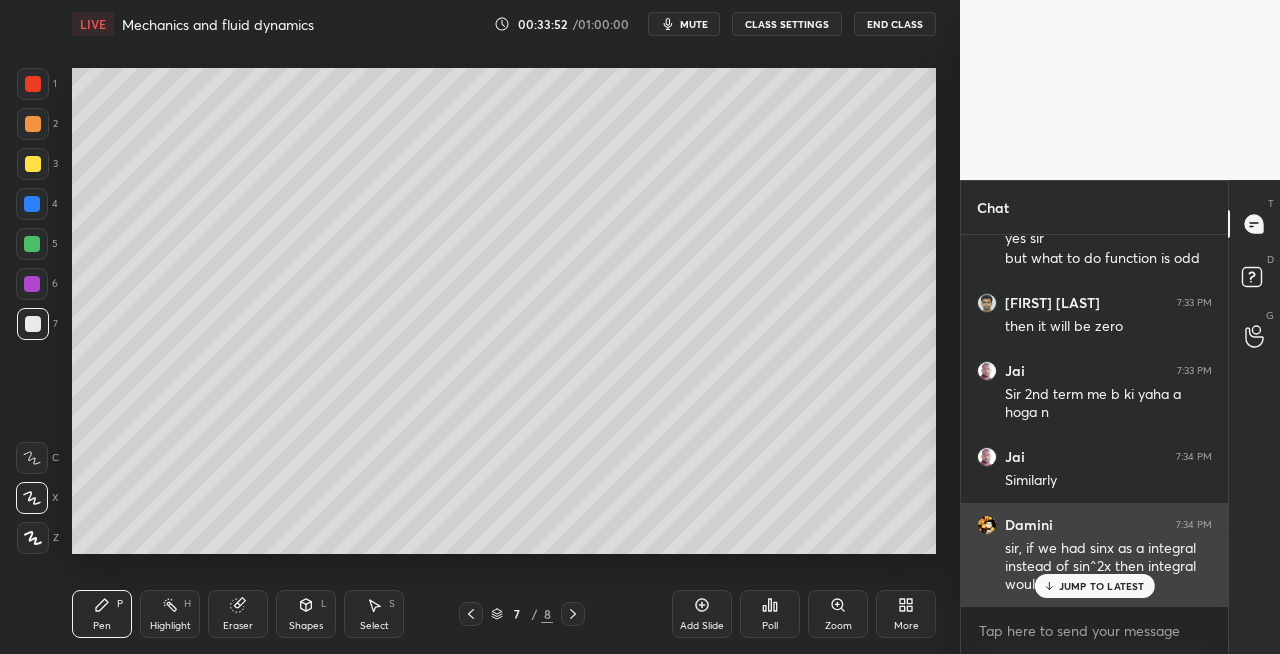 click on "JUMP TO LATEST" at bounding box center (1102, 586) 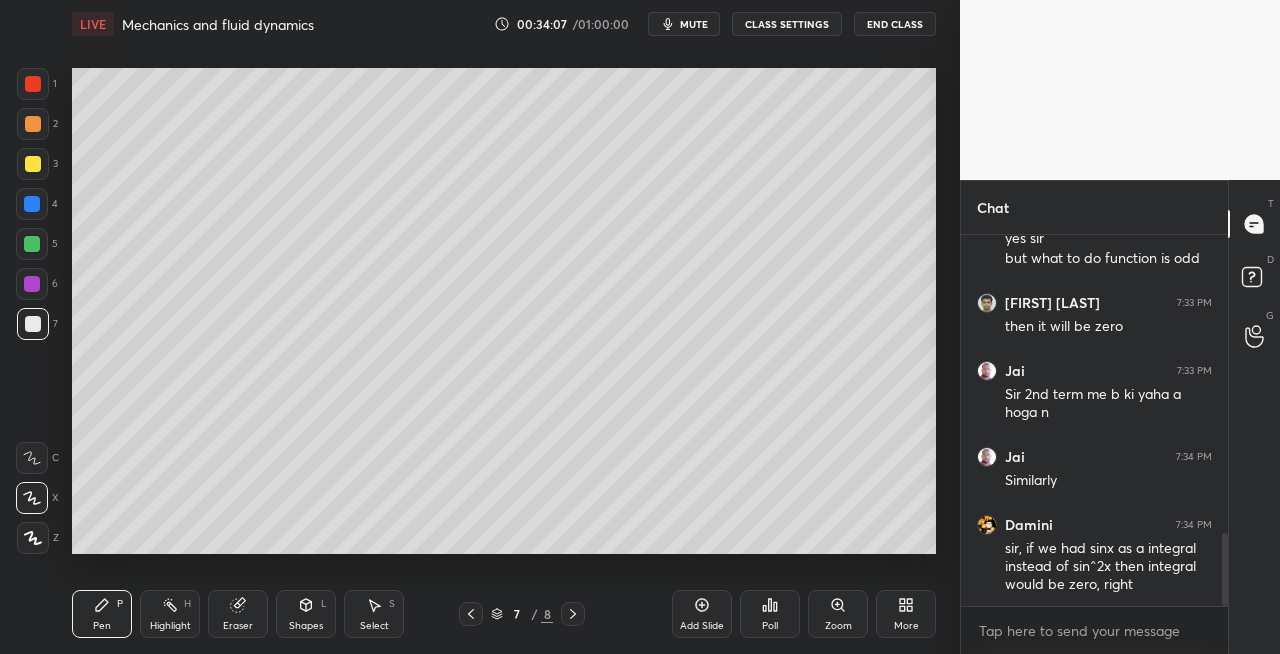 click at bounding box center [573, 614] 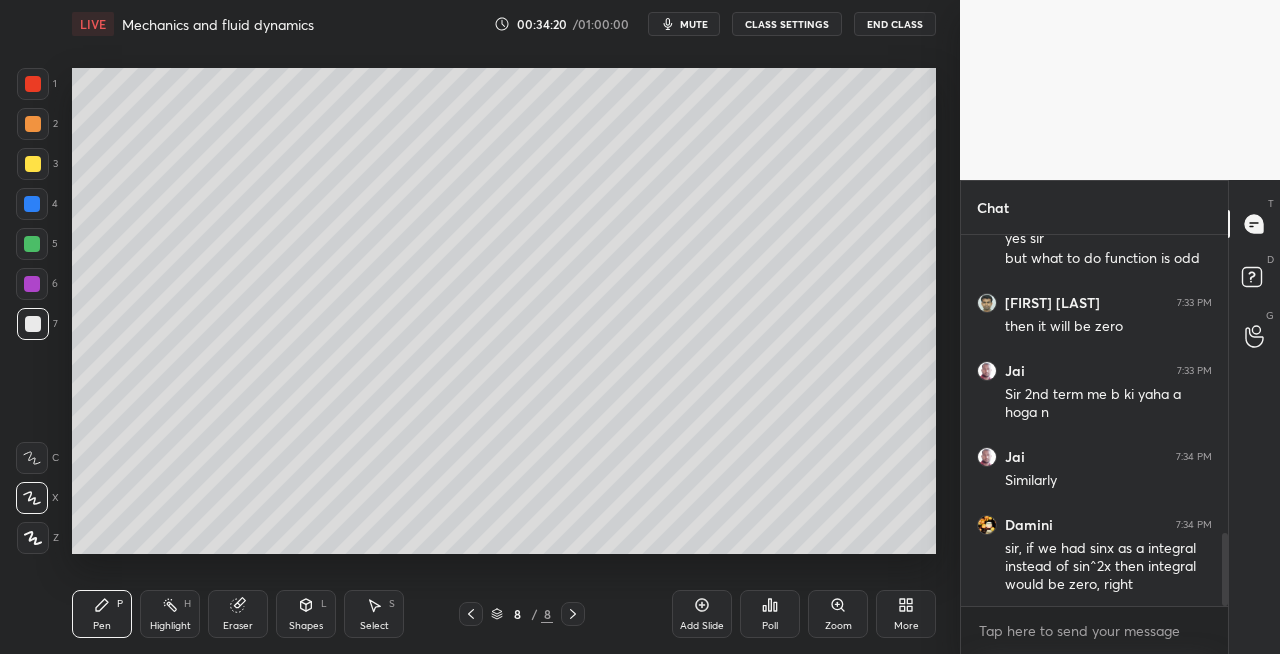 click on "Shapes" at bounding box center (306, 626) 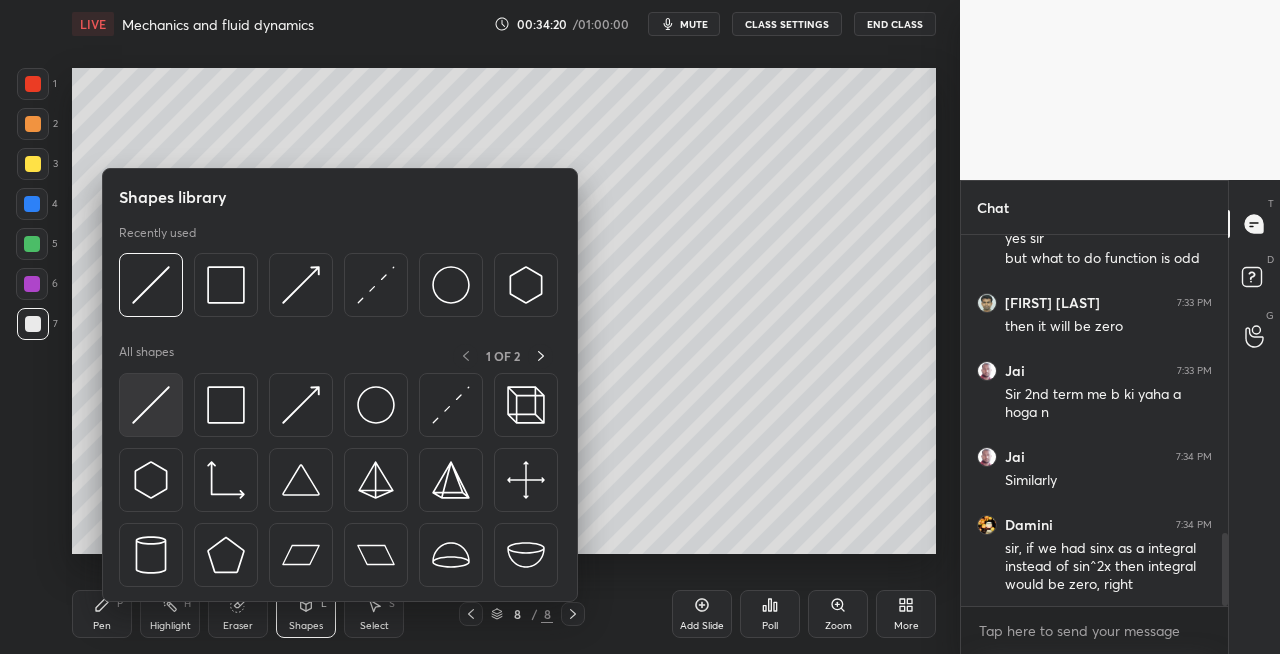 click at bounding box center (151, 405) 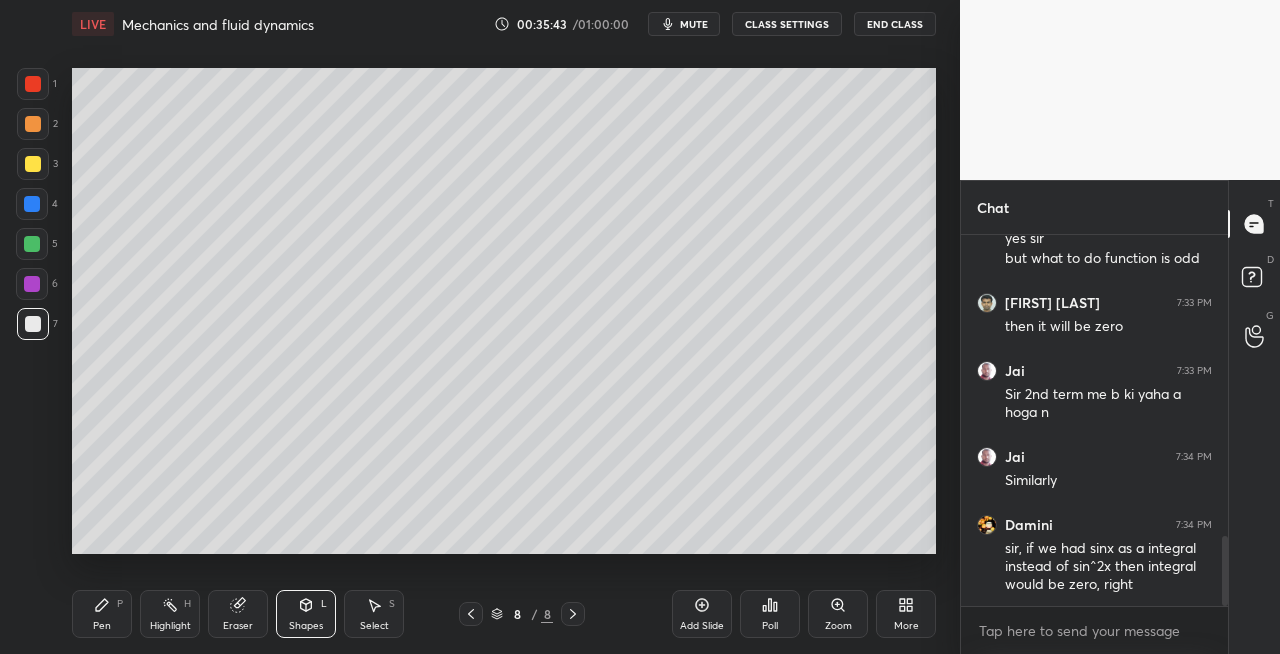 scroll, scrollTop: 1586, scrollLeft: 0, axis: vertical 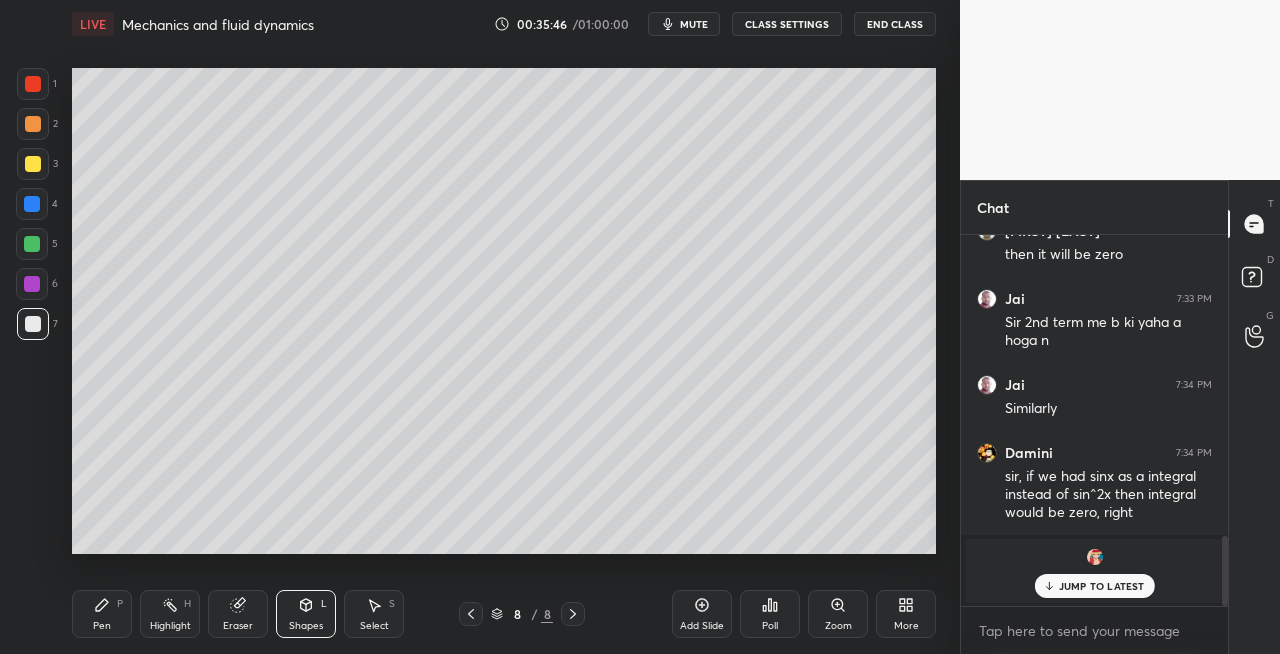 click on "JUMP TO LATEST" at bounding box center [1102, 586] 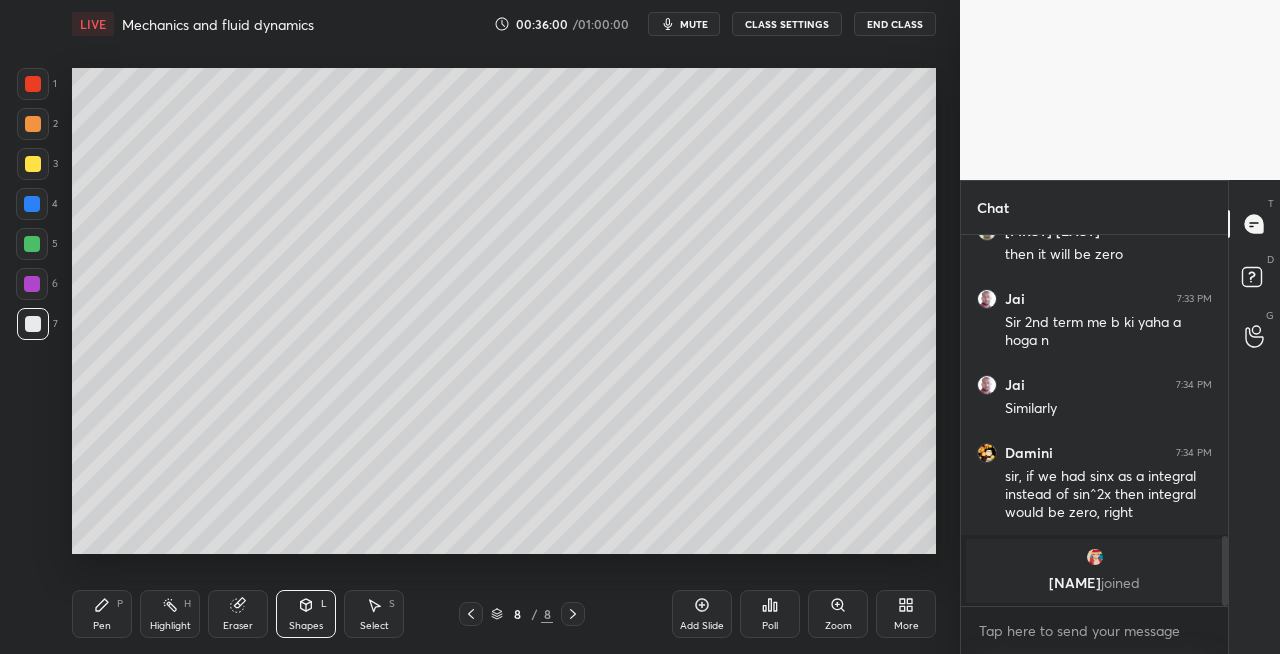 click at bounding box center (33, 164) 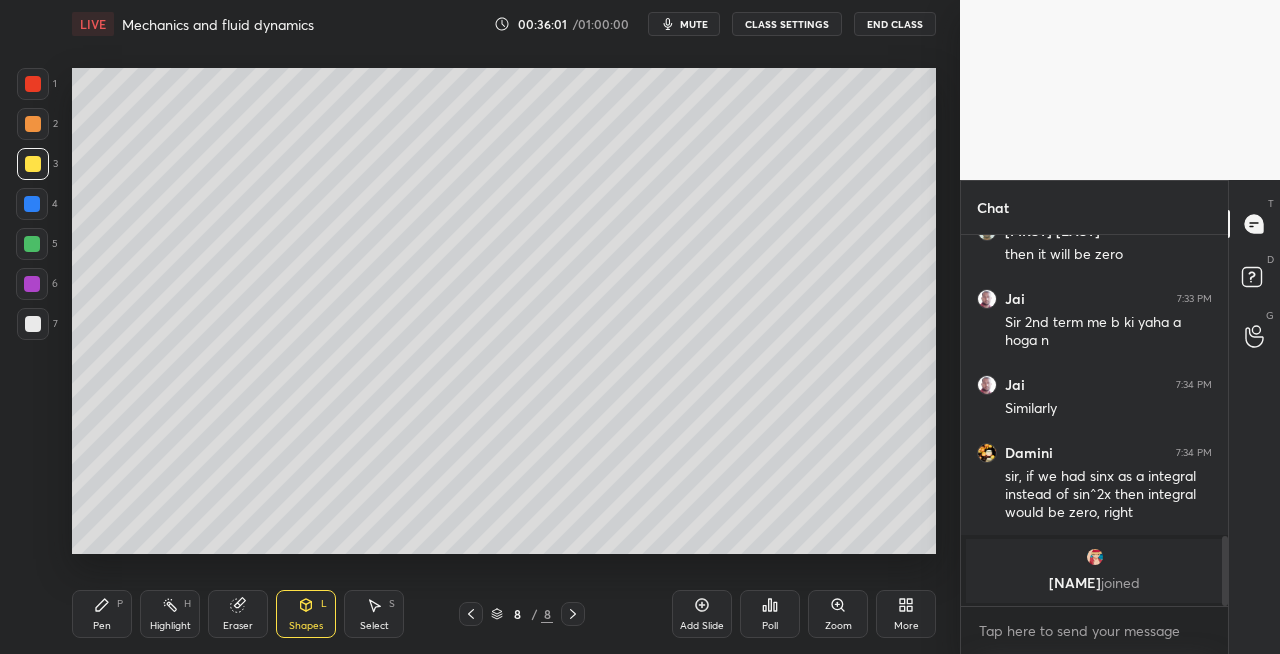 click 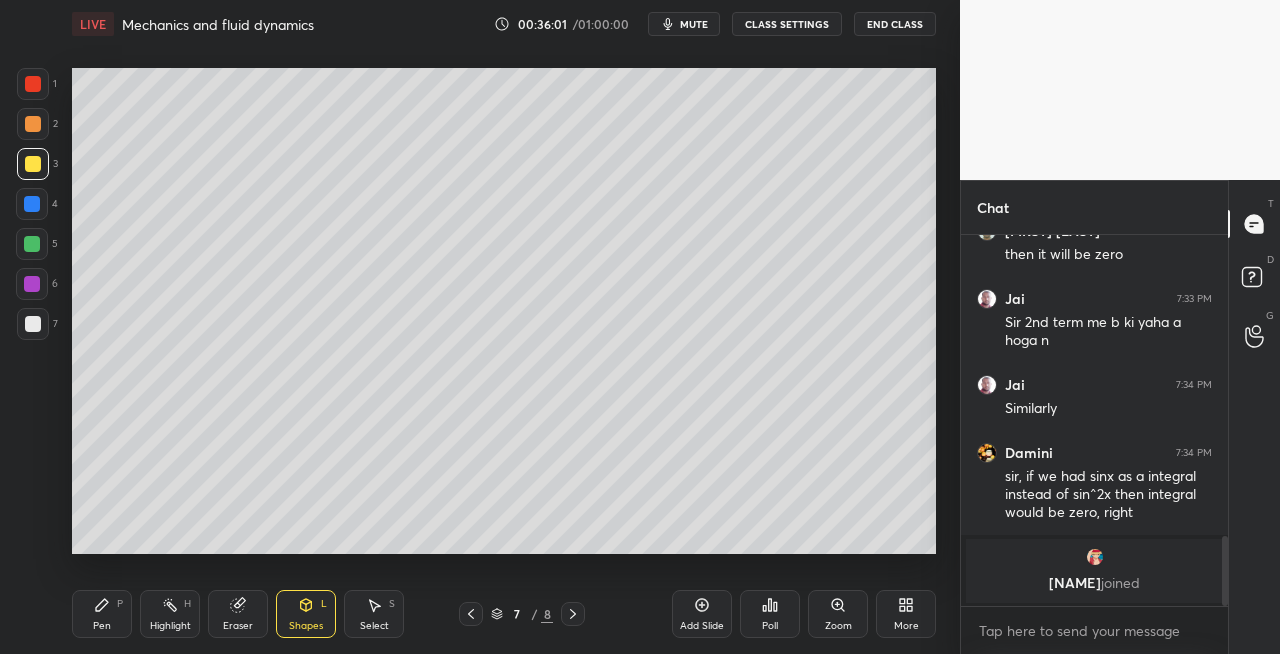 click 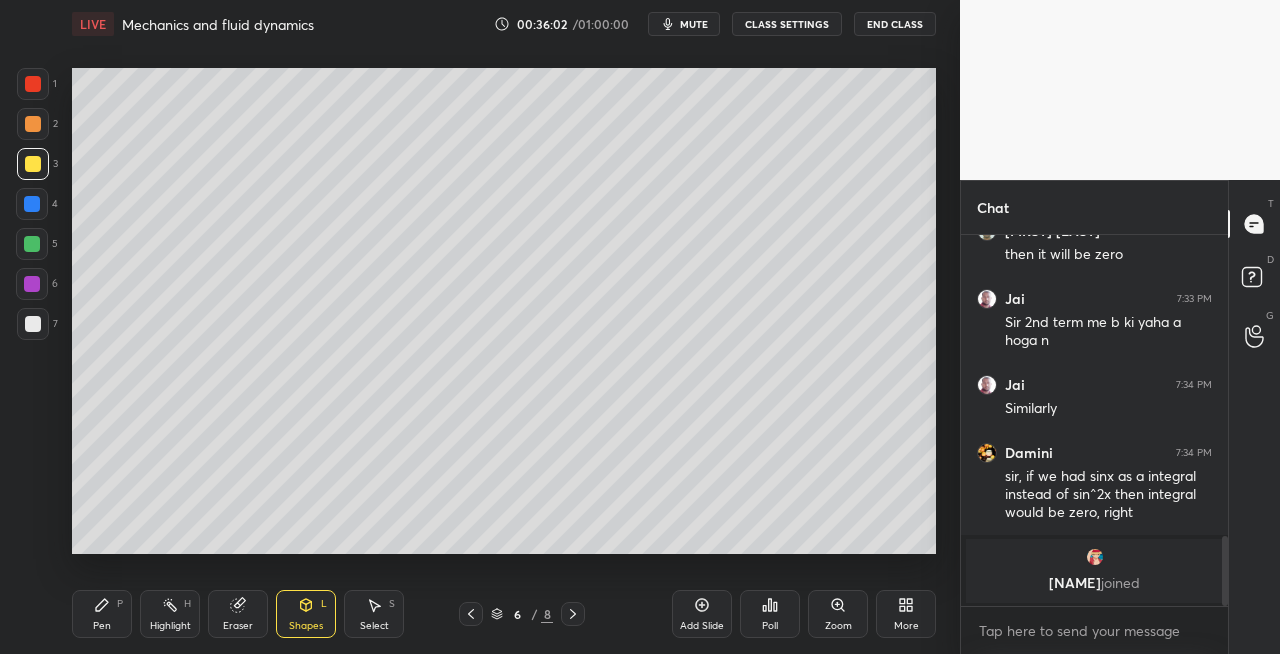 click 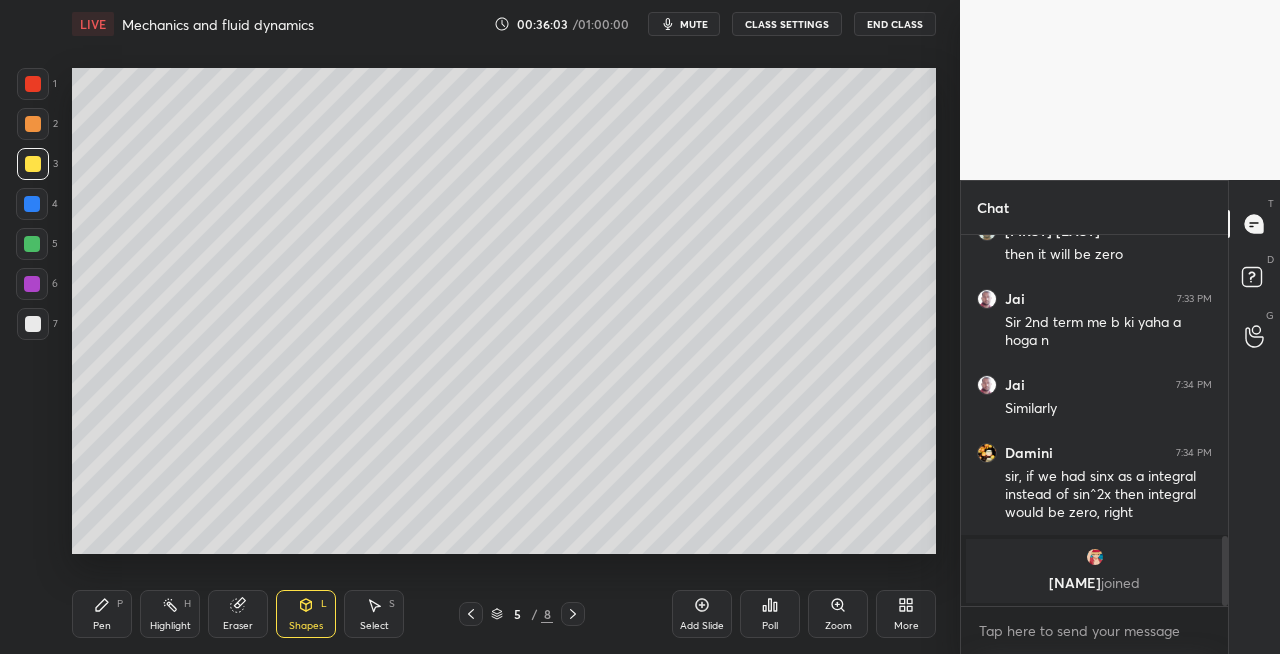click 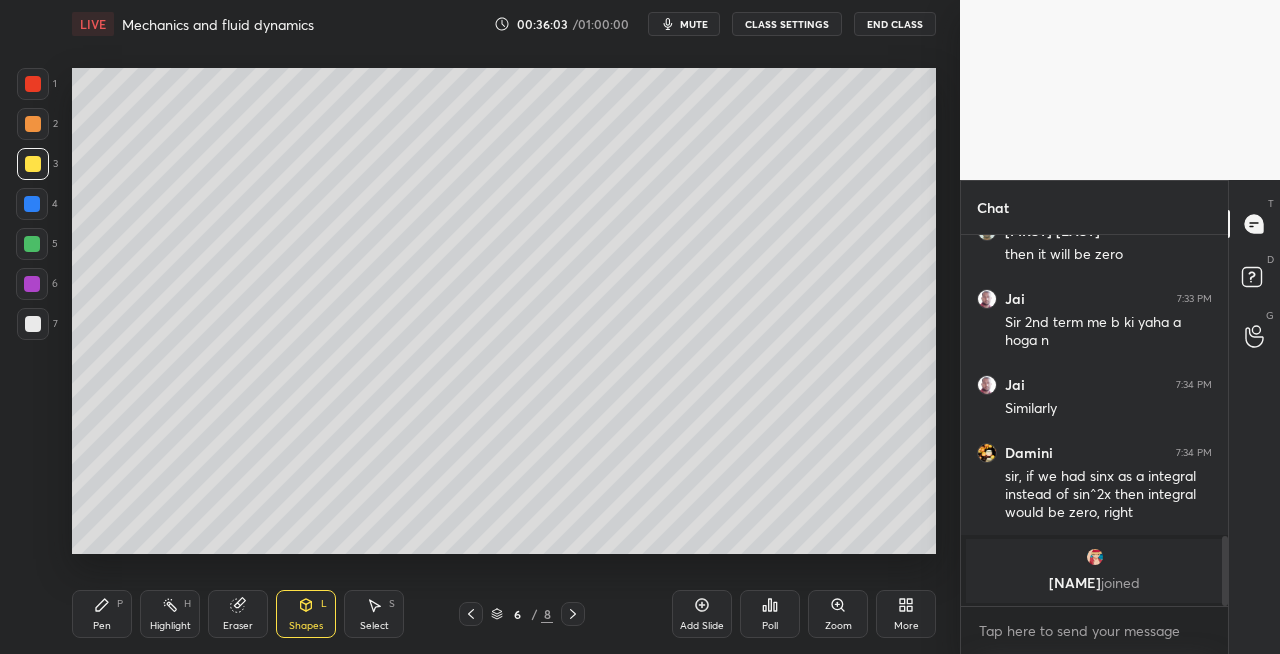 click 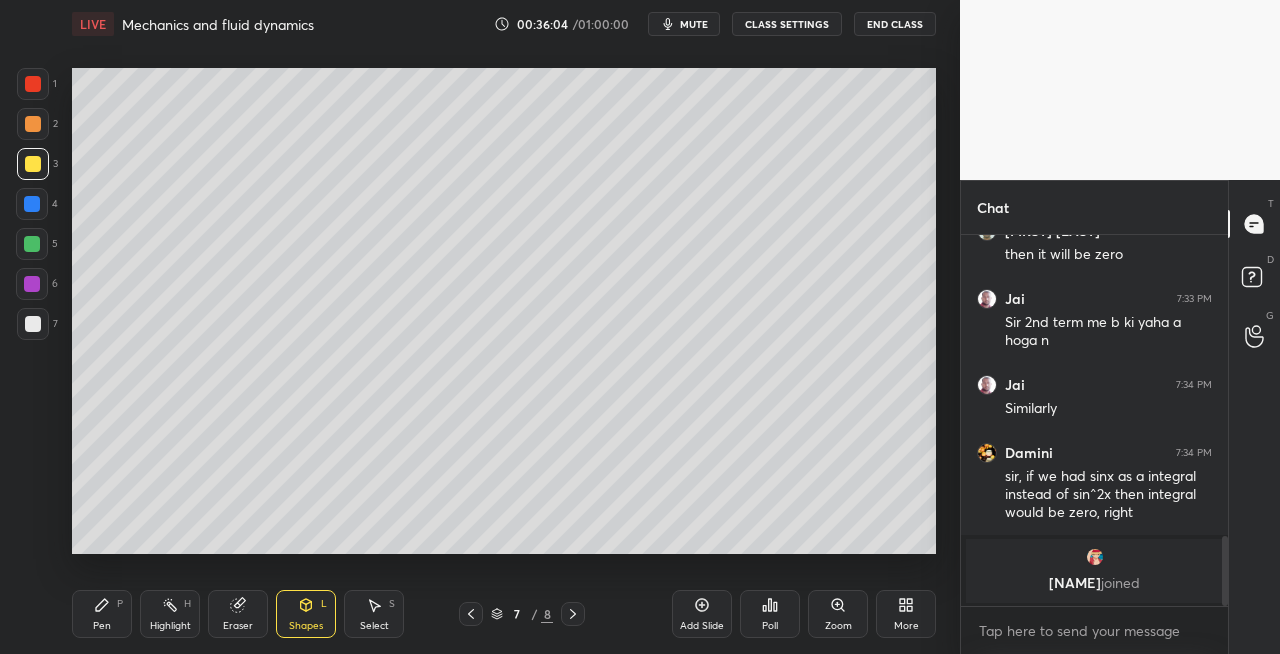 click 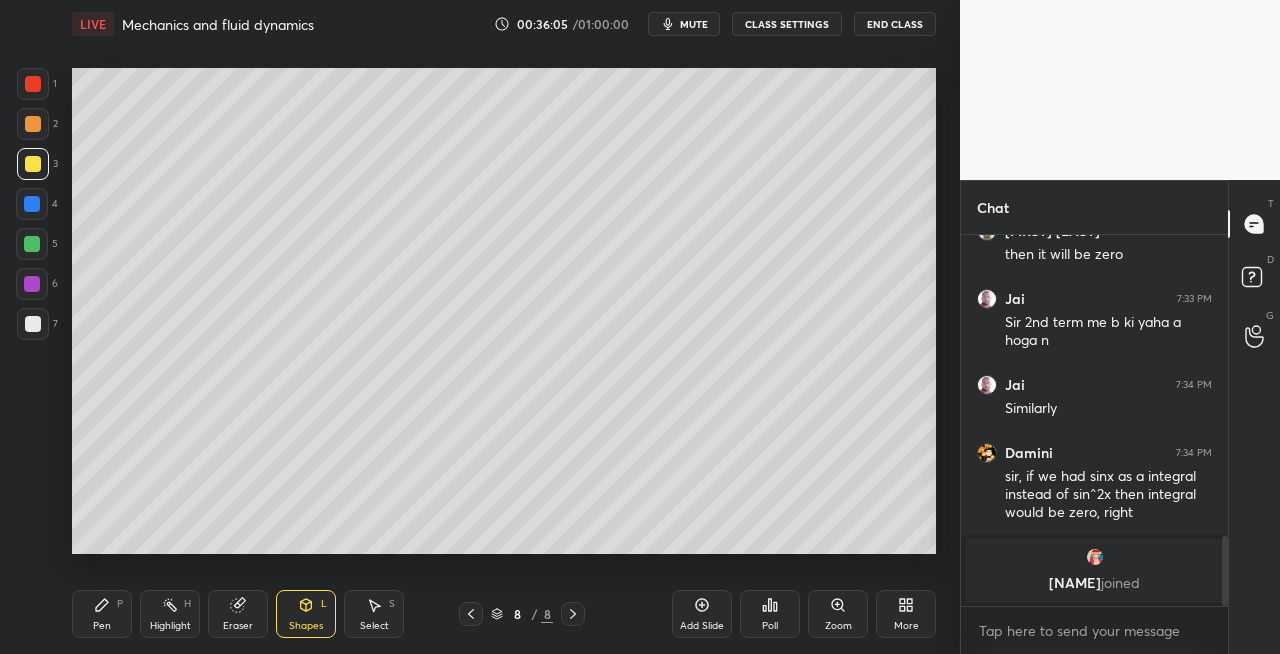 click 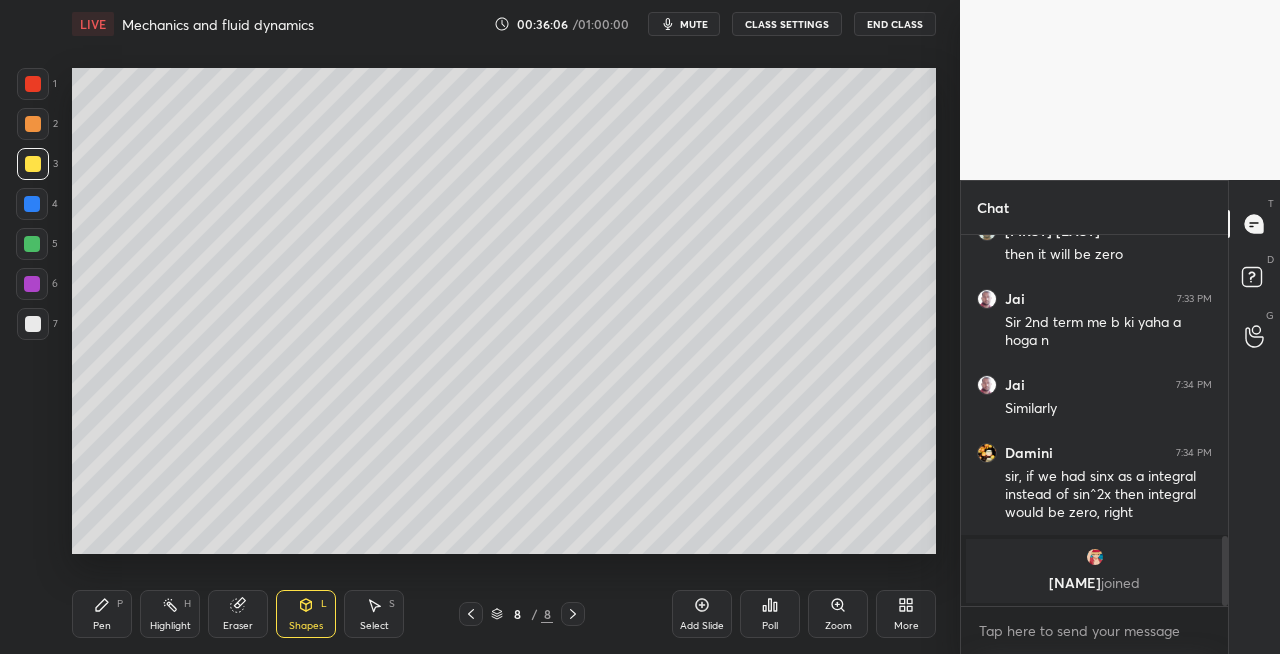 click on "Add Slide" at bounding box center [702, 626] 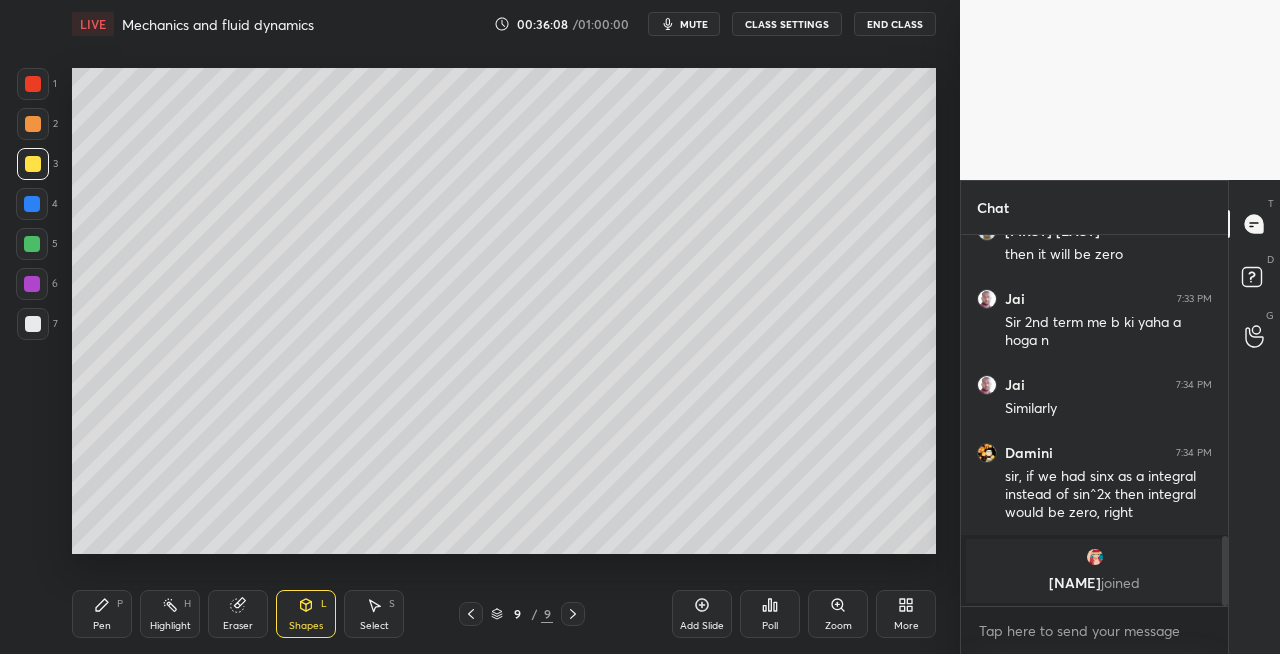 click on "Pen P" at bounding box center [102, 614] 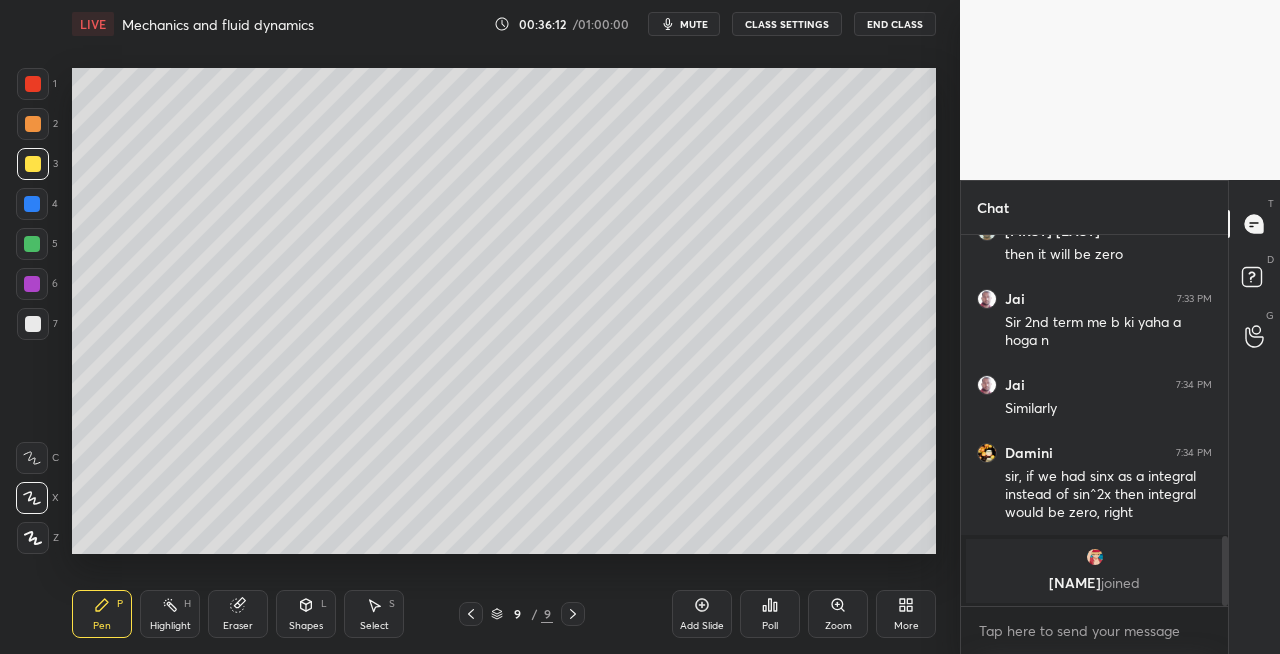 click on "Shapes" at bounding box center (306, 626) 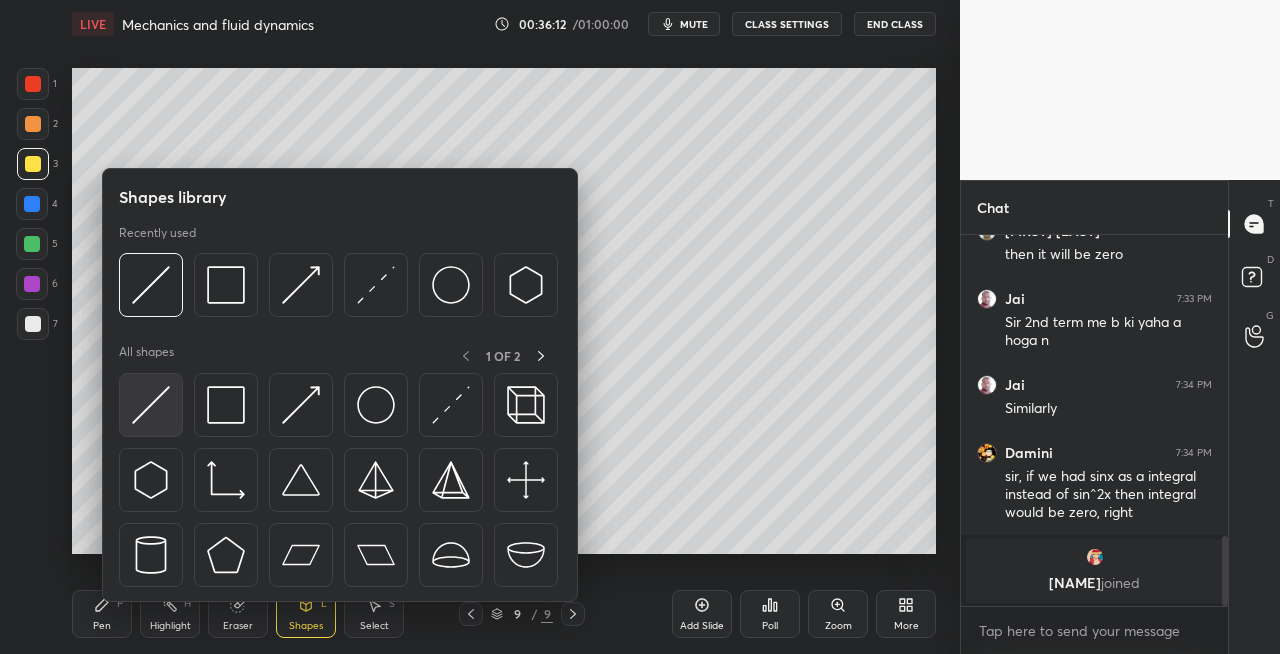 click at bounding box center [151, 405] 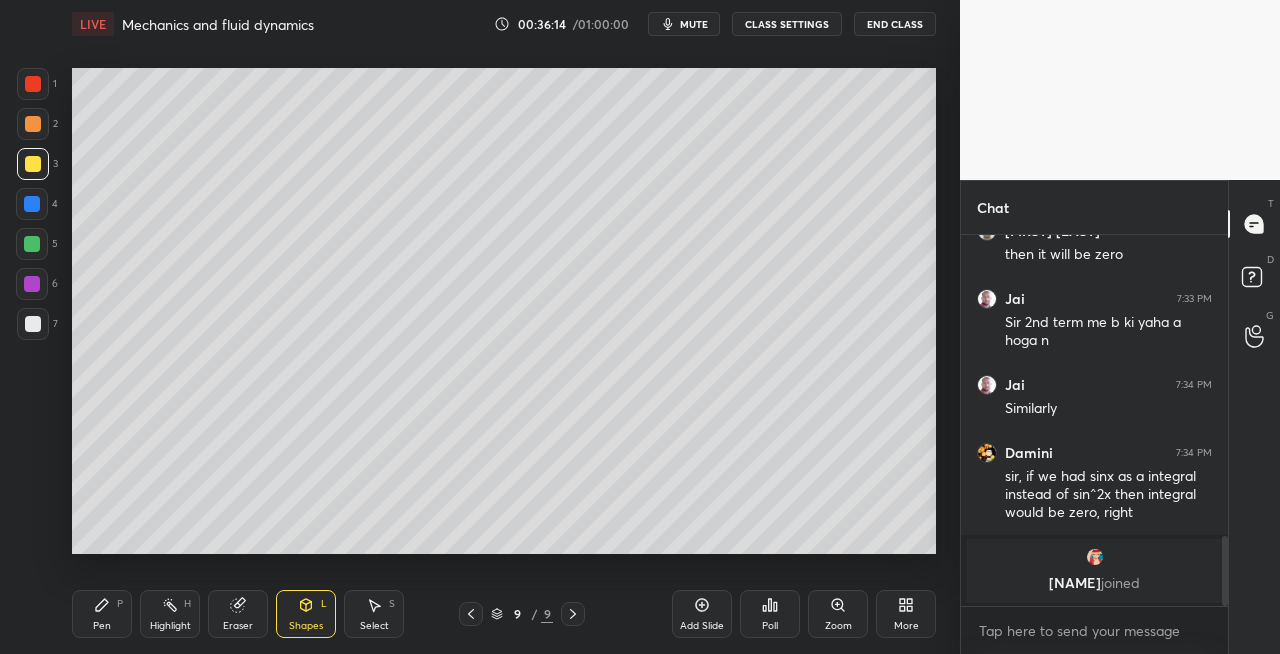 click on "Pen P" at bounding box center [102, 614] 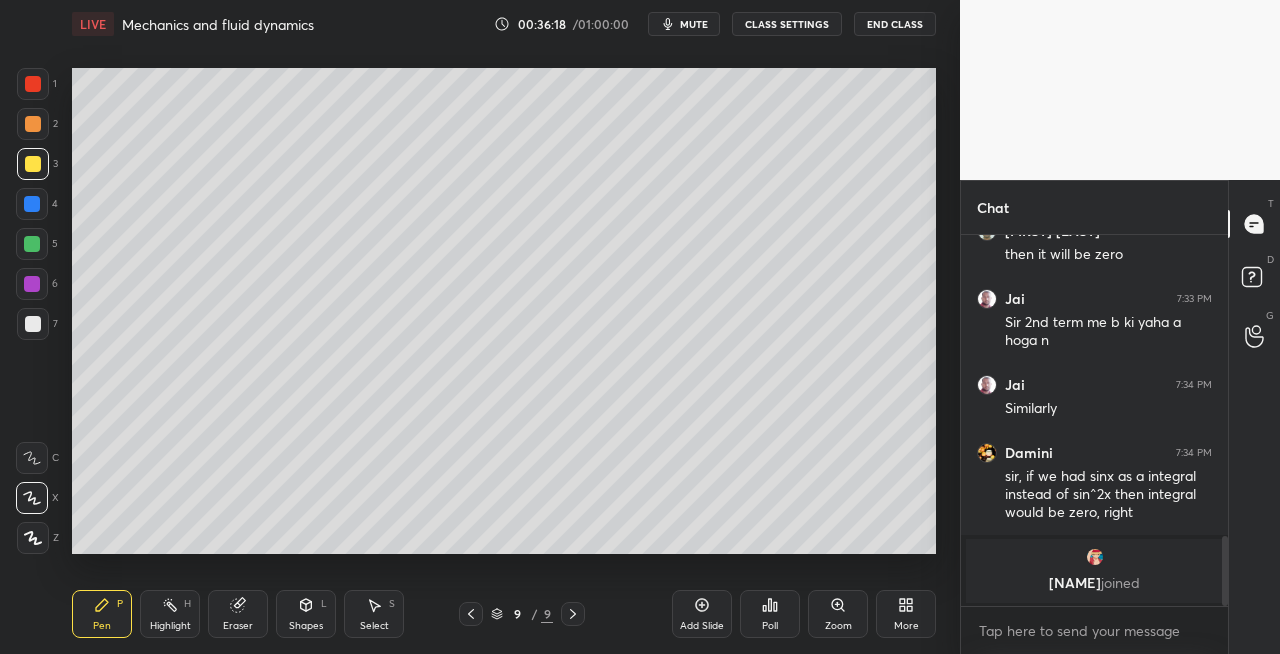 scroll, scrollTop: 1464, scrollLeft: 0, axis: vertical 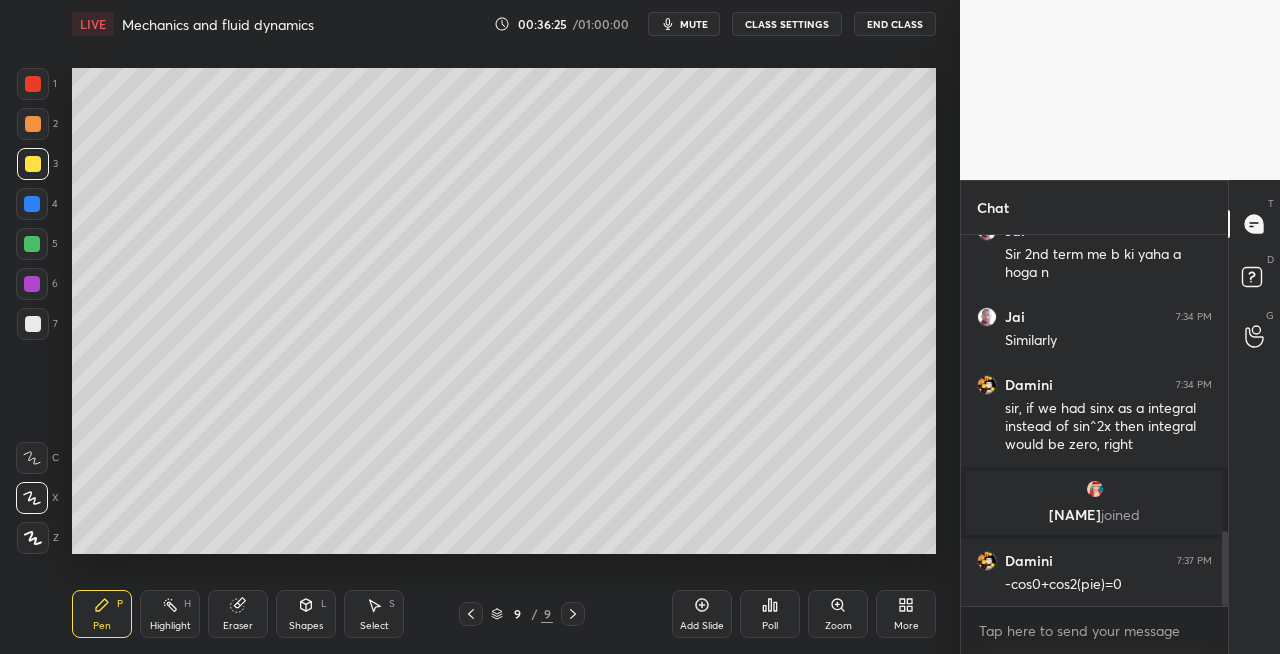 click on "Shapes L" at bounding box center (306, 614) 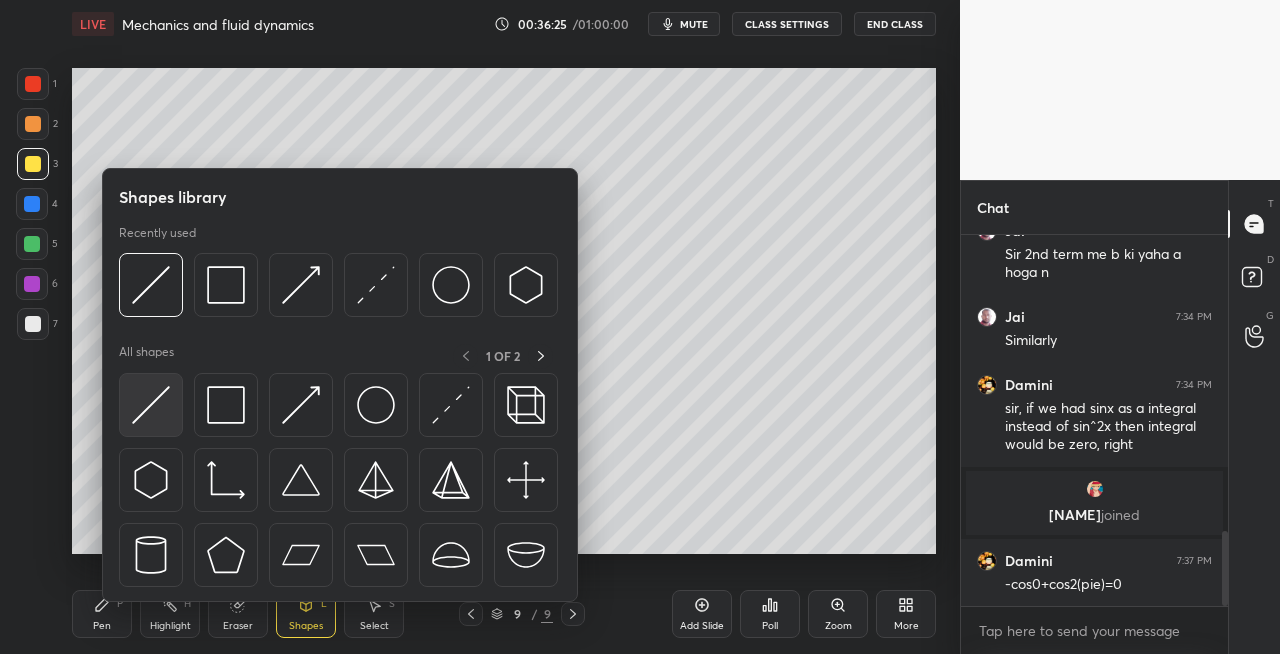 click at bounding box center [151, 405] 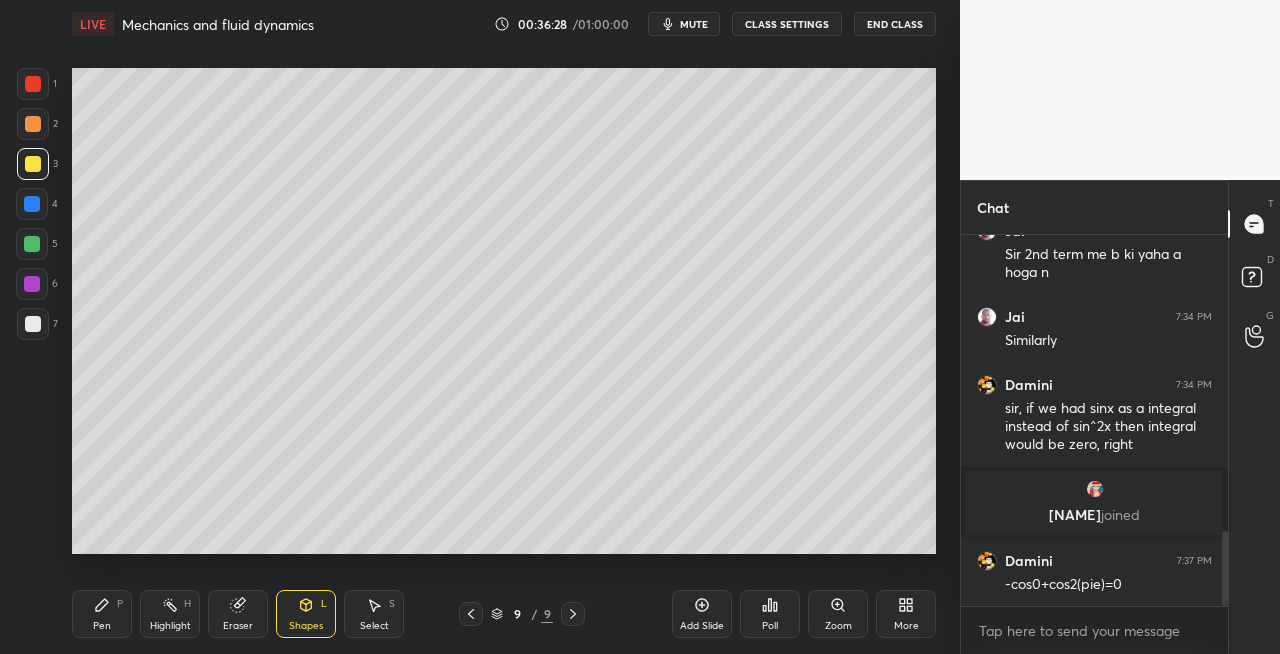 click on "Pen" at bounding box center [102, 626] 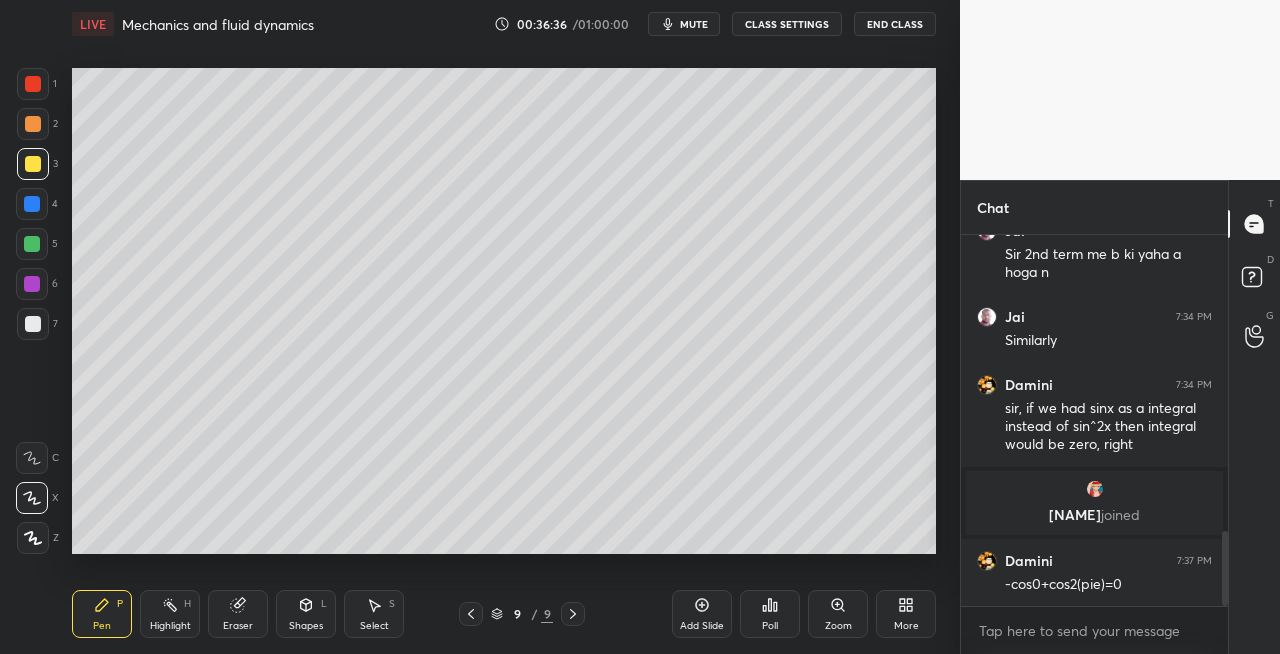 click at bounding box center [471, 614] 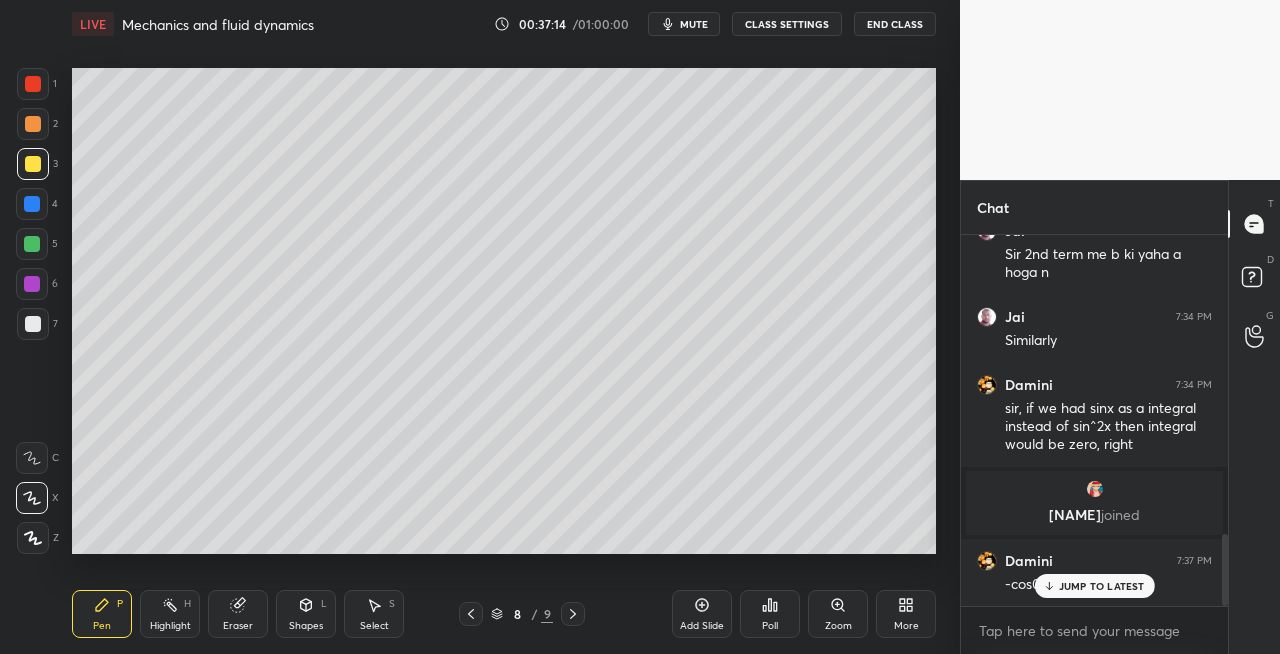 scroll, scrollTop: 1536, scrollLeft: 0, axis: vertical 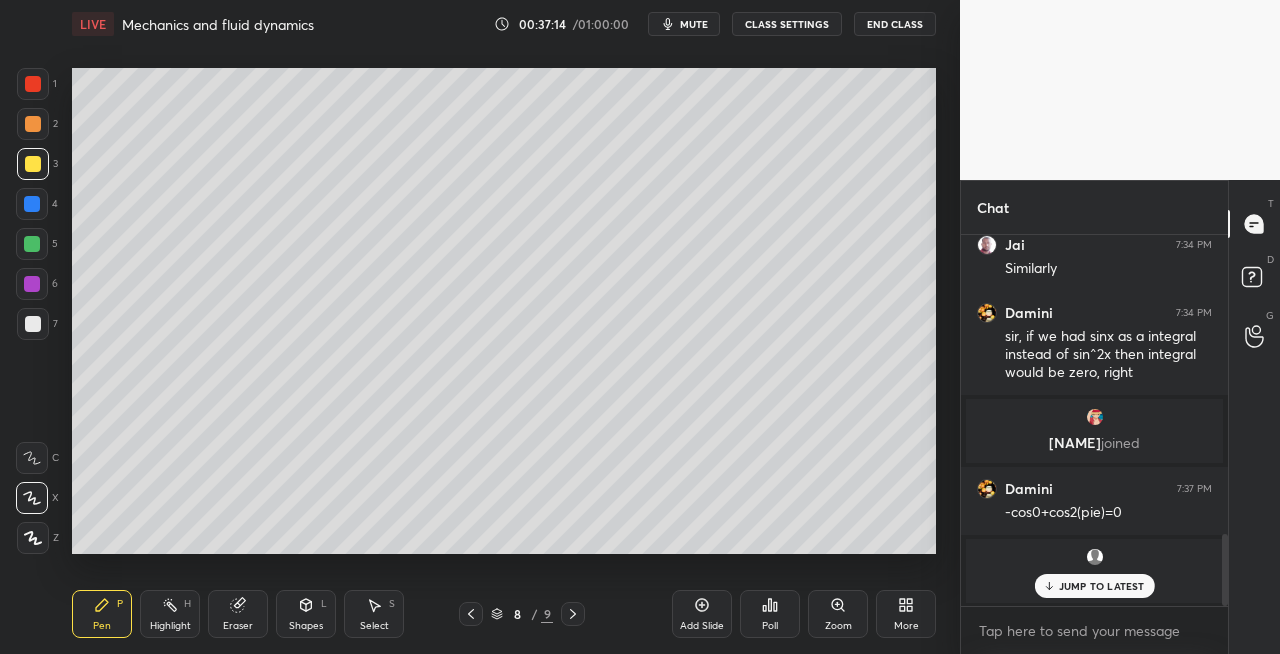 click on "Eraser" at bounding box center (238, 614) 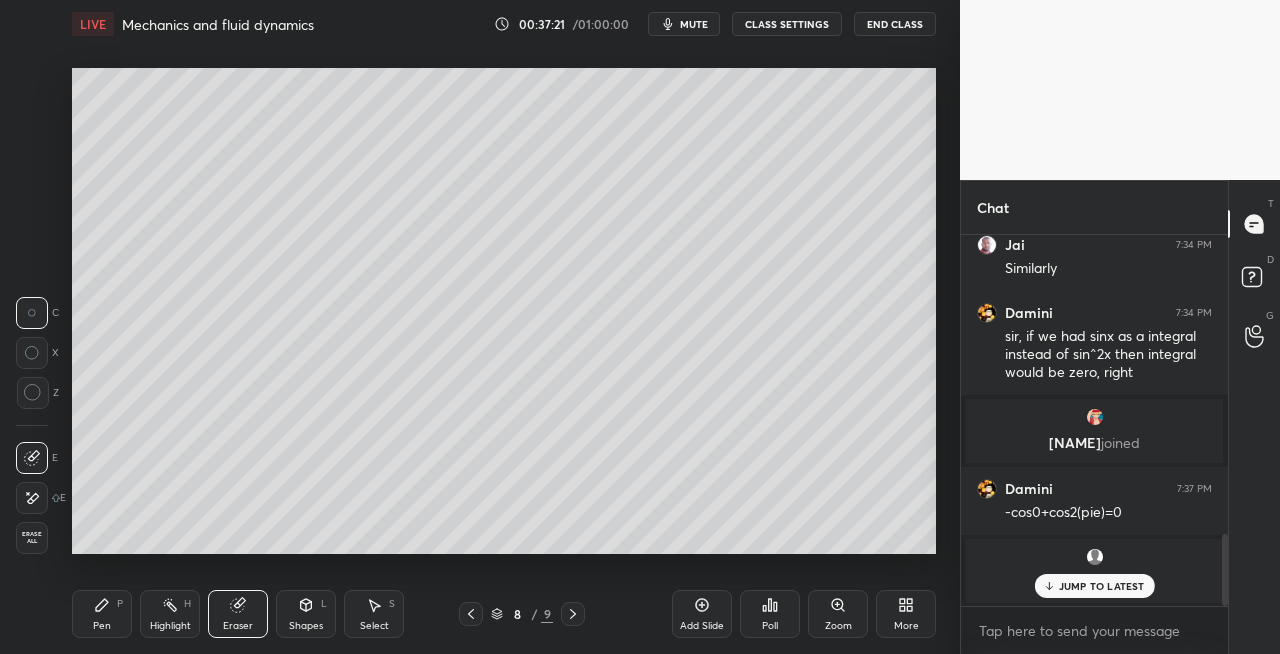 click 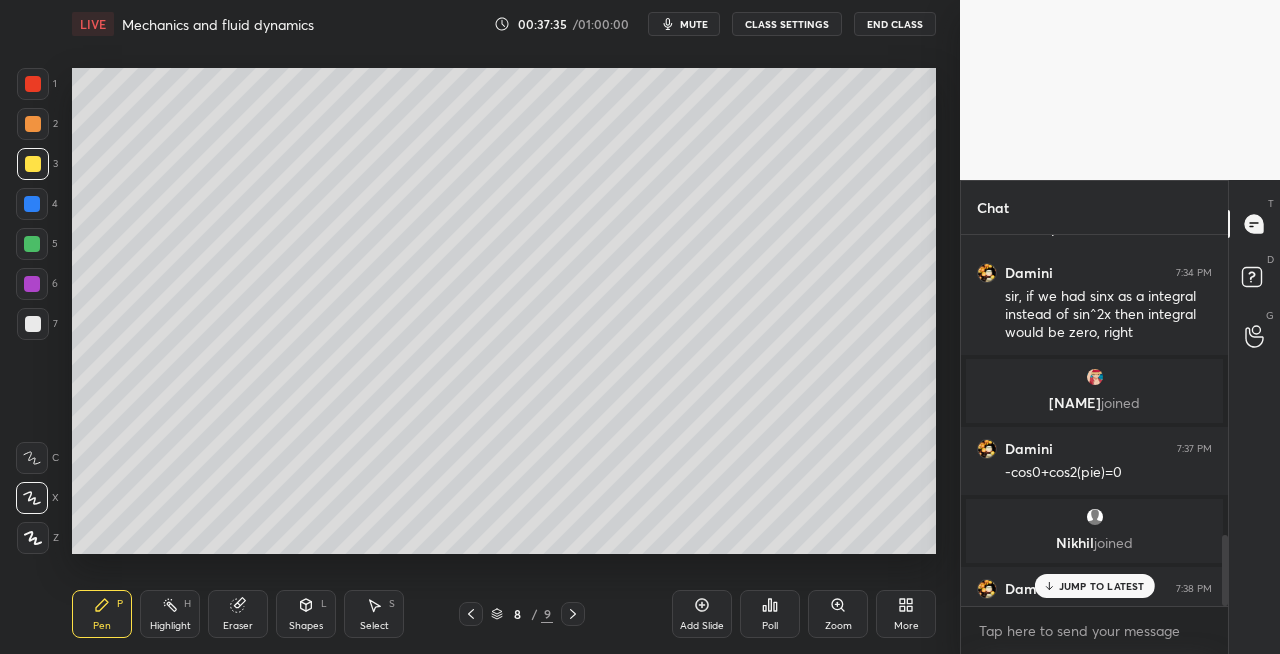 scroll, scrollTop: 1564, scrollLeft: 0, axis: vertical 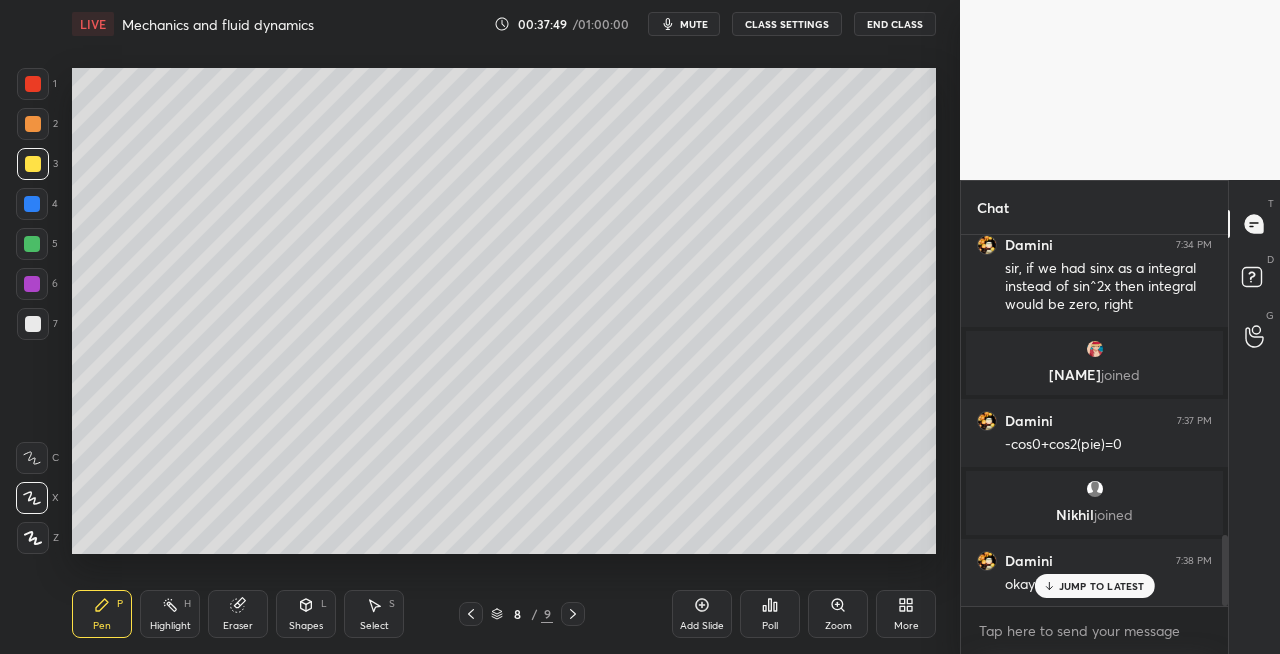 click 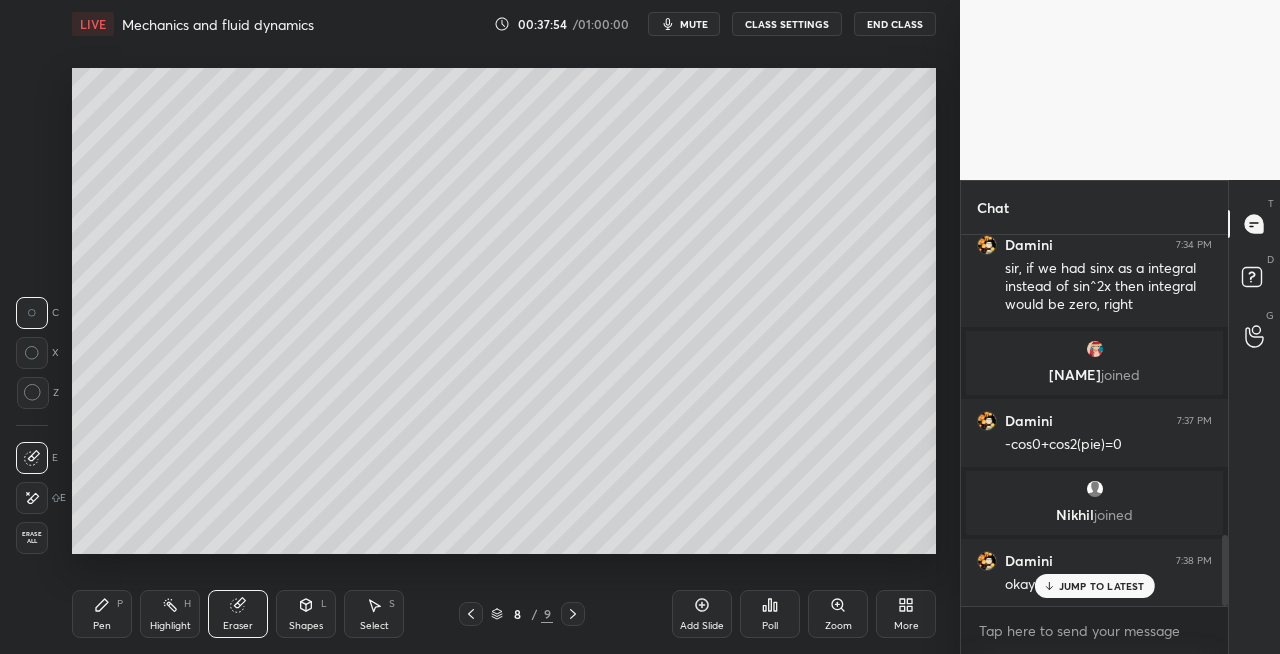click on "Pen P" at bounding box center (102, 614) 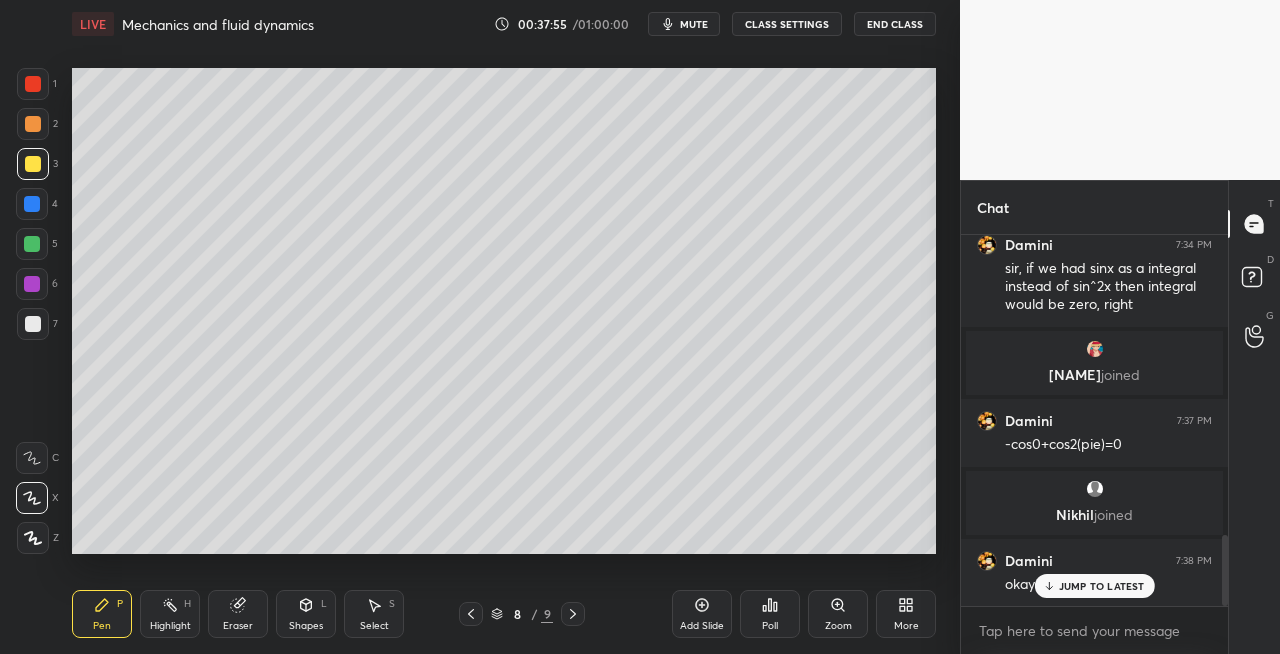 click at bounding box center [33, 324] 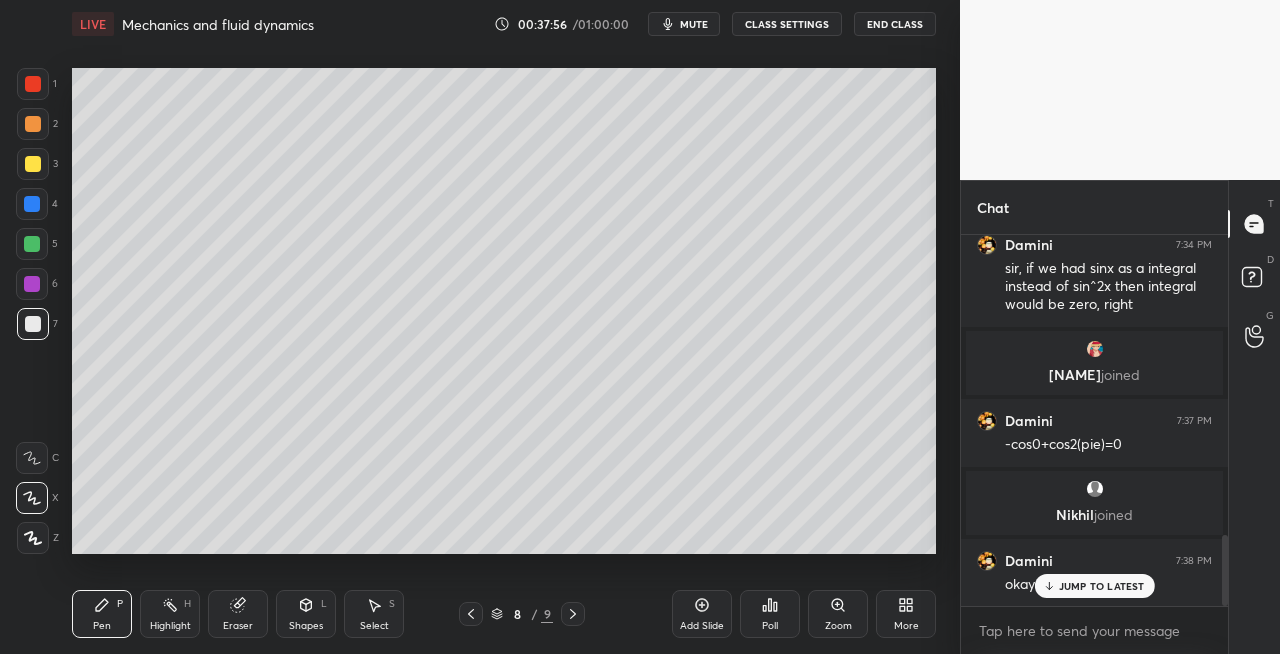 click at bounding box center [33, 164] 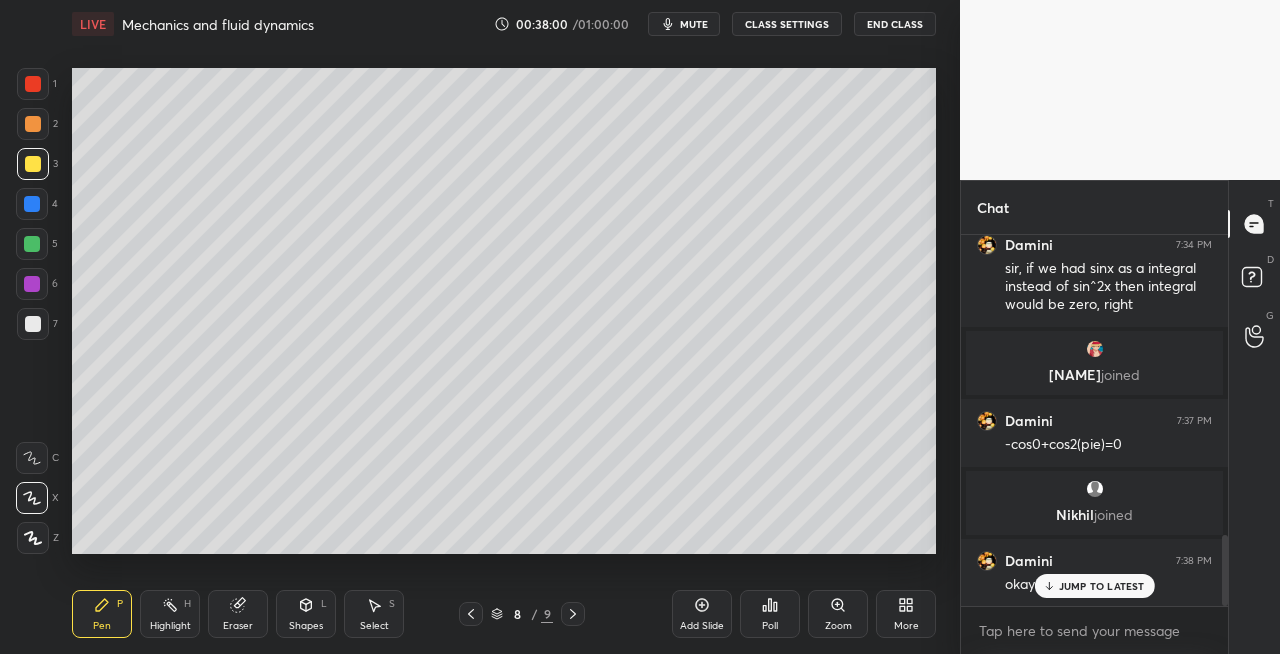 click 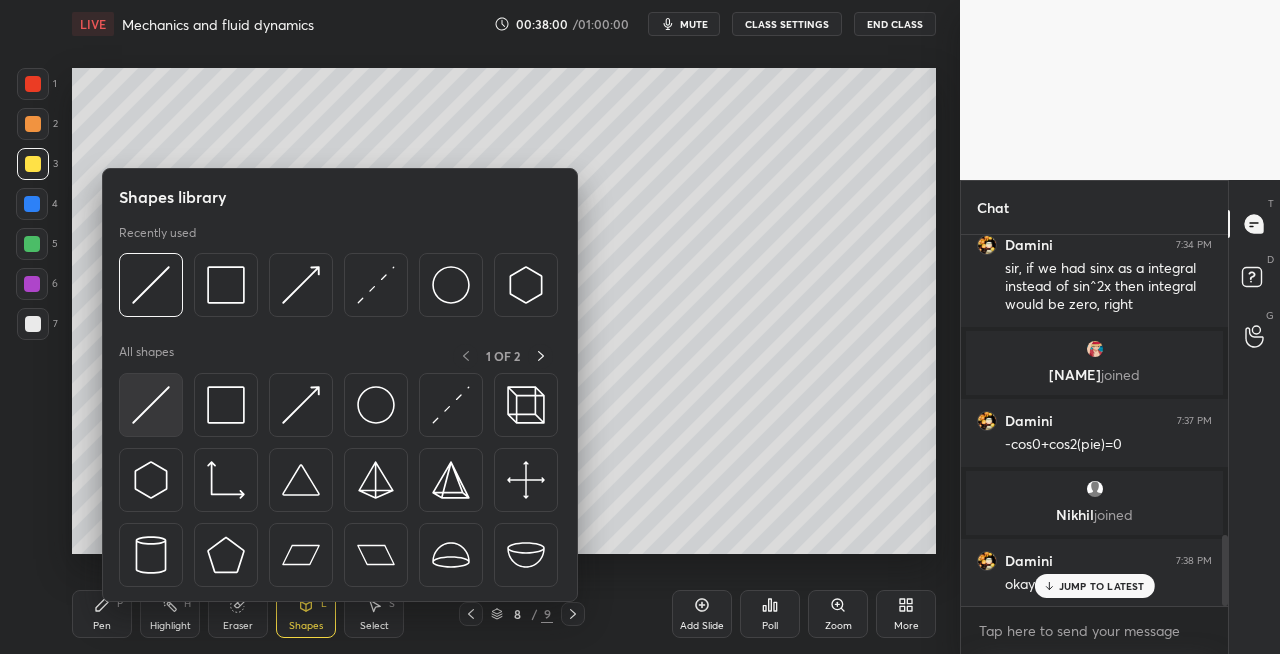 click at bounding box center (151, 405) 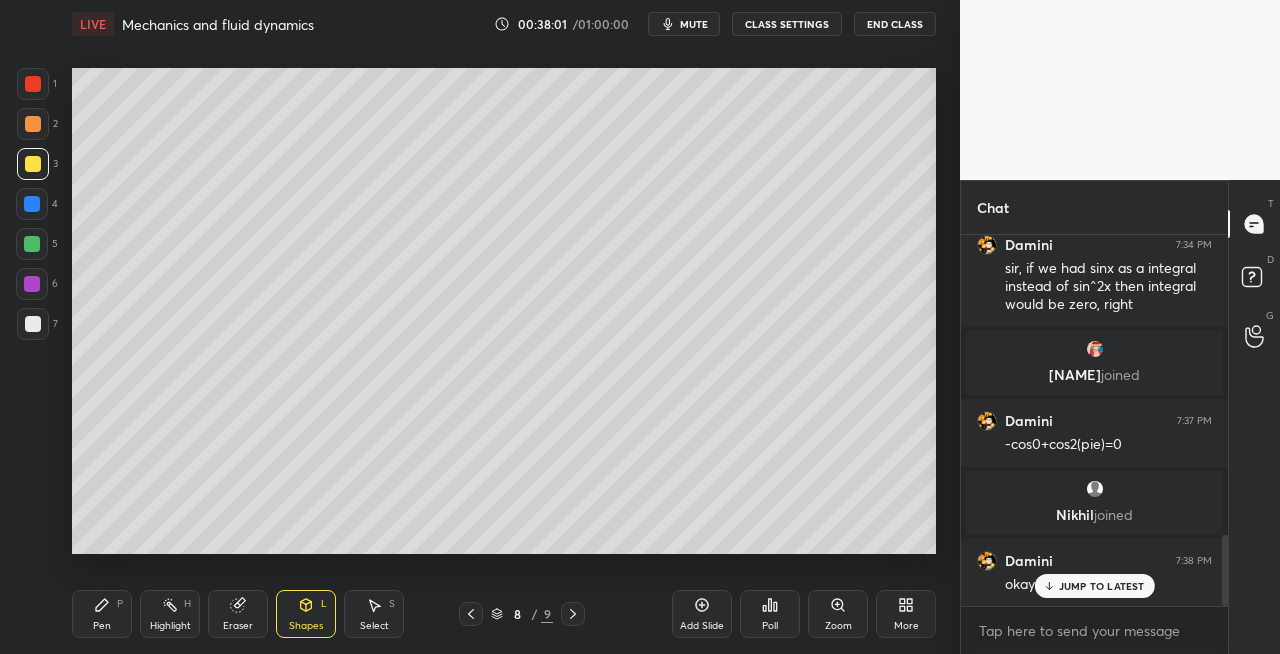 click 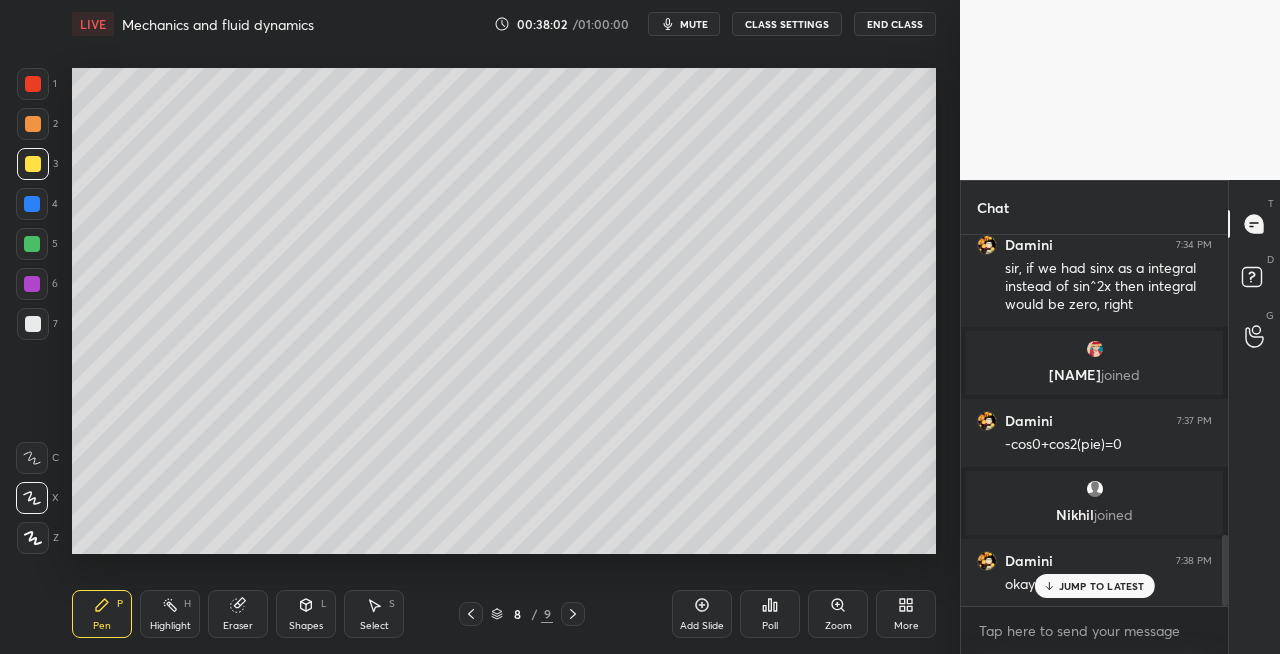 click at bounding box center (33, 324) 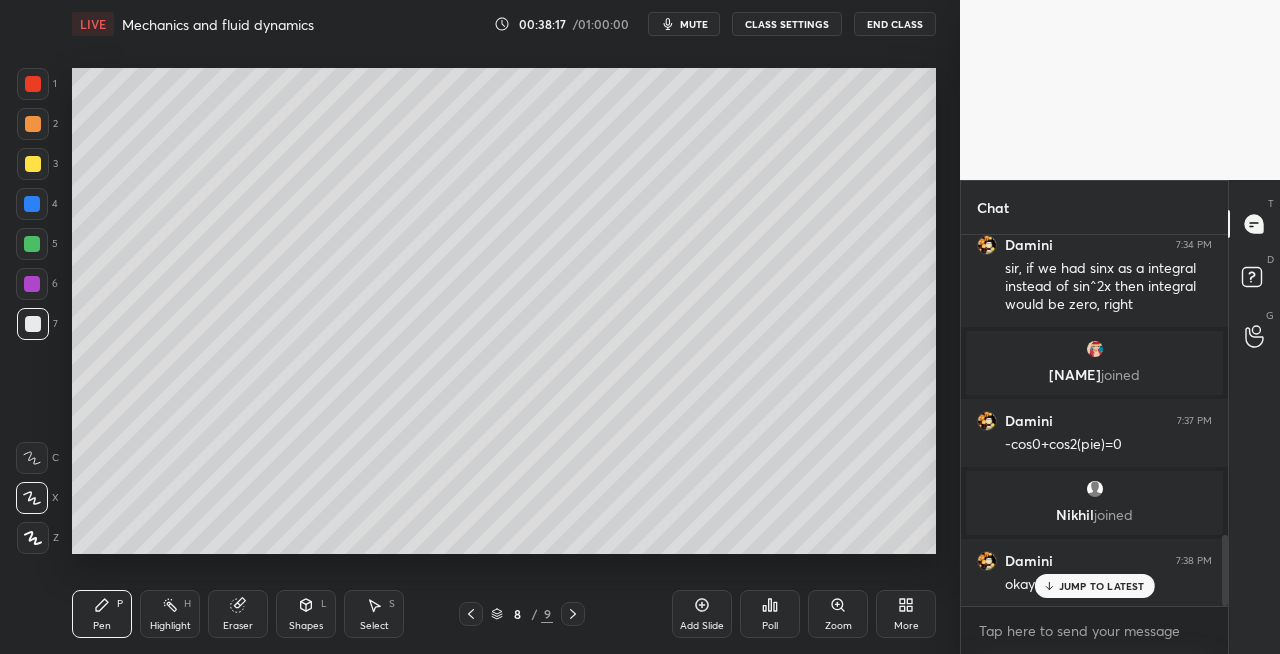 click on "Eraser" at bounding box center [238, 614] 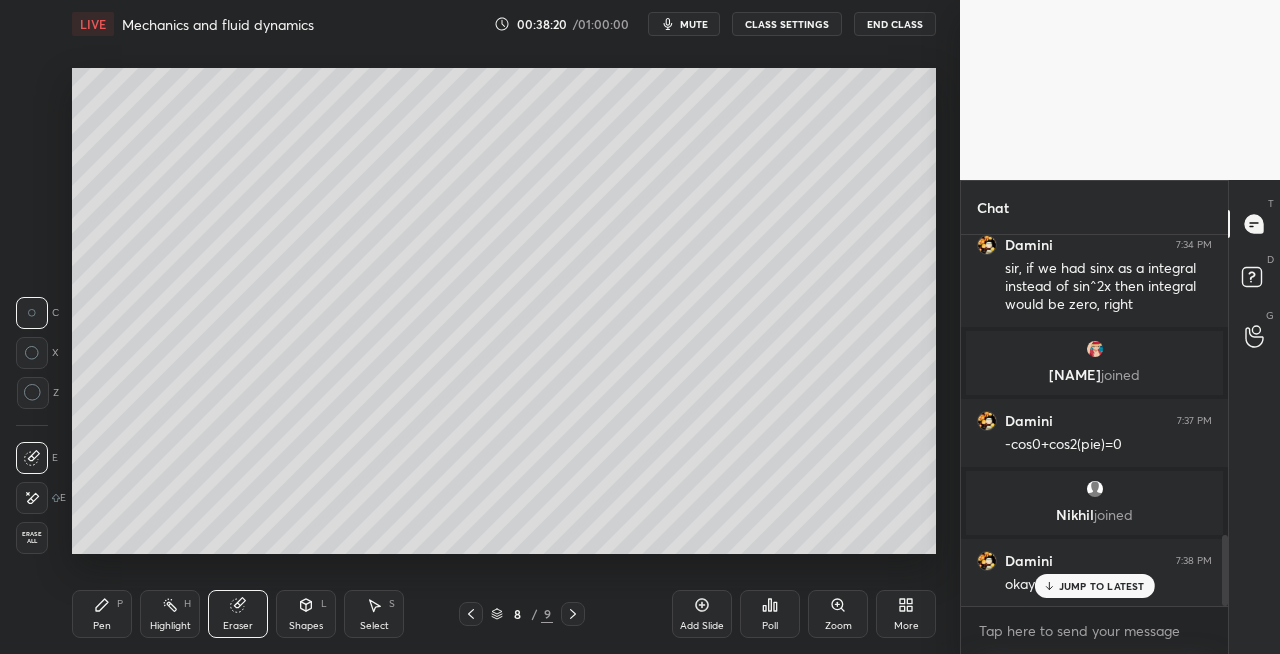 click on "Pen P" at bounding box center [102, 614] 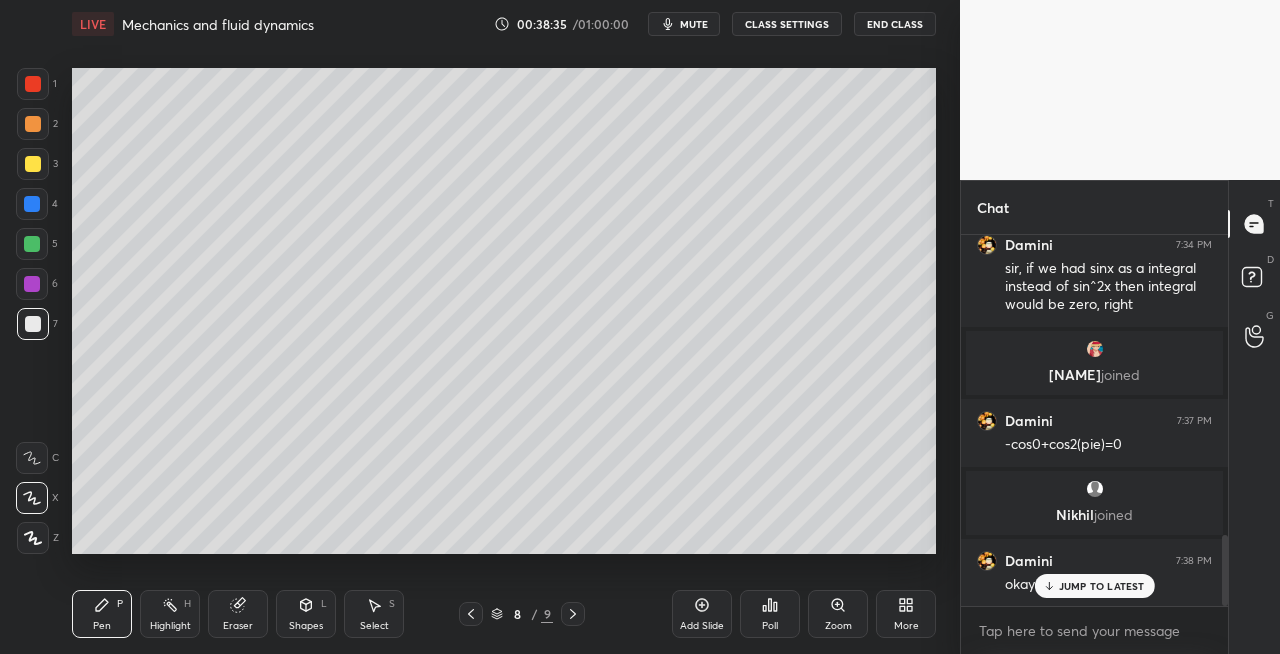 click on "Eraser" at bounding box center (238, 626) 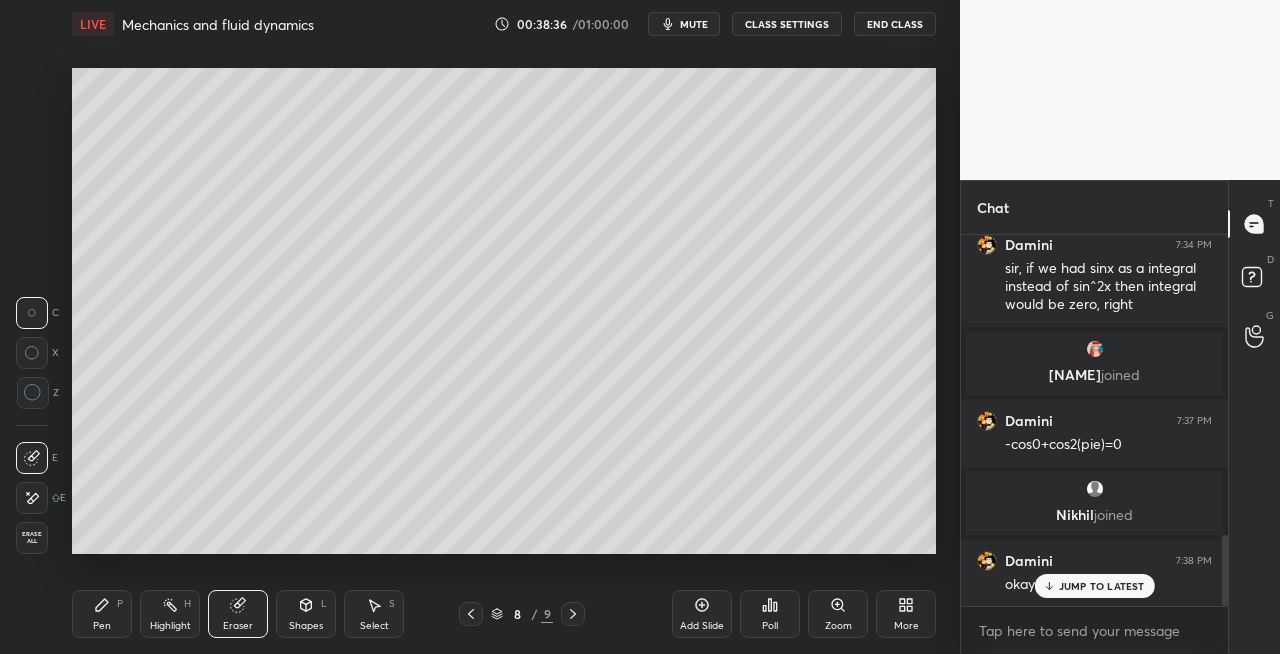 click on "Pen P" at bounding box center (102, 614) 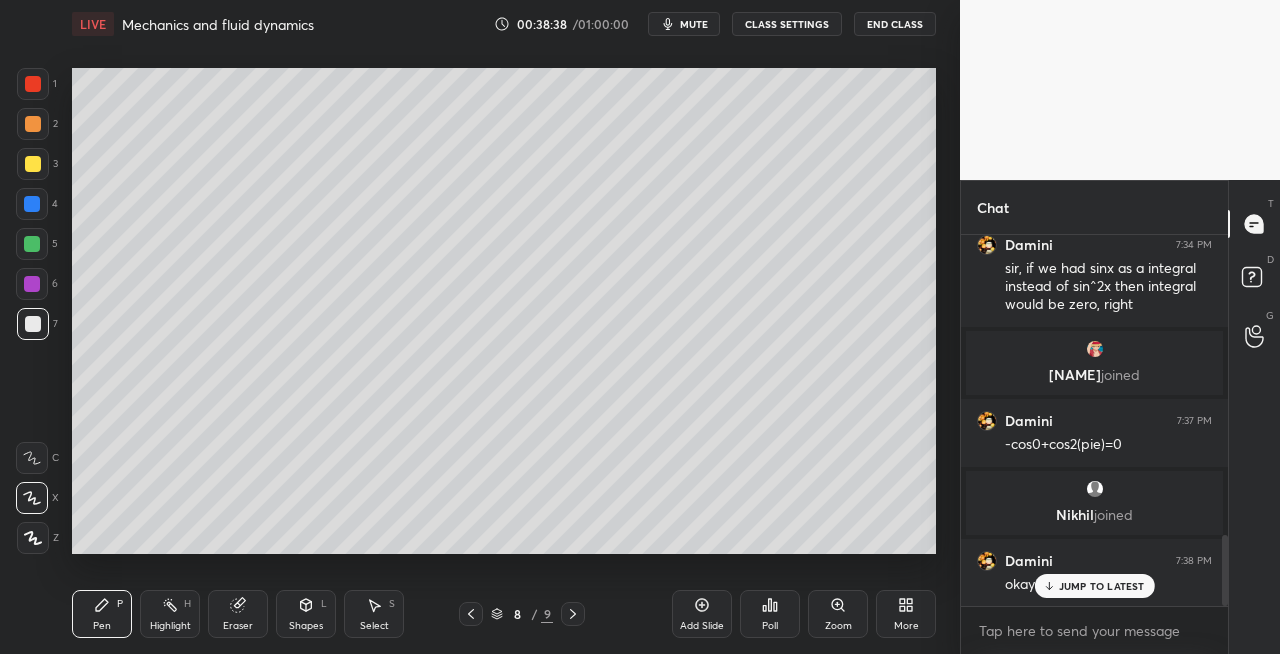 click on "Shapes" at bounding box center [306, 626] 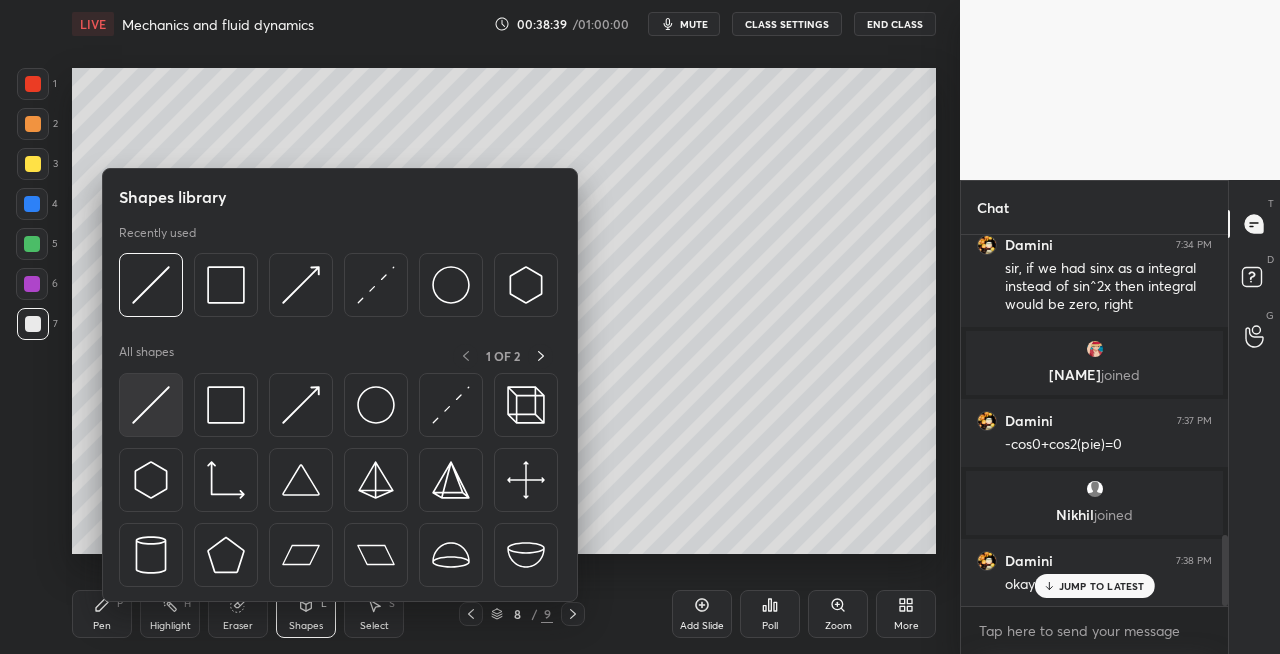 click at bounding box center [151, 405] 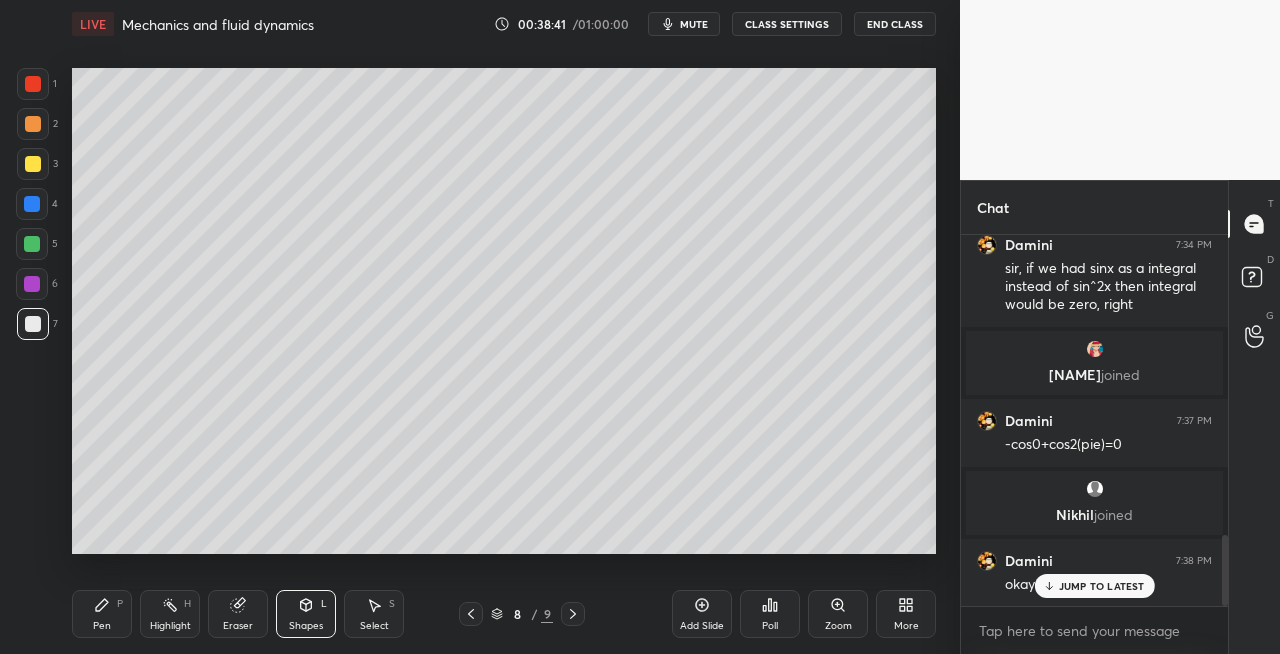 click 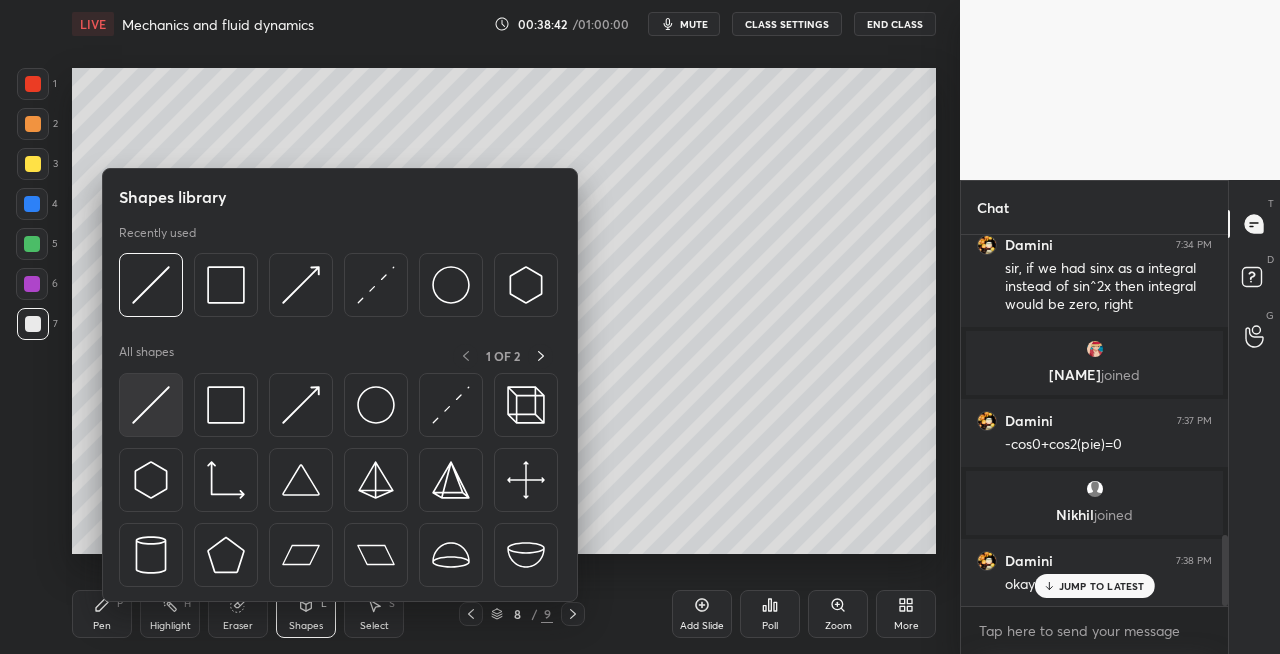 click at bounding box center [151, 405] 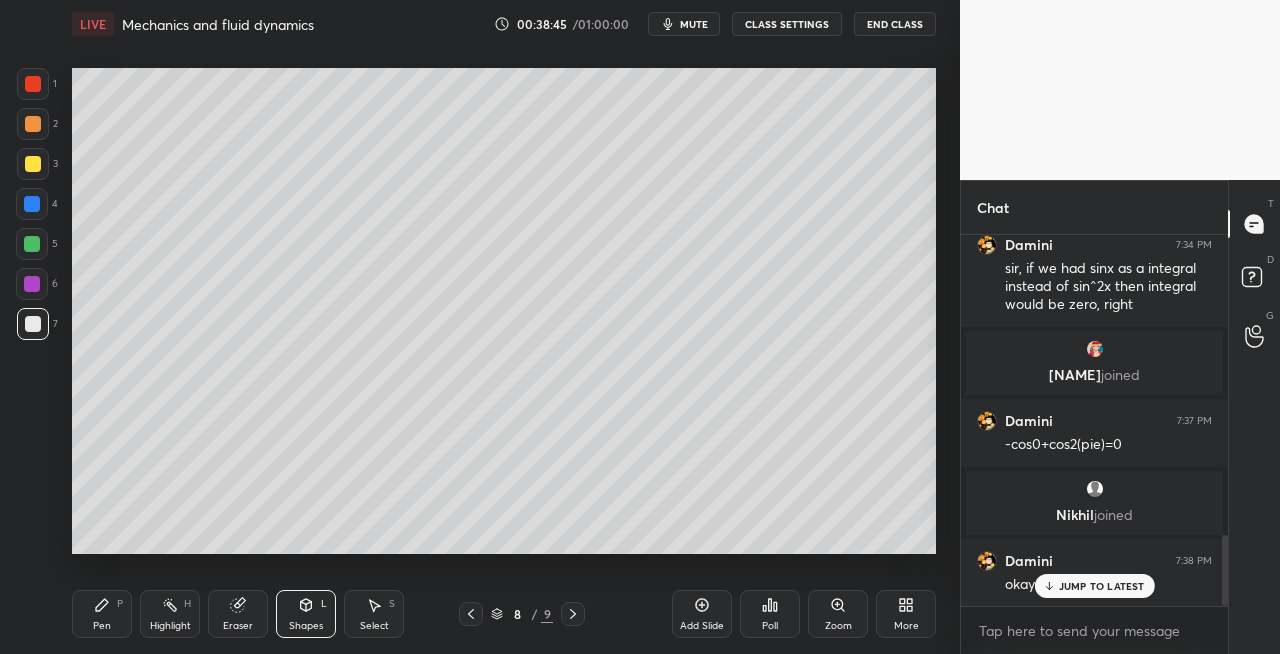 click on "Eraser" at bounding box center [238, 614] 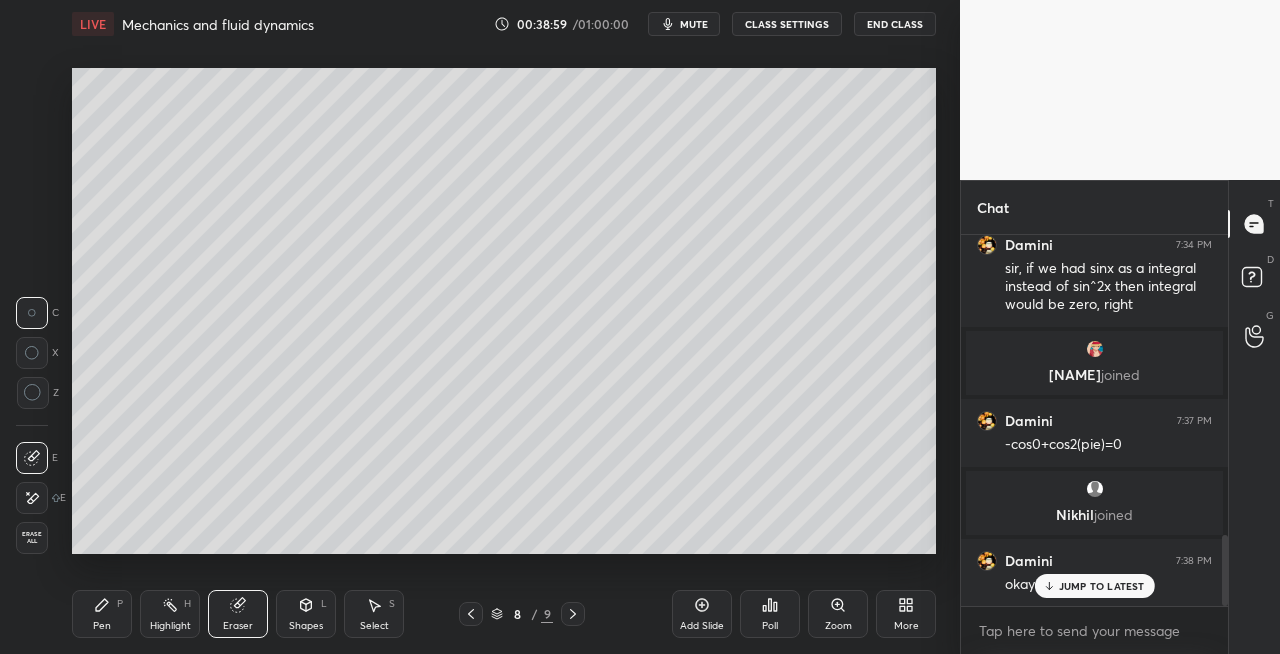 scroll, scrollTop: 1668, scrollLeft: 0, axis: vertical 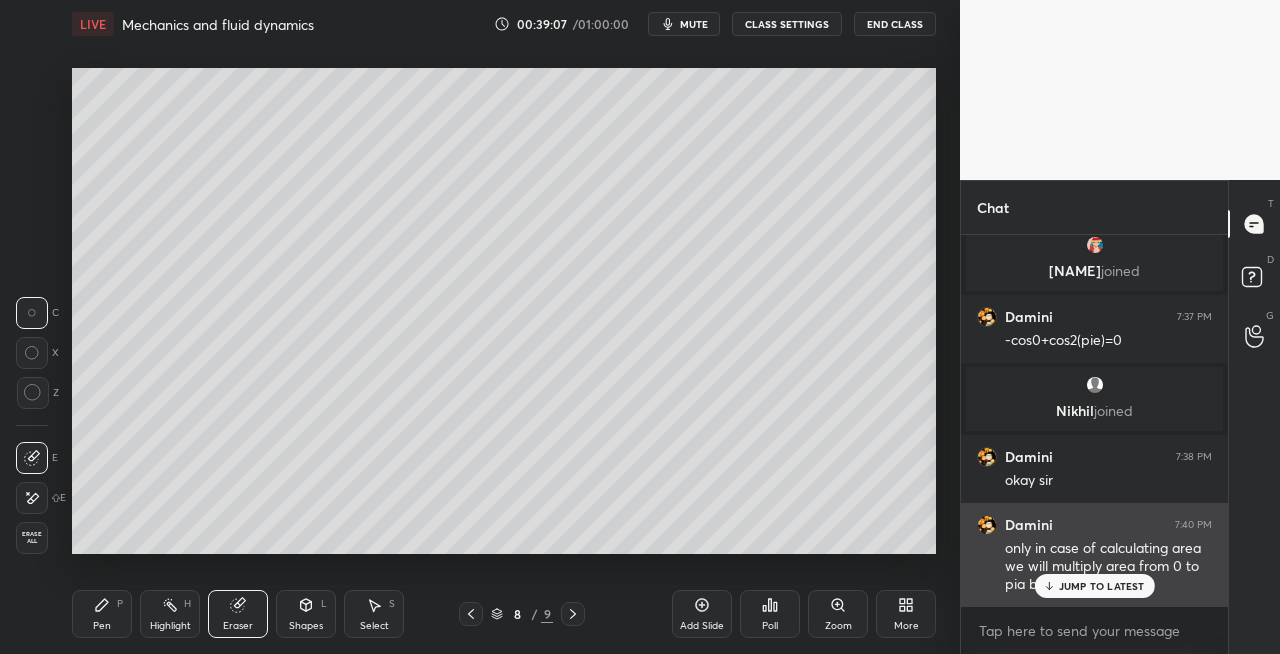 click on "JUMP TO LATEST" at bounding box center [1094, 586] 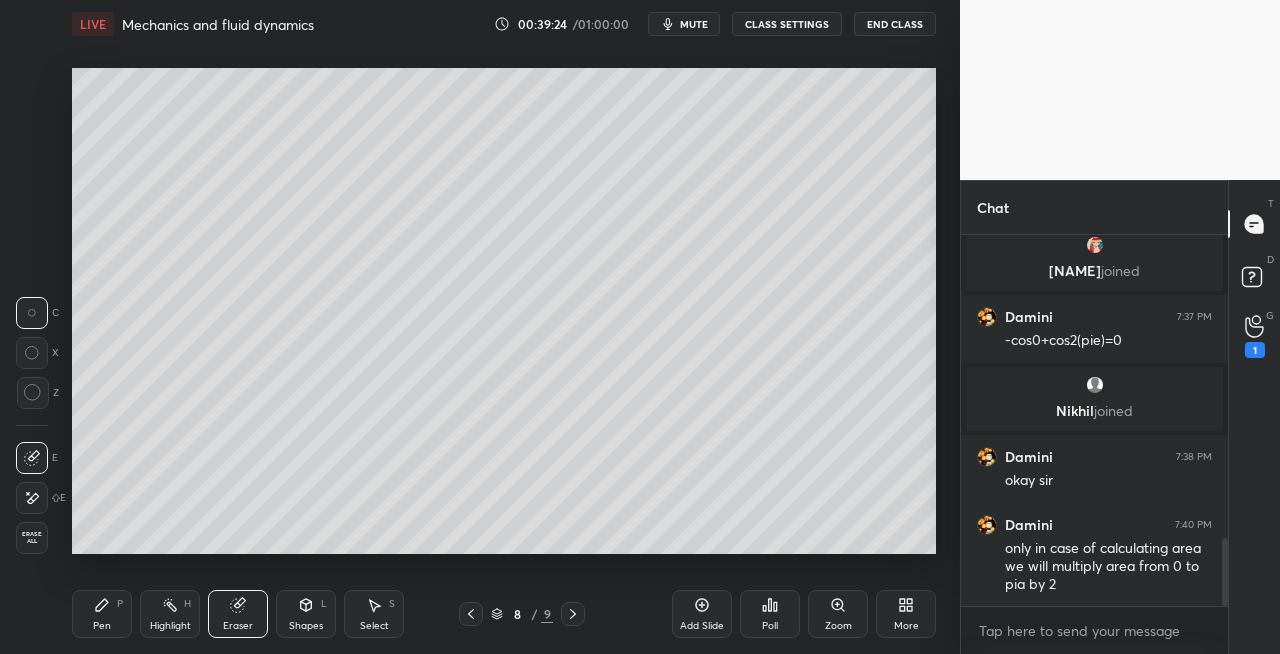 click on "1" at bounding box center (1255, 336) 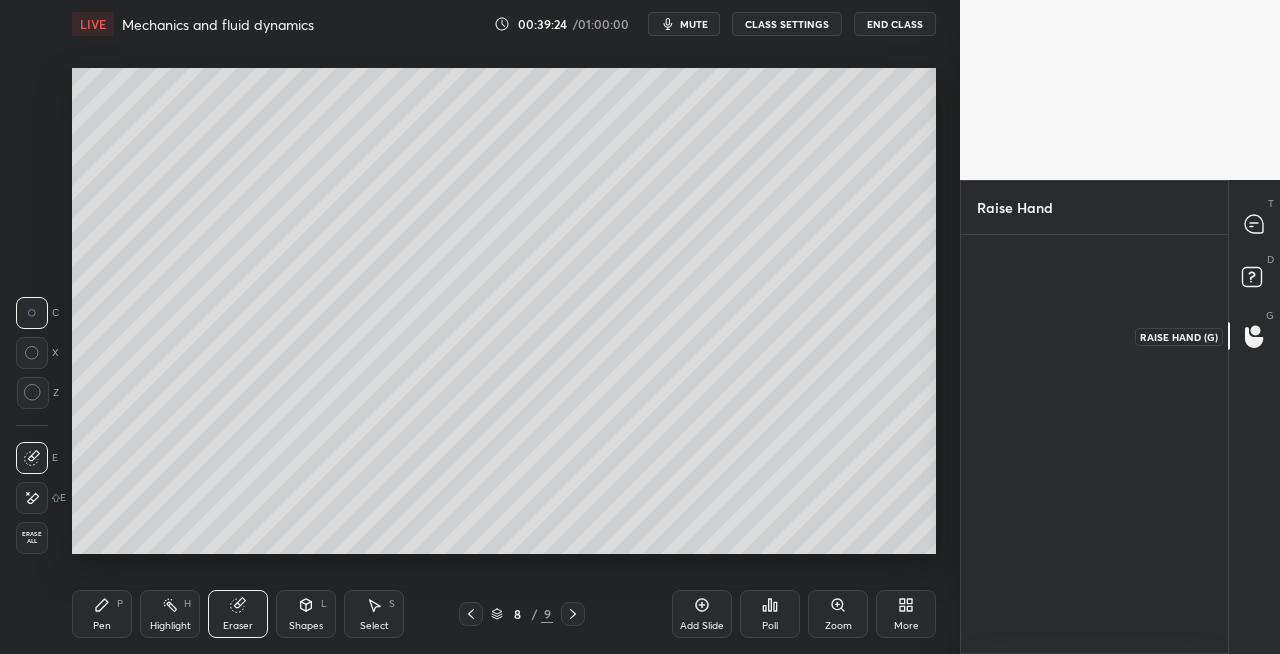scroll, scrollTop: 413, scrollLeft: 261, axis: both 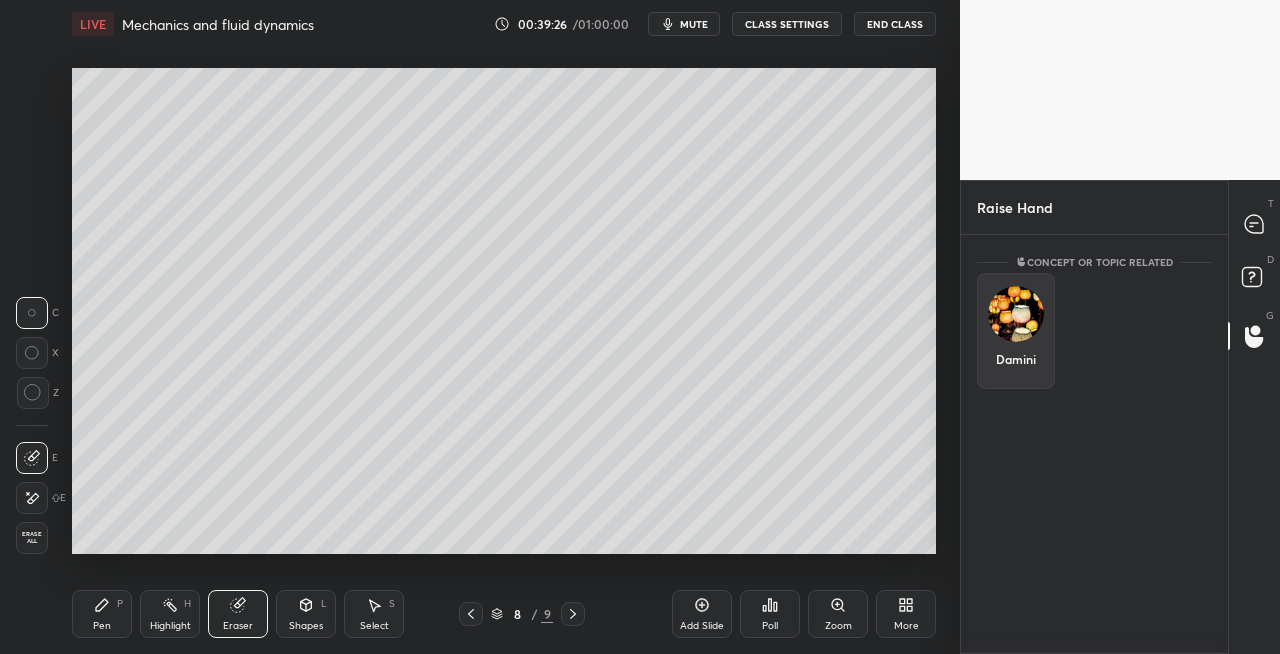 click at bounding box center (1016, 314) 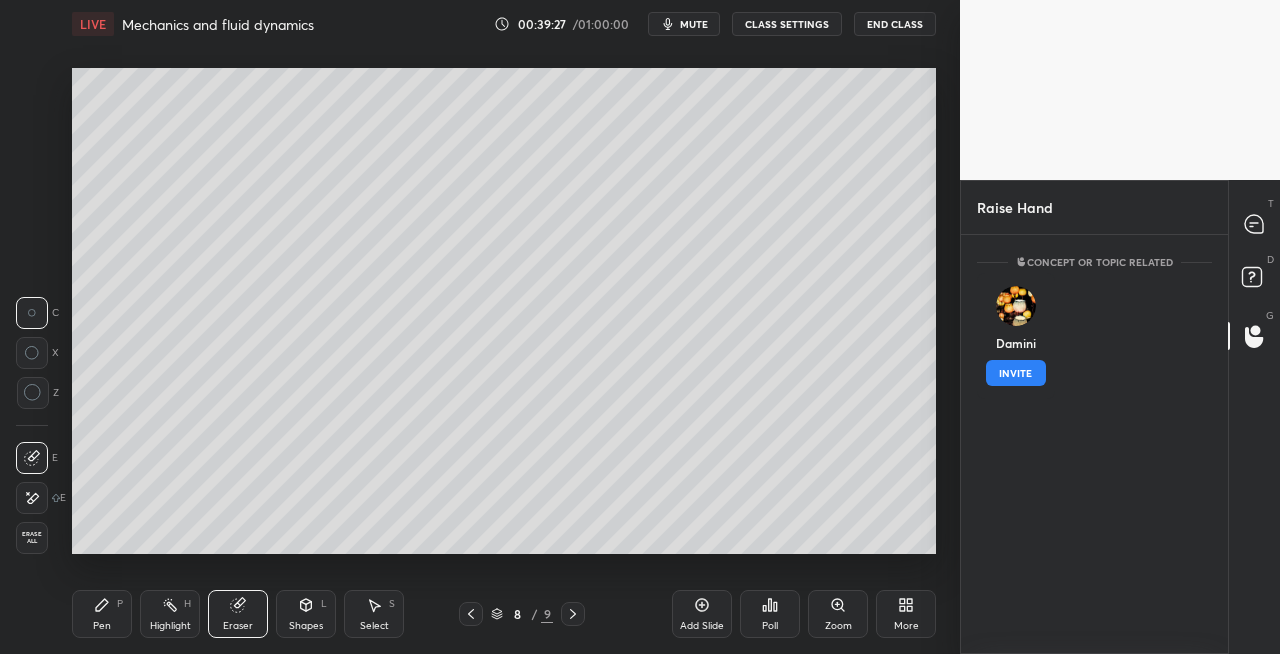 click on "INVITE" at bounding box center (1016, 373) 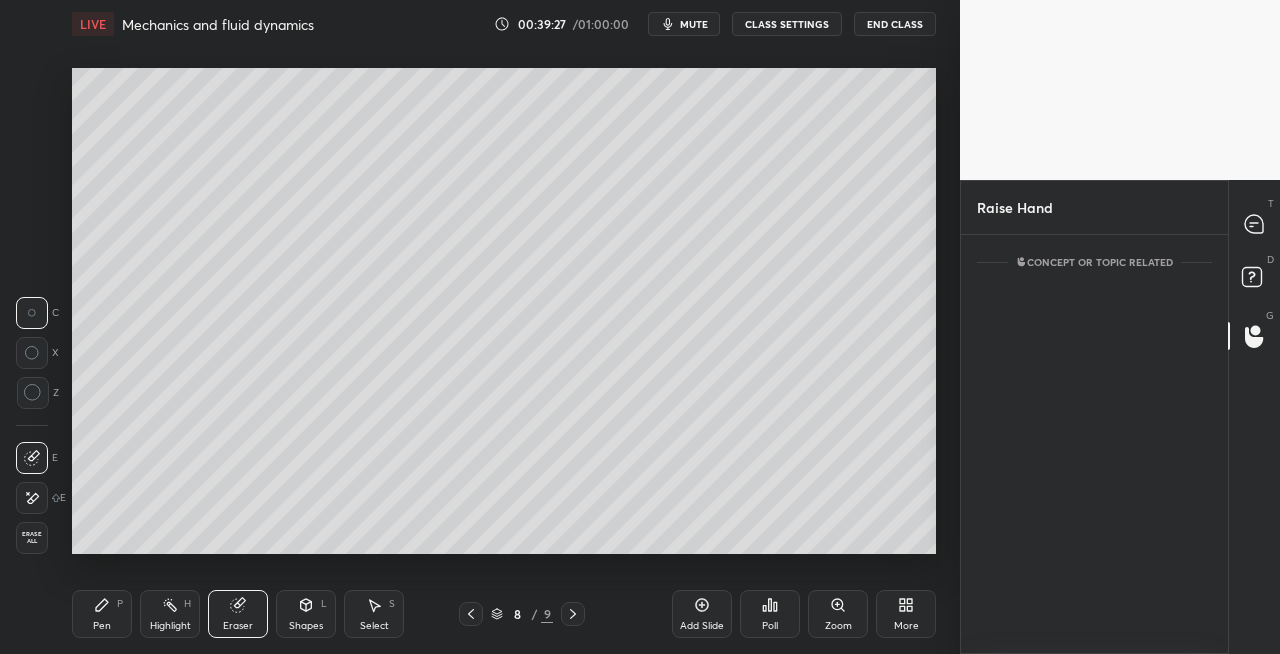 scroll, scrollTop: 332, scrollLeft: 261, axis: both 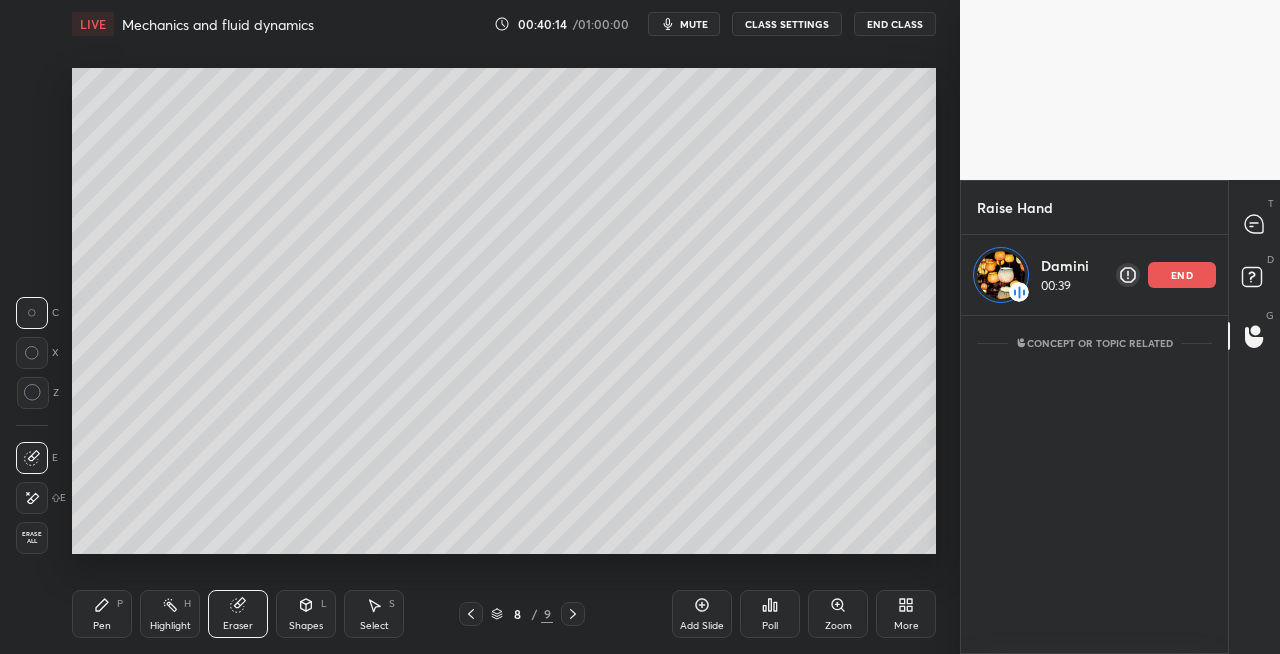 click 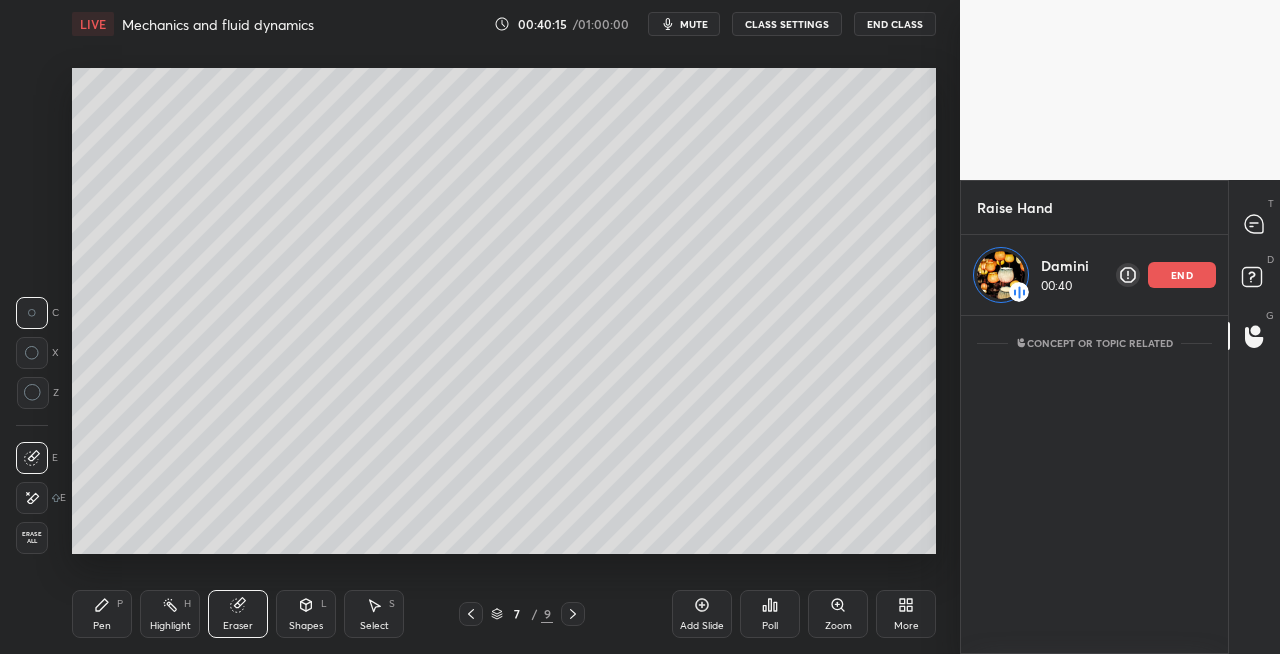 click 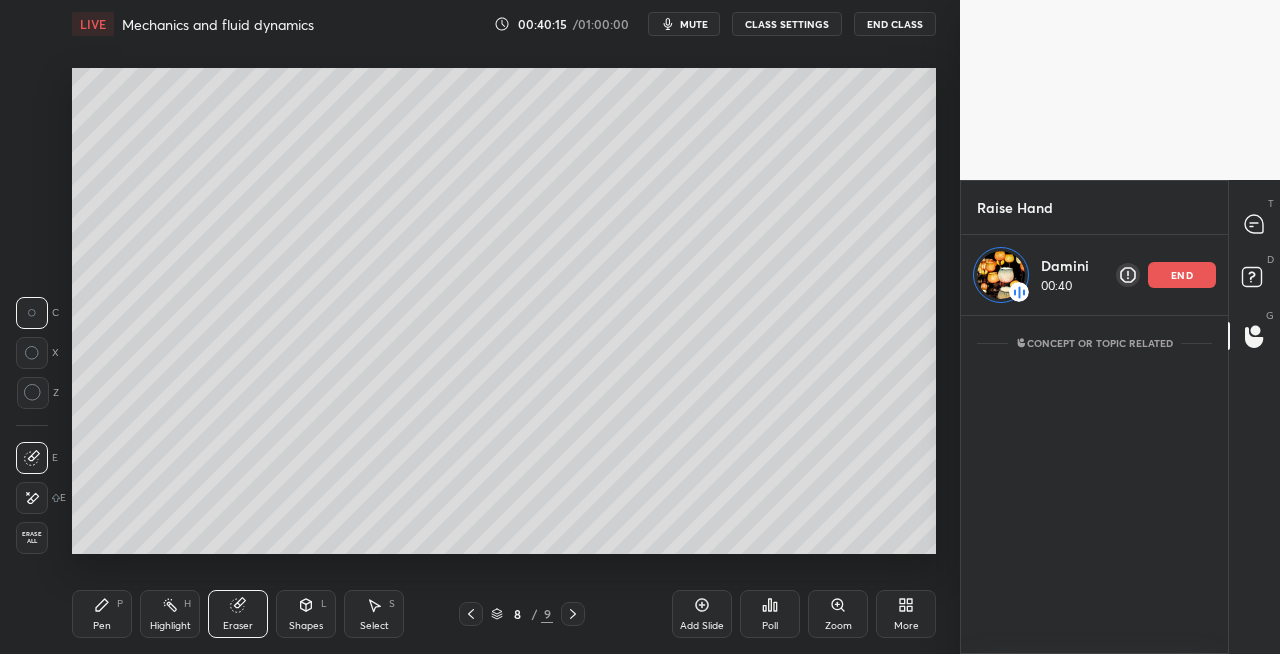 click 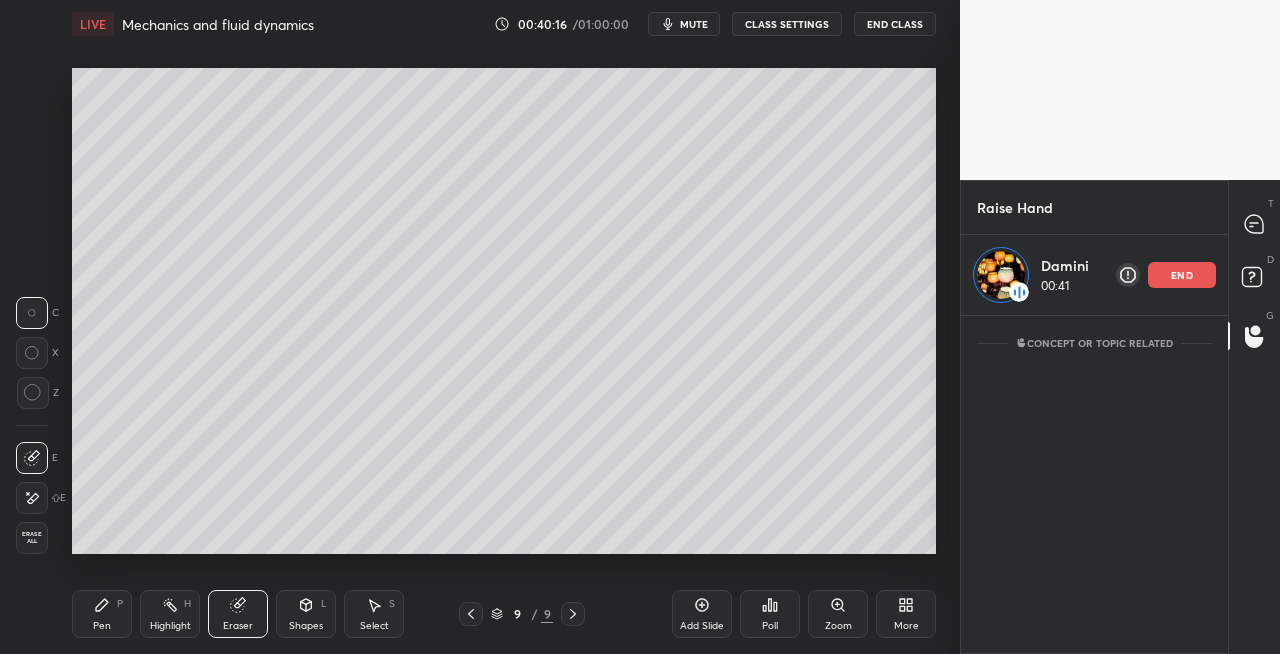 click 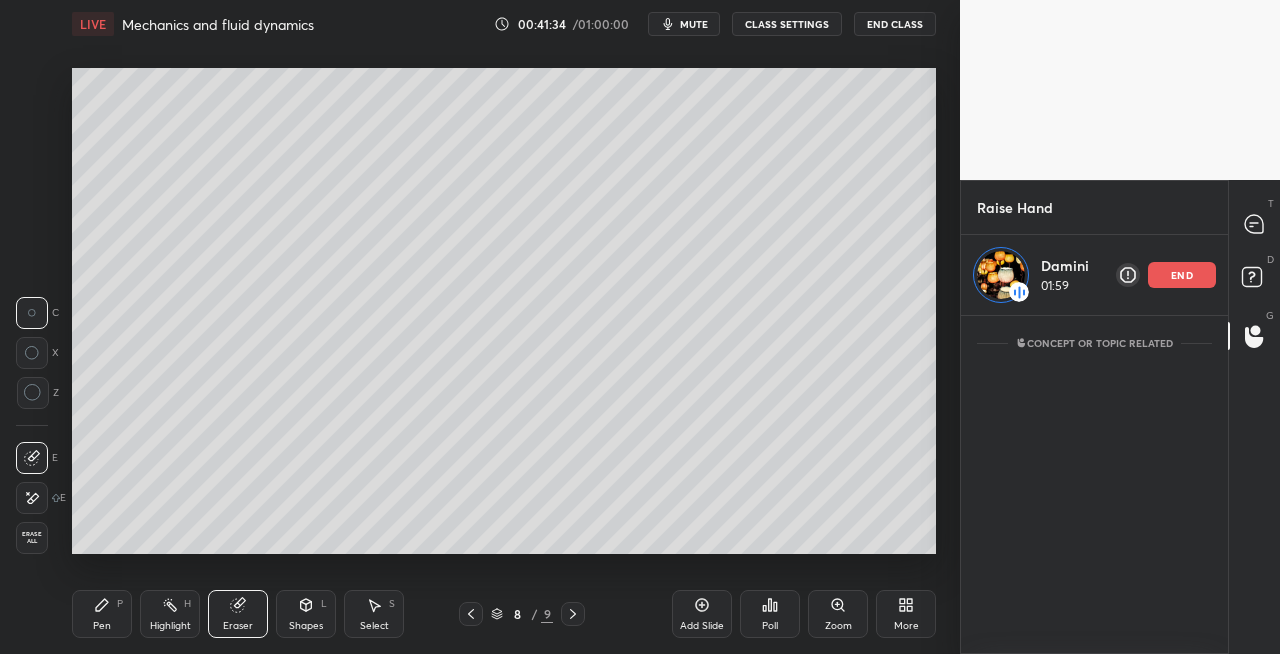 click at bounding box center [573, 614] 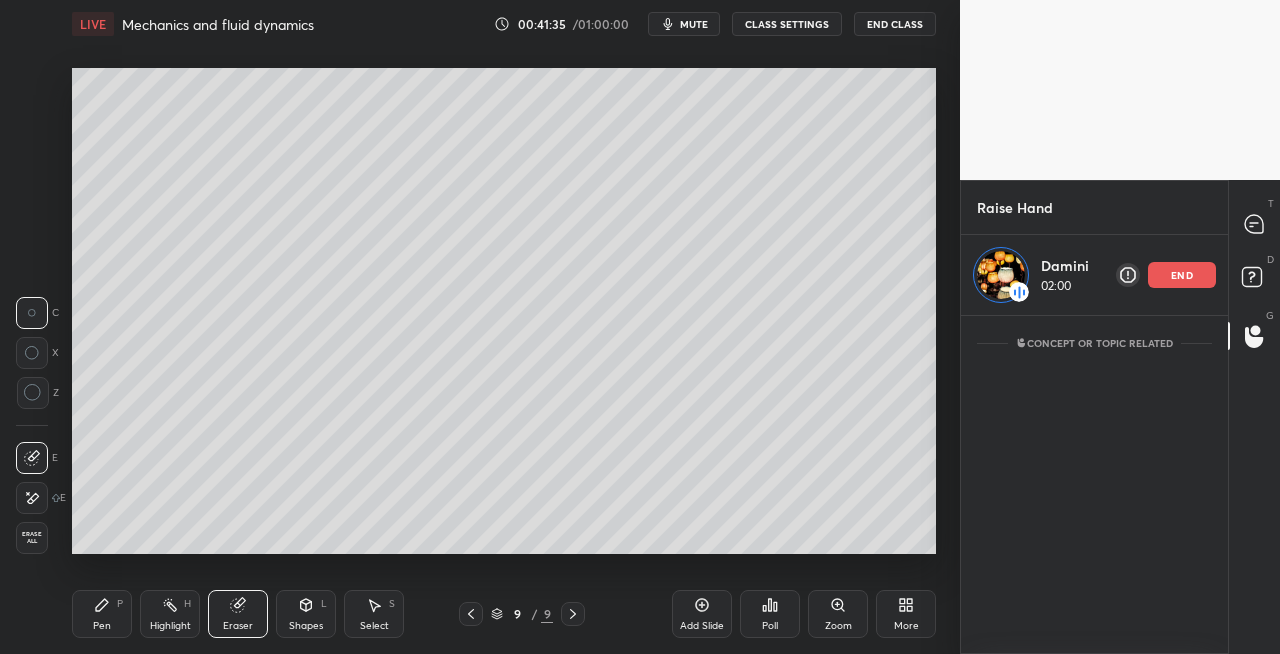 click on "Shapes L" at bounding box center (306, 614) 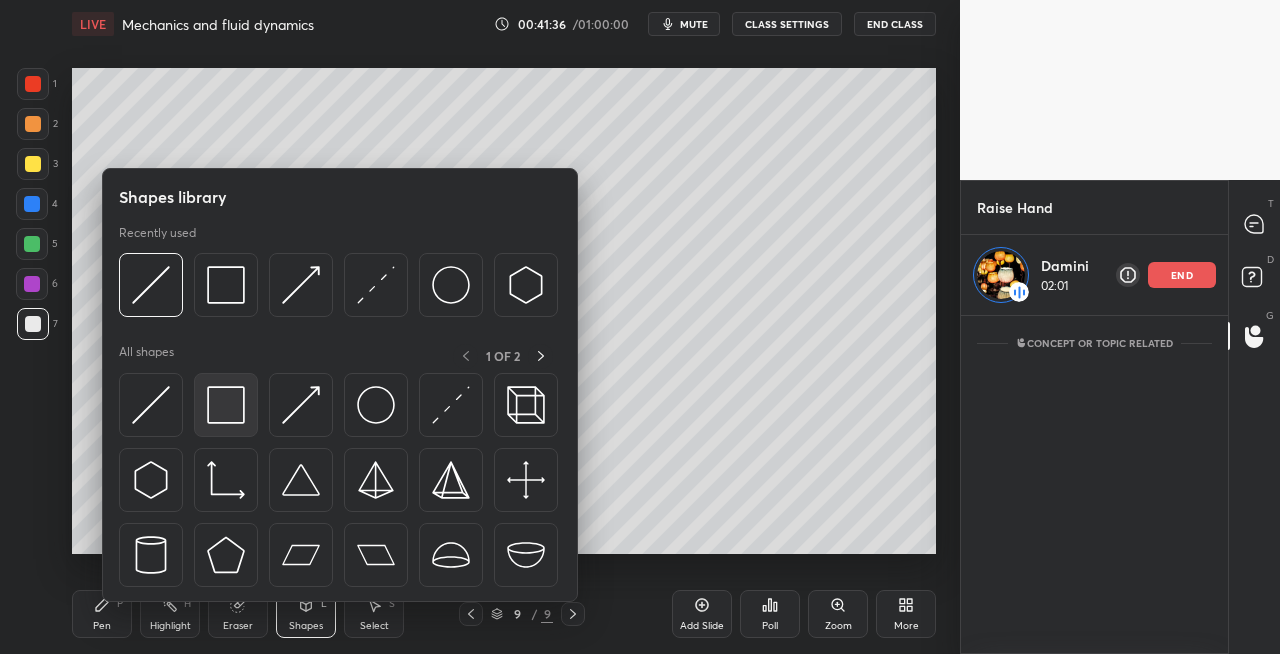 click at bounding box center [226, 405] 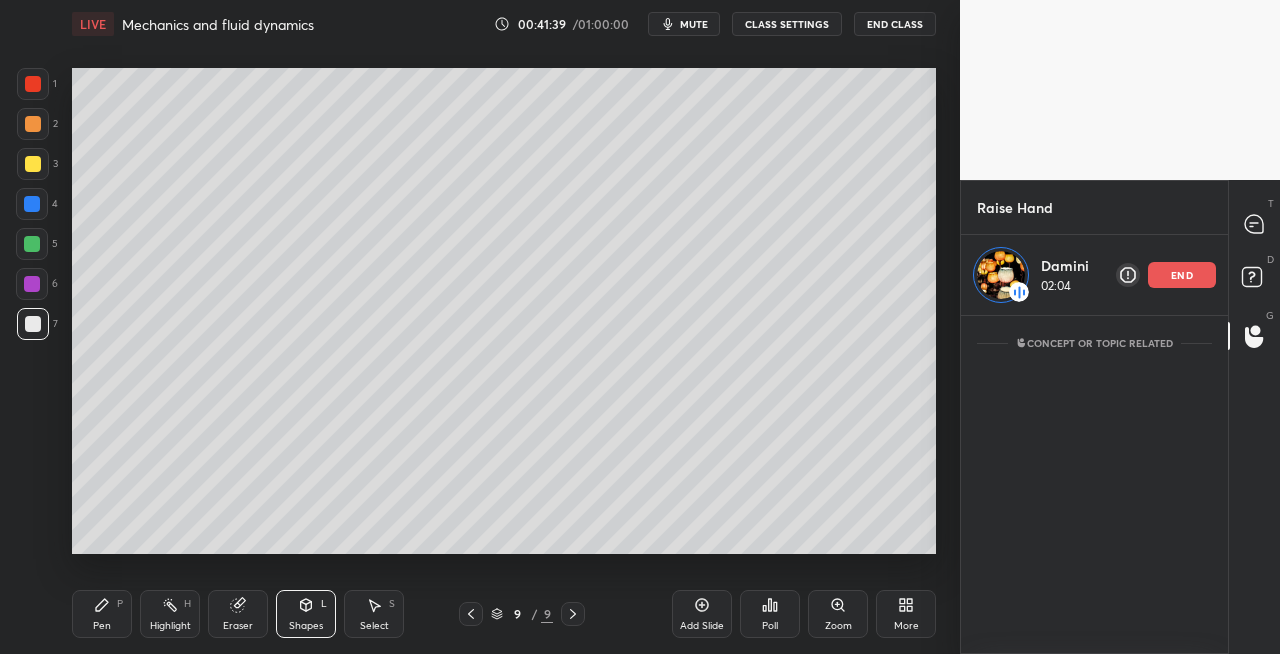 click on "Shapes L" at bounding box center [306, 614] 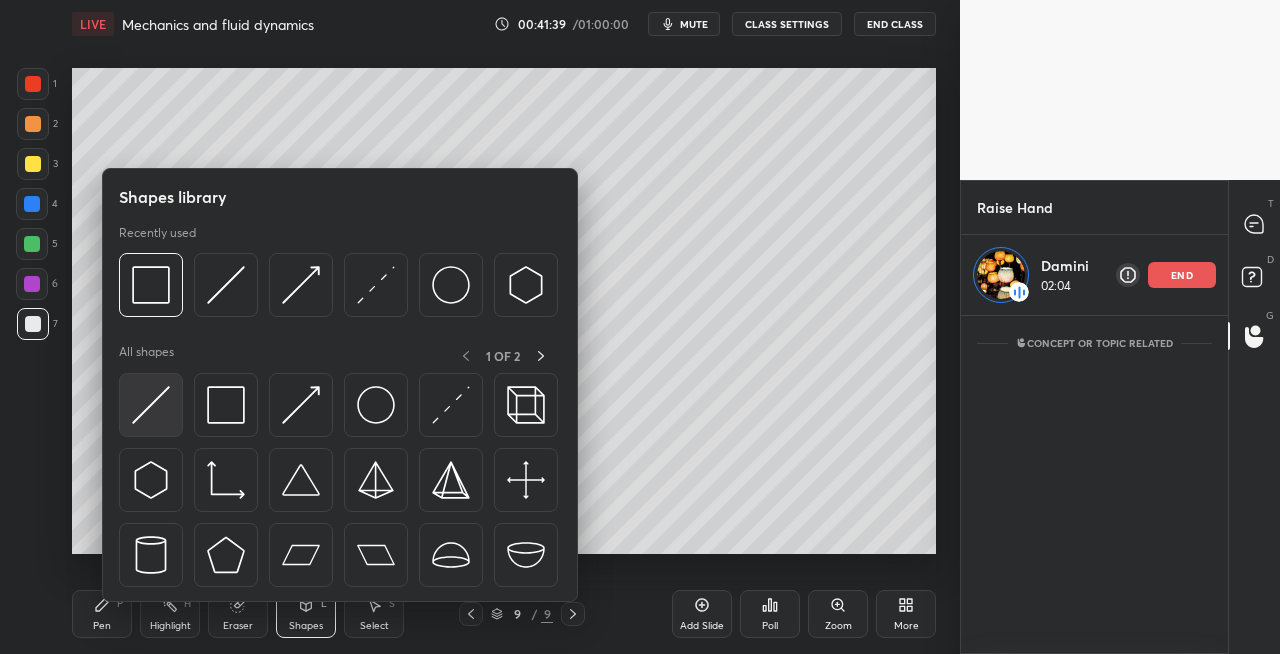 click at bounding box center (151, 405) 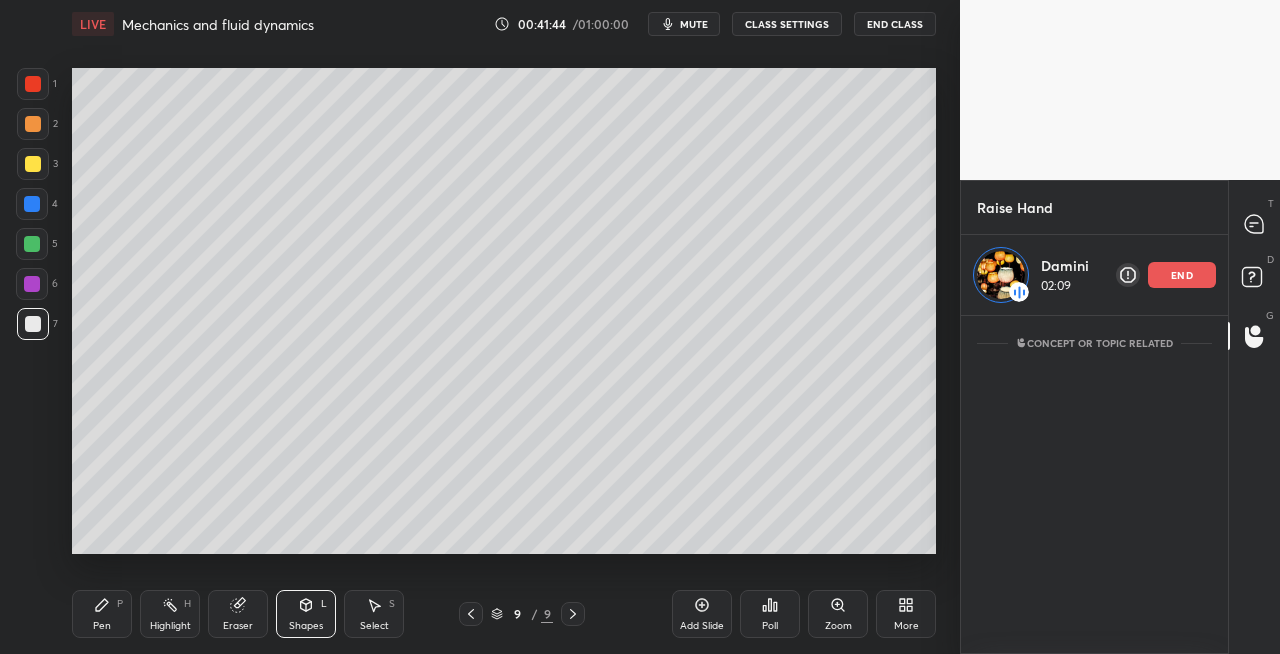 click 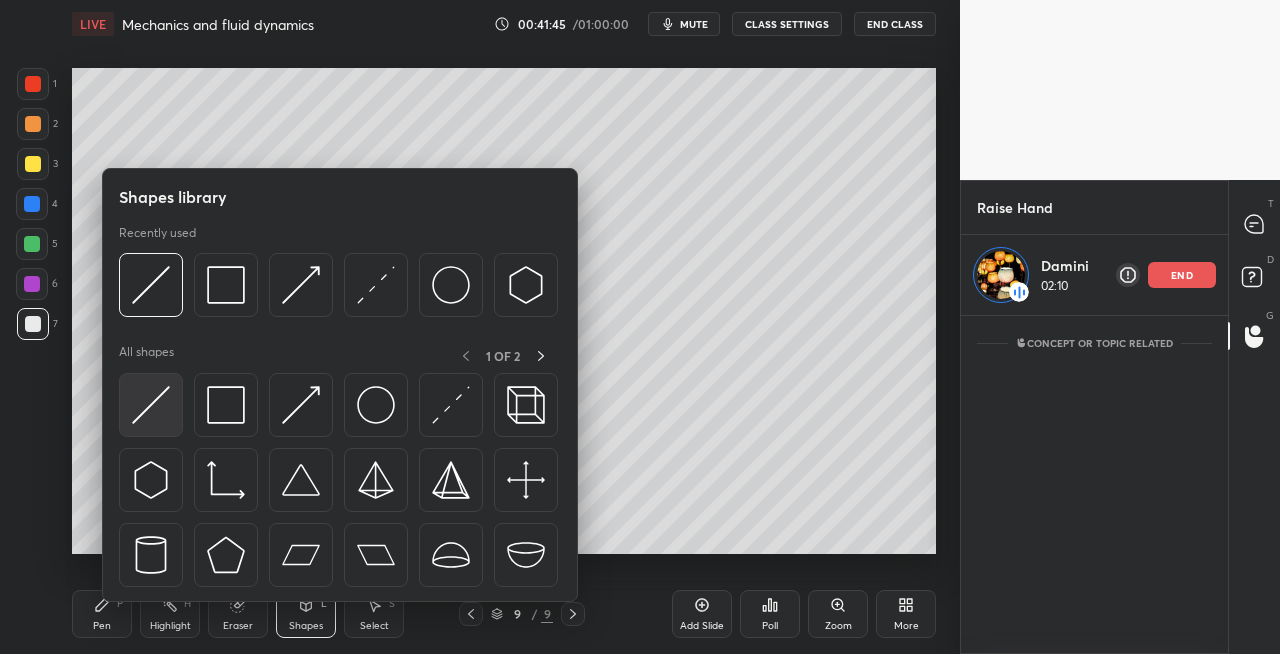 click at bounding box center (151, 405) 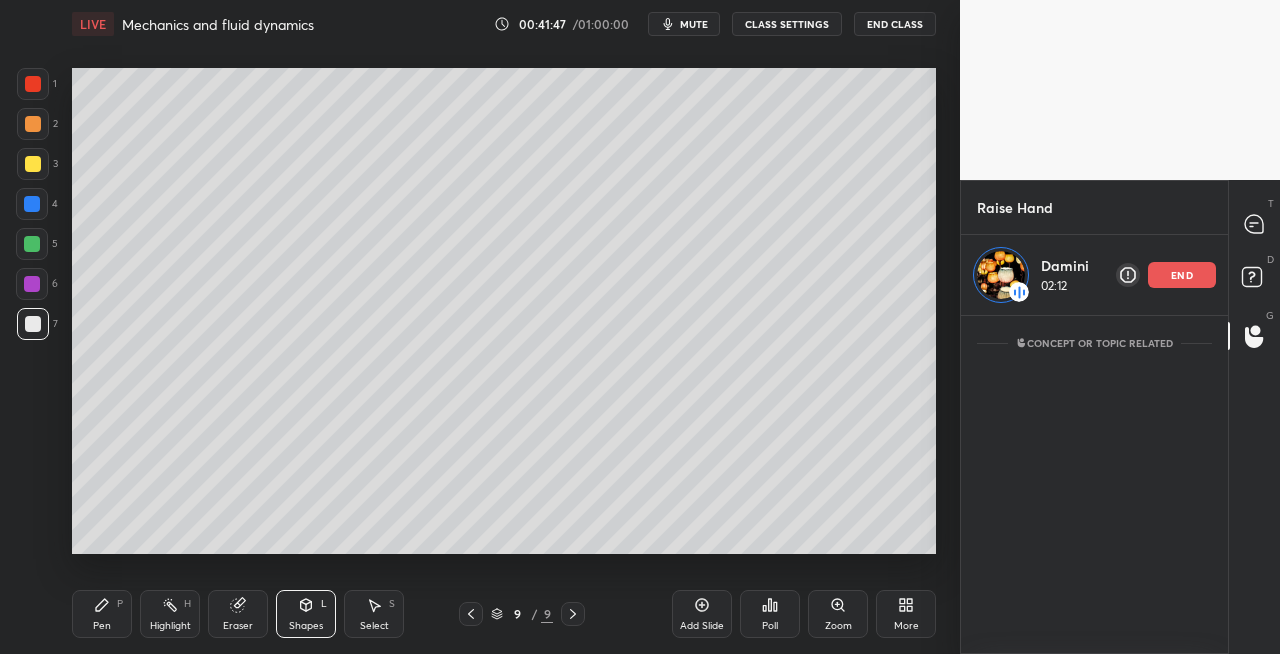 click on "Eraser" at bounding box center [238, 614] 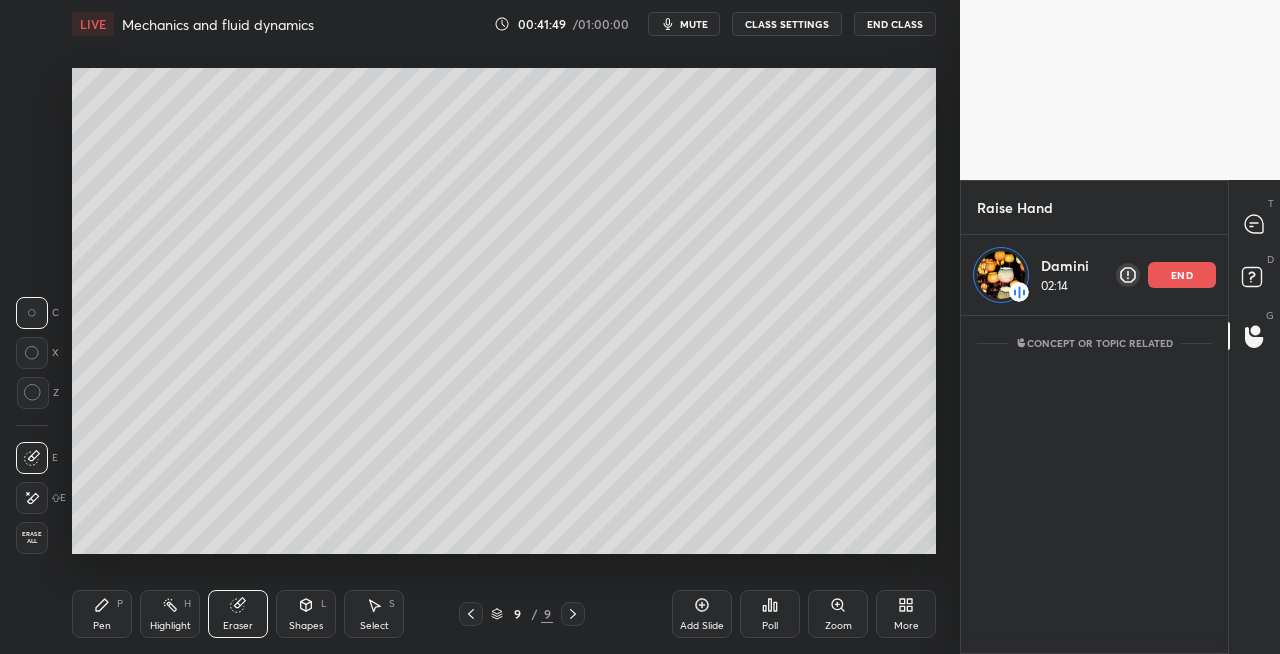 click 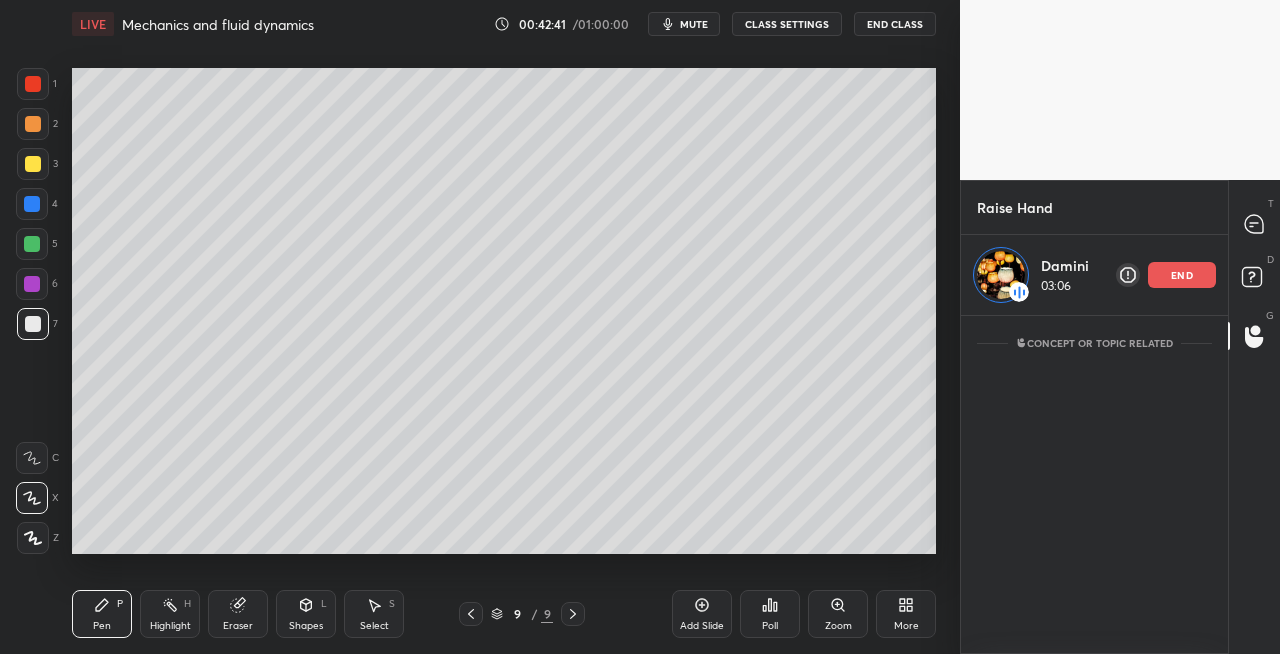 click 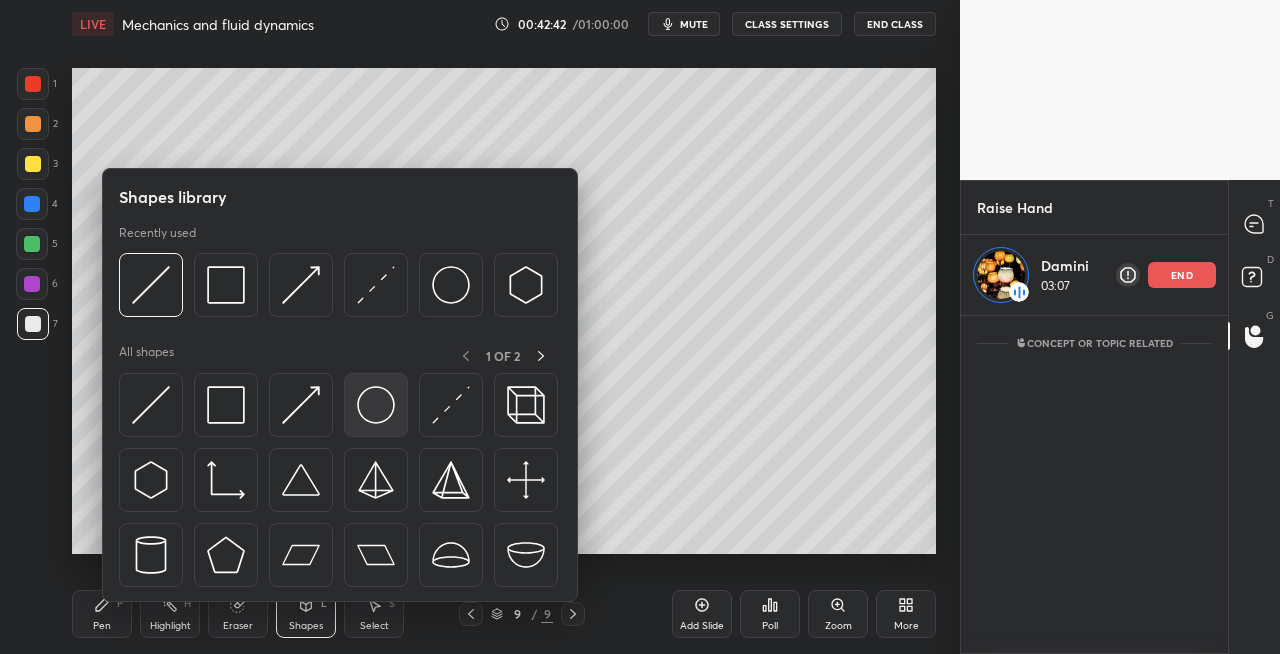 click at bounding box center (376, 405) 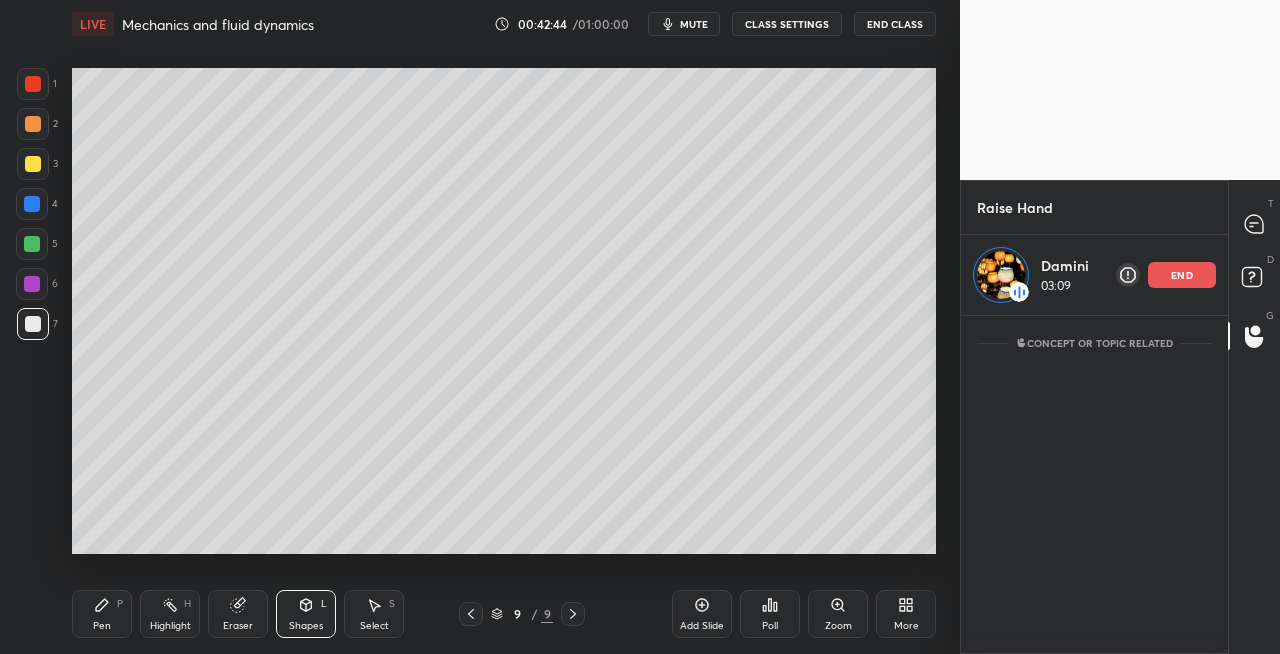 click 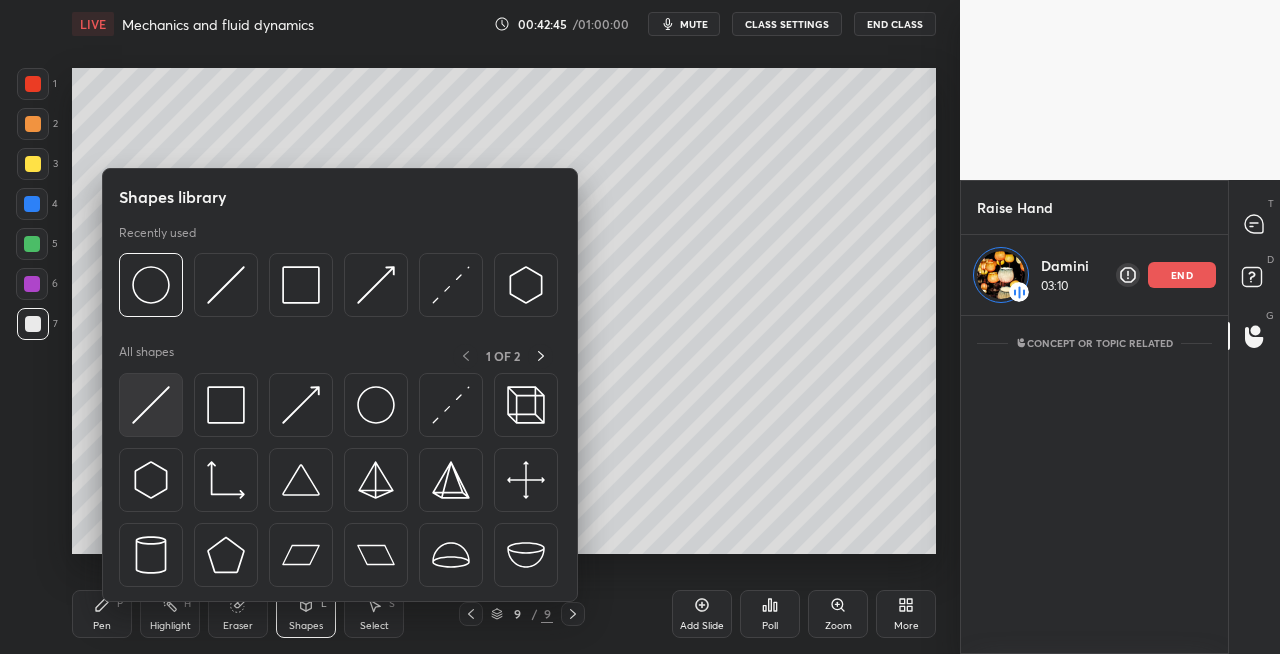 click at bounding box center [151, 405] 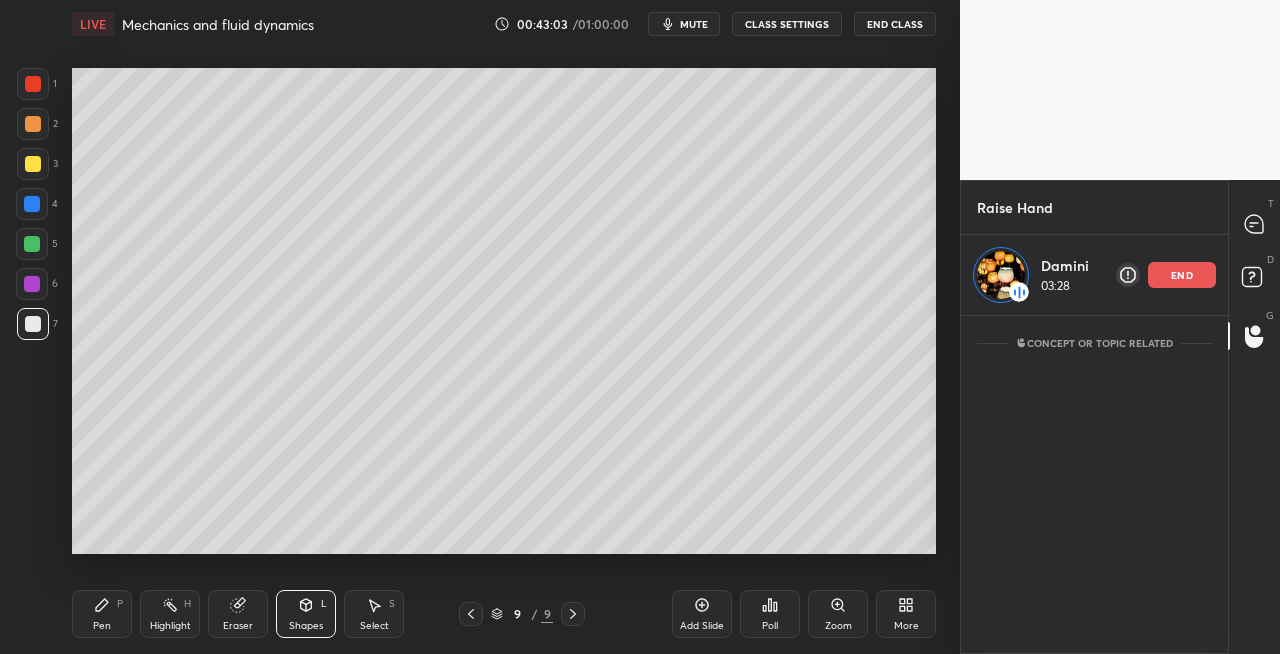 click on "Eraser" at bounding box center [238, 614] 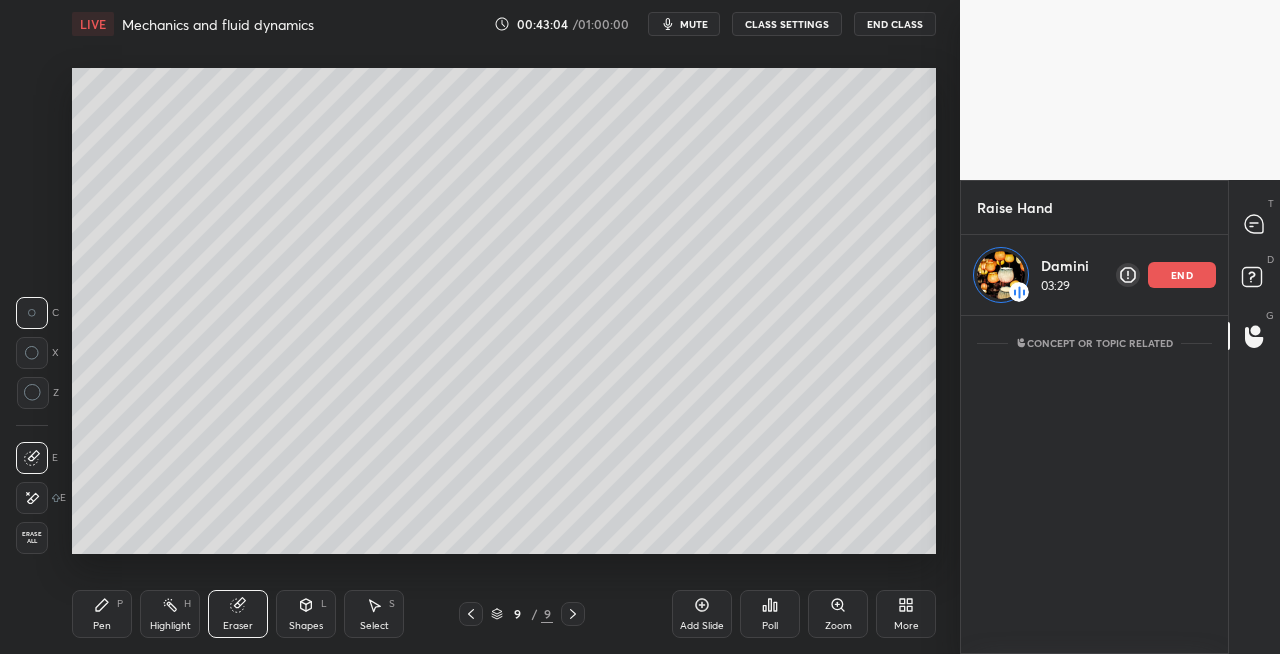 click on "Erase all" at bounding box center [32, 538] 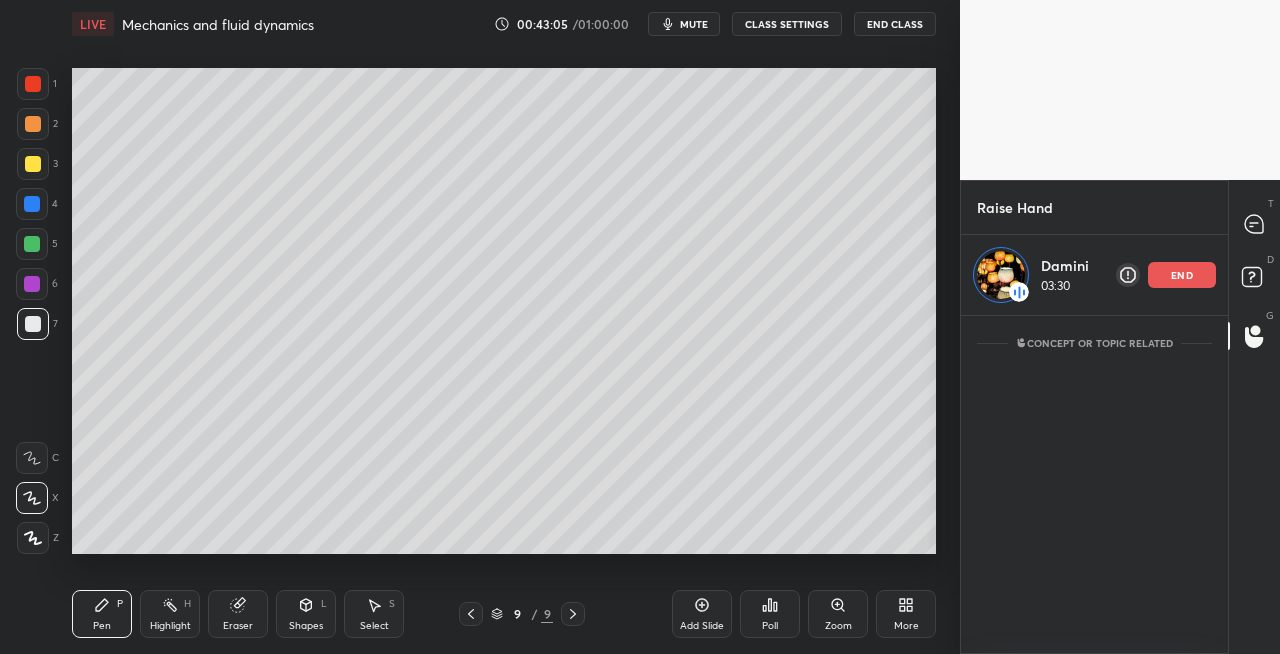 click 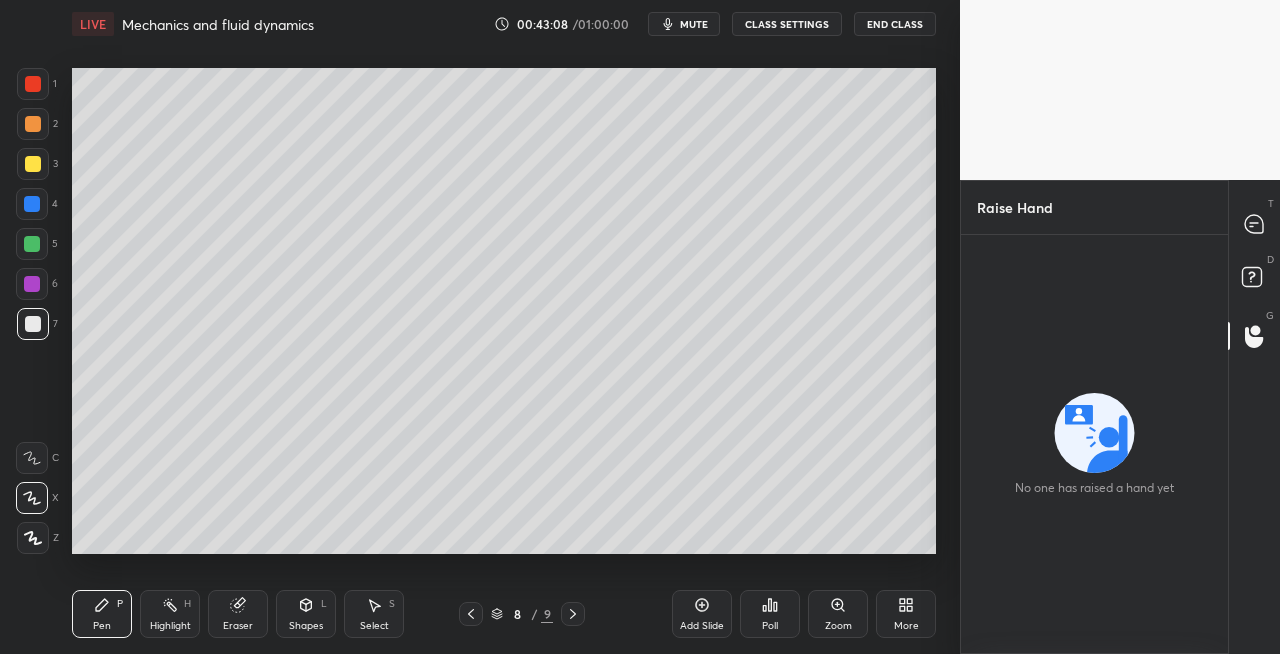 click 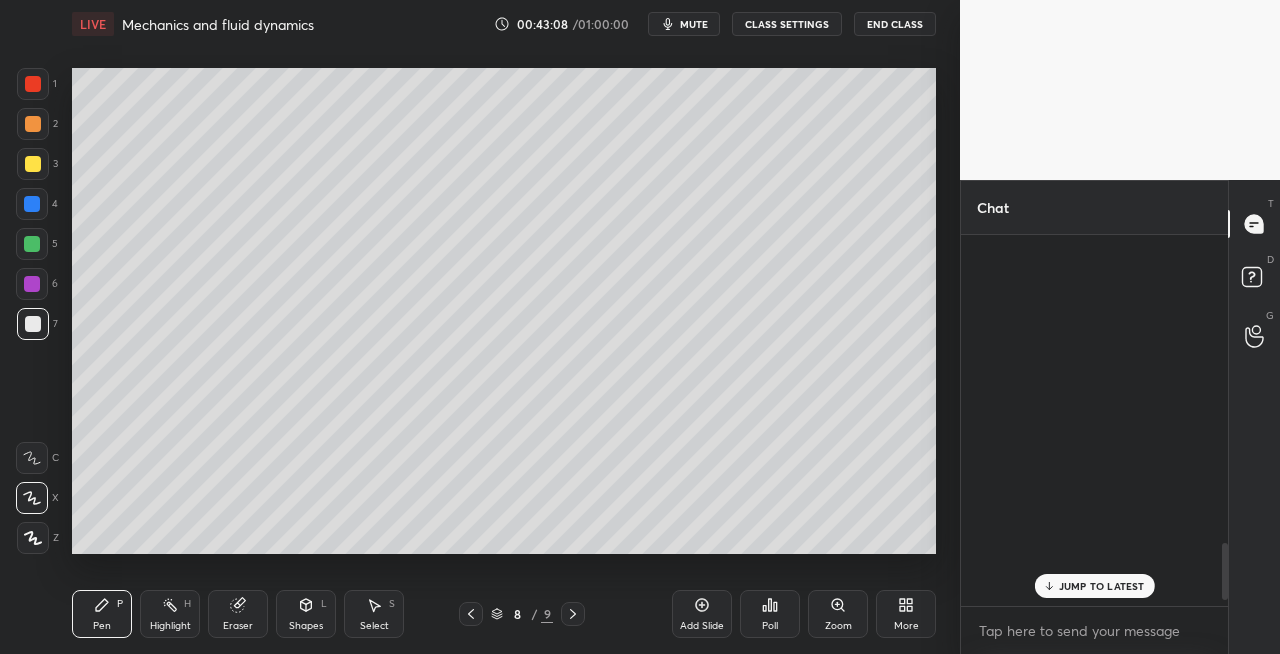 scroll, scrollTop: 1999, scrollLeft: 0, axis: vertical 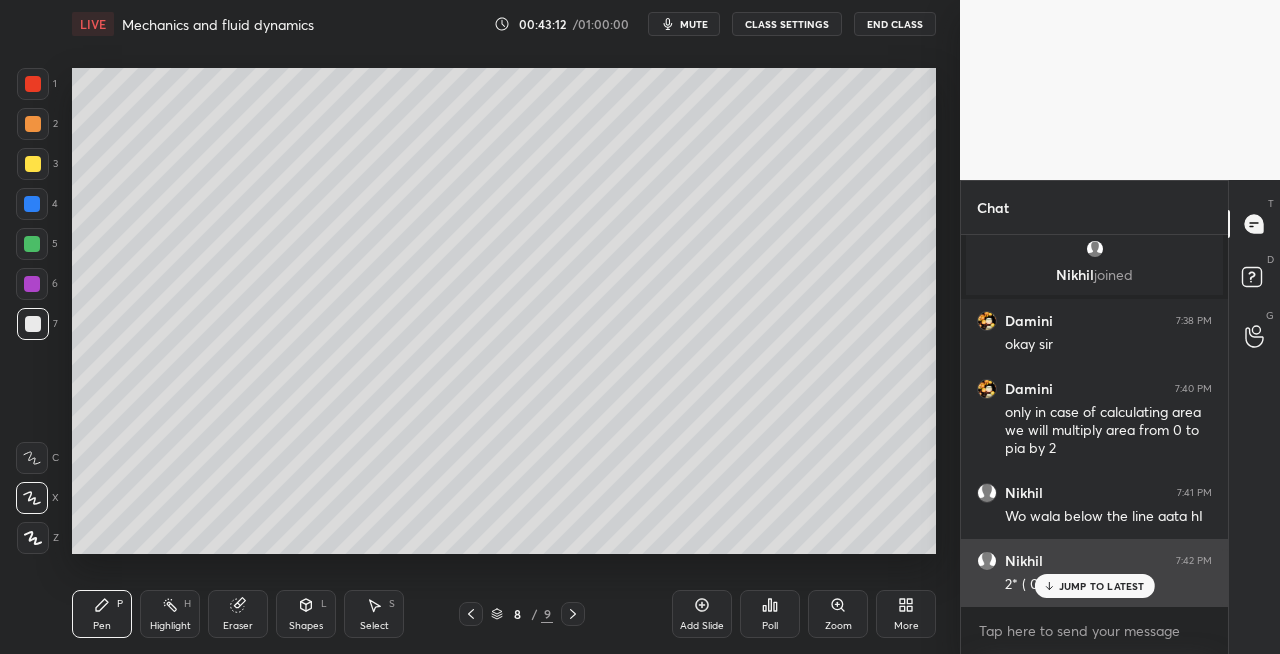 click 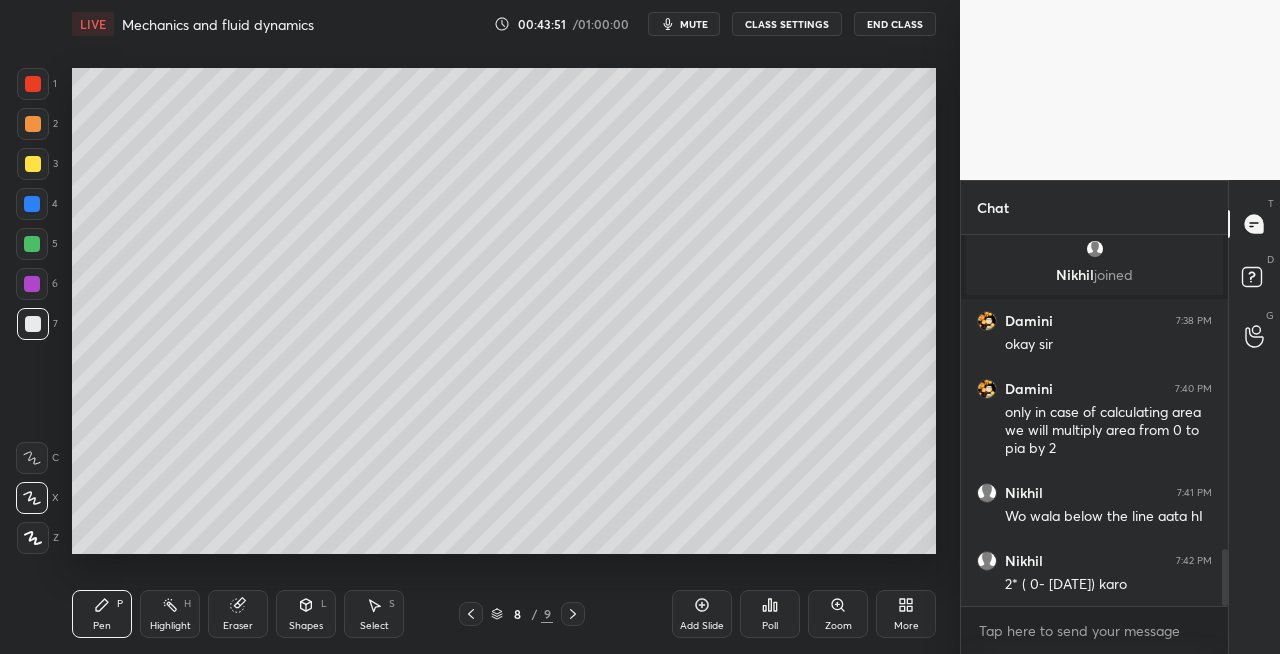 click at bounding box center [33, 164] 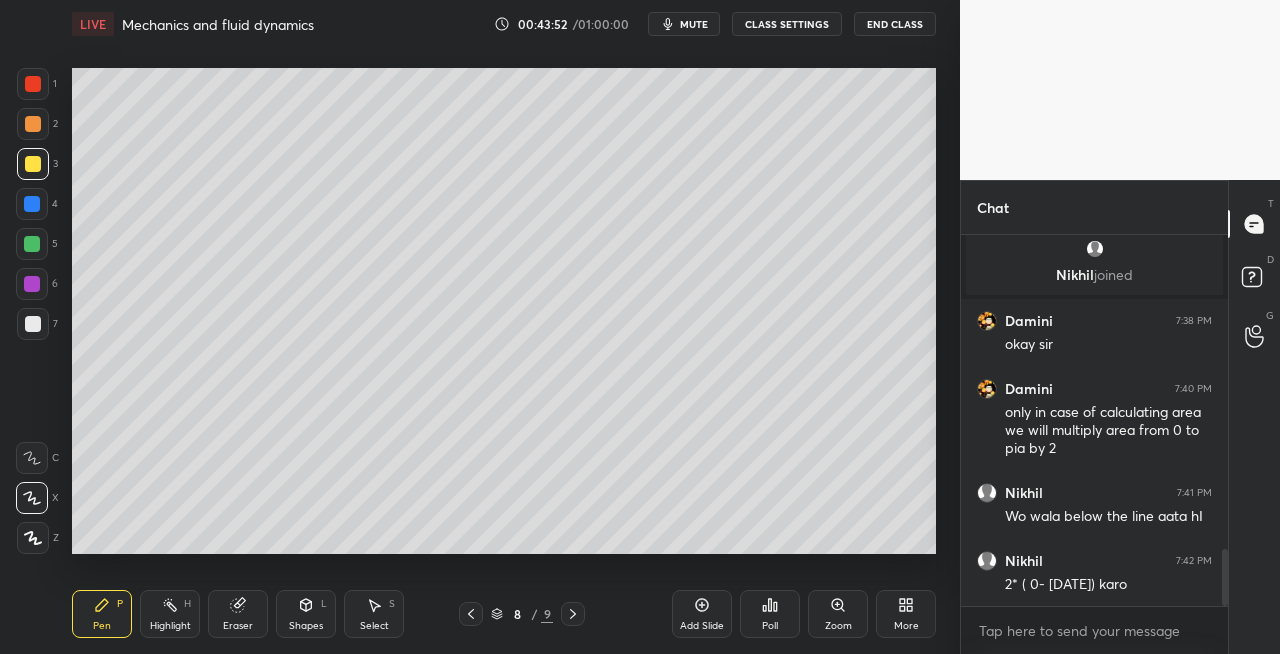 click 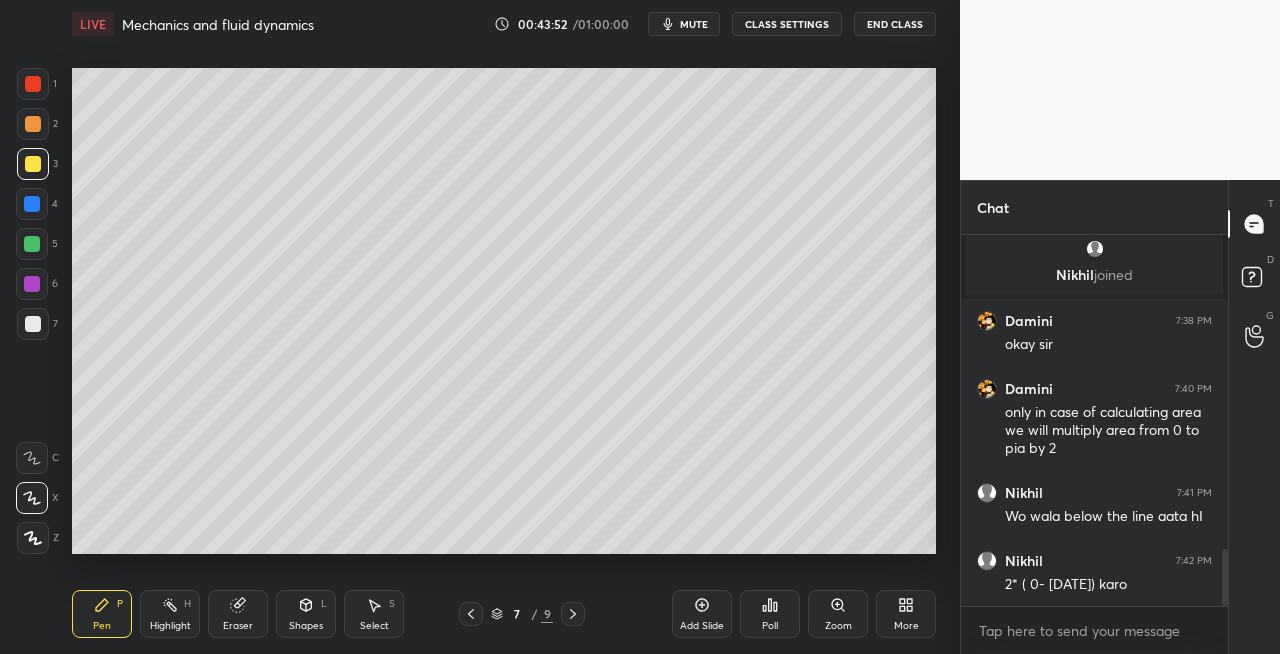 click 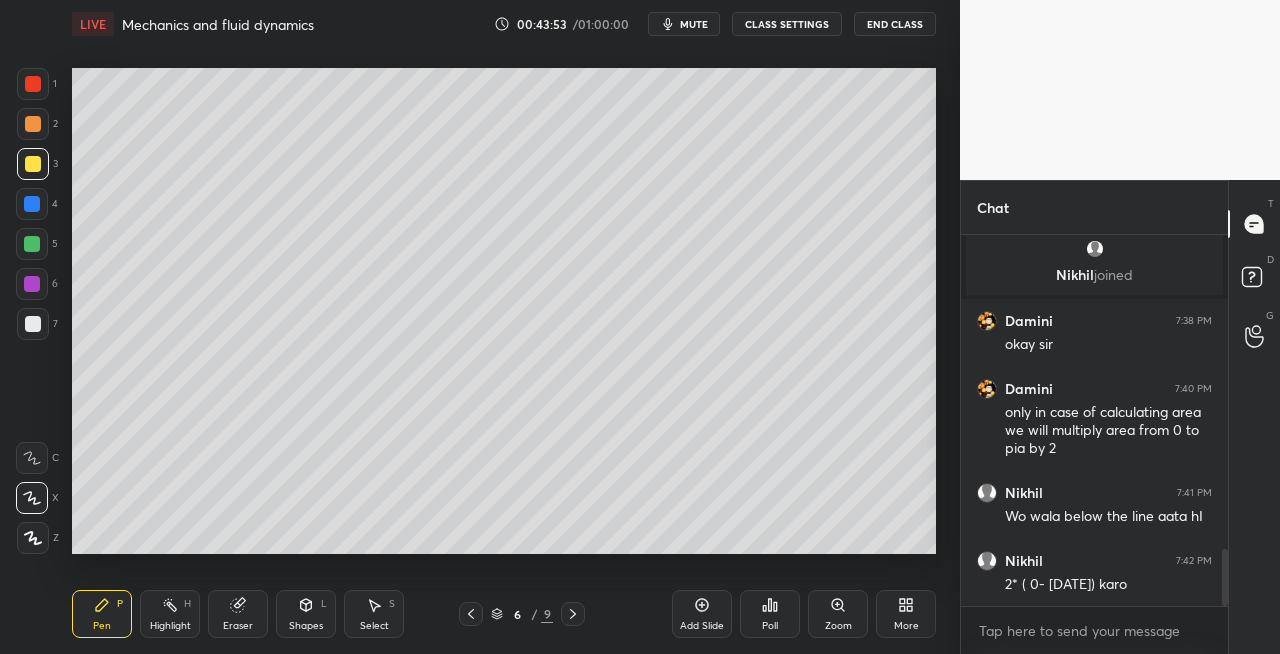 click 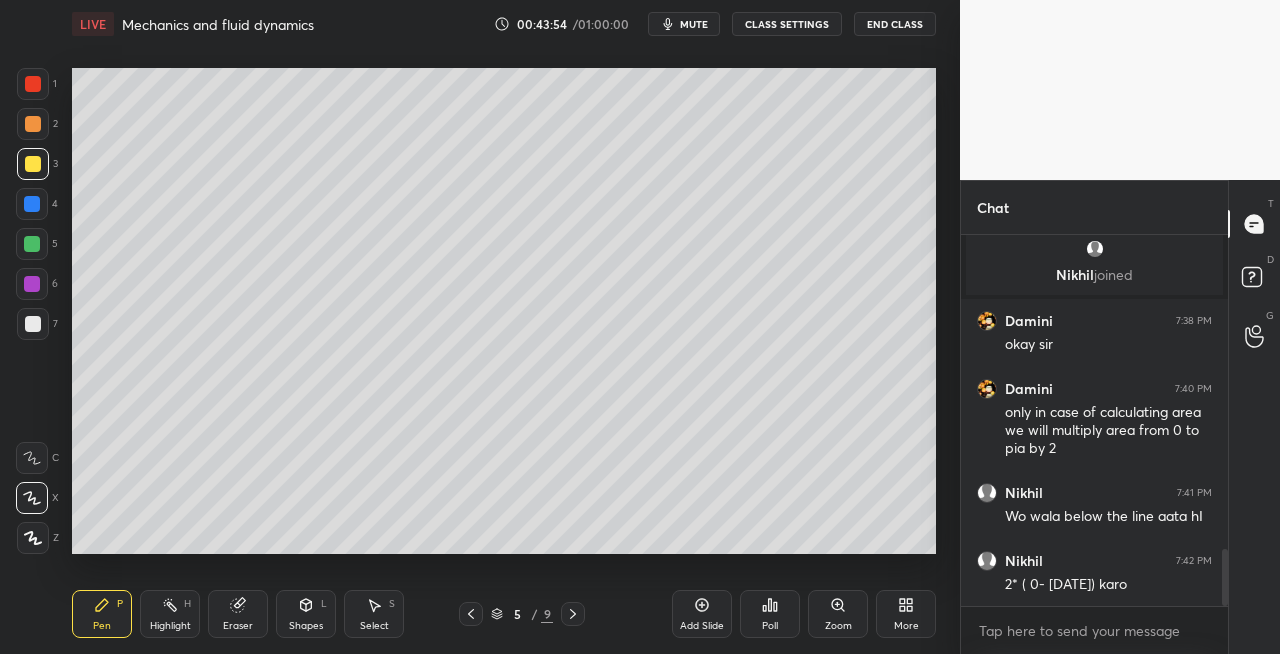 click 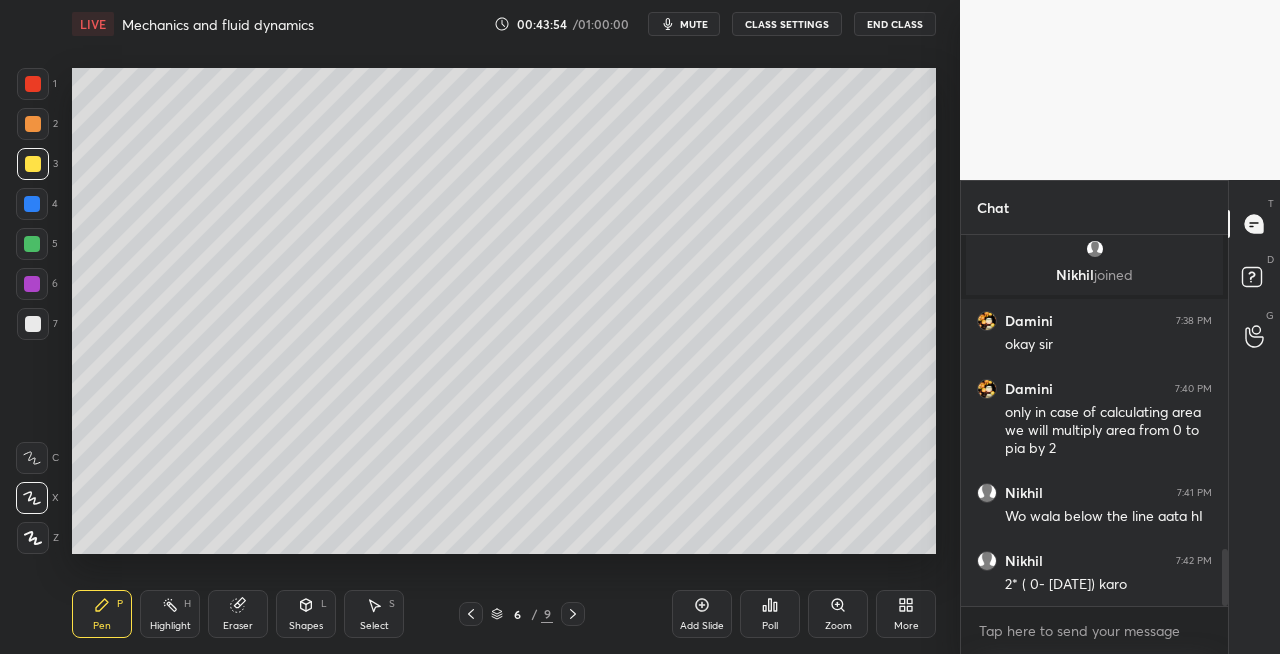 click 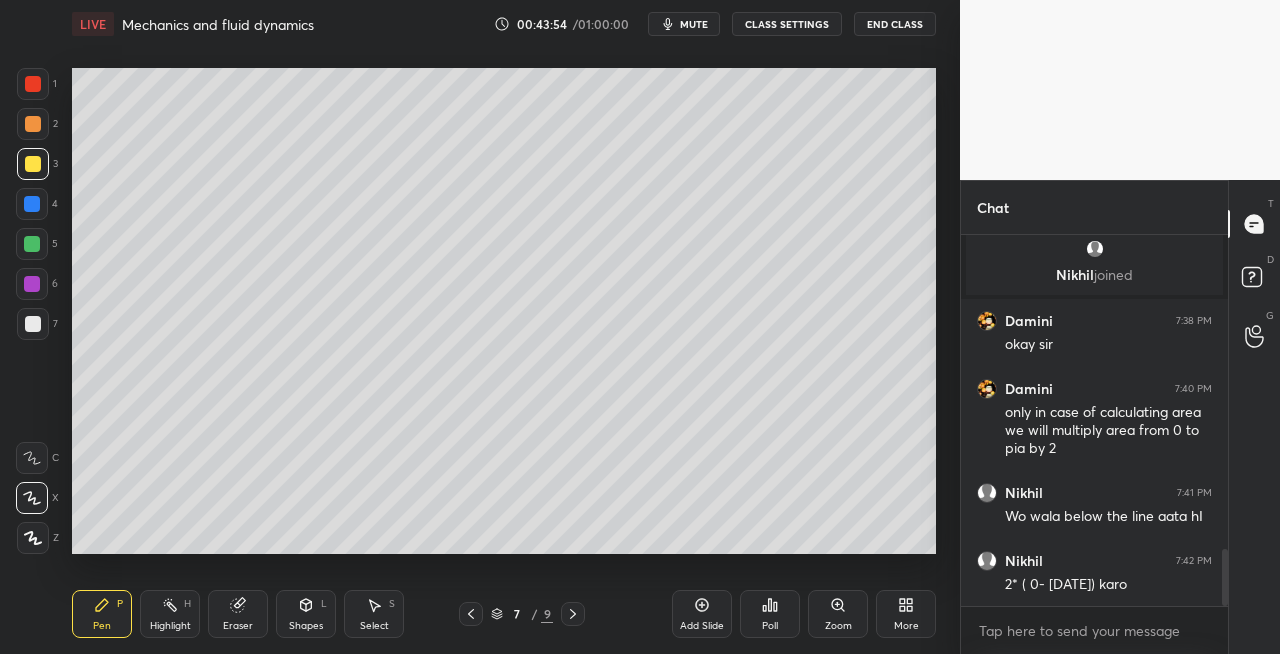click 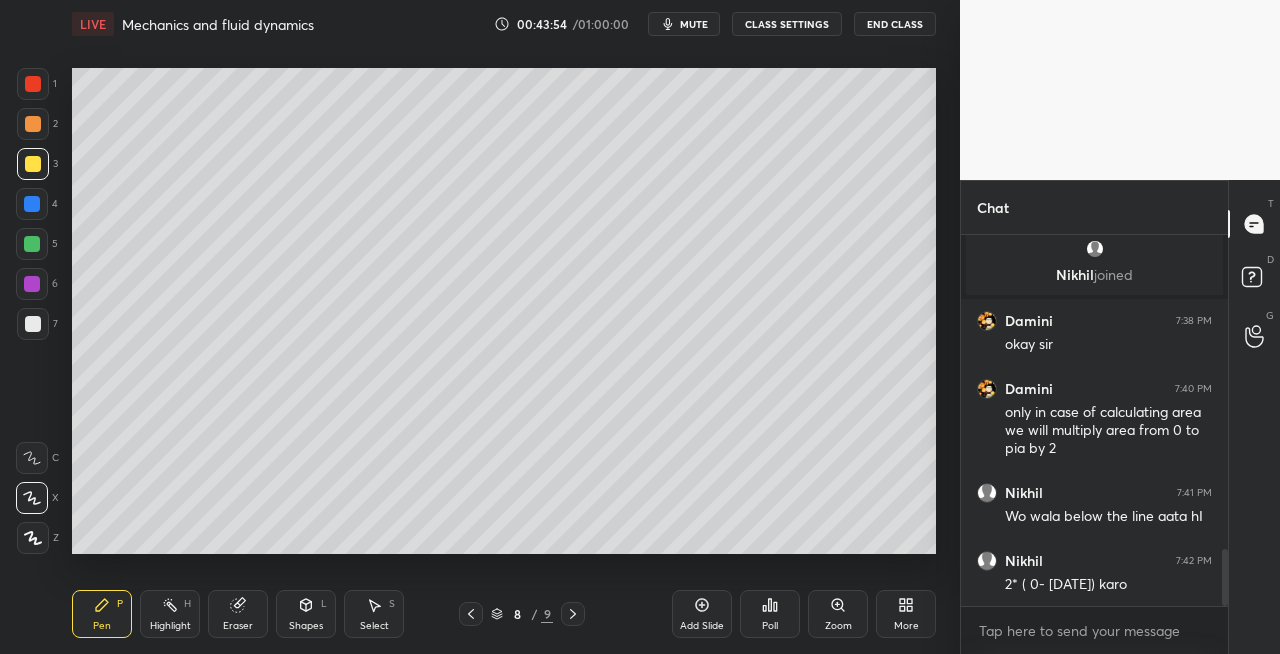 click 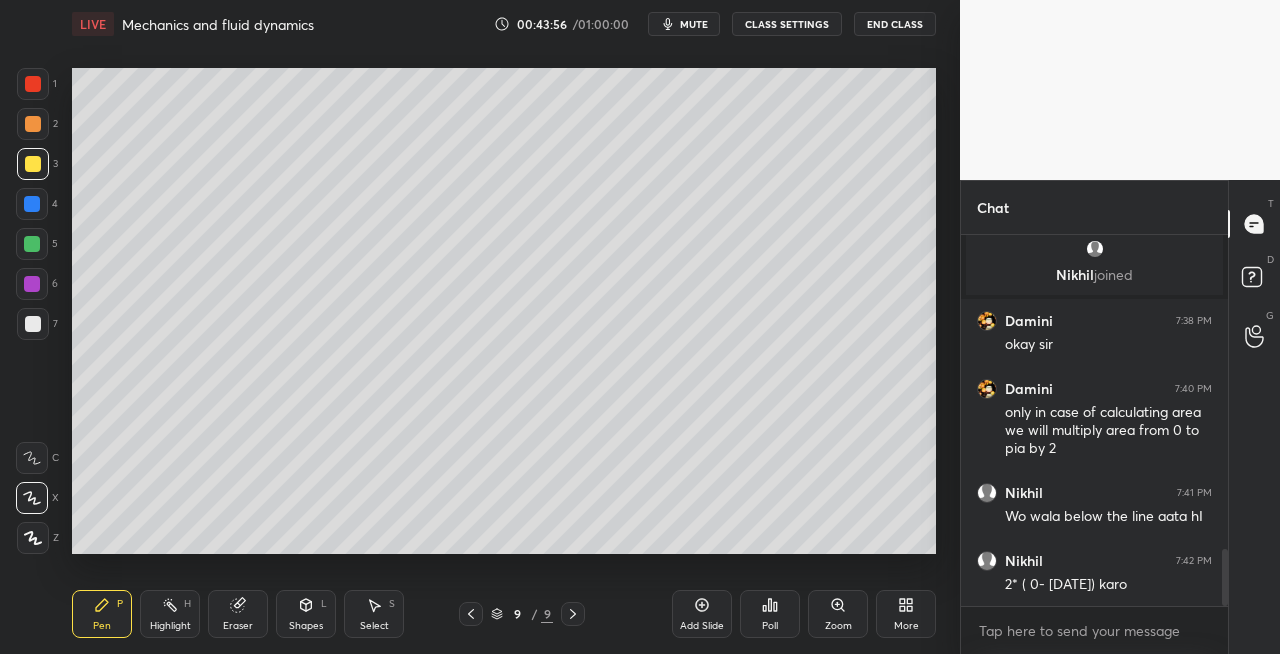 click 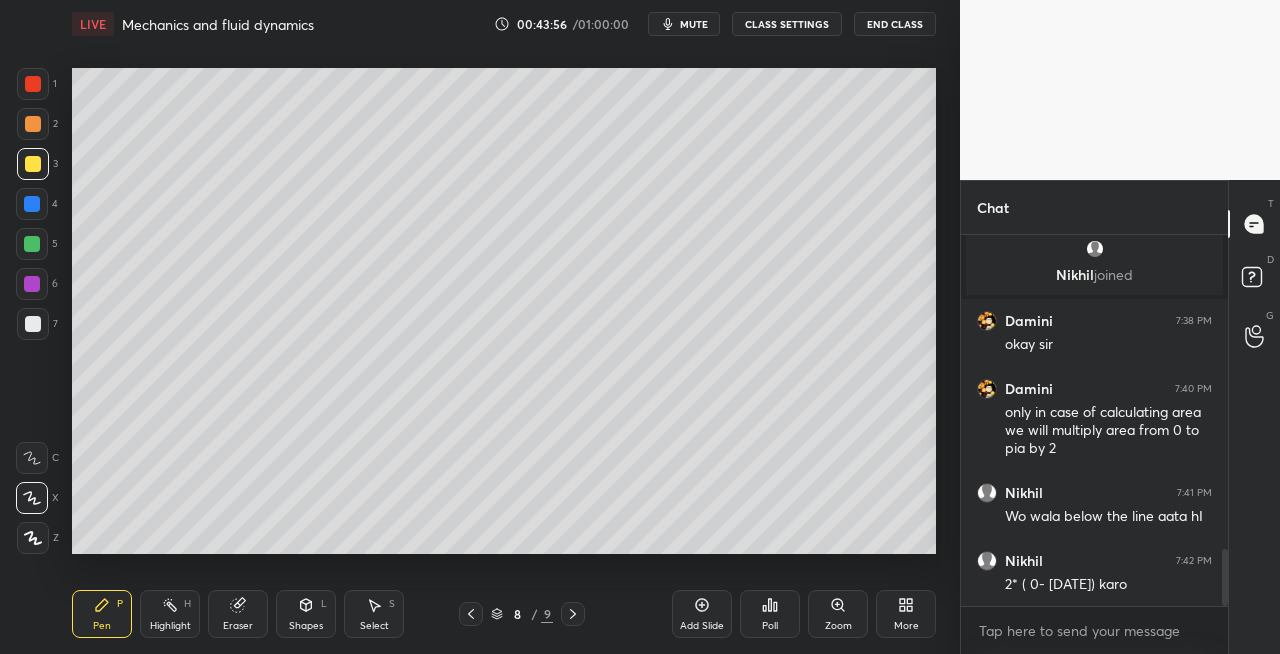click at bounding box center [573, 614] 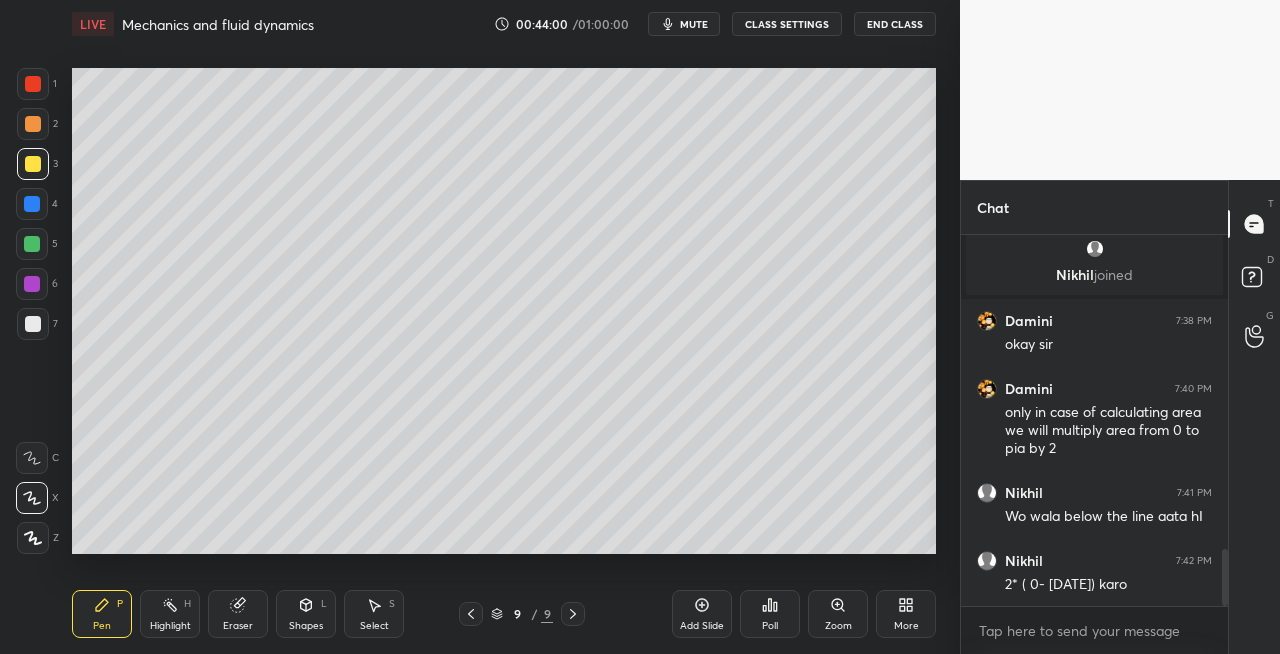 click on "Shapes L" at bounding box center [306, 614] 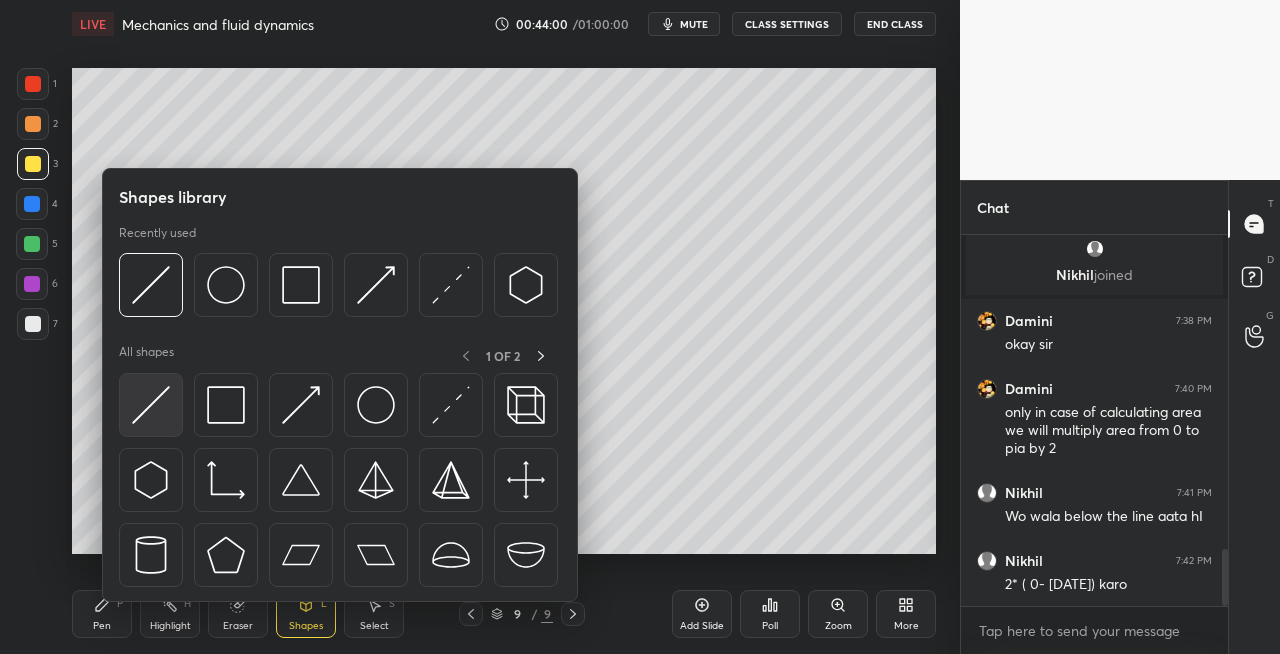 click at bounding box center (151, 405) 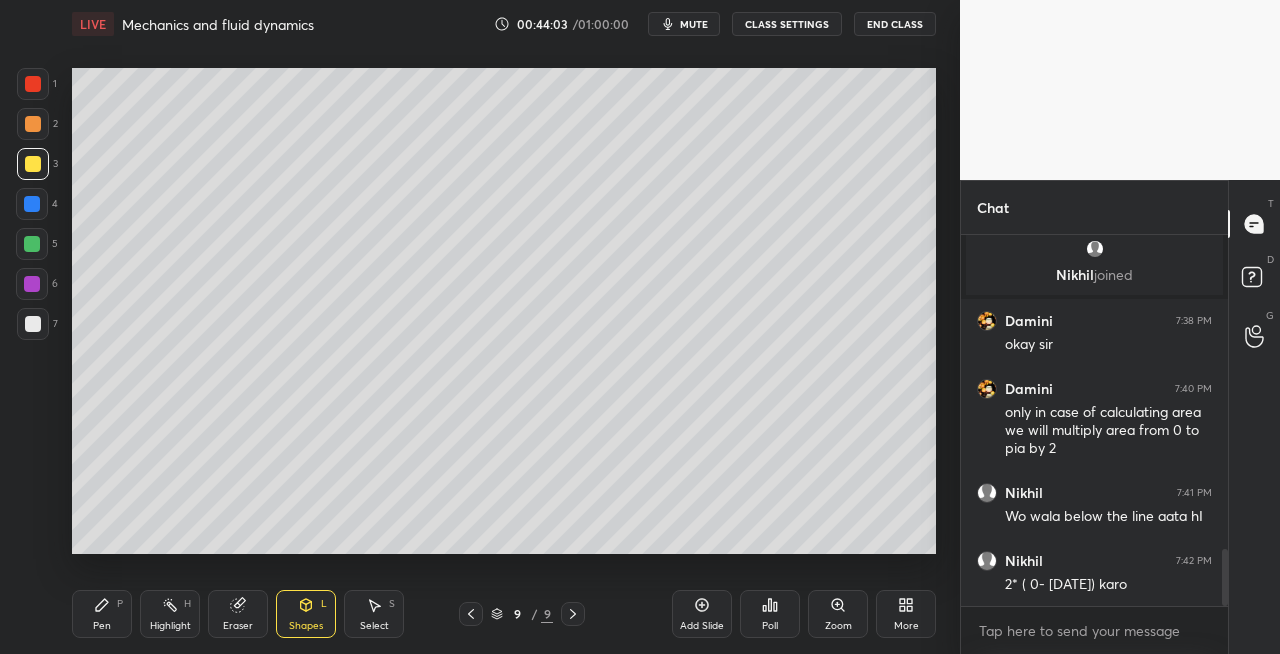 click on "Pen P" at bounding box center [102, 614] 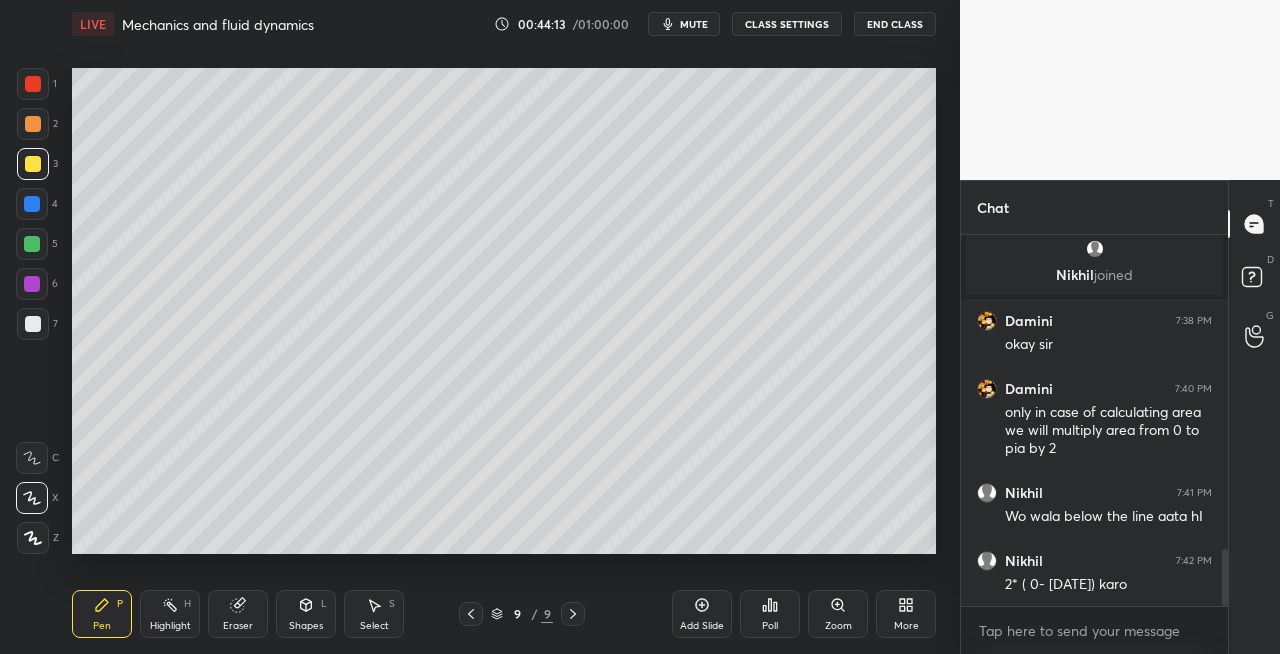 click on "Shapes L" at bounding box center [306, 614] 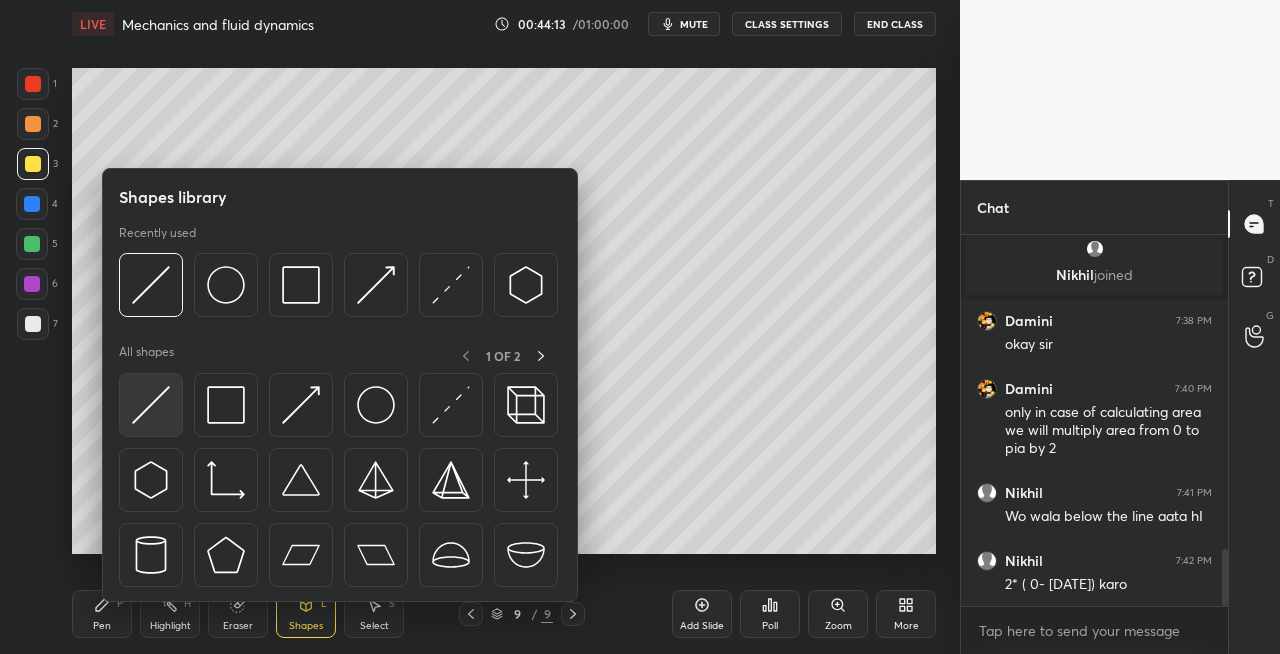 click at bounding box center [151, 405] 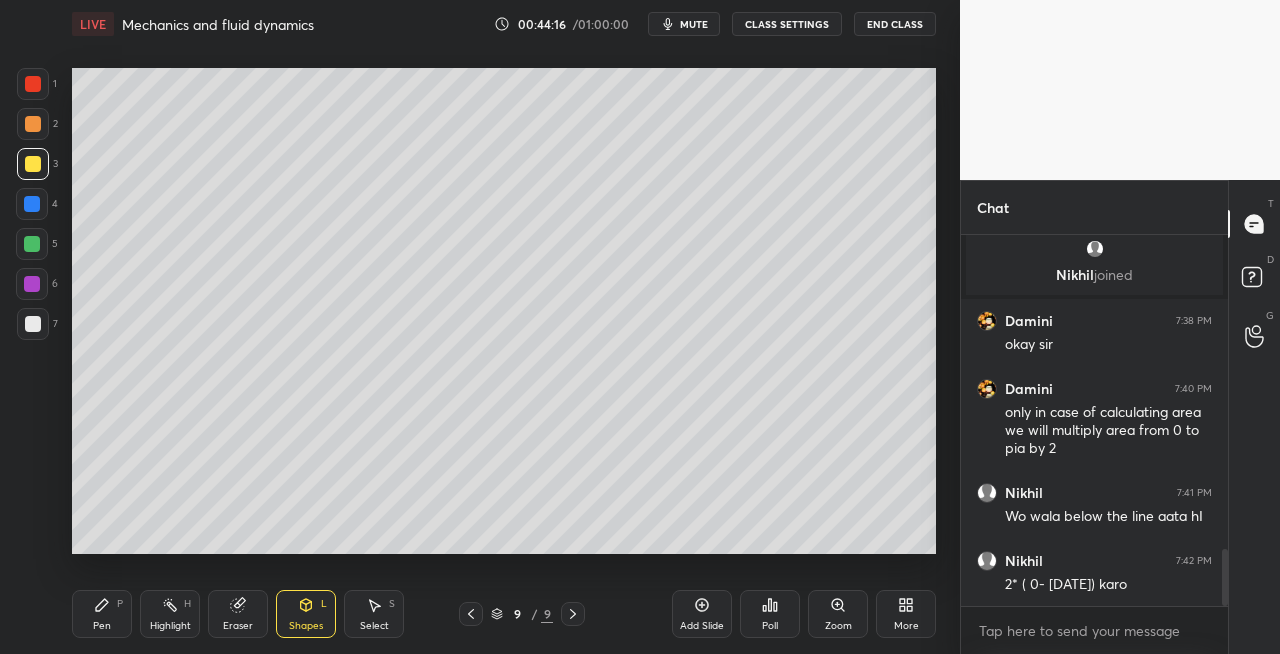 click on "Pen P" at bounding box center (102, 614) 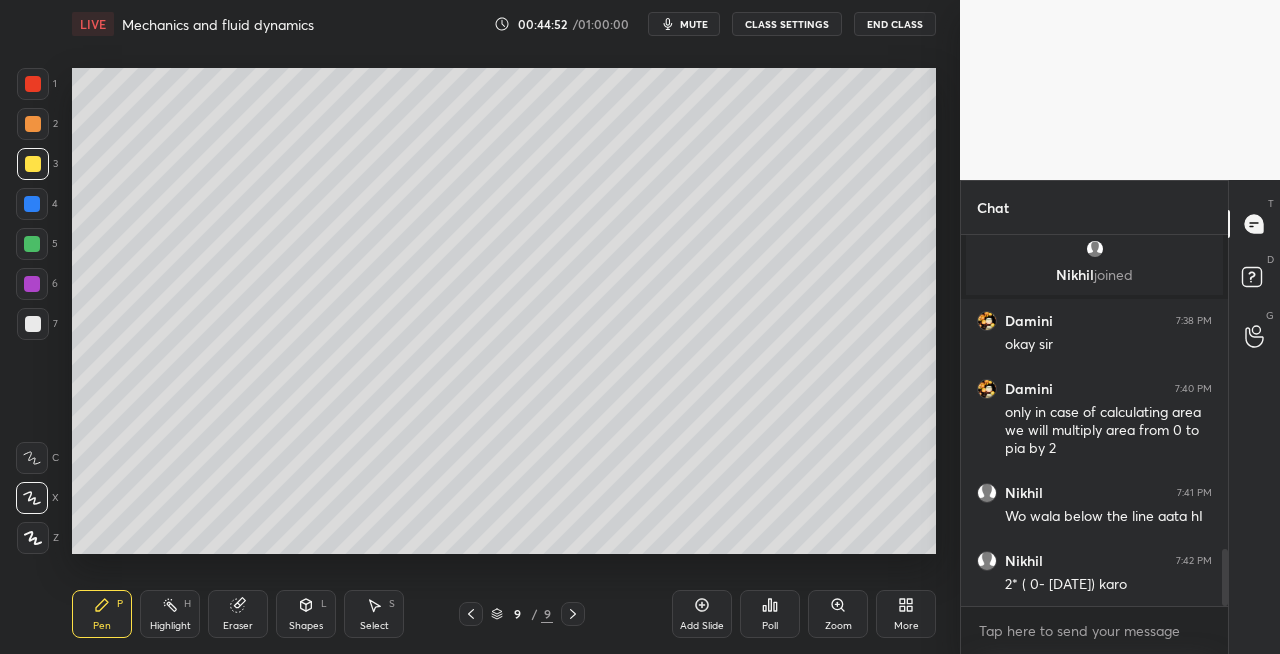 click 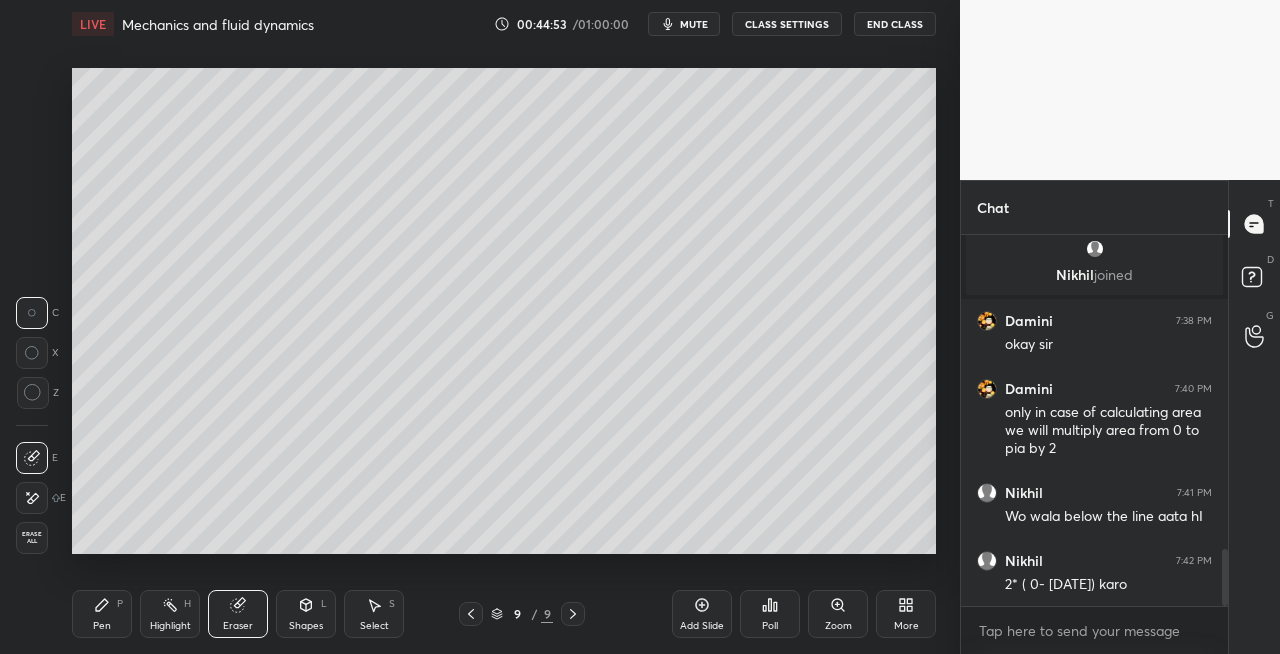 click on "Pen P" at bounding box center [102, 614] 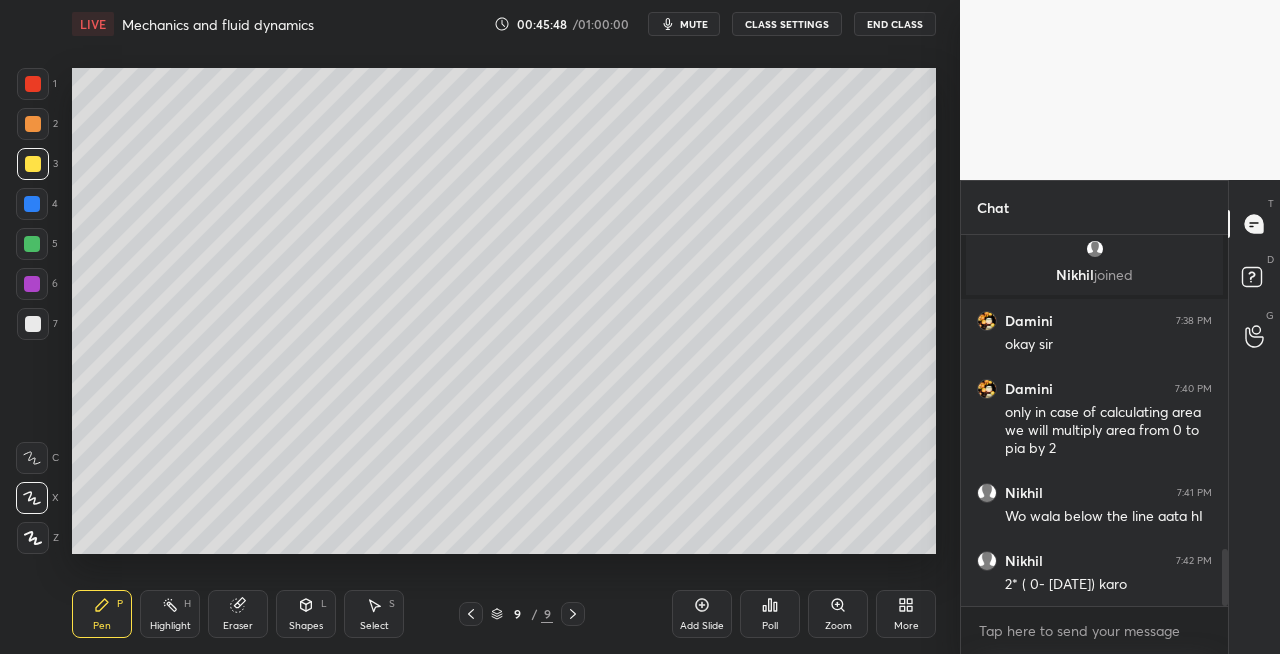 click on "Eraser" at bounding box center [238, 614] 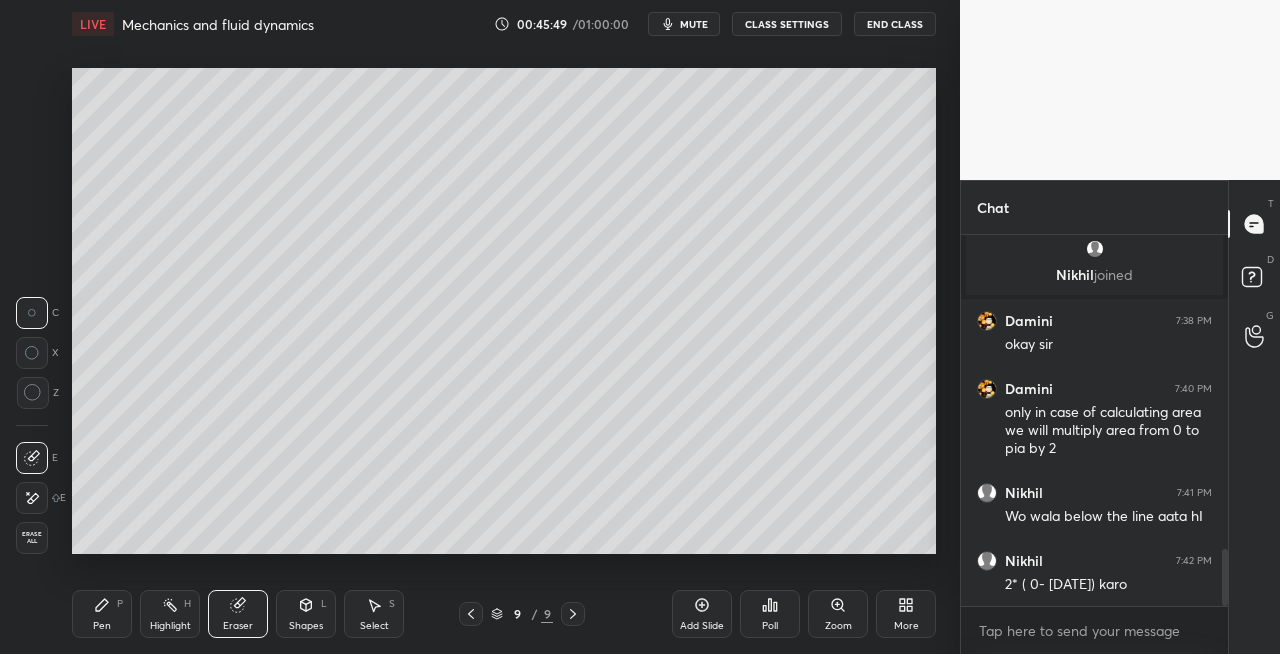 click on "Pen P" at bounding box center [102, 614] 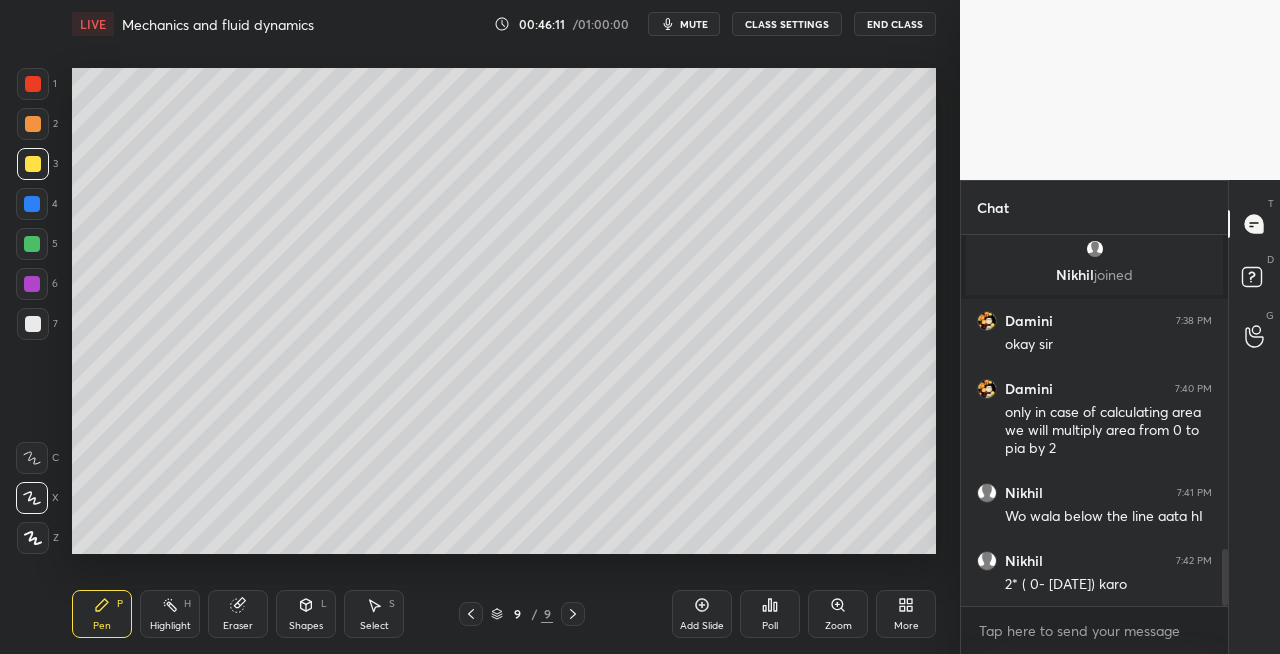 click on "Shapes L" at bounding box center [306, 614] 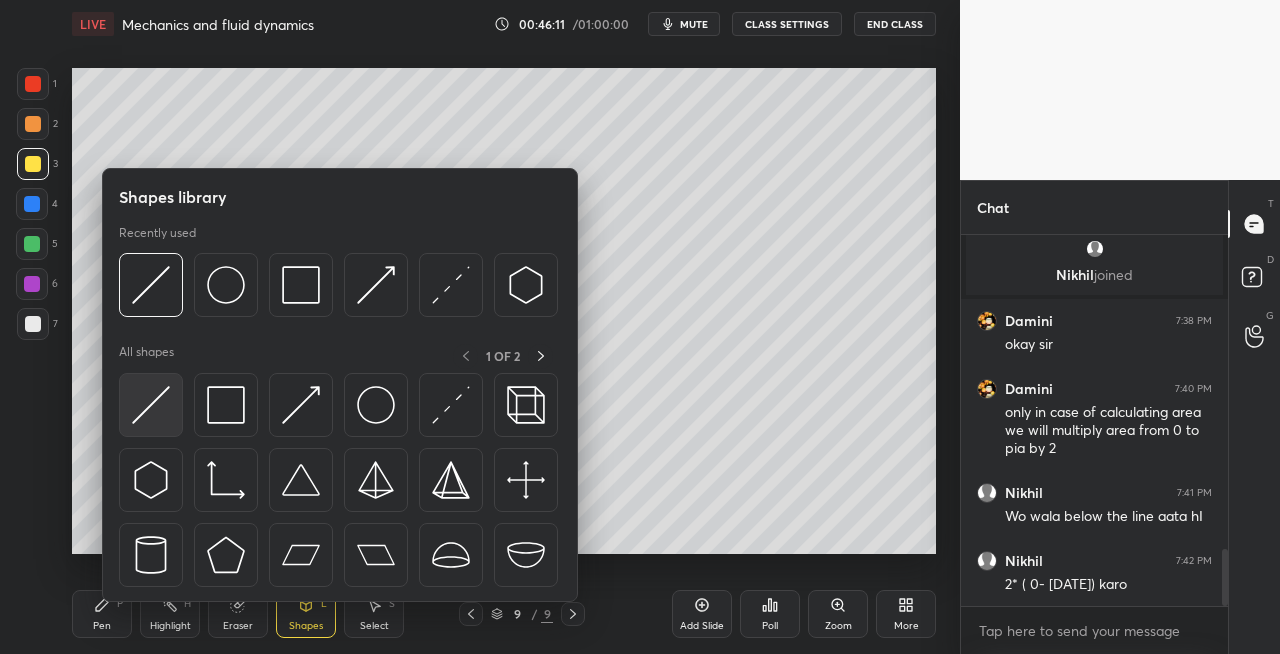 click at bounding box center (151, 405) 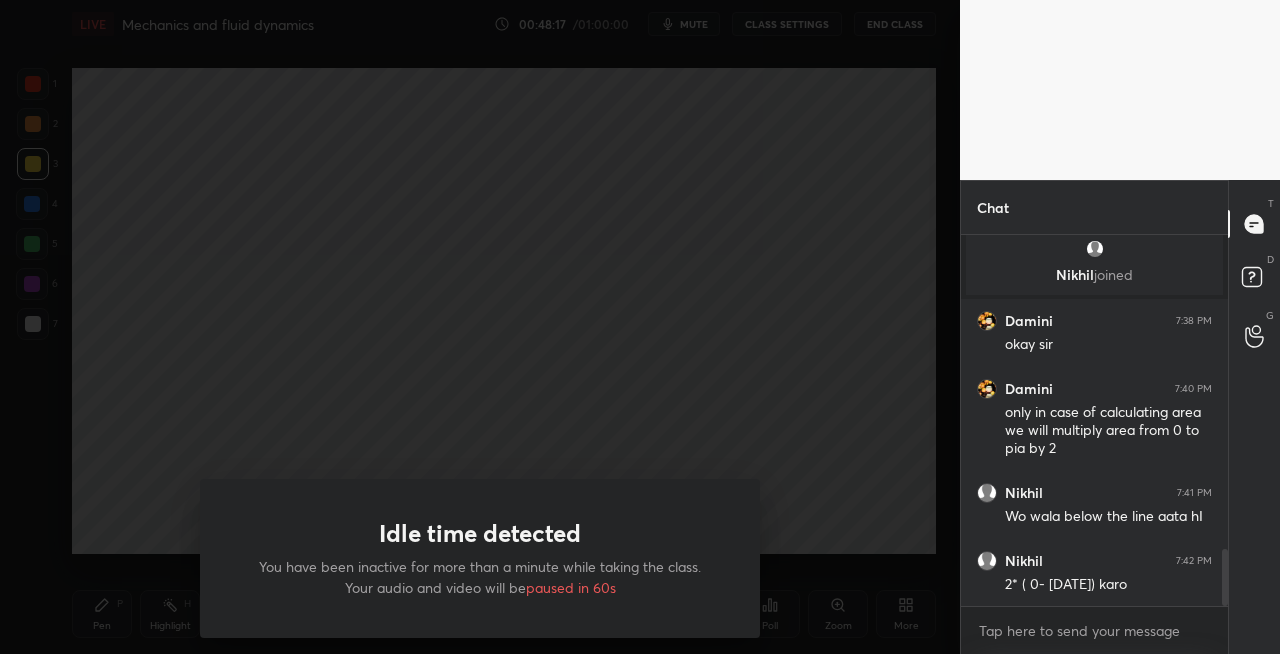scroll, scrollTop: 2120, scrollLeft: 0, axis: vertical 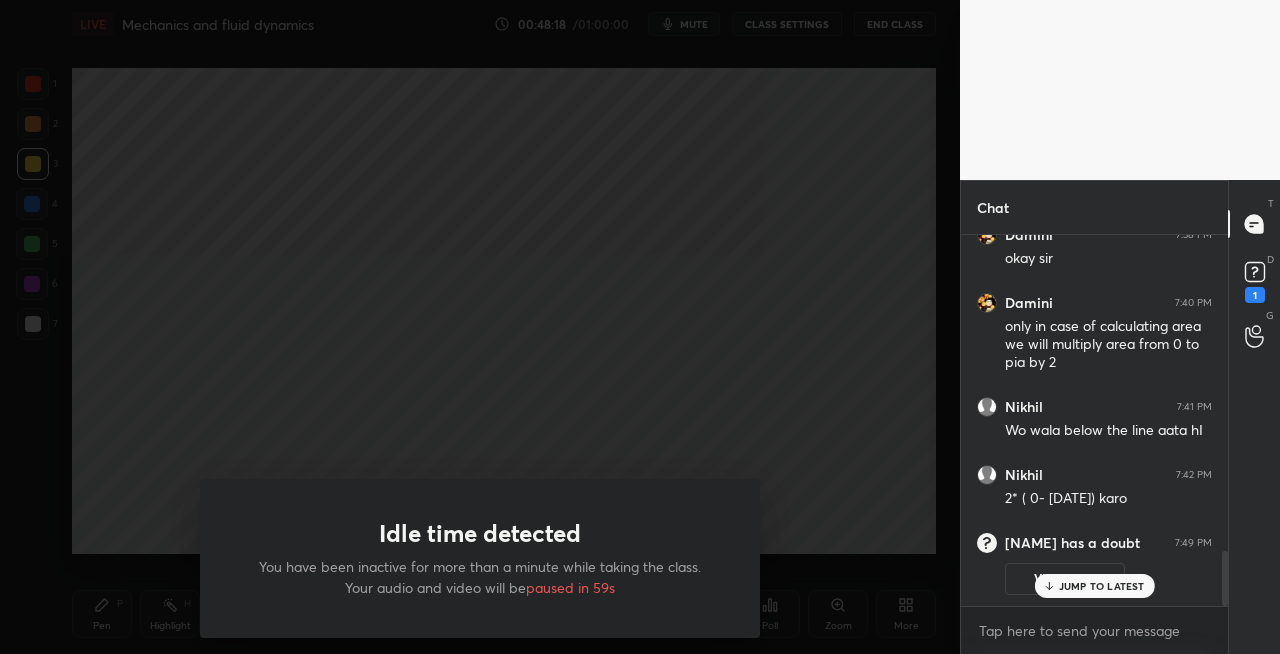 click on "Idle time detected You have been inactive for more than a minute while taking the class. Your audio and video will be  paused in 59s" at bounding box center (480, 327) 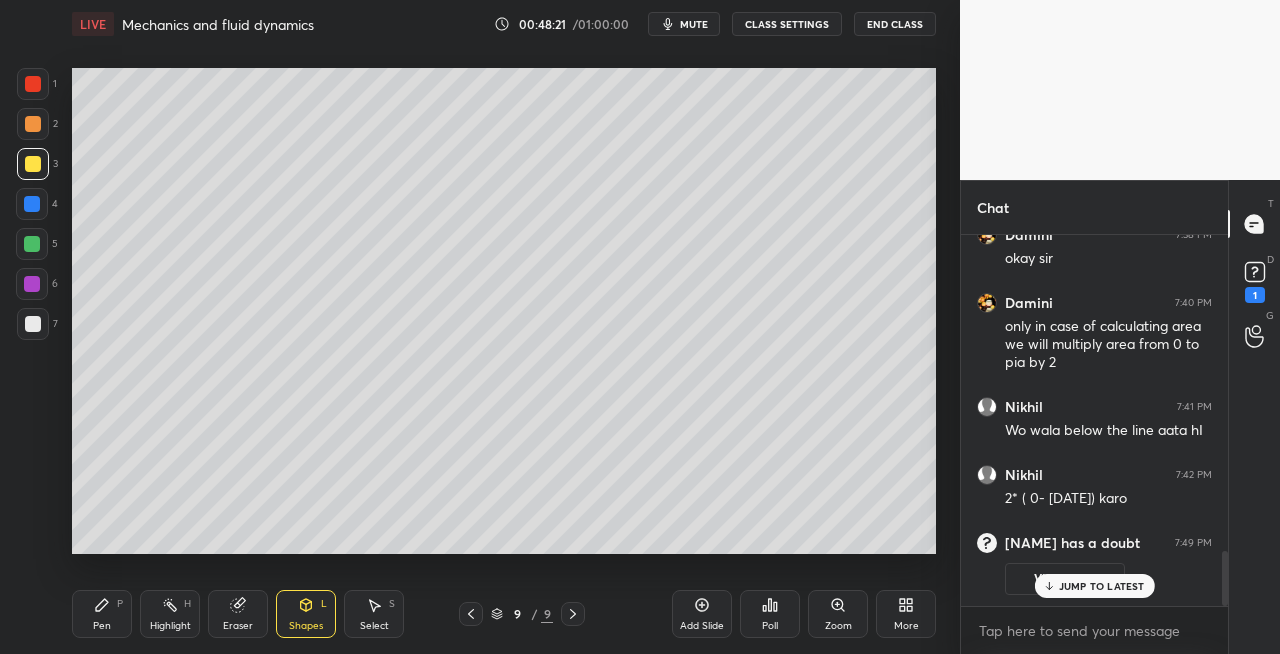 click on "1" at bounding box center [1255, 295] 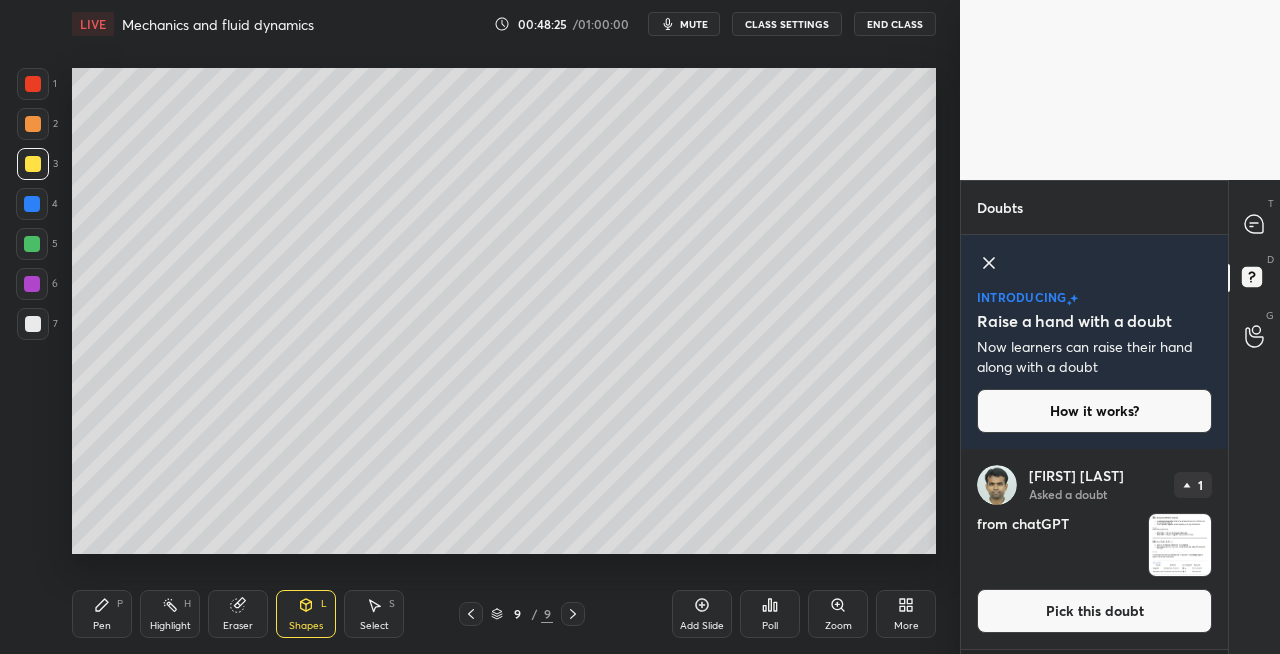 click 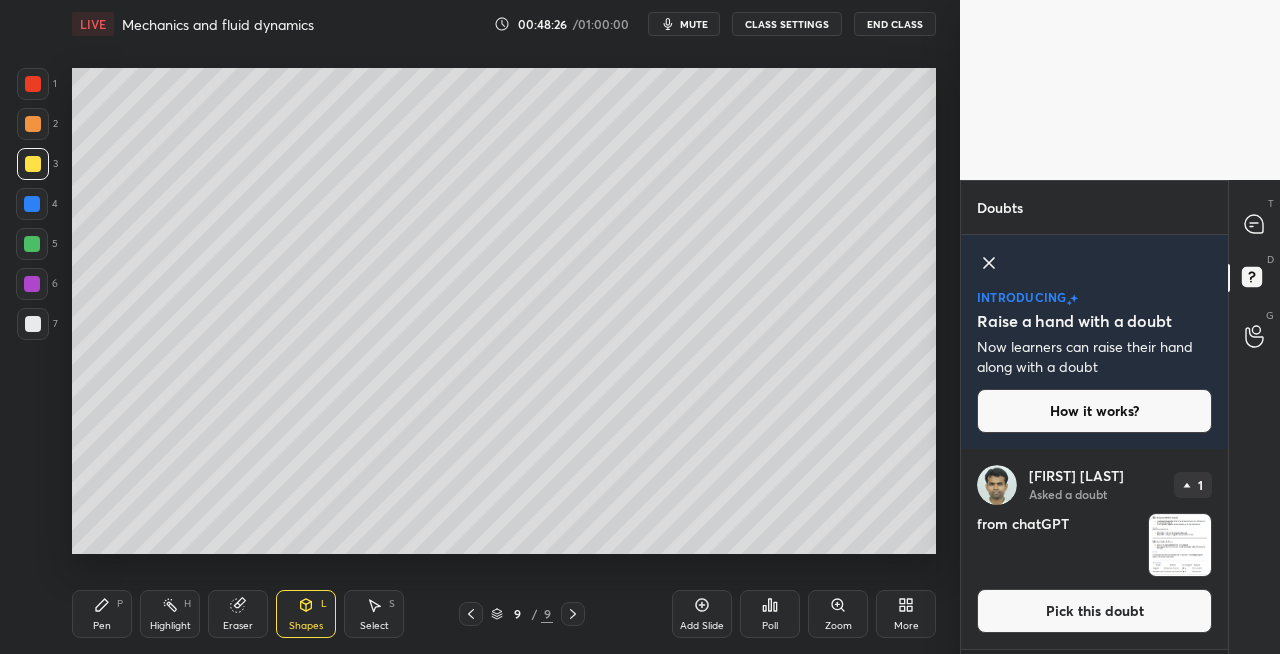 click at bounding box center [1180, 545] 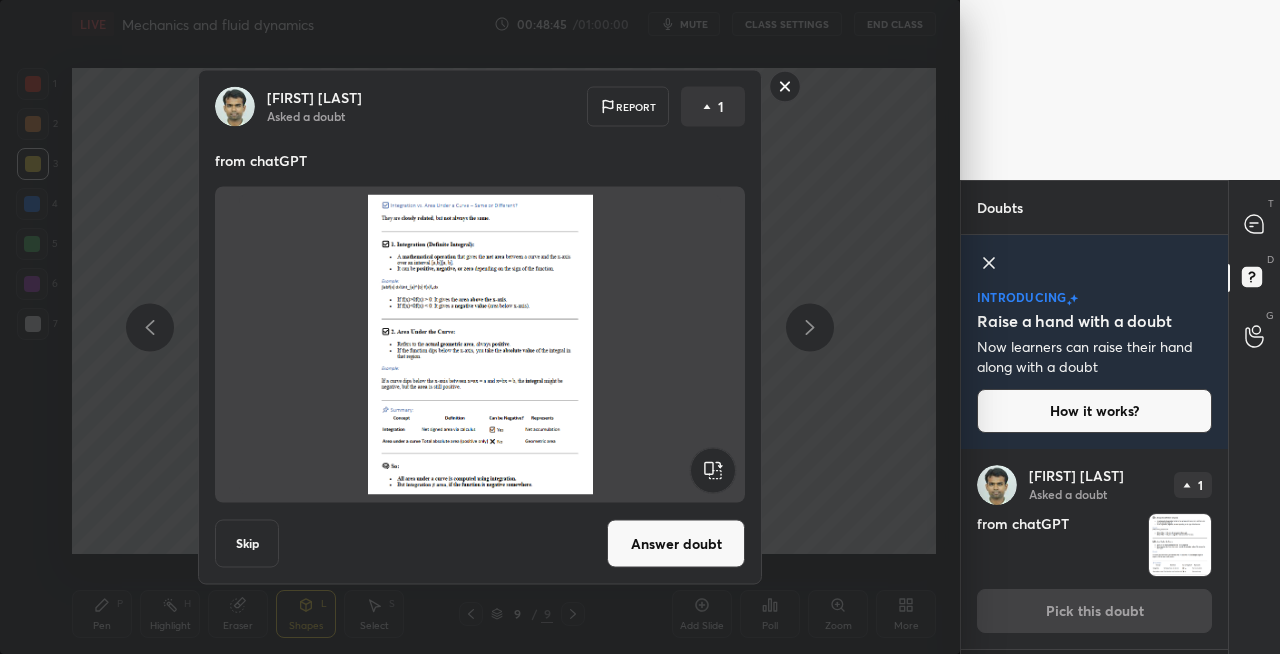 click 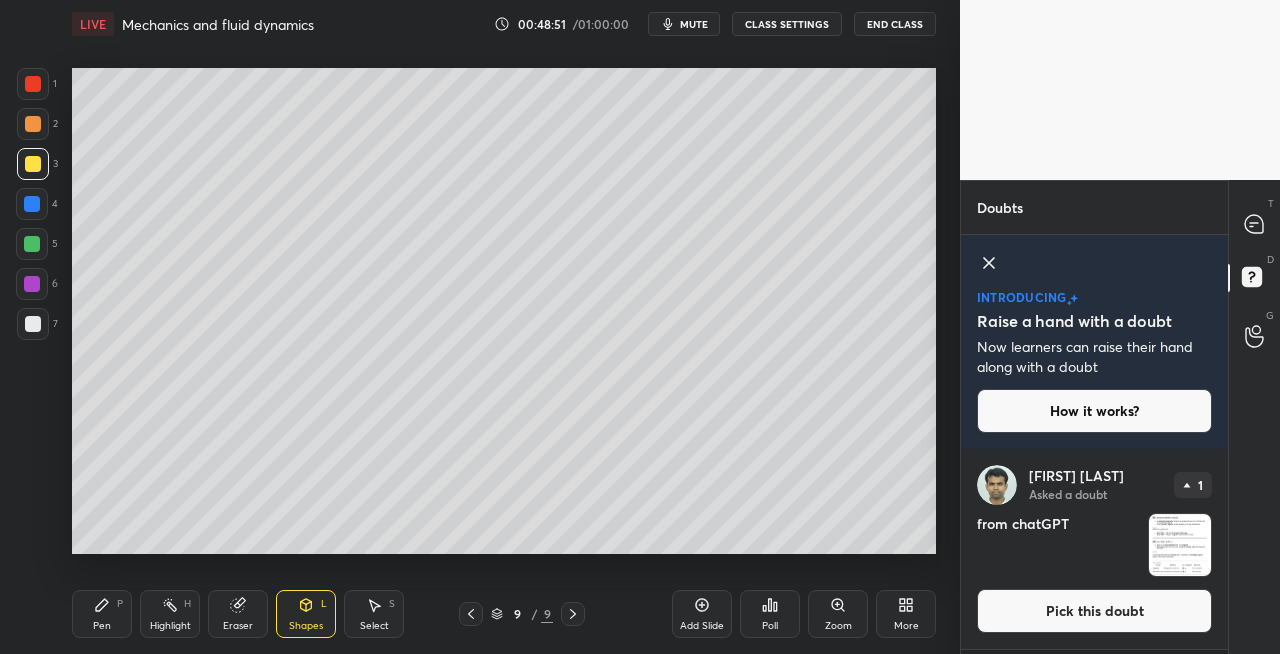 click 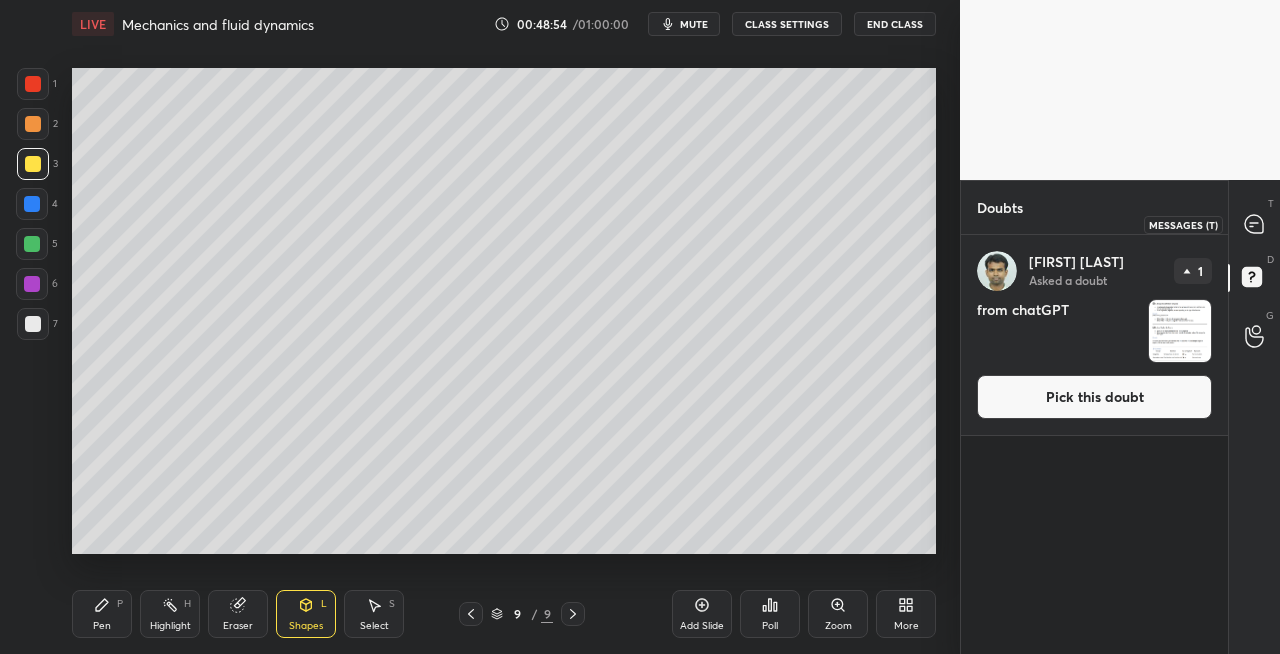 click 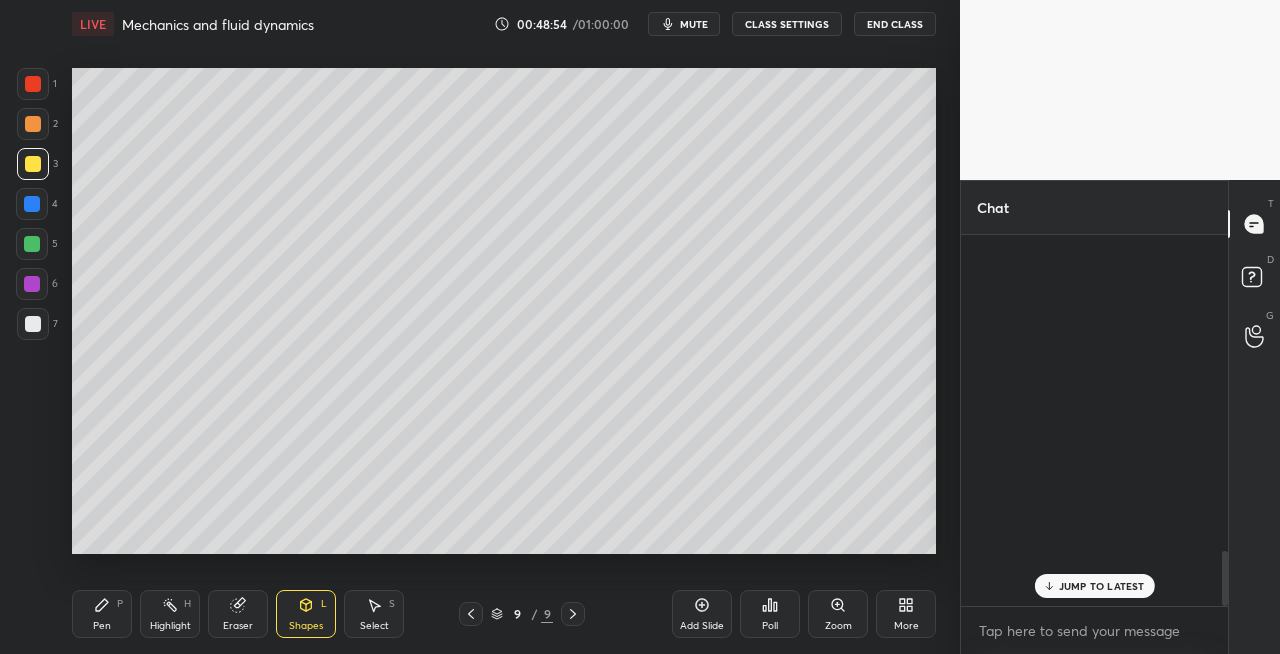 scroll, scrollTop: 2120, scrollLeft: 0, axis: vertical 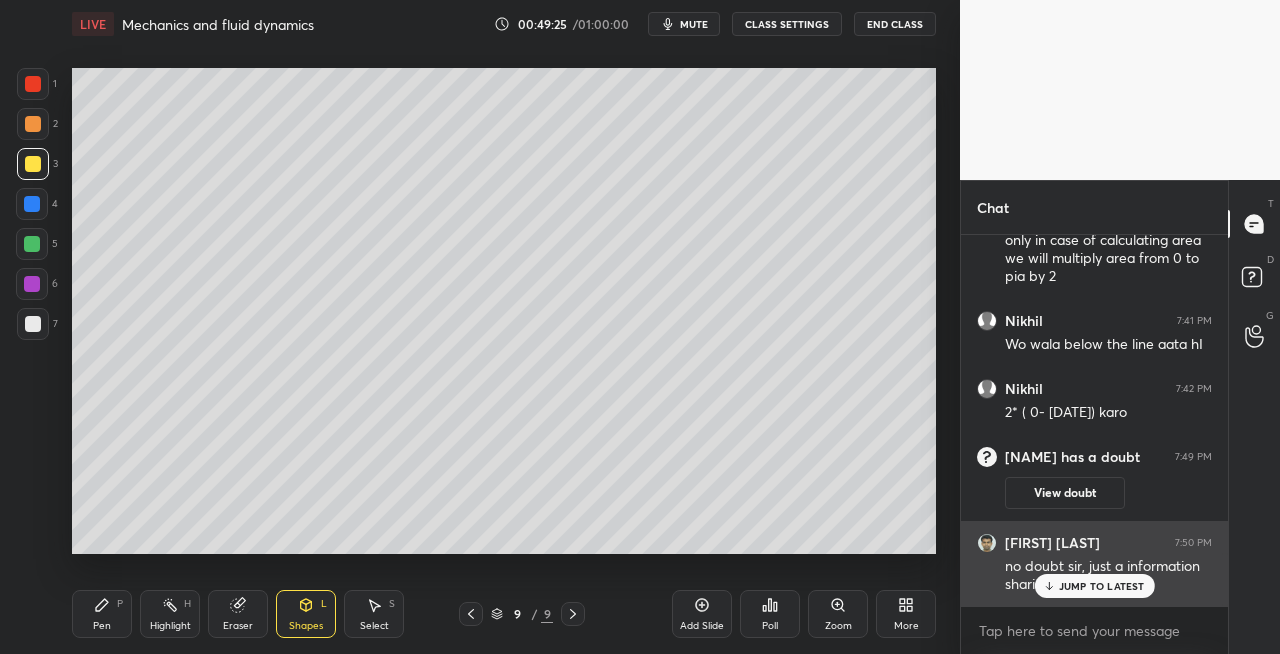 click on "JUMP TO LATEST" at bounding box center [1102, 586] 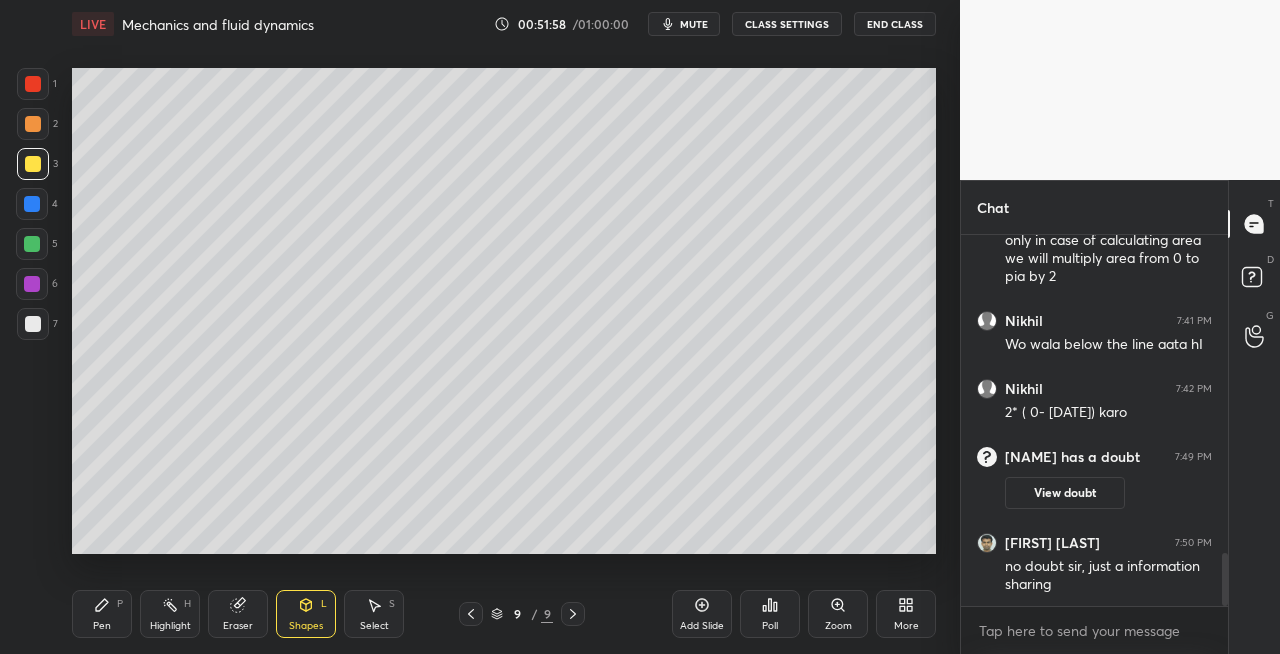 click on "You have been inactive for more than a minute while taking the class. Your audio and video will be  paused in 59s" at bounding box center (480, 1231) 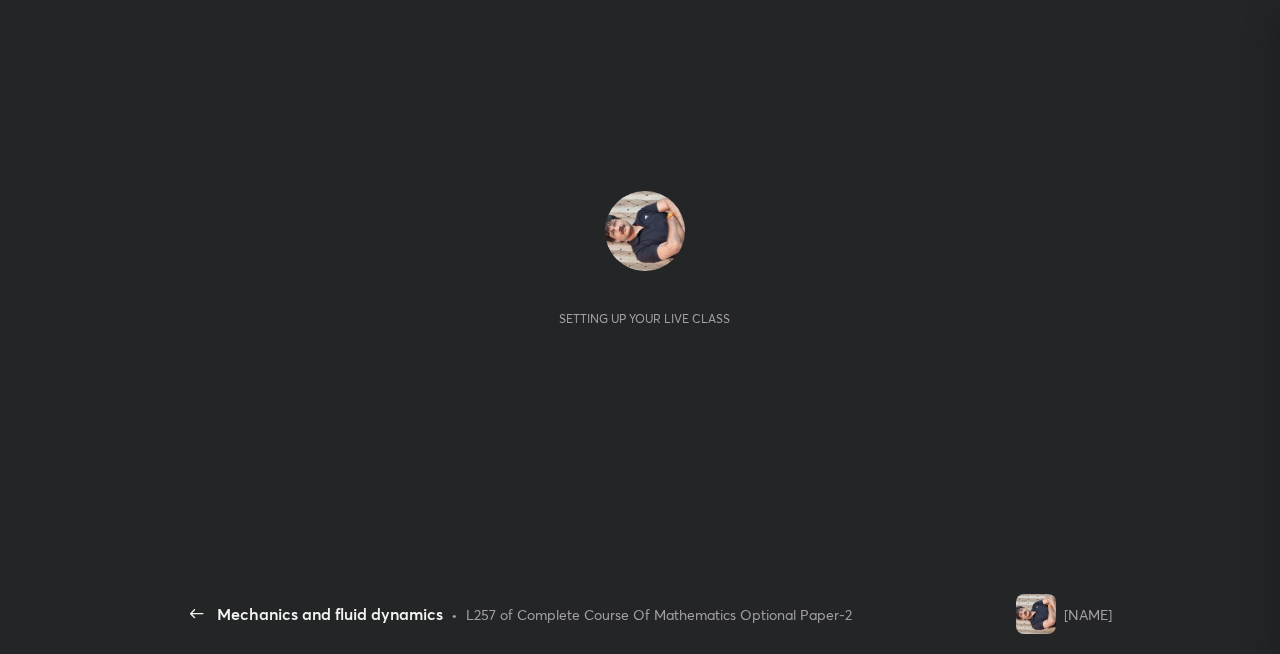 scroll, scrollTop: 0, scrollLeft: 0, axis: both 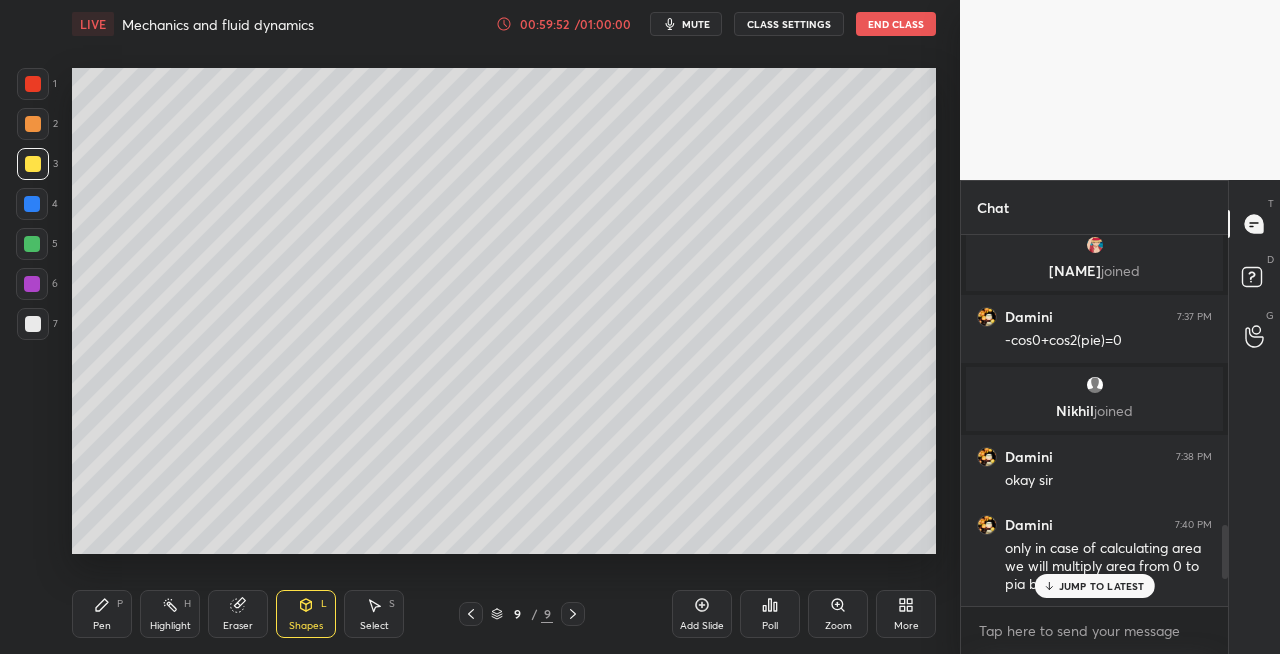 click on "JUMP TO LATEST" at bounding box center [1102, 586] 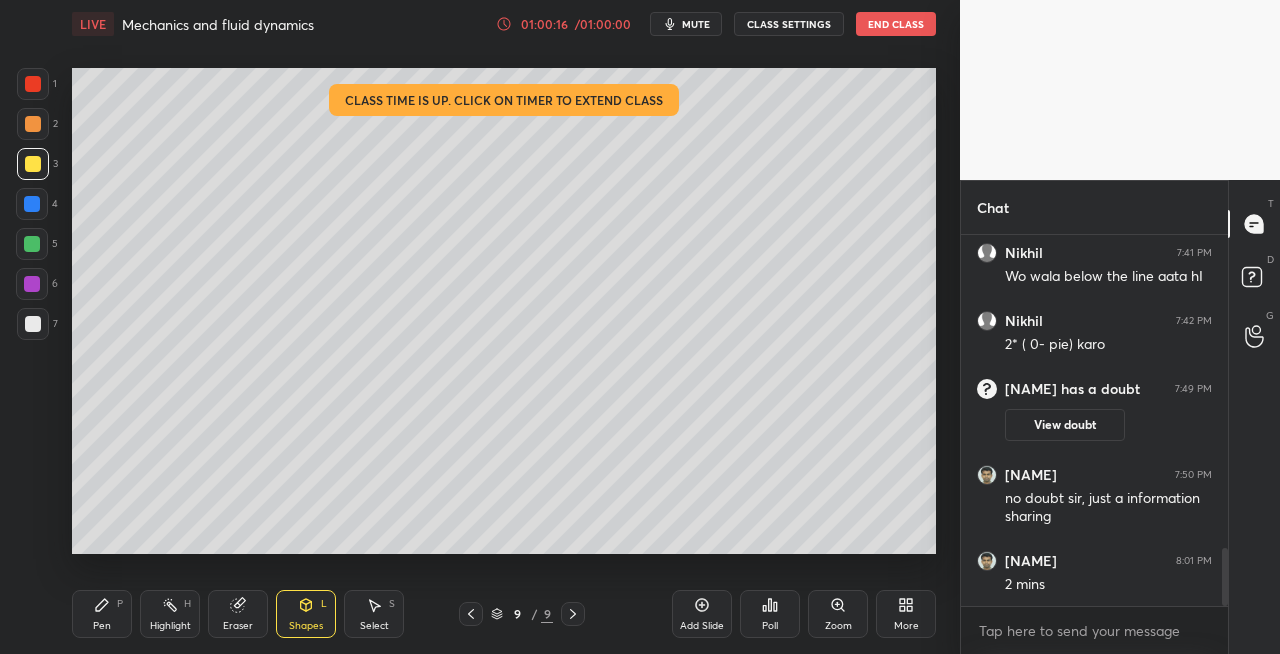 scroll, scrollTop: 2072, scrollLeft: 0, axis: vertical 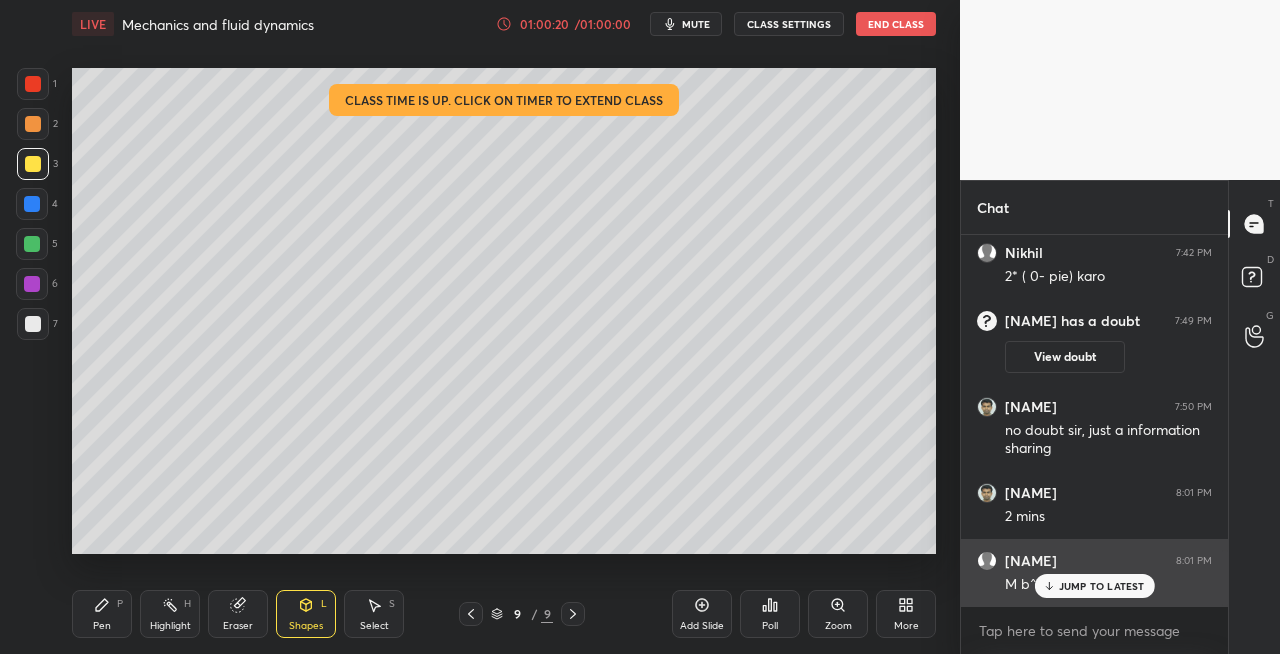 click 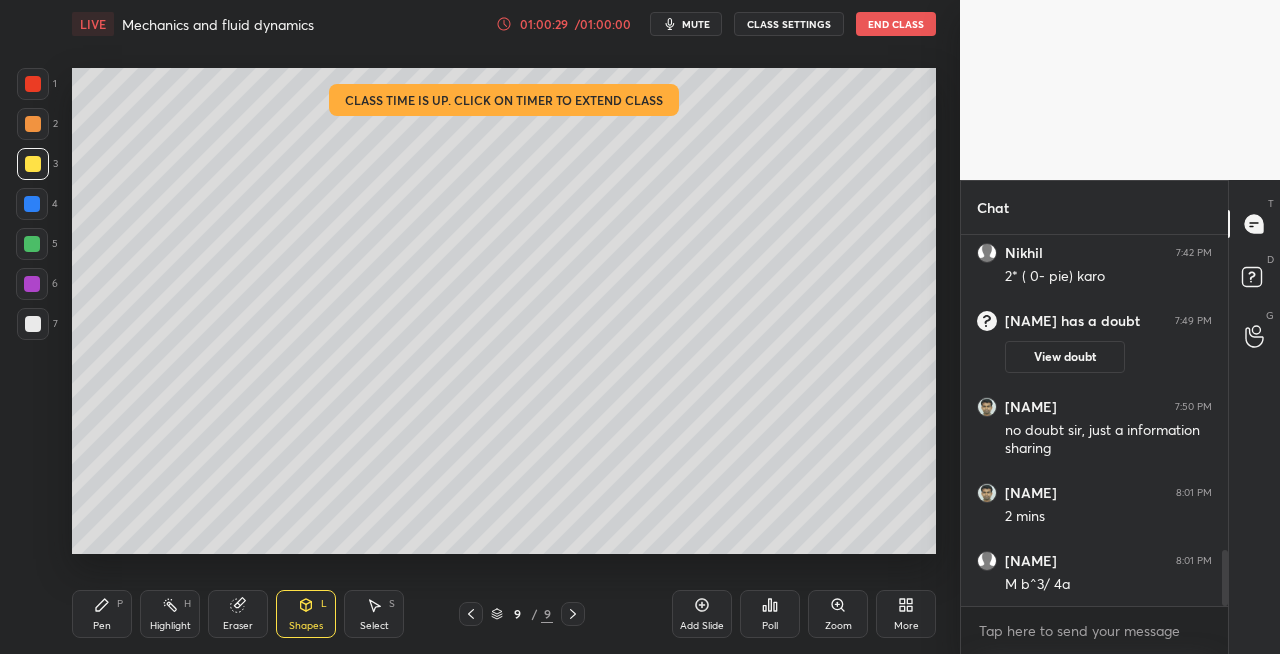 click 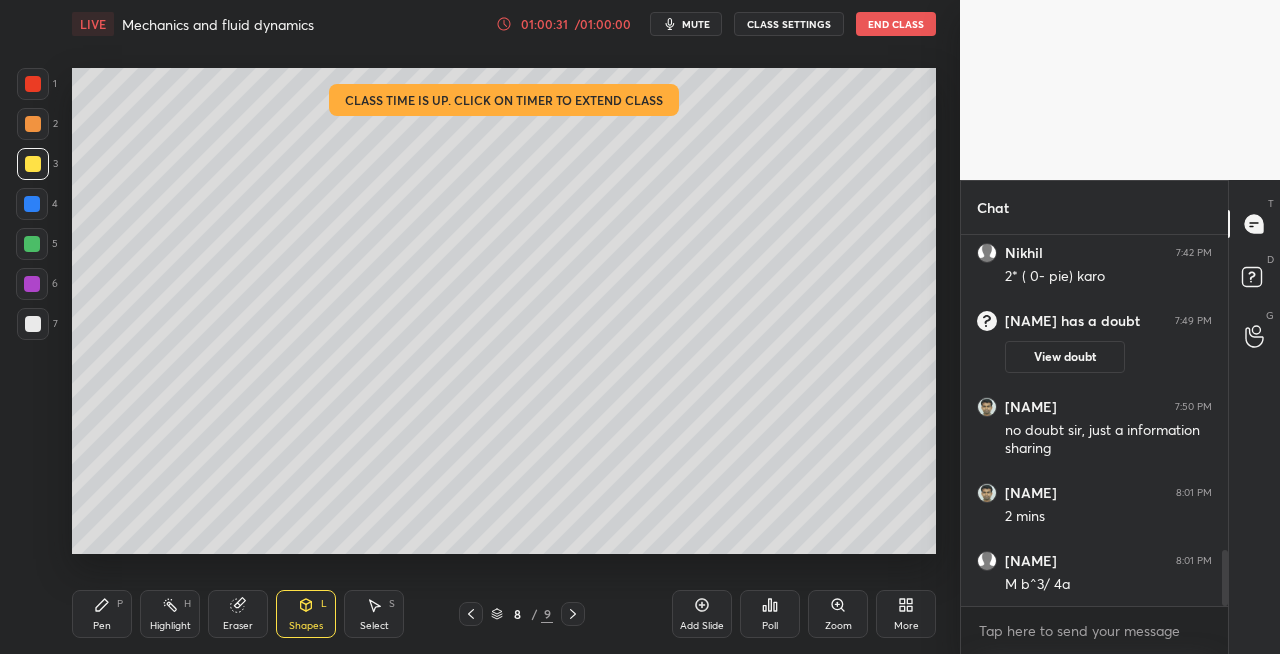 click 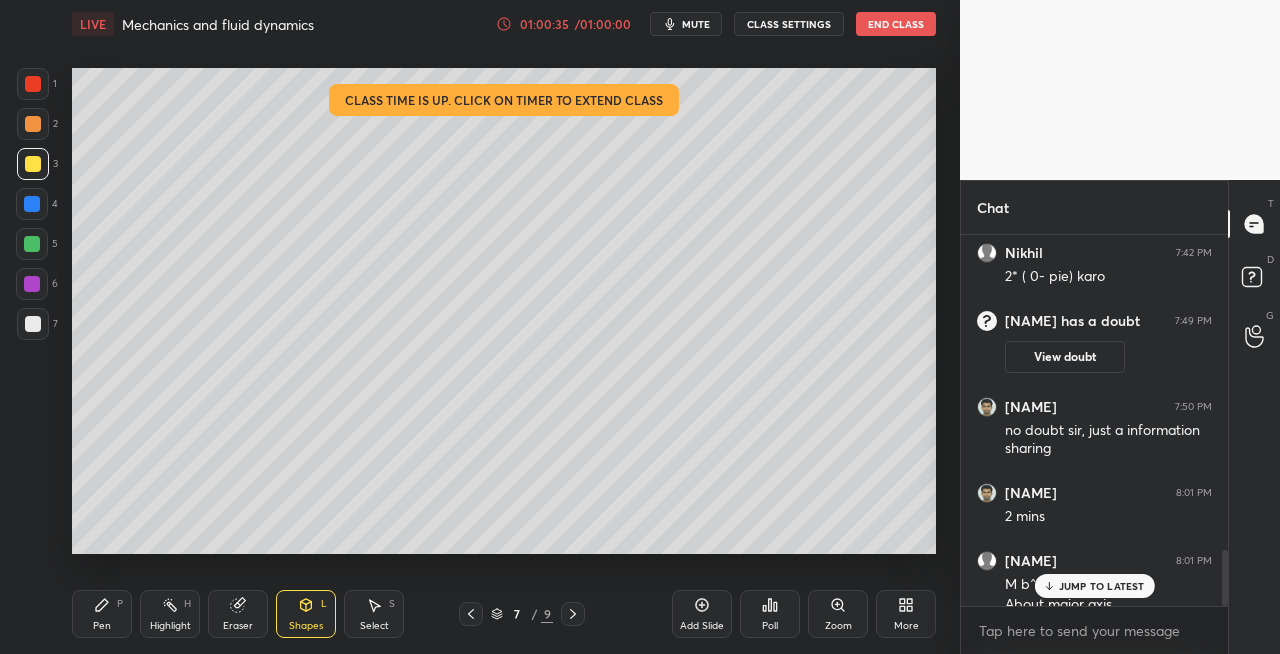 scroll, scrollTop: 2092, scrollLeft: 0, axis: vertical 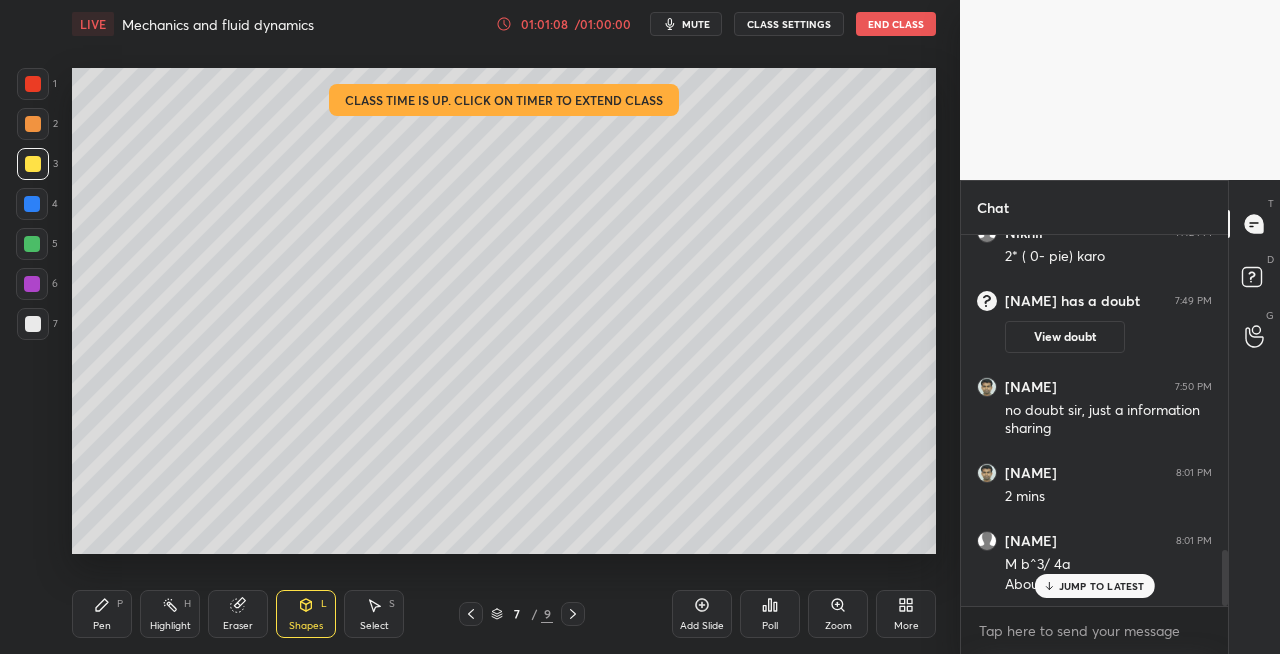 click at bounding box center [573, 614] 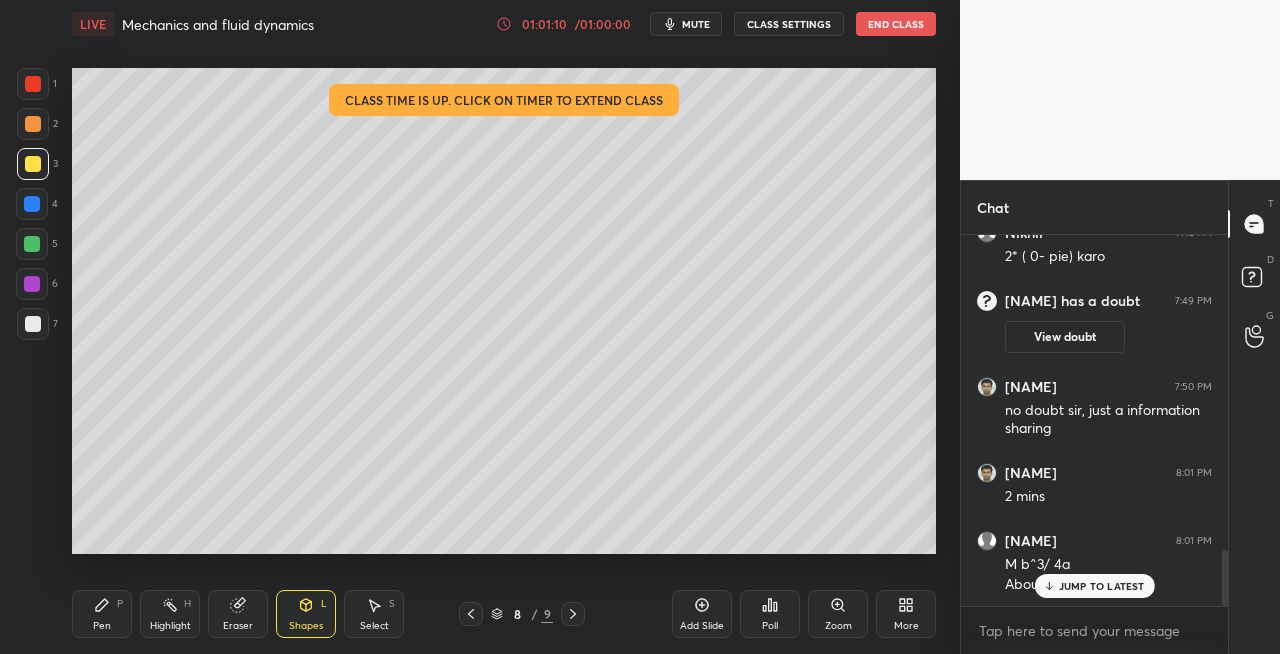 click 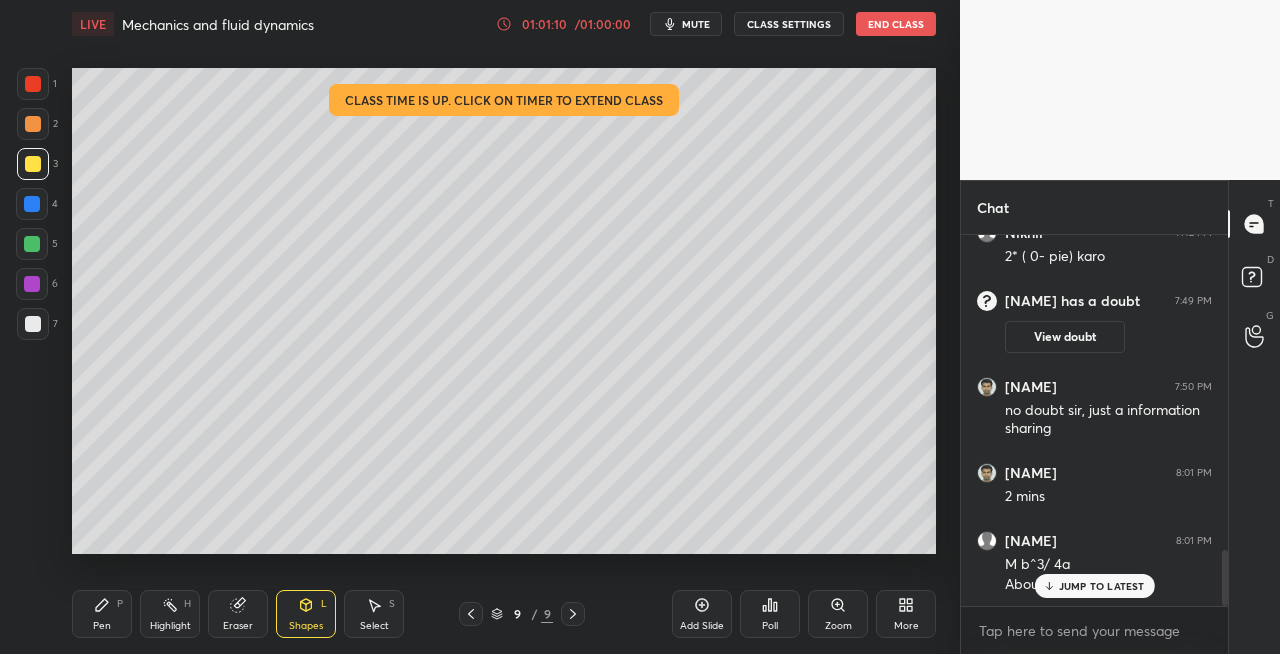 click 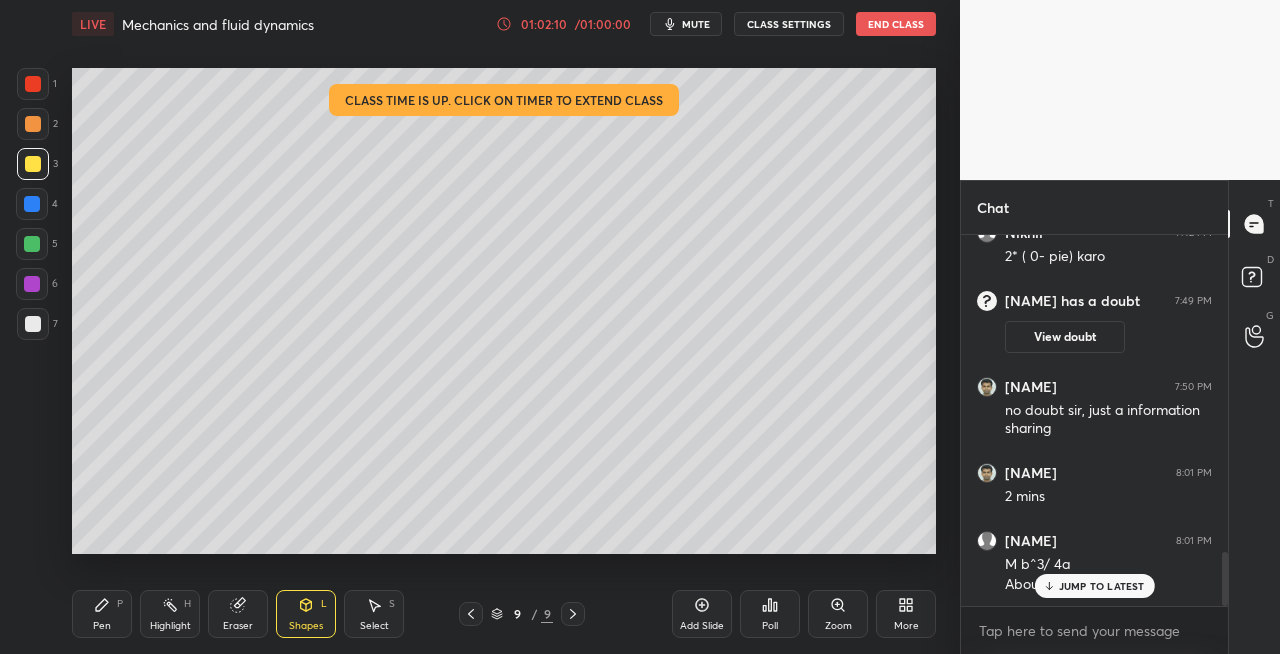 scroll, scrollTop: 2160, scrollLeft: 0, axis: vertical 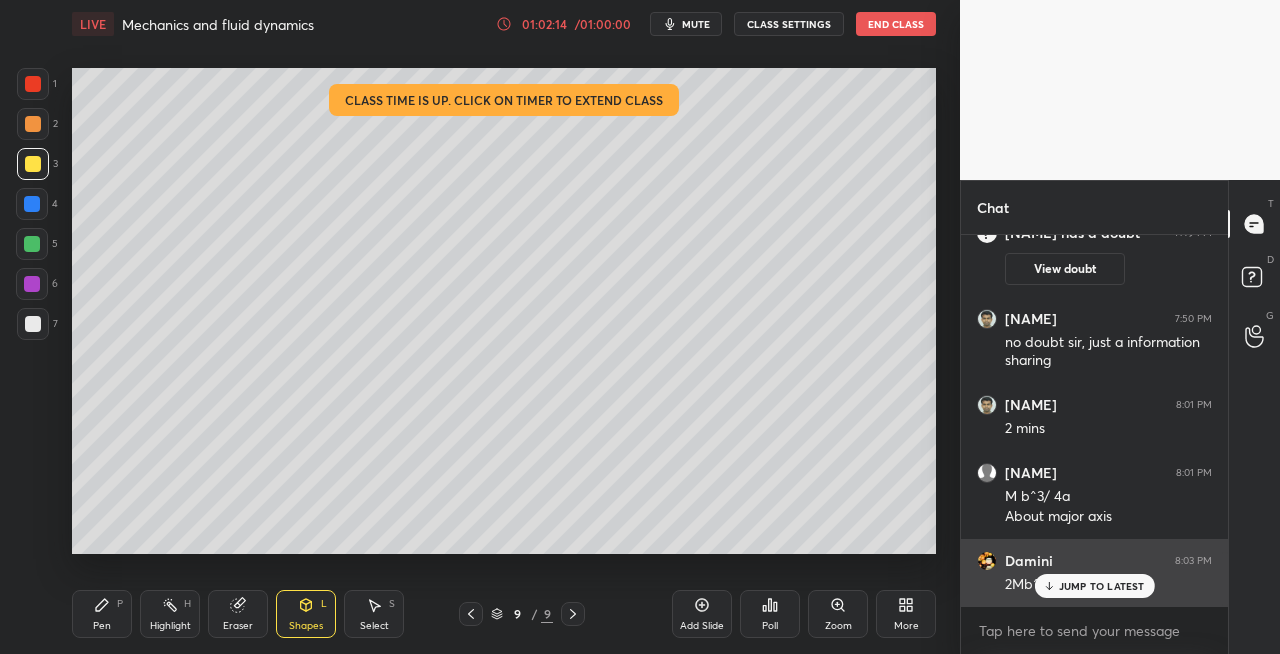 click 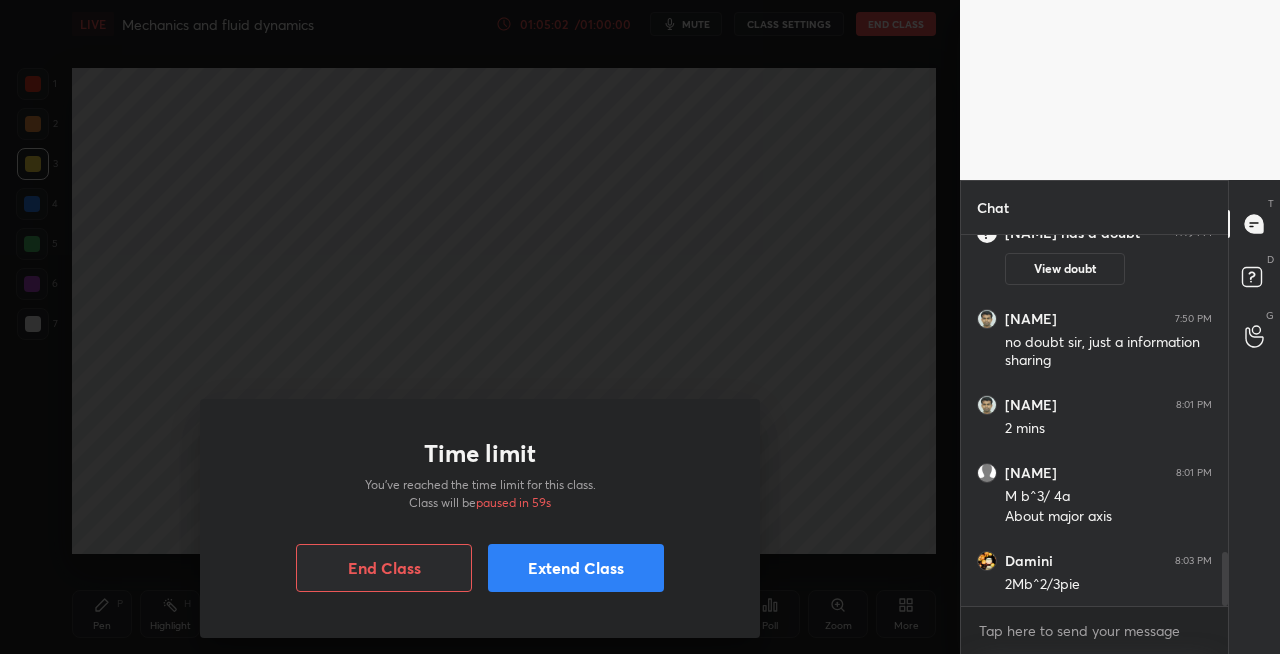 click on "Extend Class" at bounding box center [576, 568] 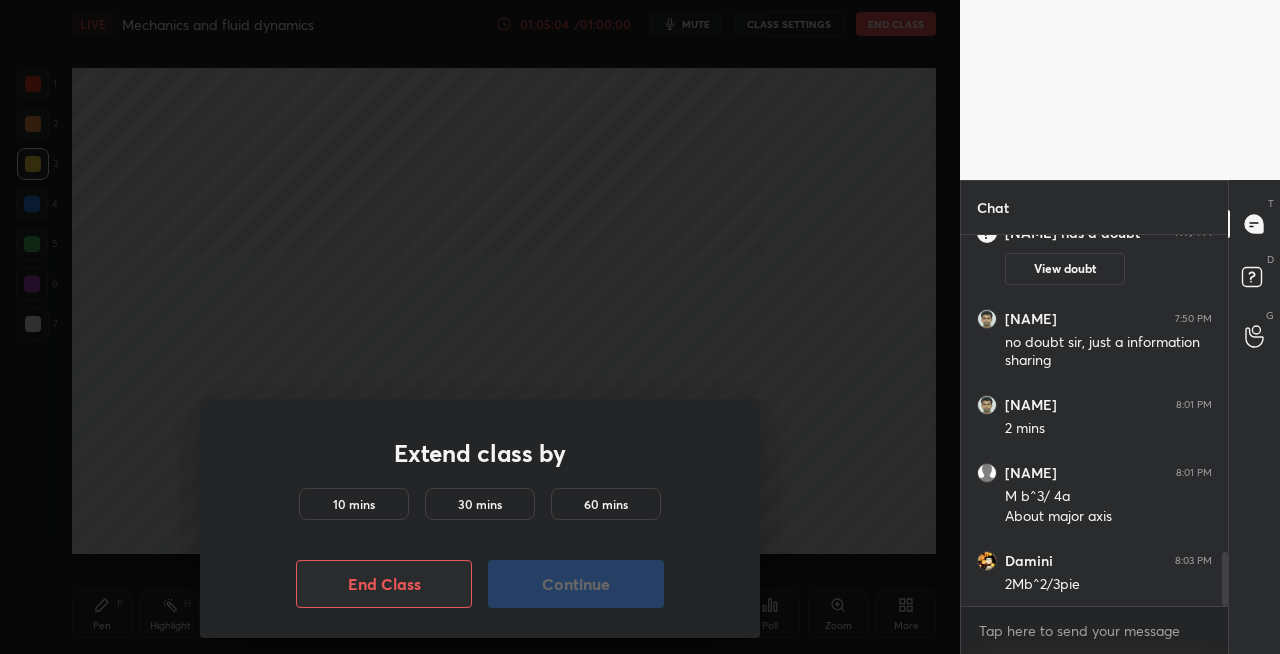 click on "10 mins" at bounding box center (354, 504) 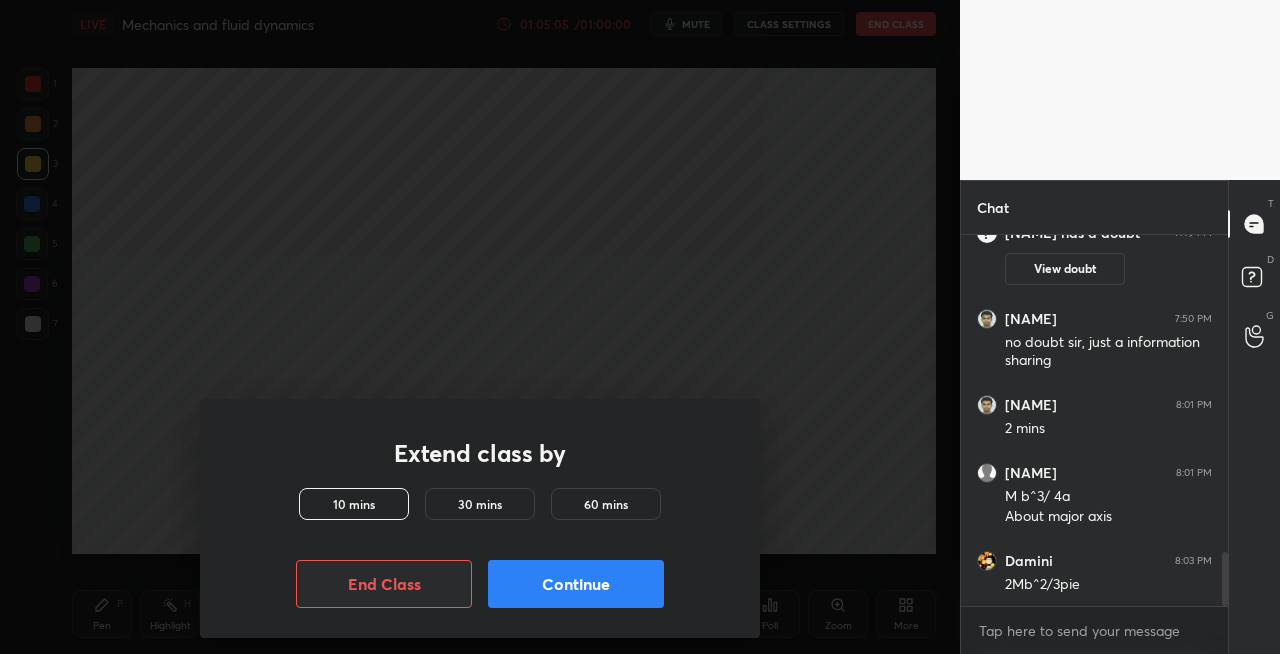 click on "Continue" at bounding box center [576, 584] 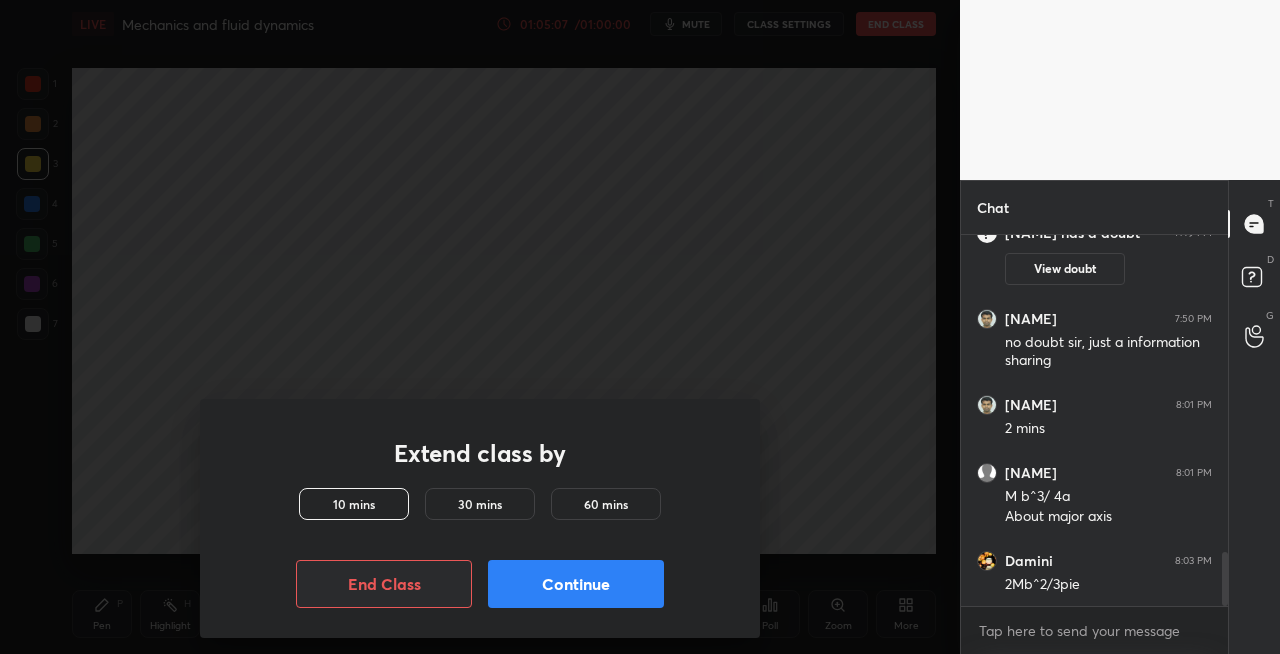 click on "Continue" at bounding box center (576, 584) 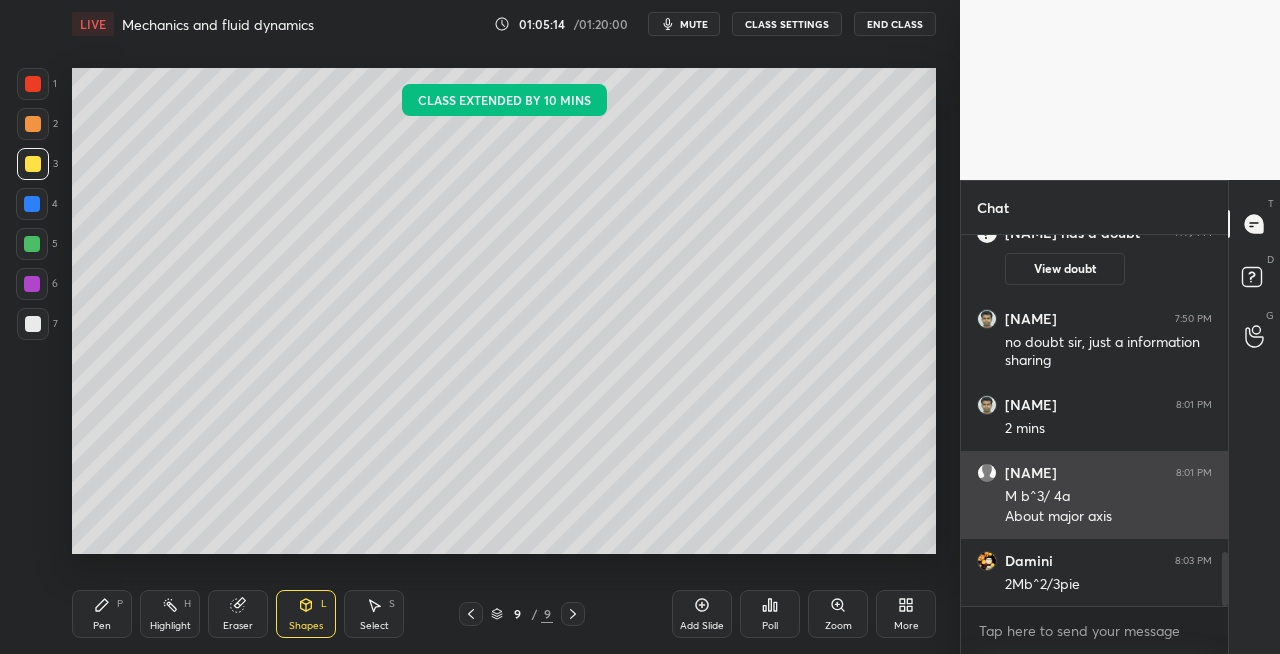scroll, scrollTop: 2228, scrollLeft: 0, axis: vertical 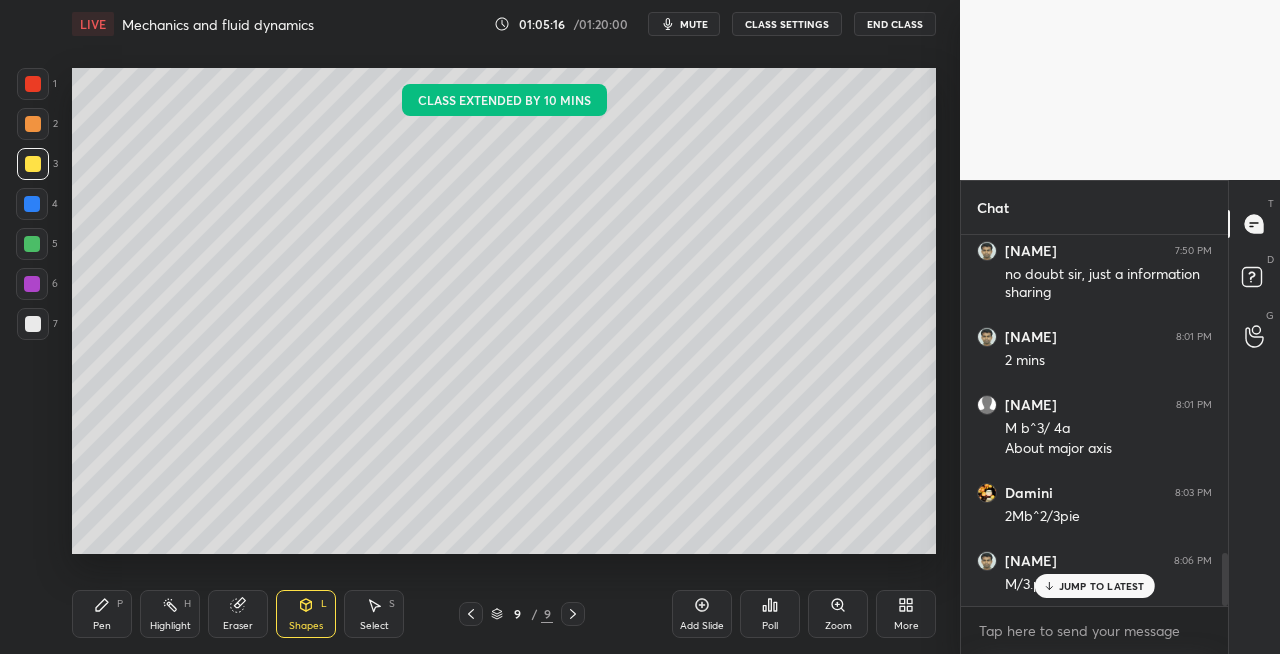 click 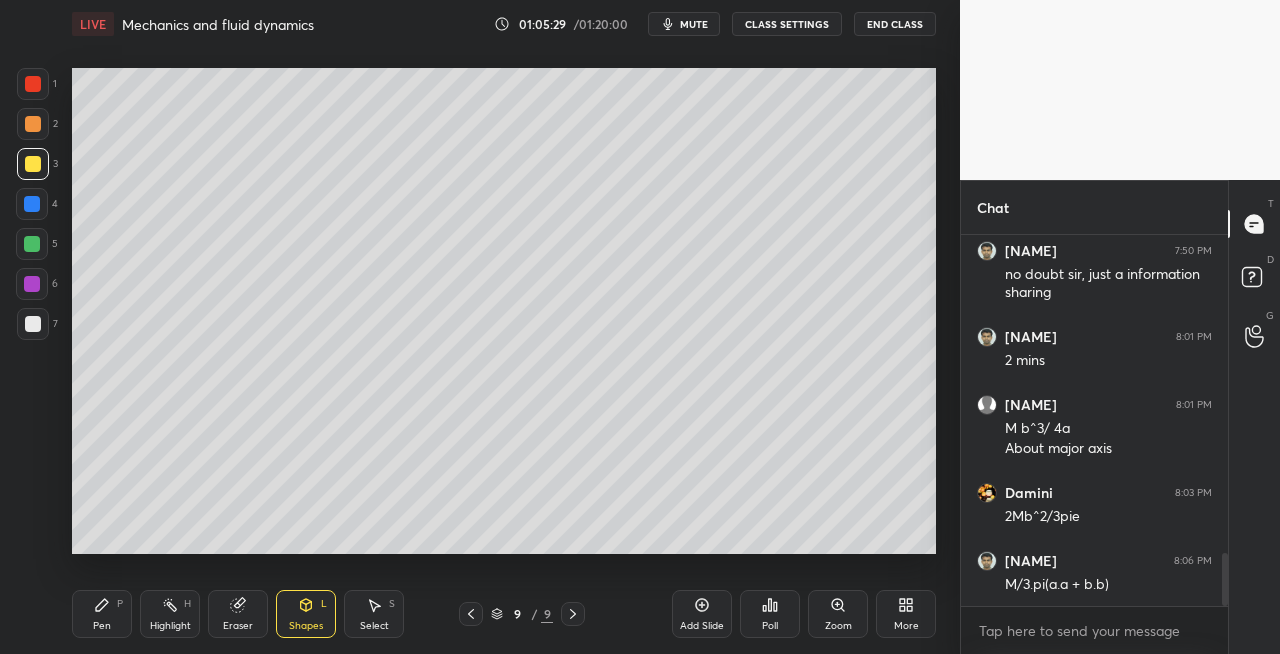 click 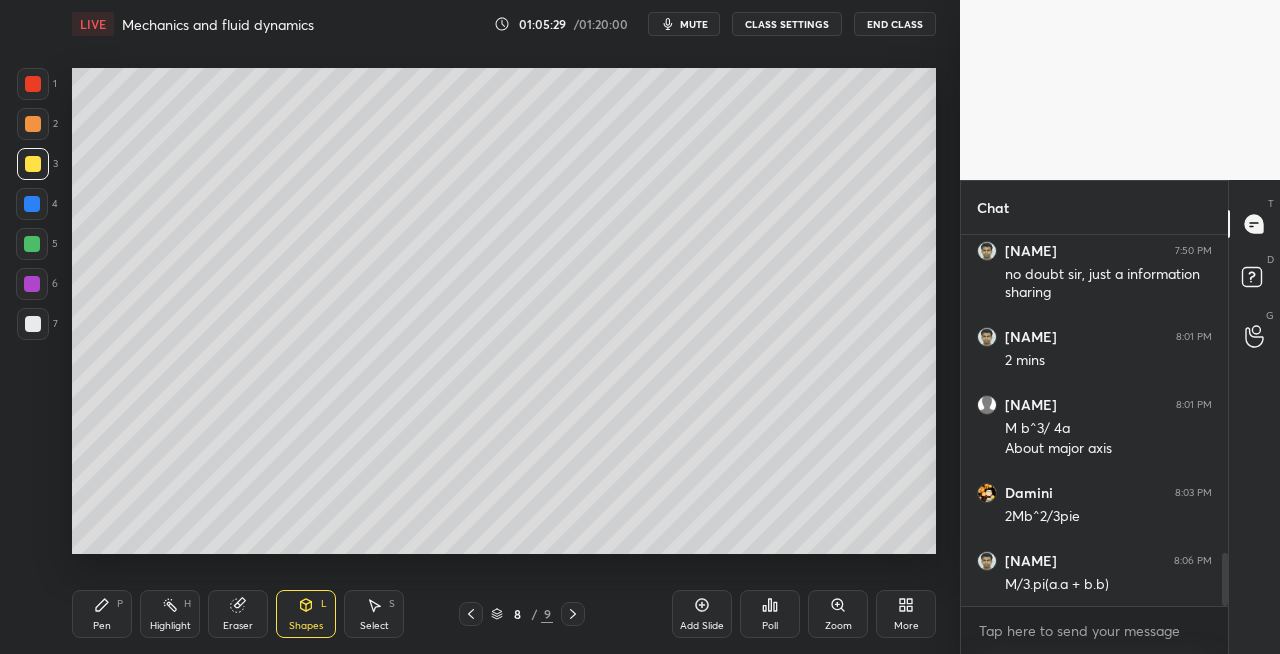 click 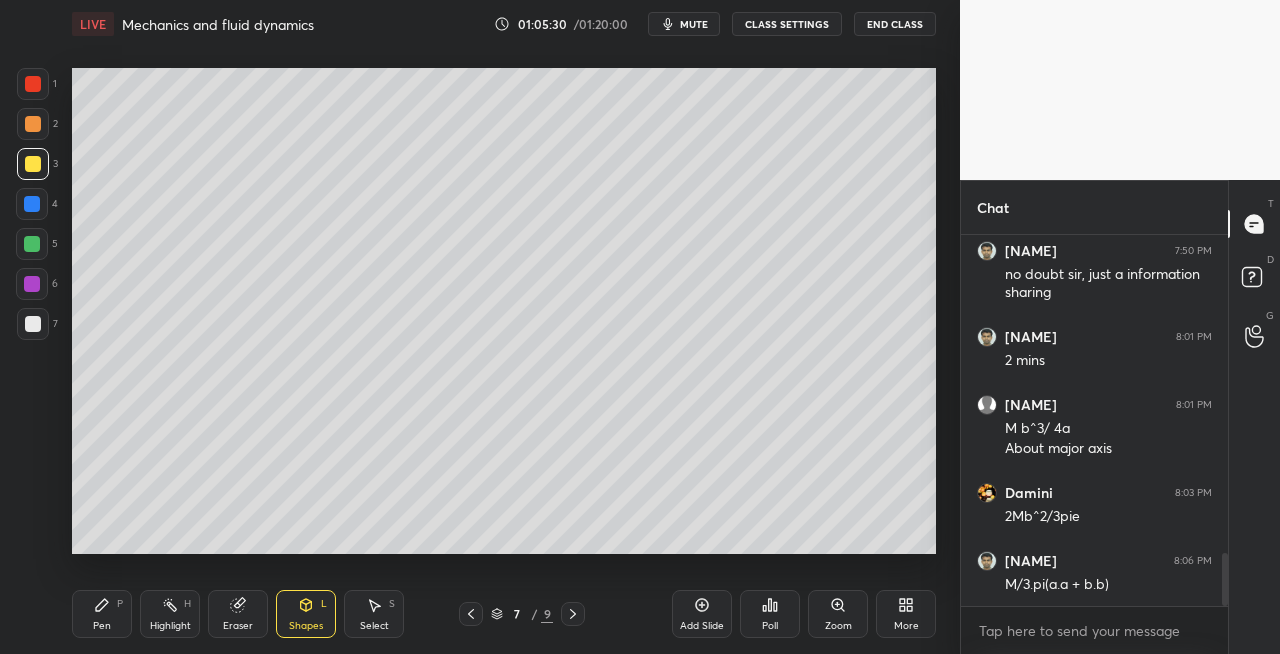 click 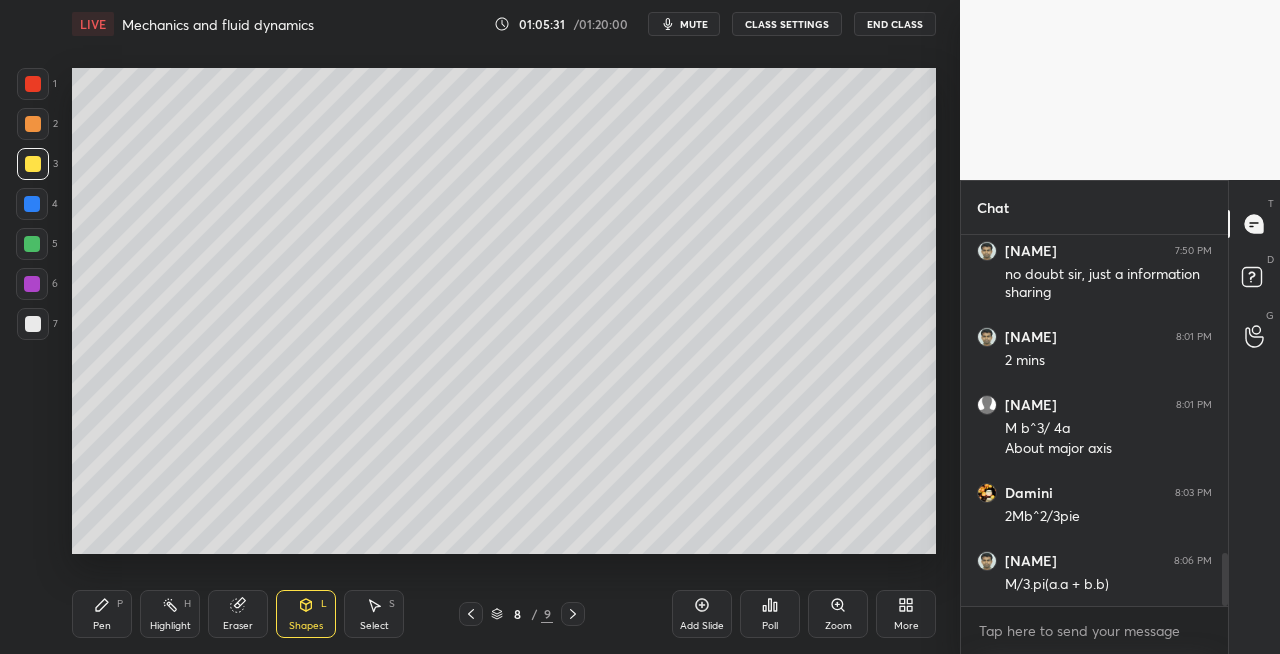 click 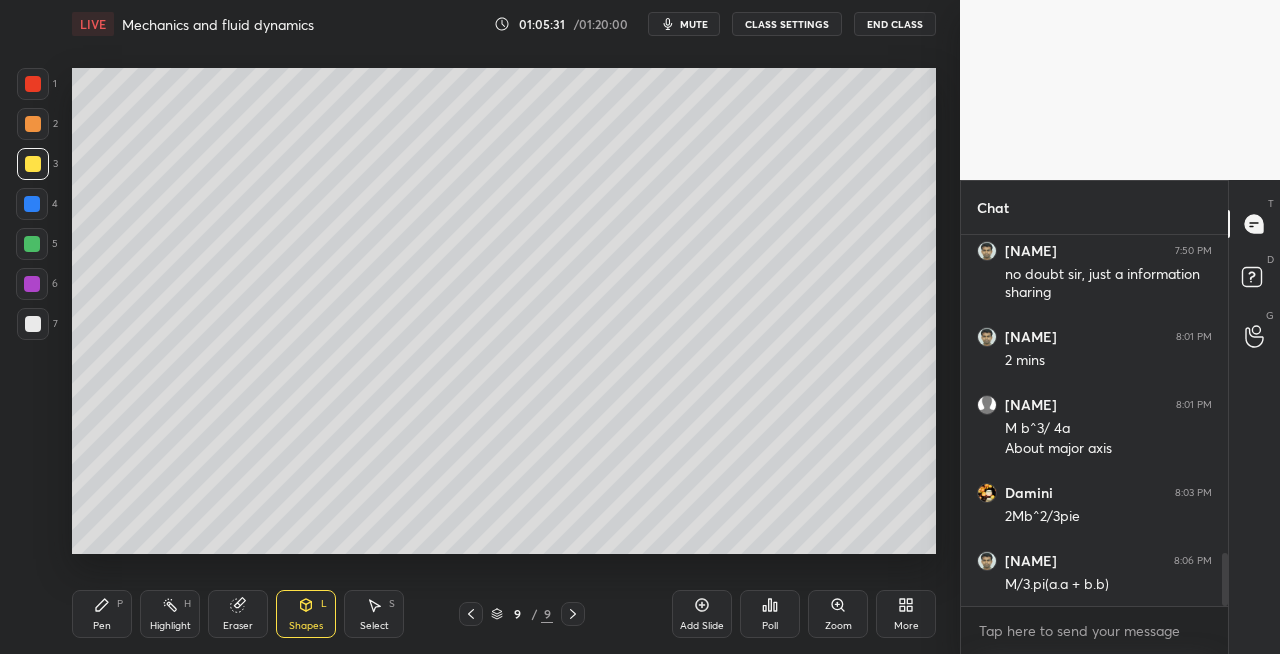 click 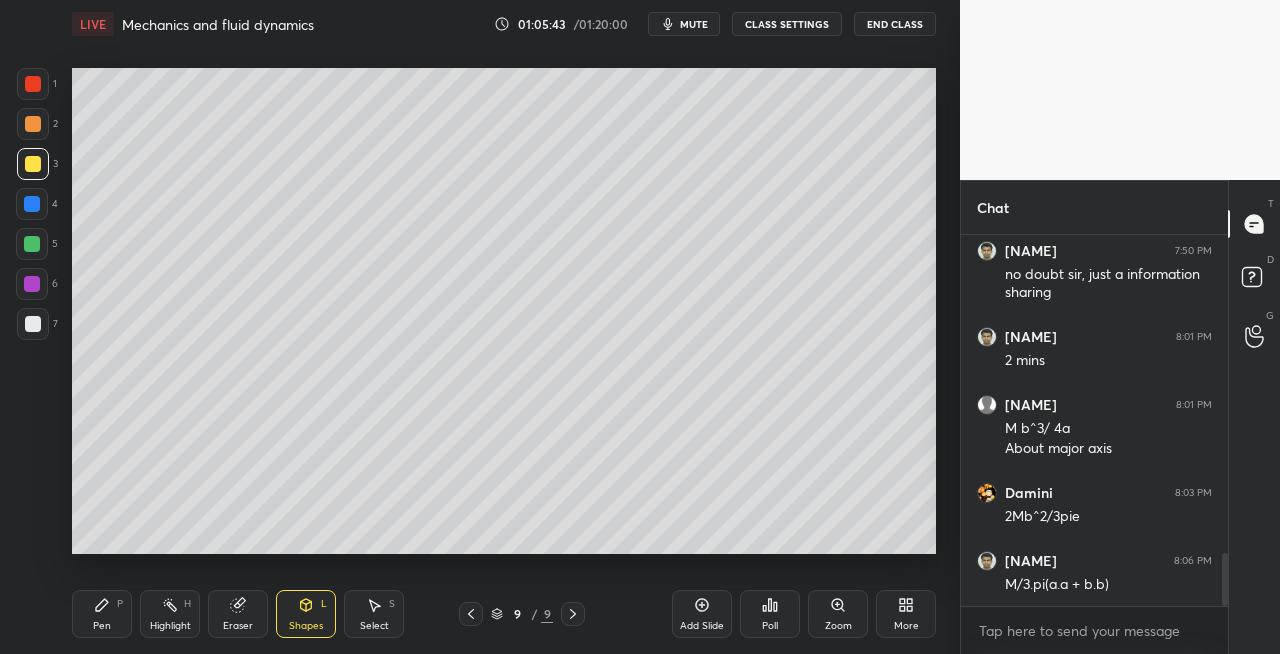 click on "End Class" at bounding box center [895, 24] 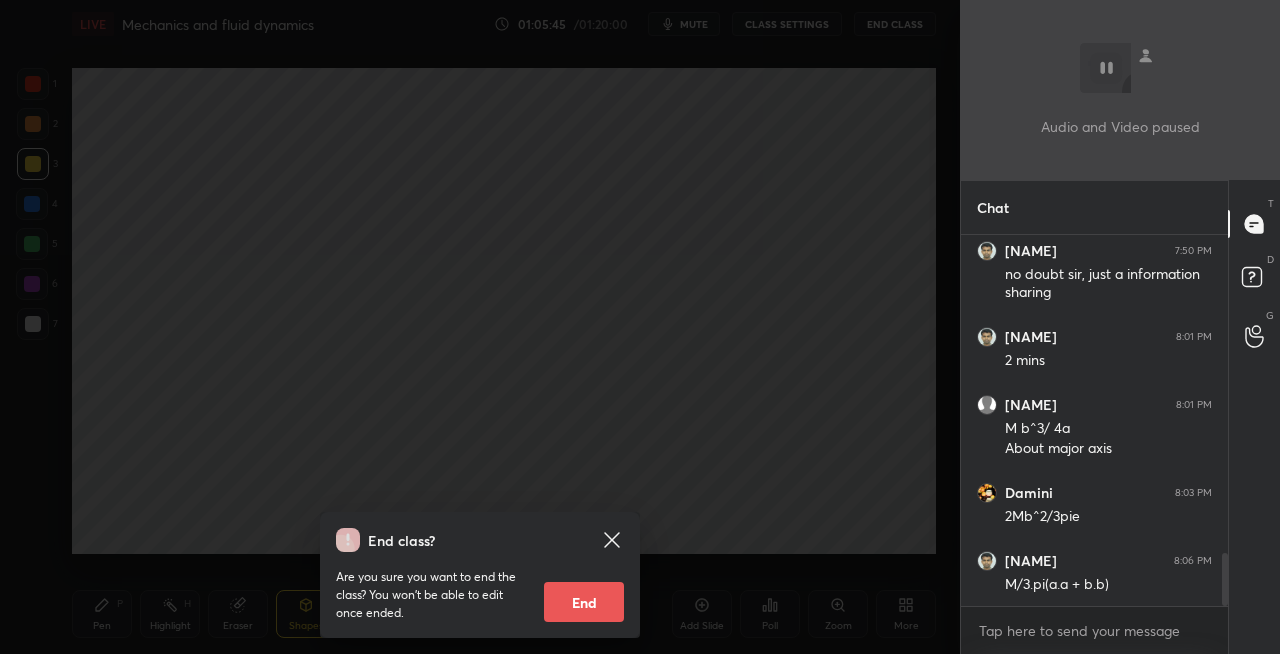 click on "End" at bounding box center [584, 602] 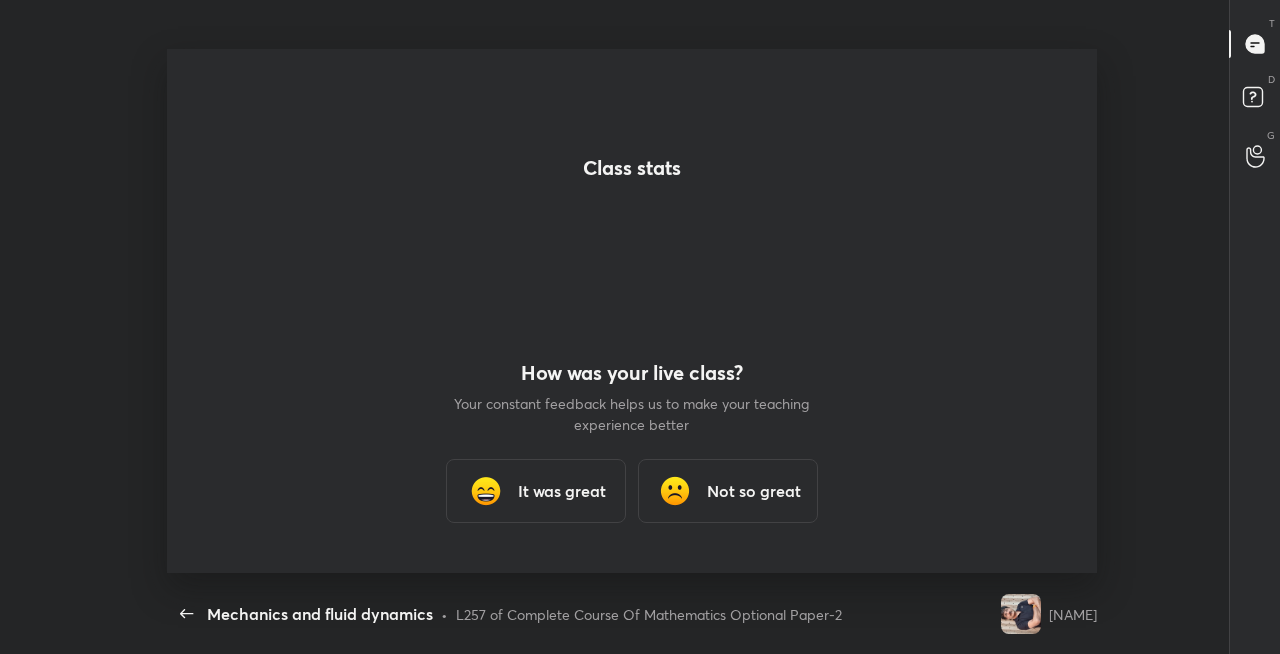 scroll, scrollTop: 99474, scrollLeft: 98842, axis: both 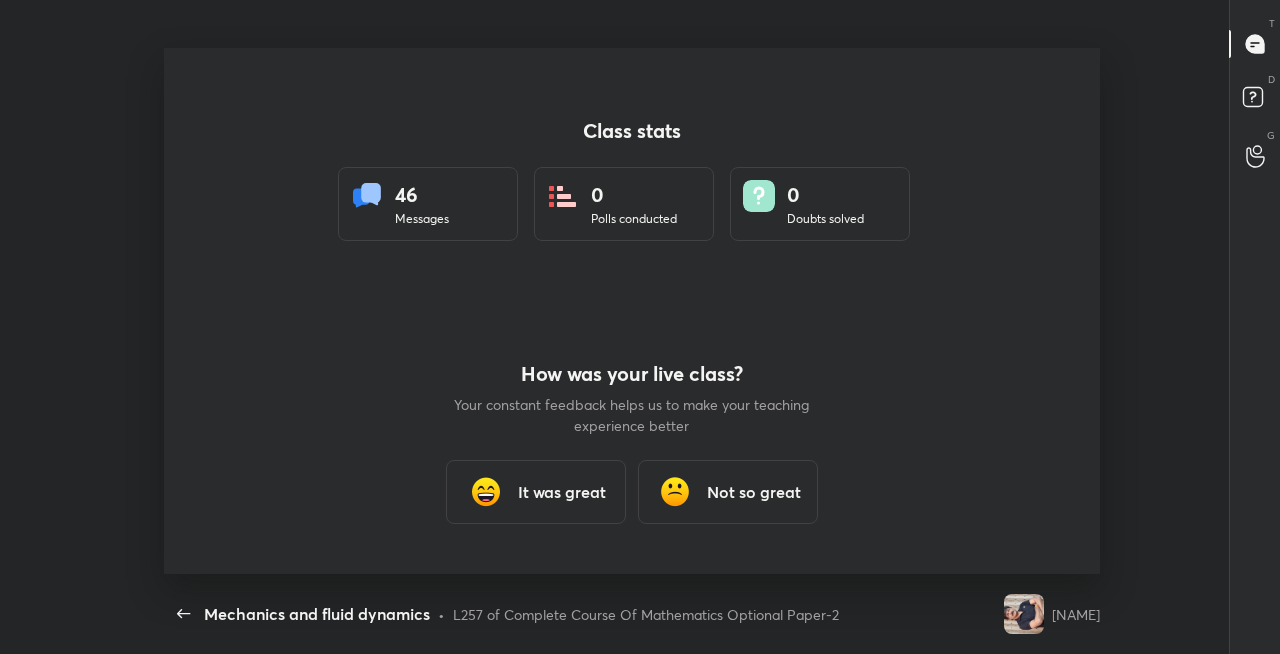 click on "It was great" at bounding box center (562, 492) 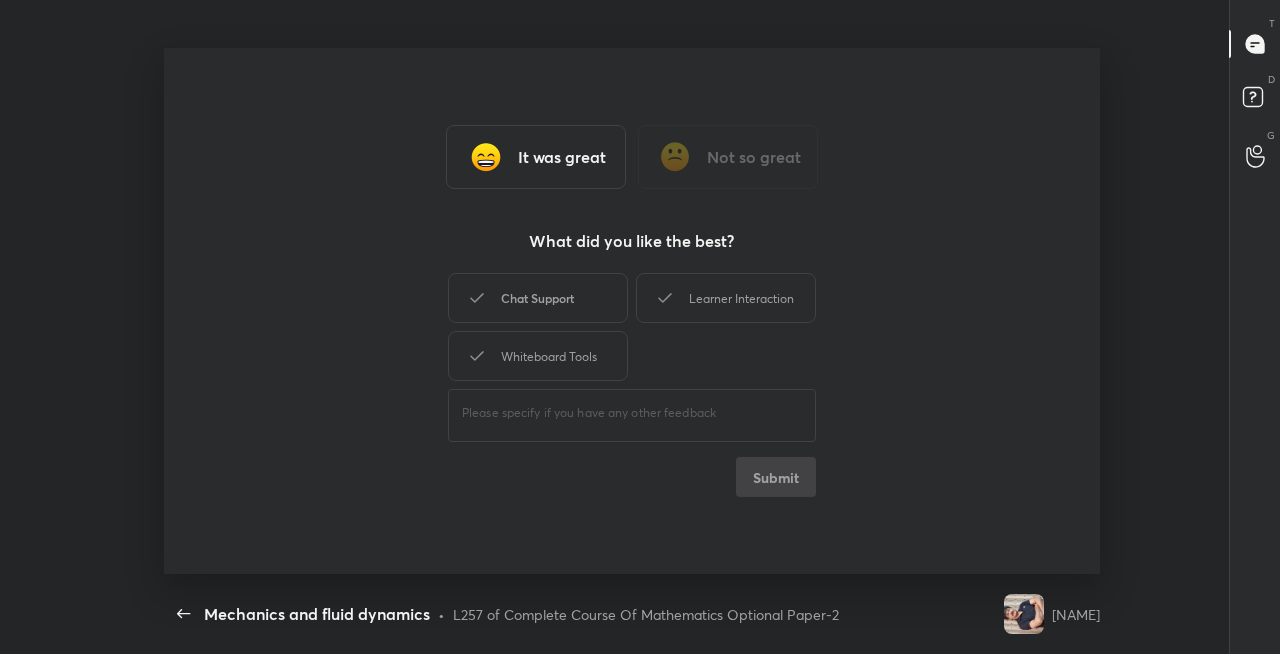 click on "Chat Support" at bounding box center [538, 298] 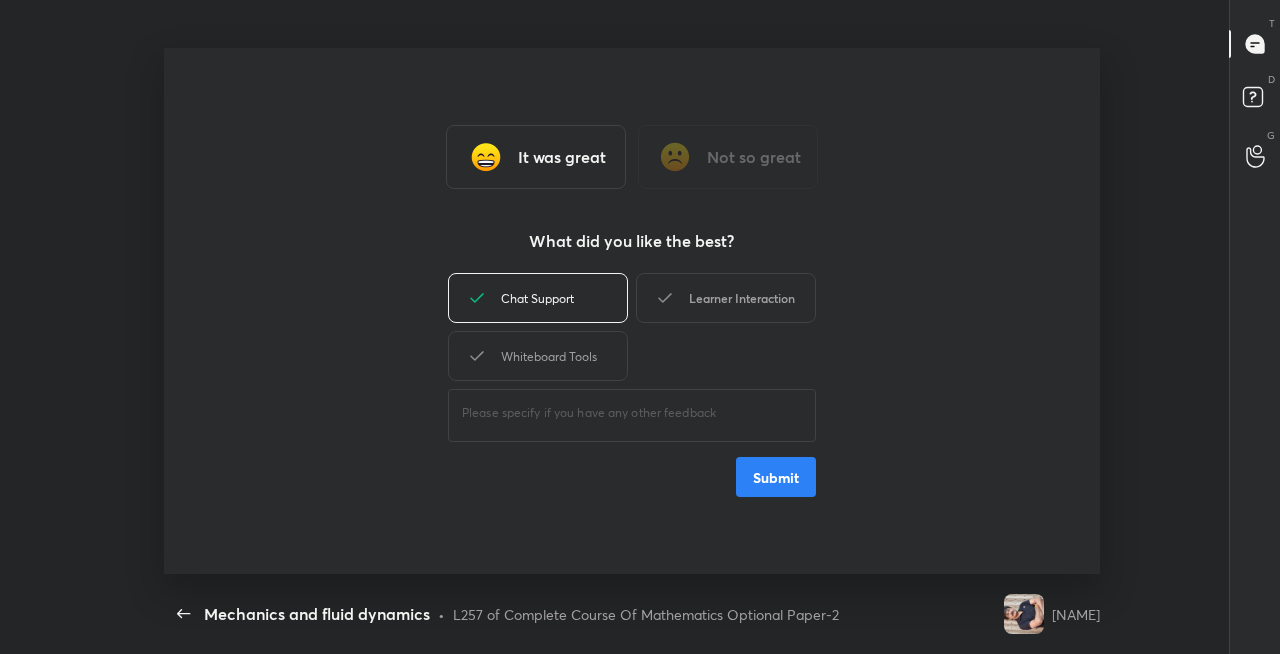 click on "Learner Interaction" at bounding box center [726, 298] 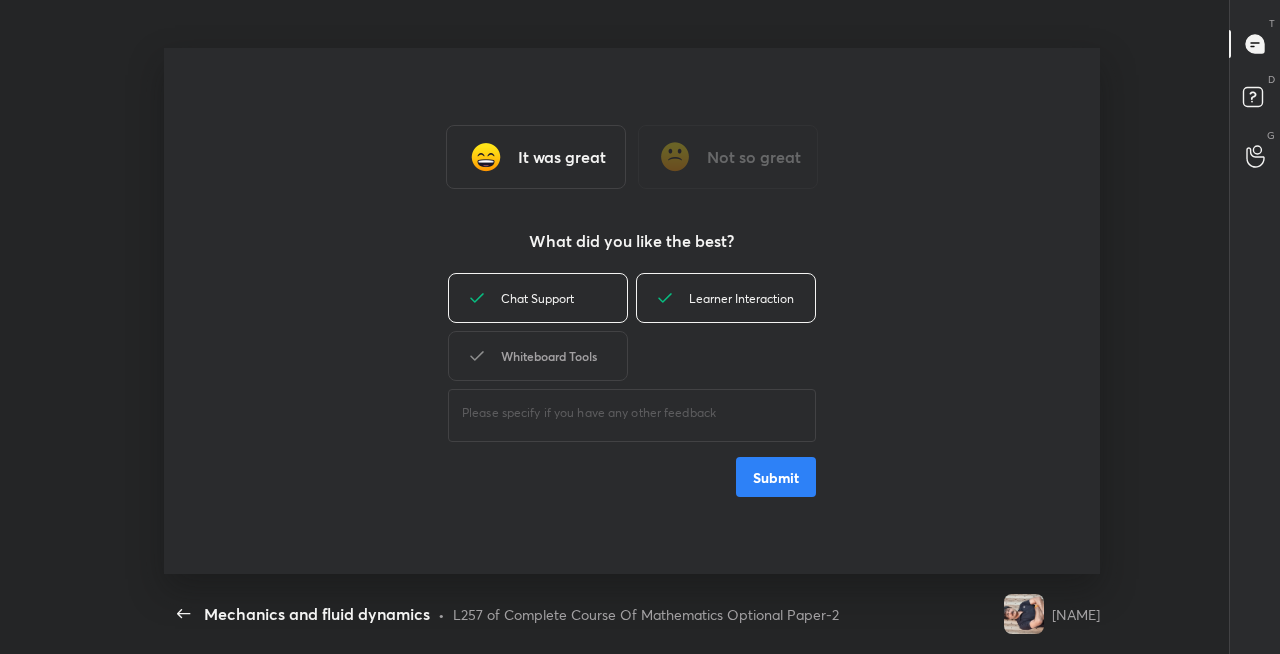 click on "Whiteboard Tools" at bounding box center [538, 356] 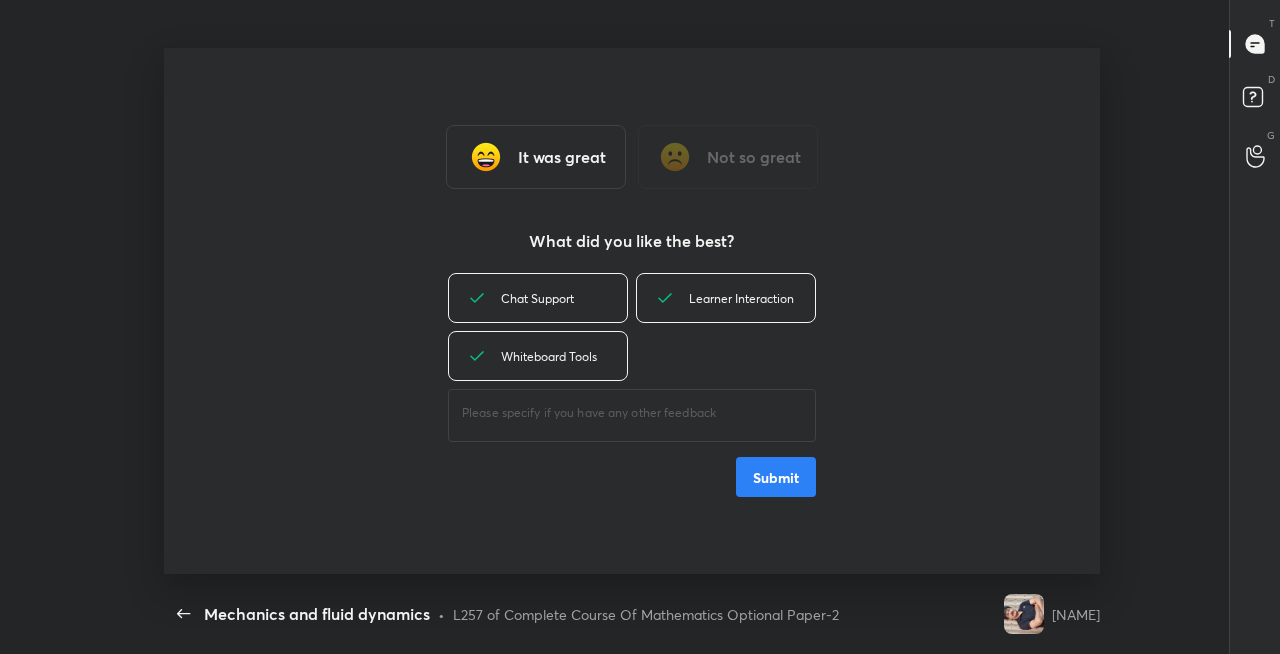 click on "Submit" at bounding box center (776, 477) 